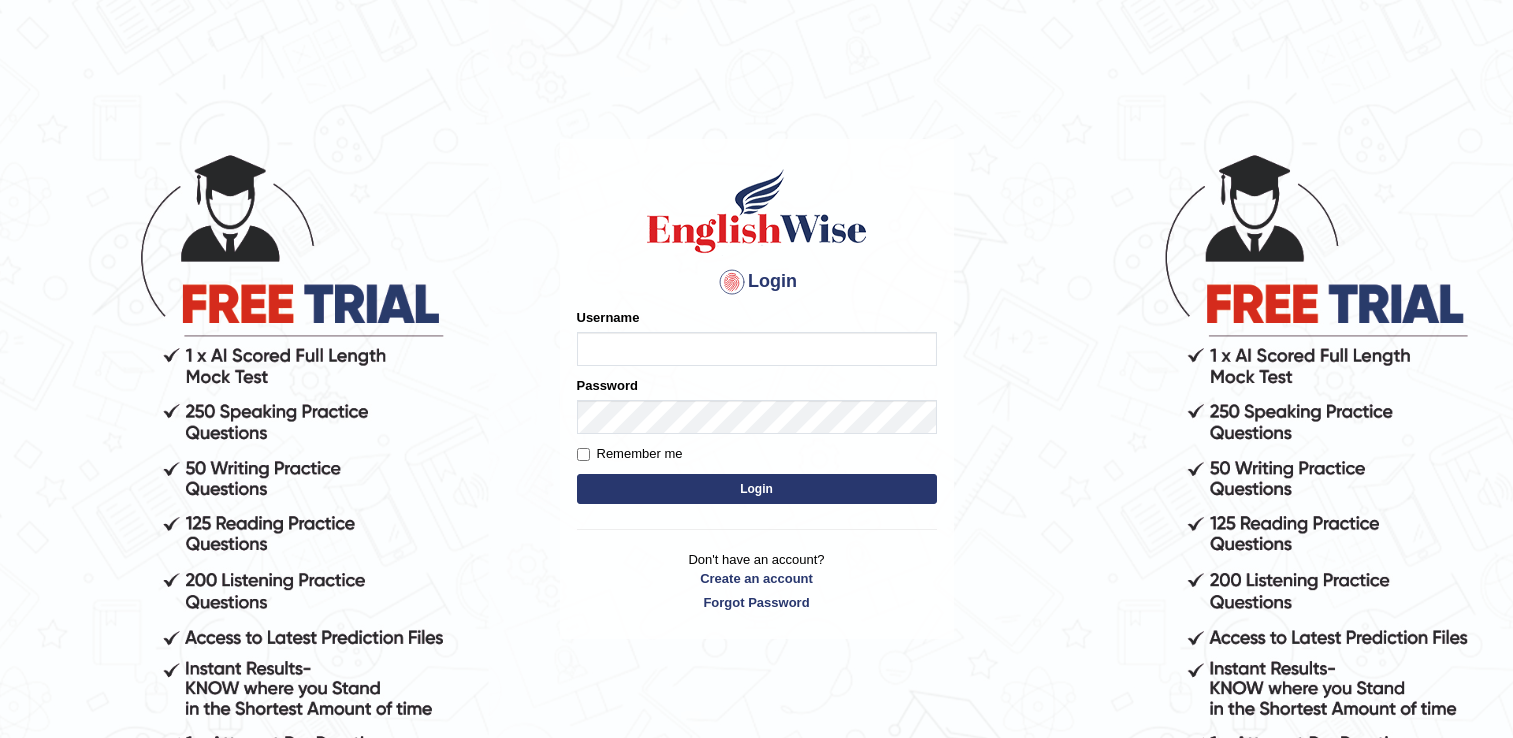 scroll, scrollTop: 0, scrollLeft: 0, axis: both 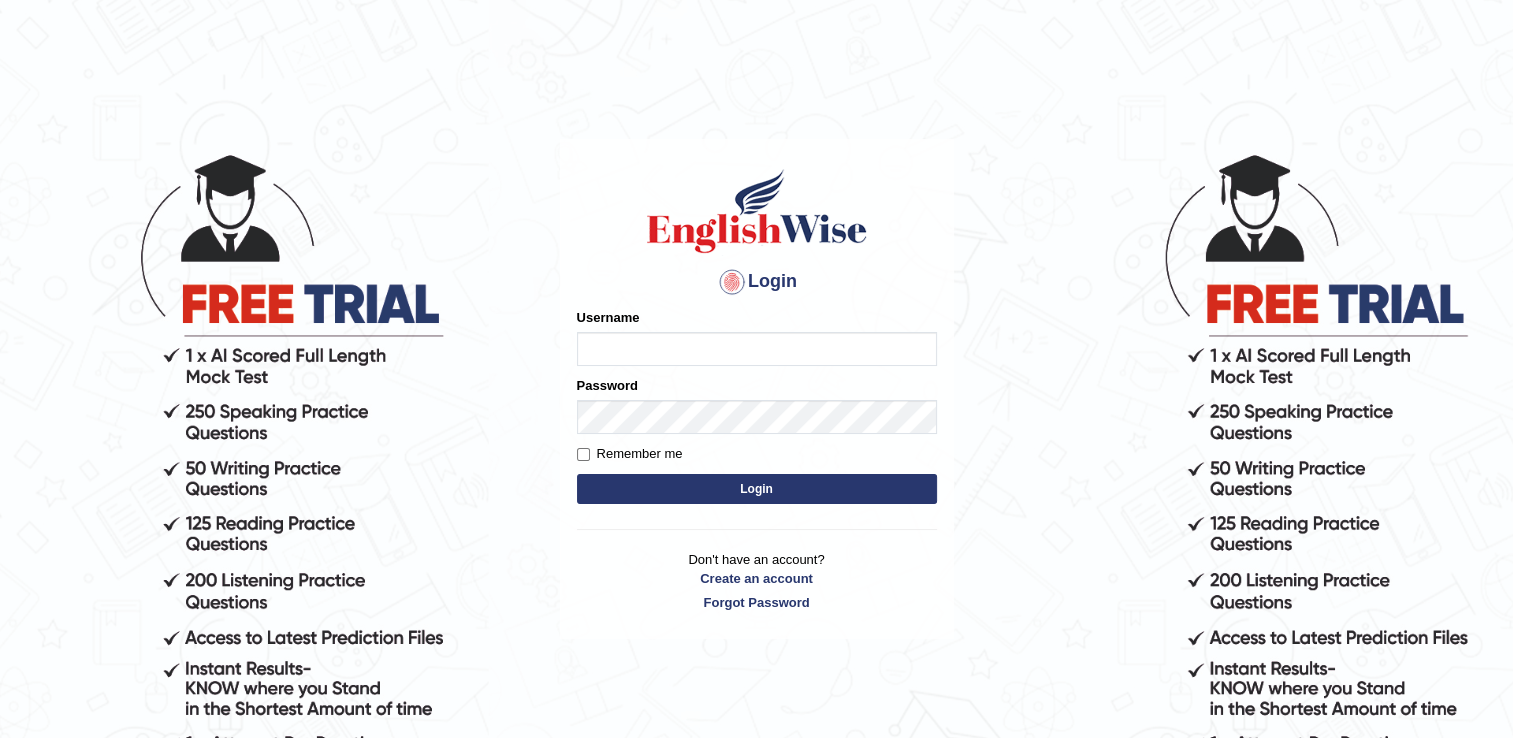 type on "RomulojrNepangue" 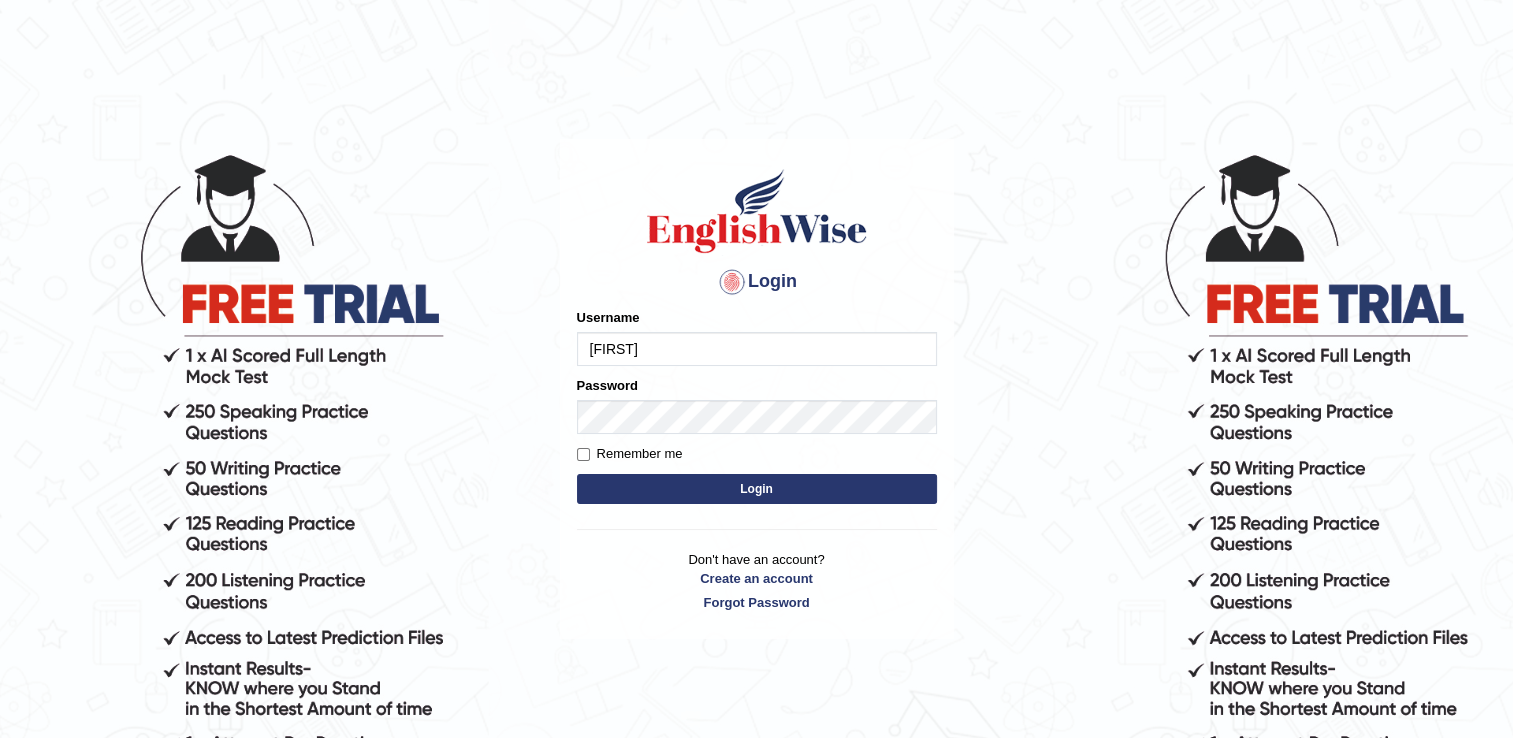 click on "Login" at bounding box center (757, 489) 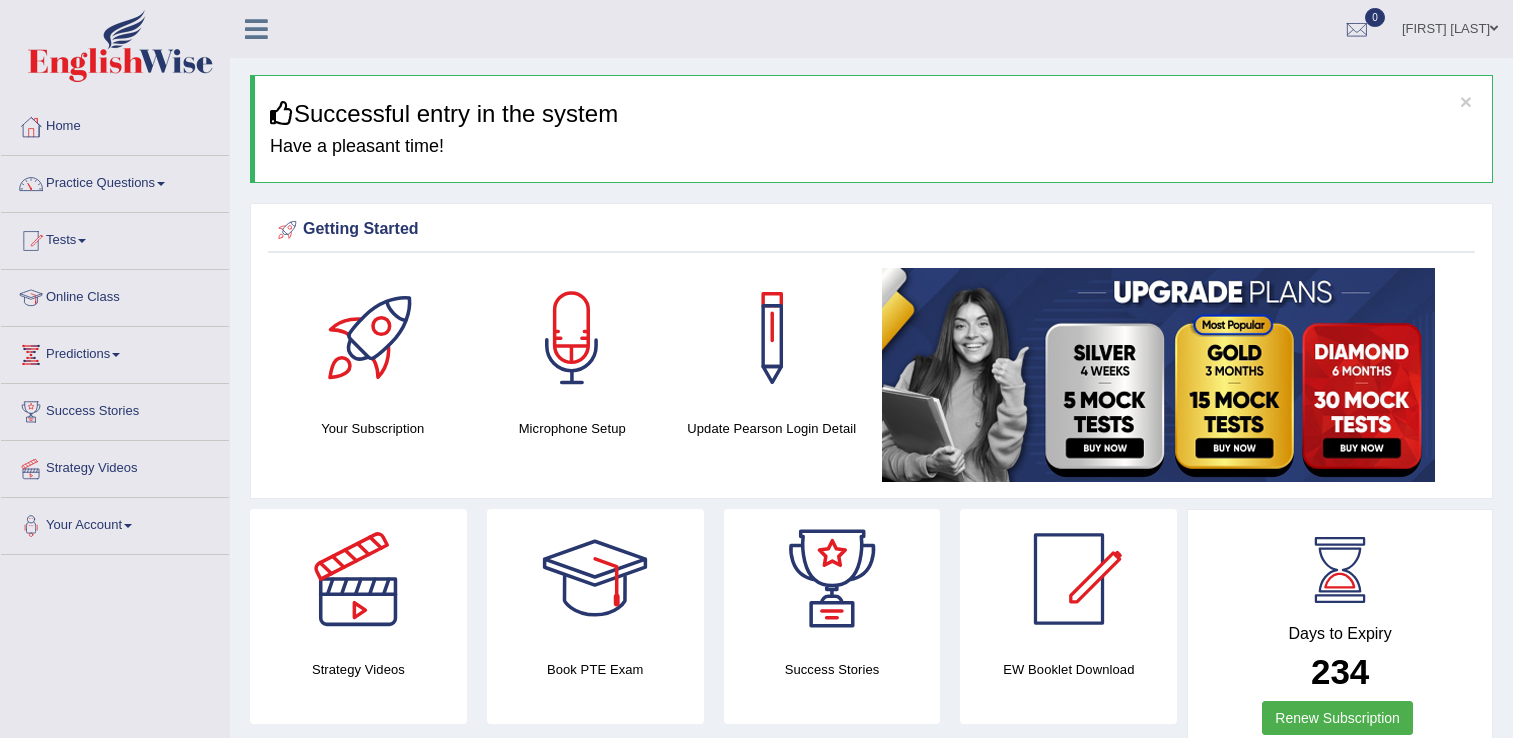 scroll, scrollTop: 0, scrollLeft: 0, axis: both 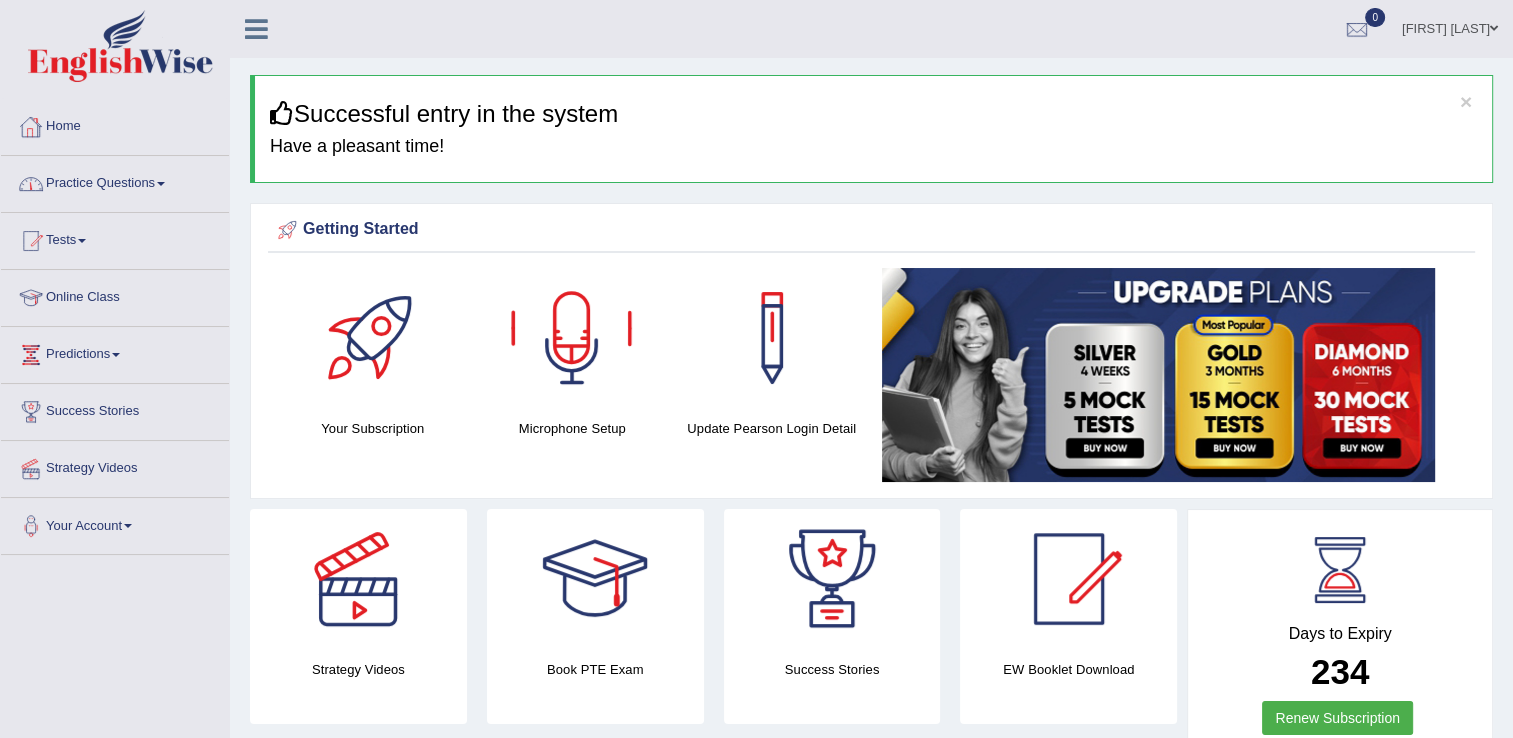 drag, startPoint x: 0, startPoint y: 137, endPoint x: 168, endPoint y: 185, distance: 174.72264 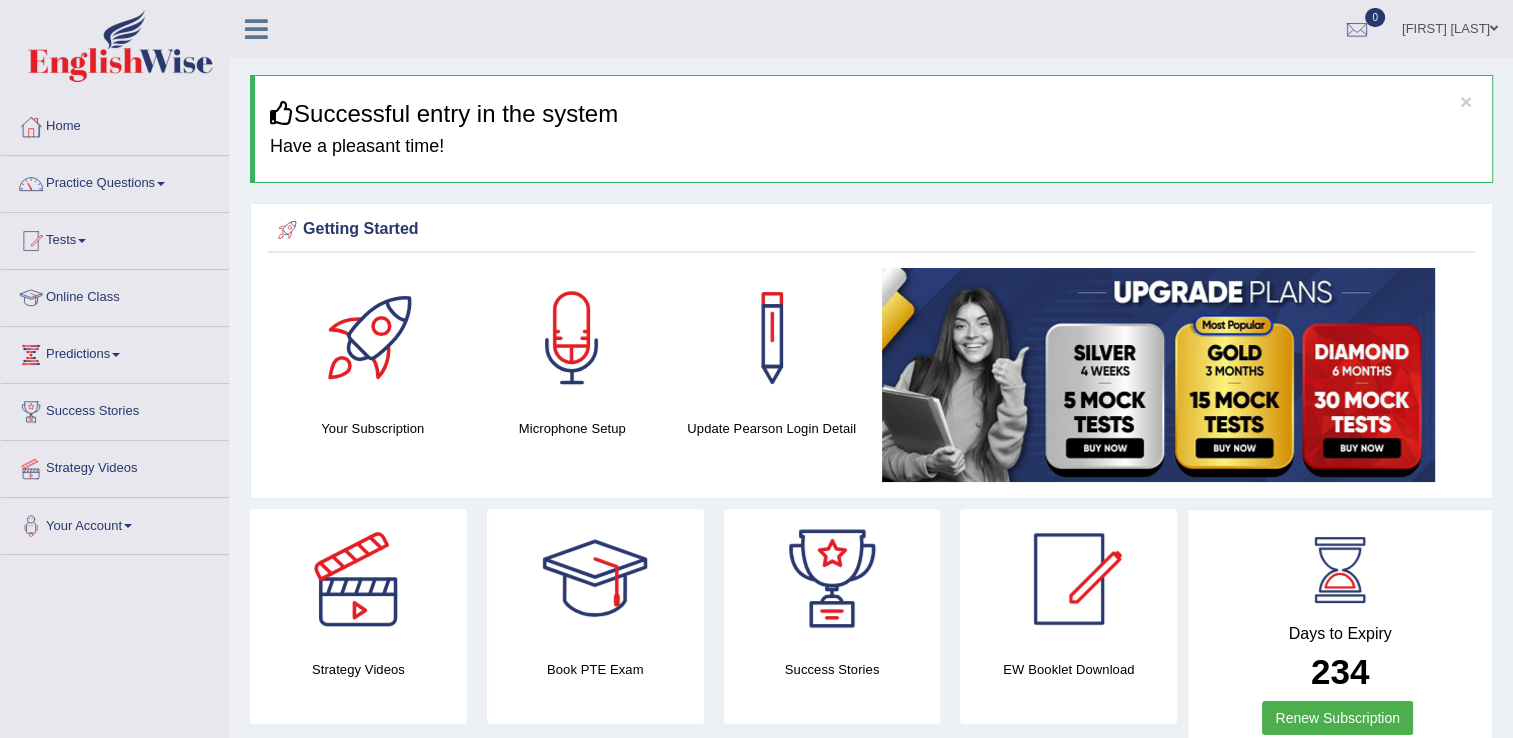 click at bounding box center (161, 184) 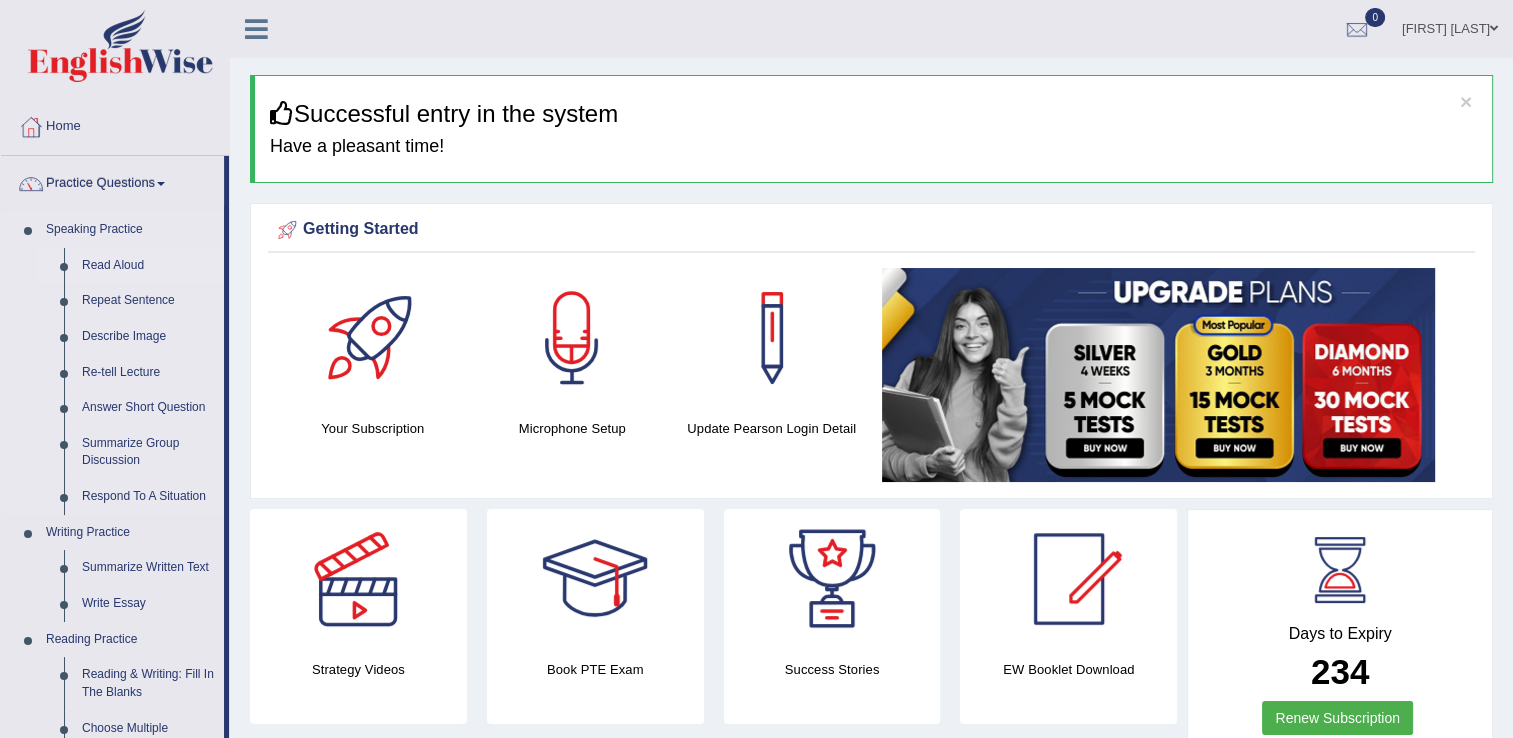 click on "Read Aloud" at bounding box center [148, 266] 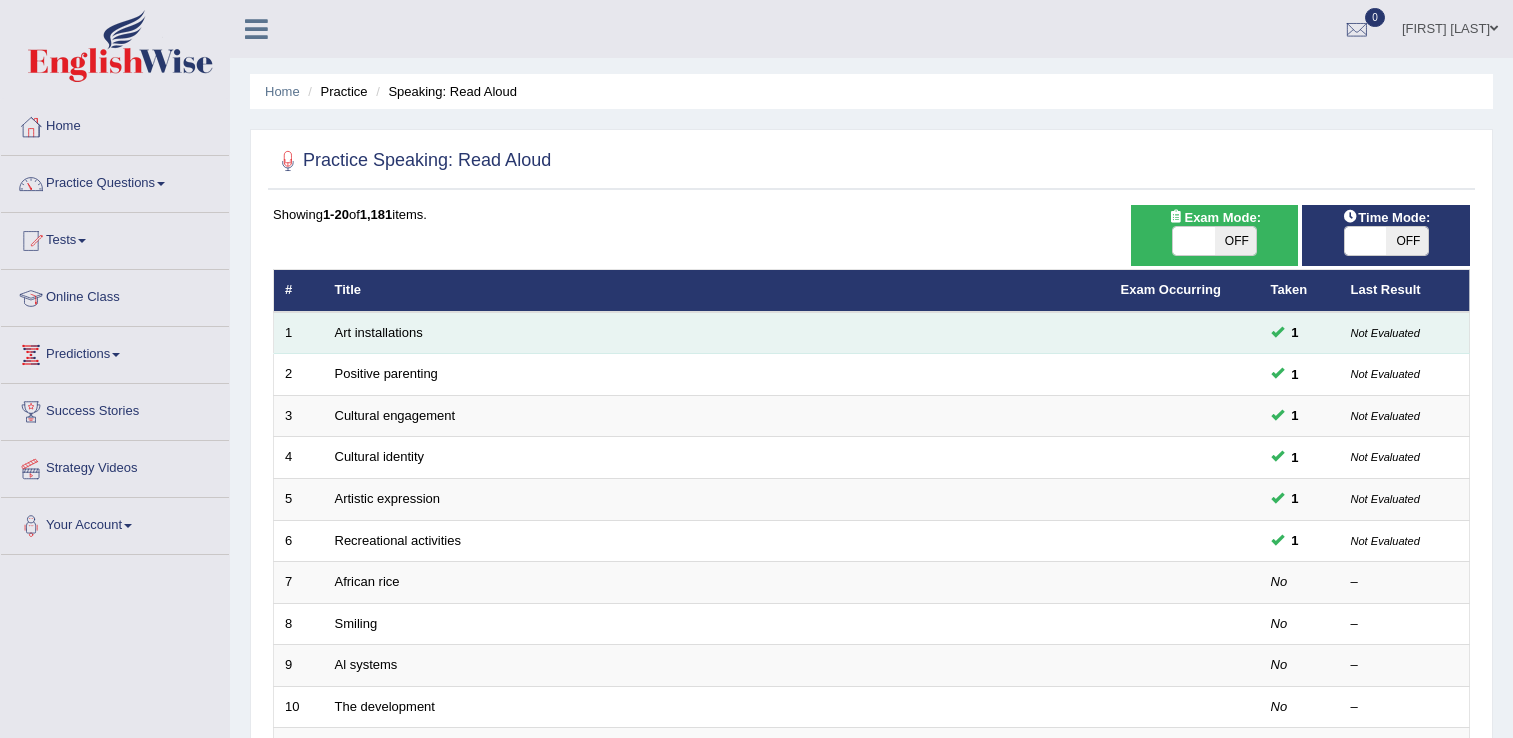 scroll, scrollTop: 0, scrollLeft: 0, axis: both 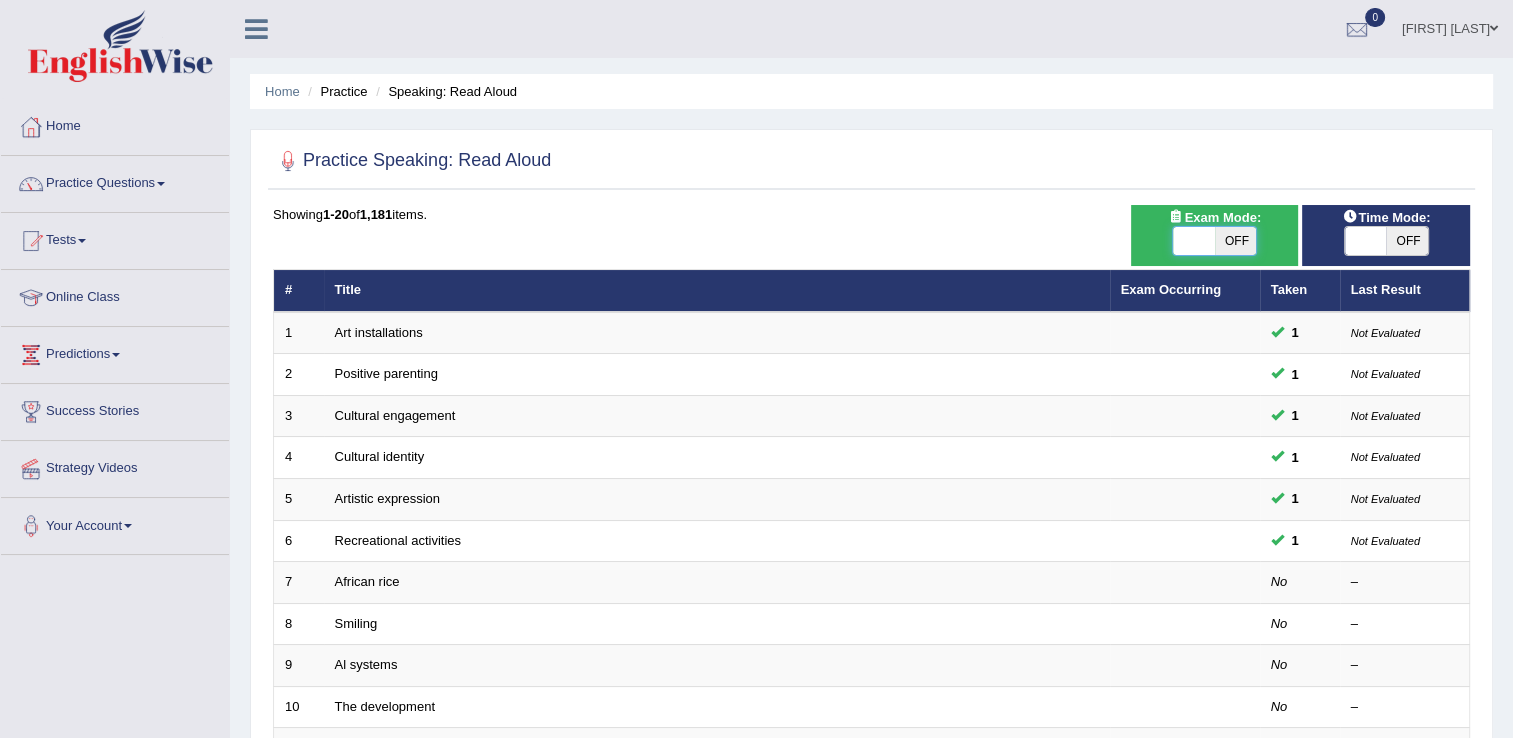 click at bounding box center (1194, 241) 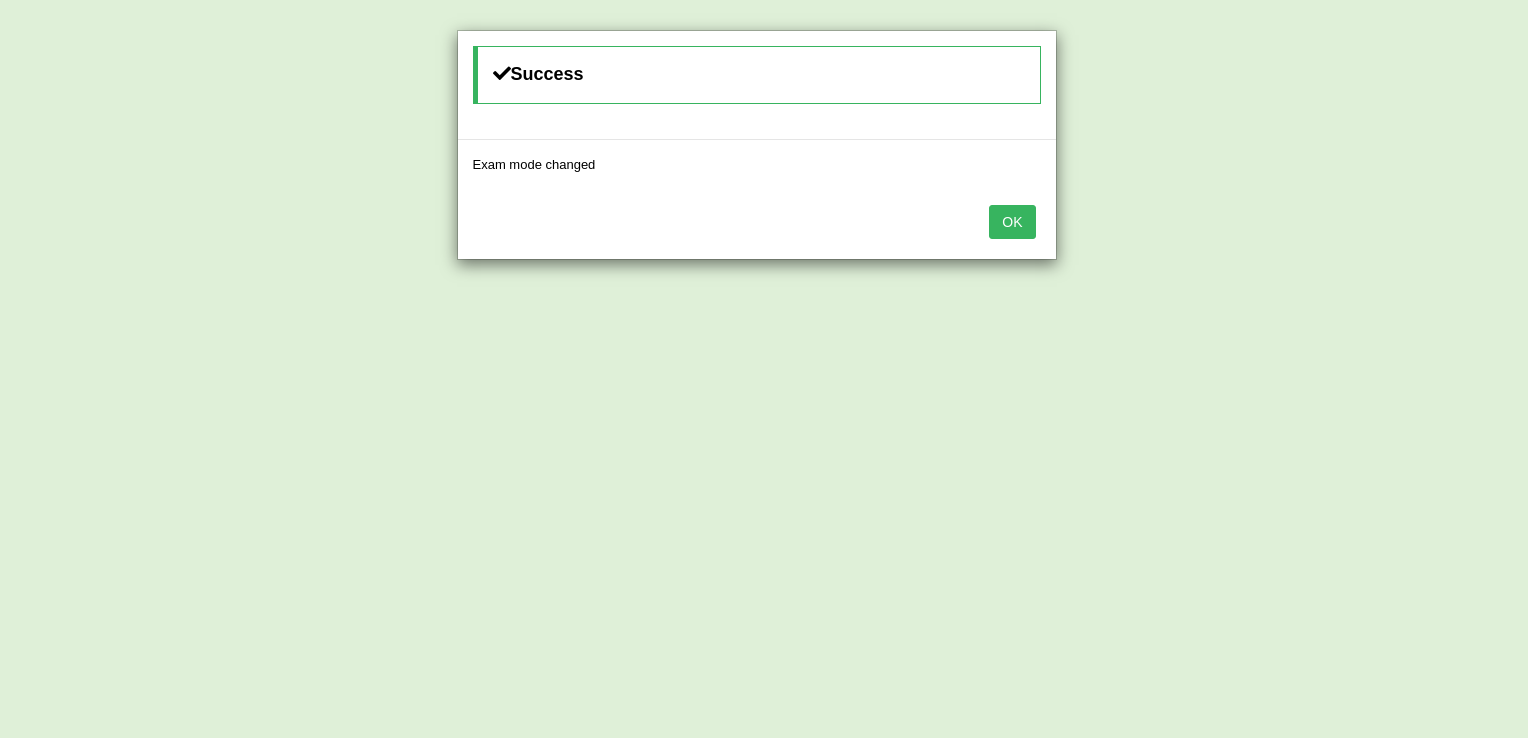 click on "OK" at bounding box center (1012, 222) 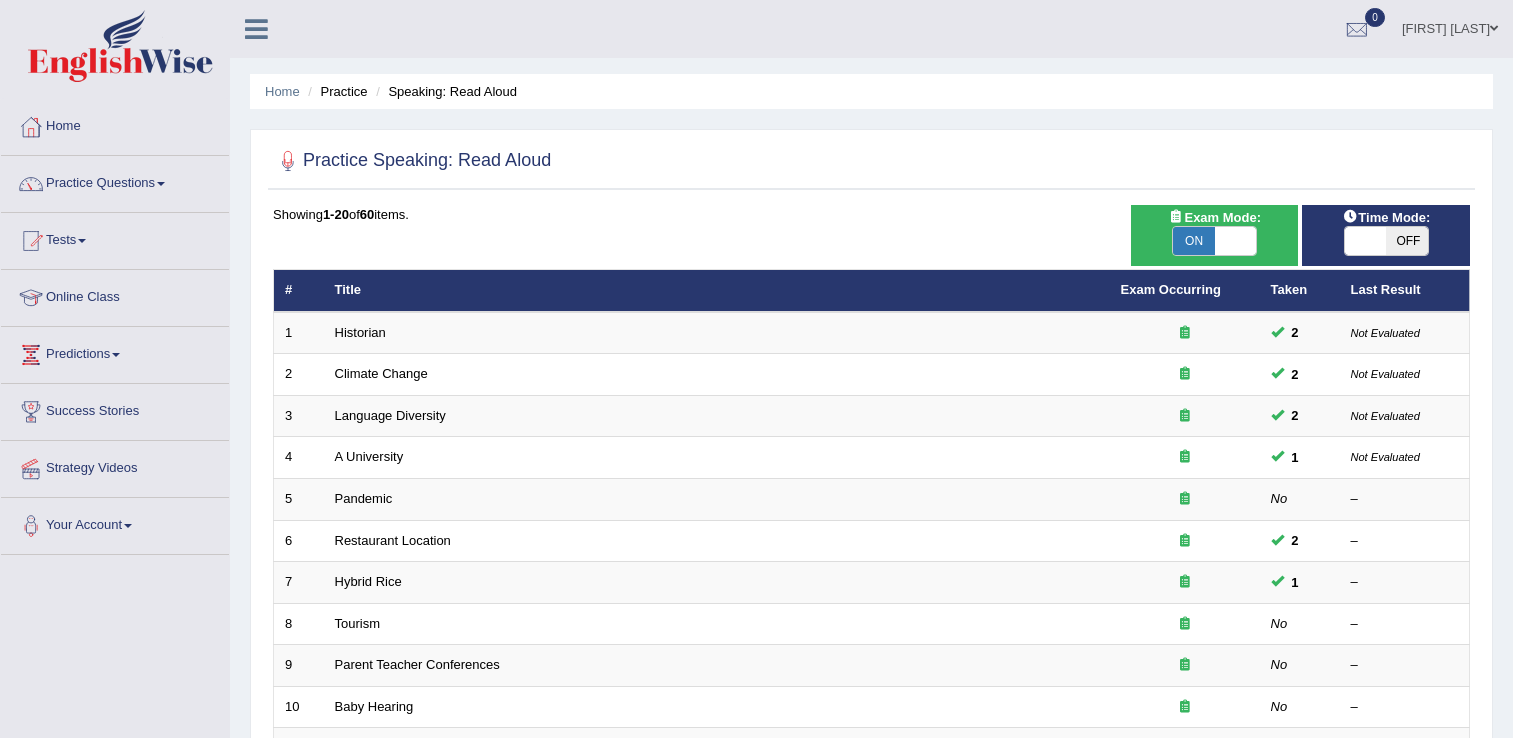 scroll, scrollTop: 0, scrollLeft: 0, axis: both 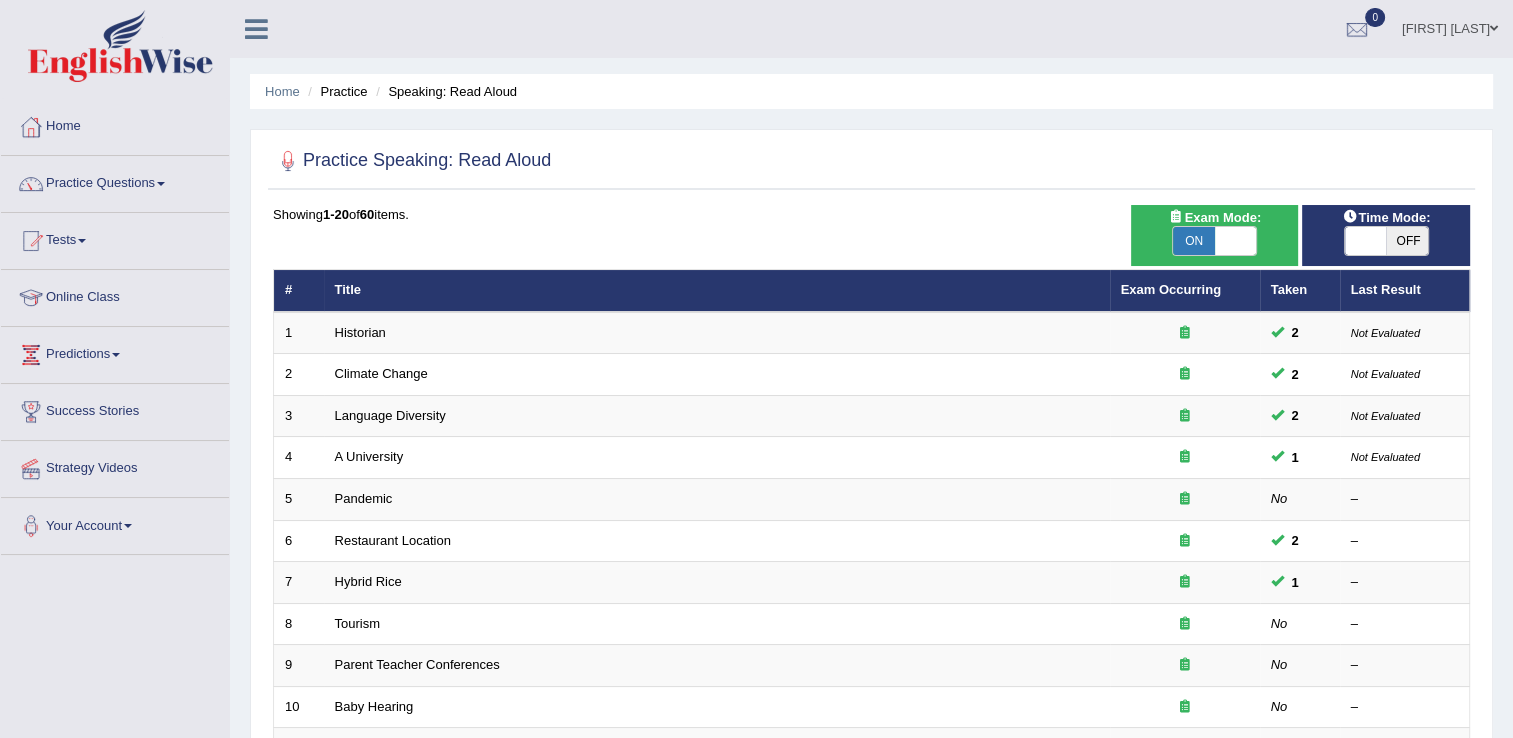 click on "OFF" at bounding box center (1407, 241) 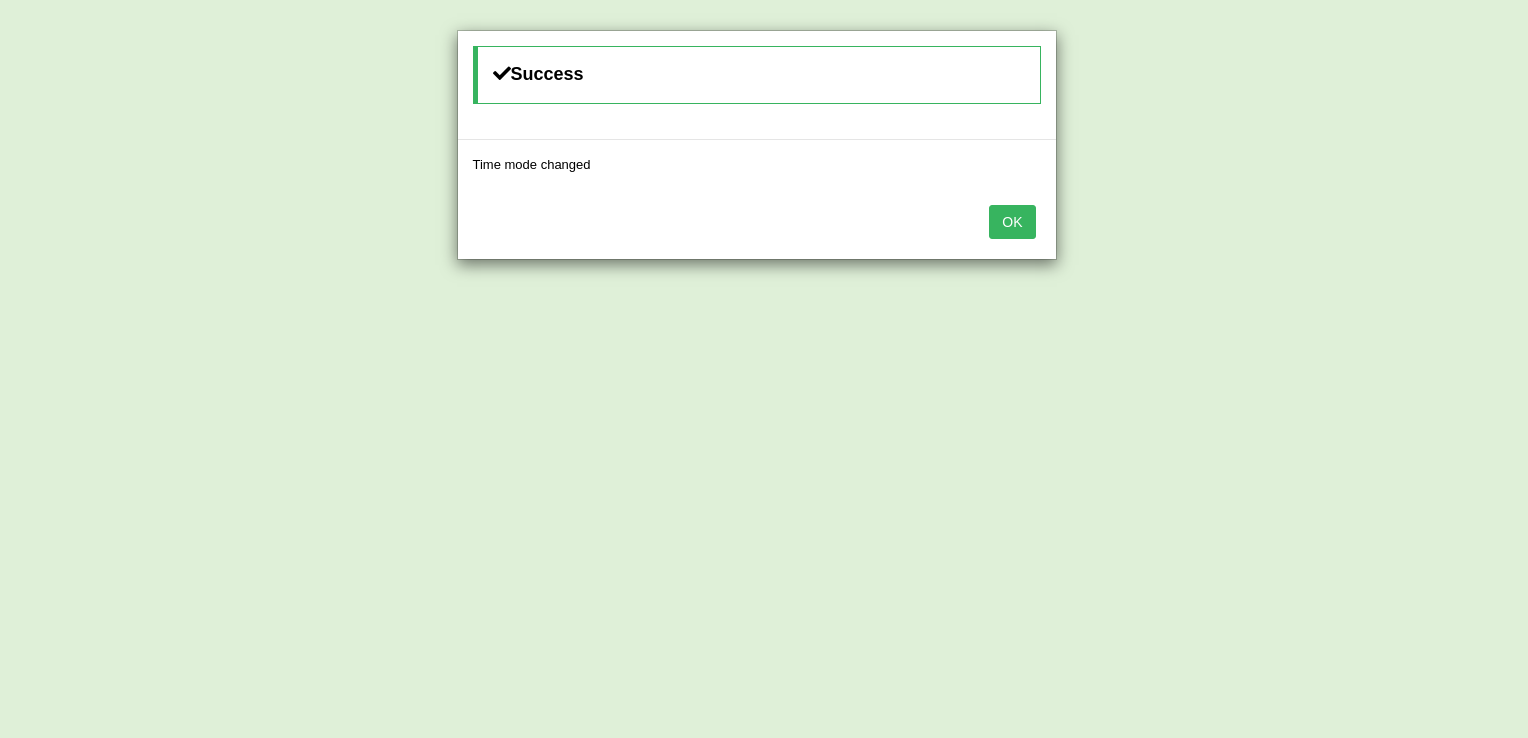 click on "OK" at bounding box center (1012, 222) 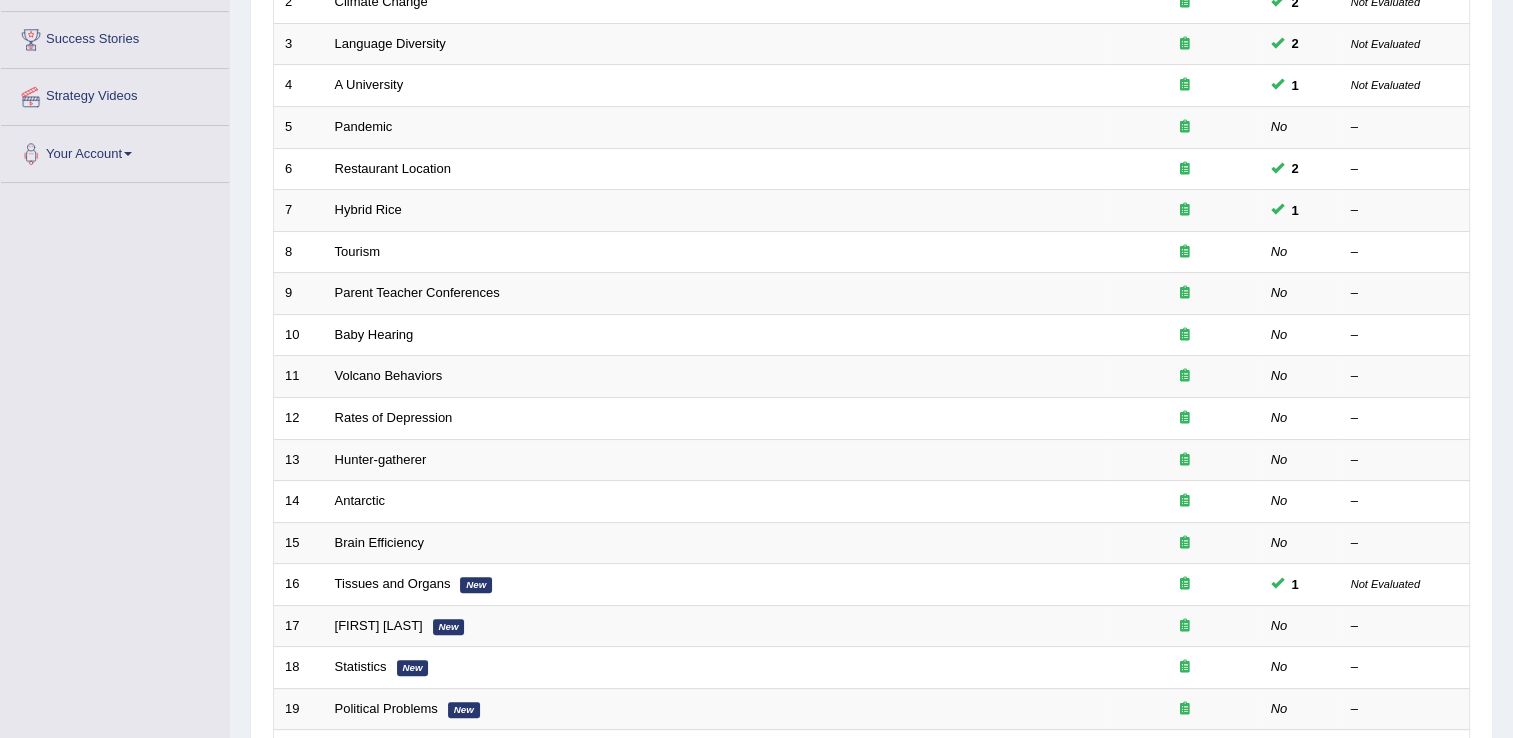 scroll, scrollTop: 426, scrollLeft: 0, axis: vertical 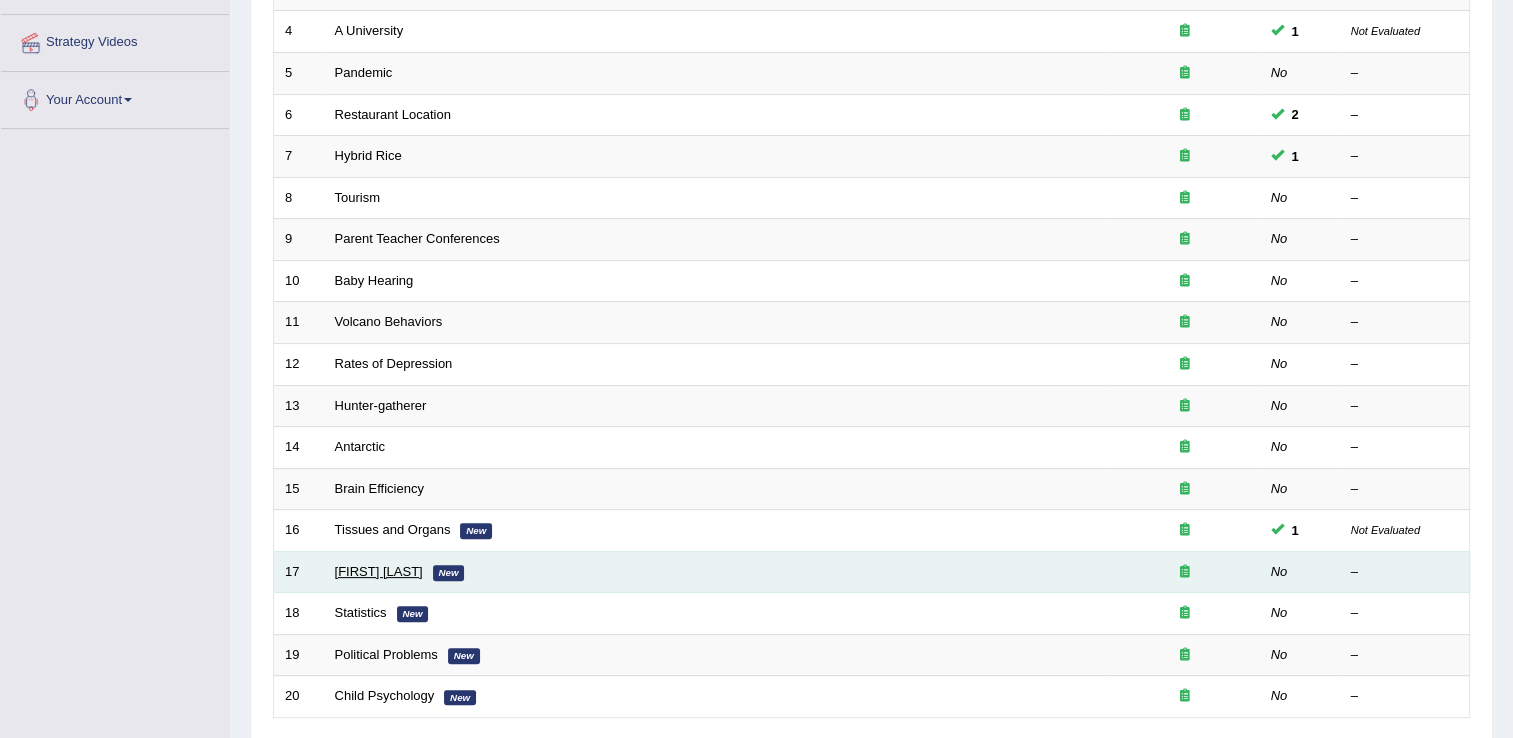 click on "William  Shakespeare" at bounding box center (379, 571) 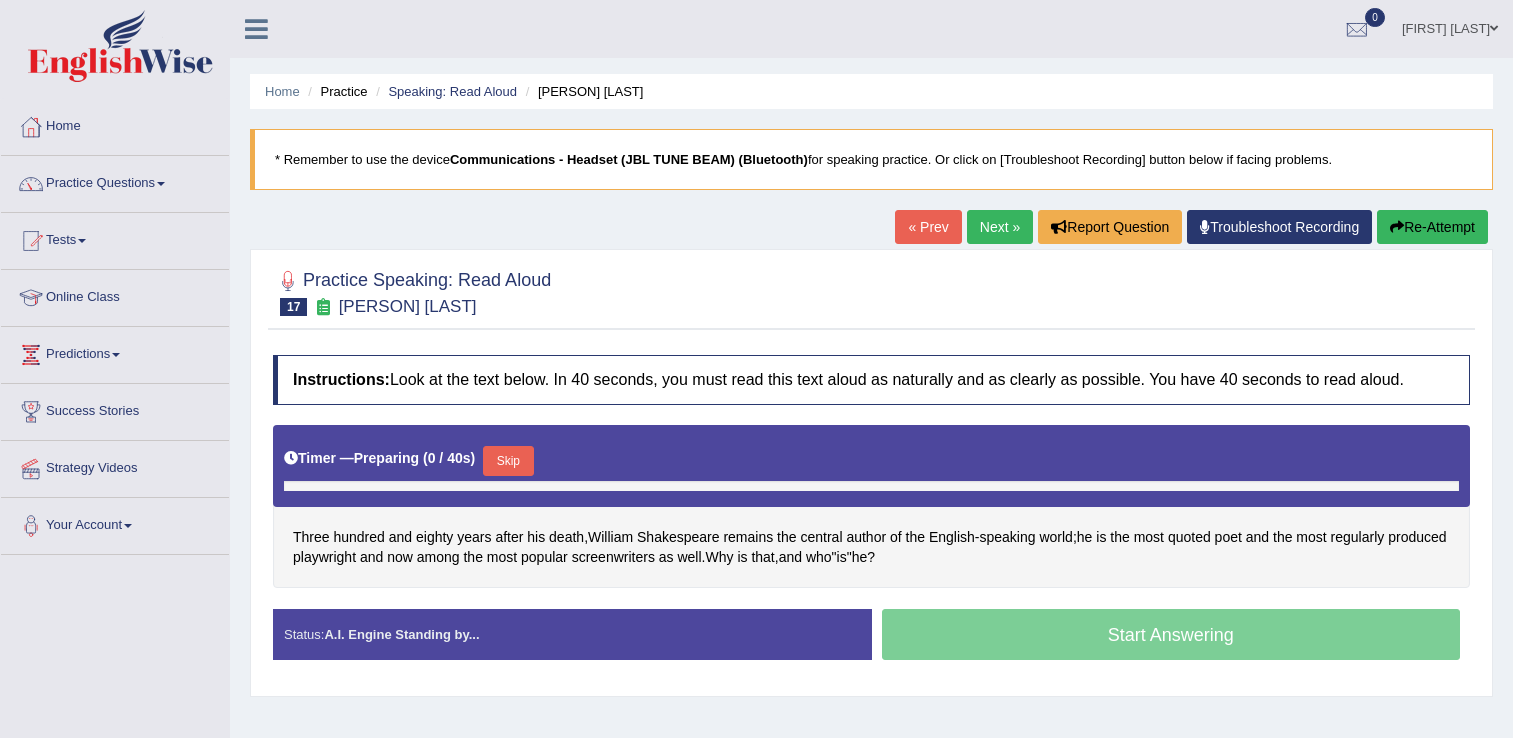 scroll, scrollTop: 0, scrollLeft: 0, axis: both 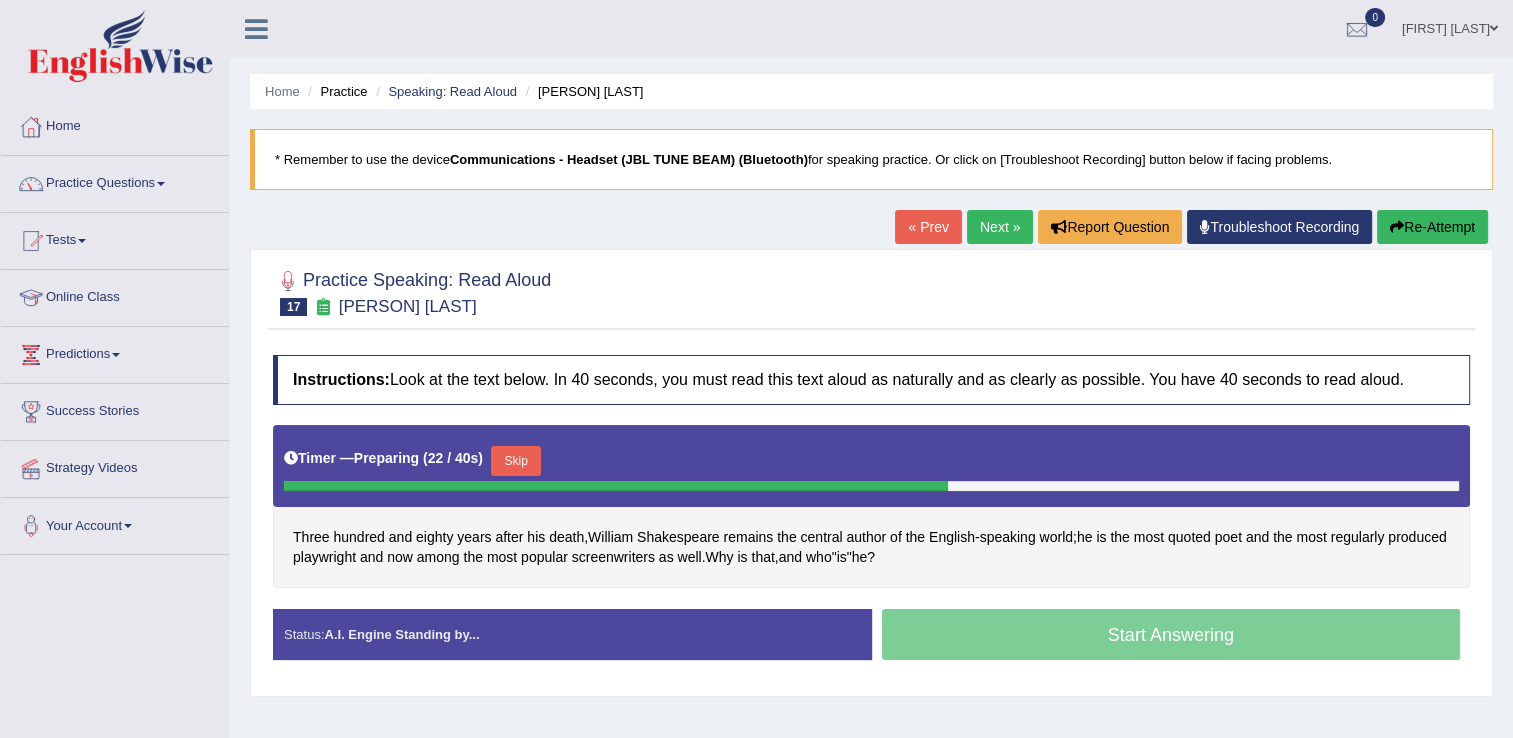 click on "Status:  A.I. Engine Standing by... Start Answering Stop Recording" at bounding box center [871, 644] 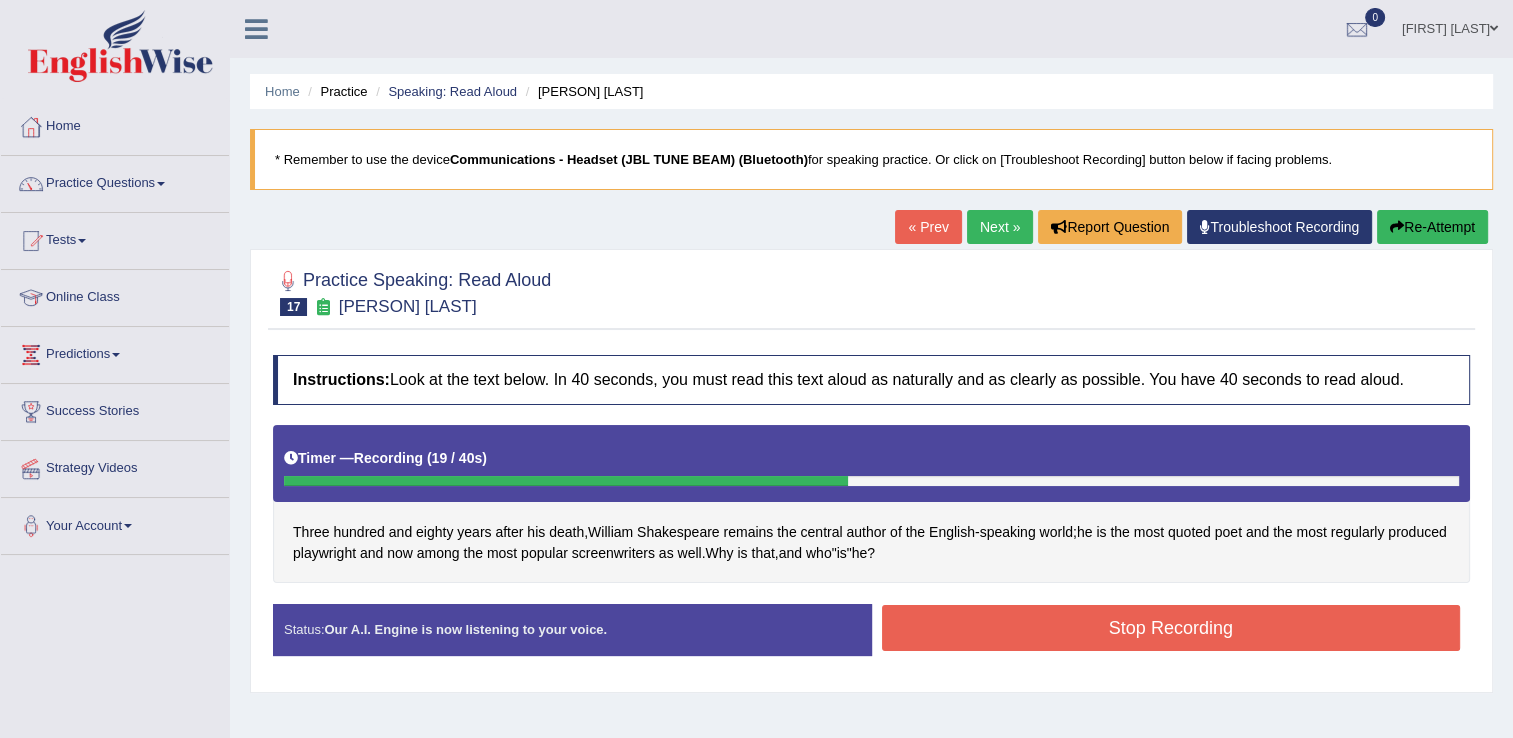 click on "Stop Recording" at bounding box center (1171, 628) 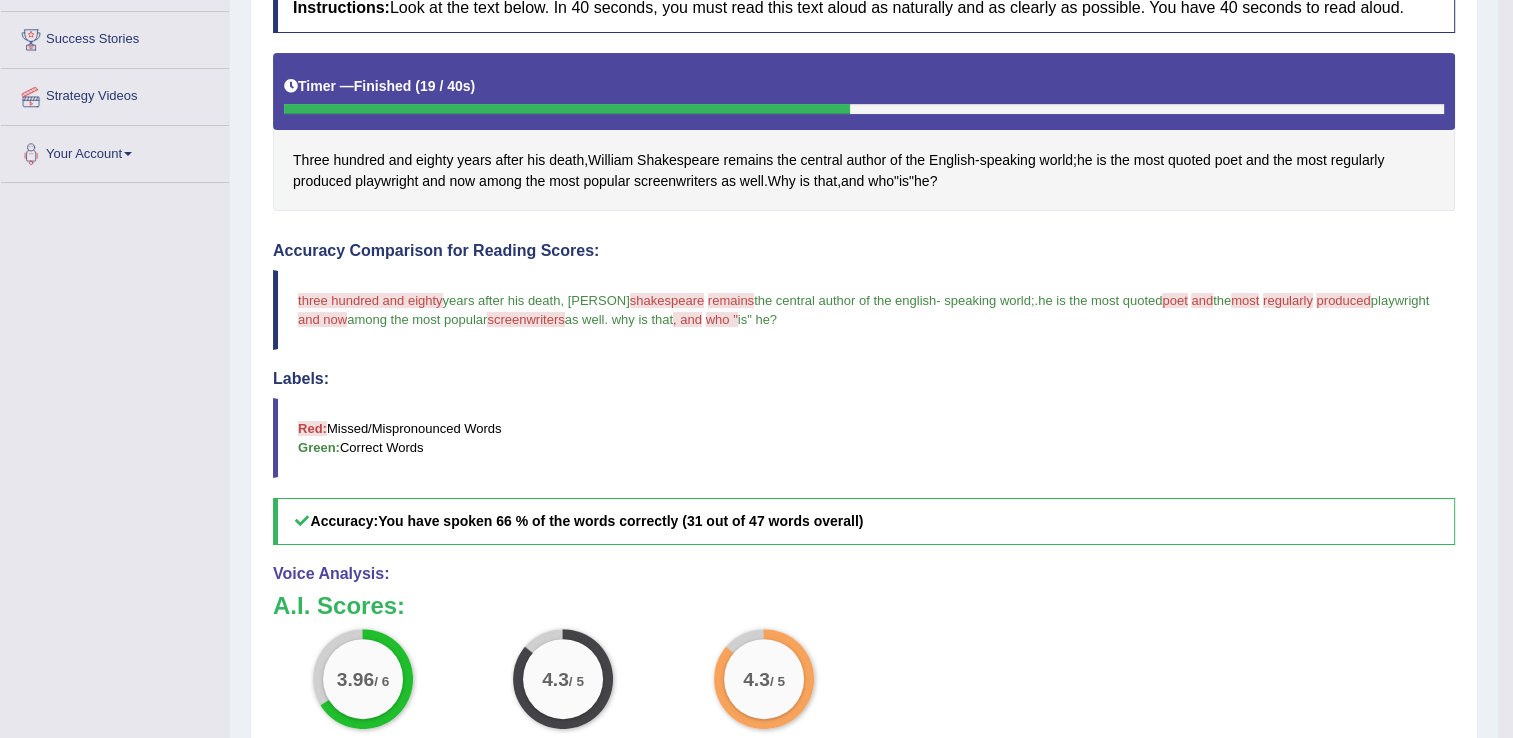 scroll, scrollTop: 426, scrollLeft: 0, axis: vertical 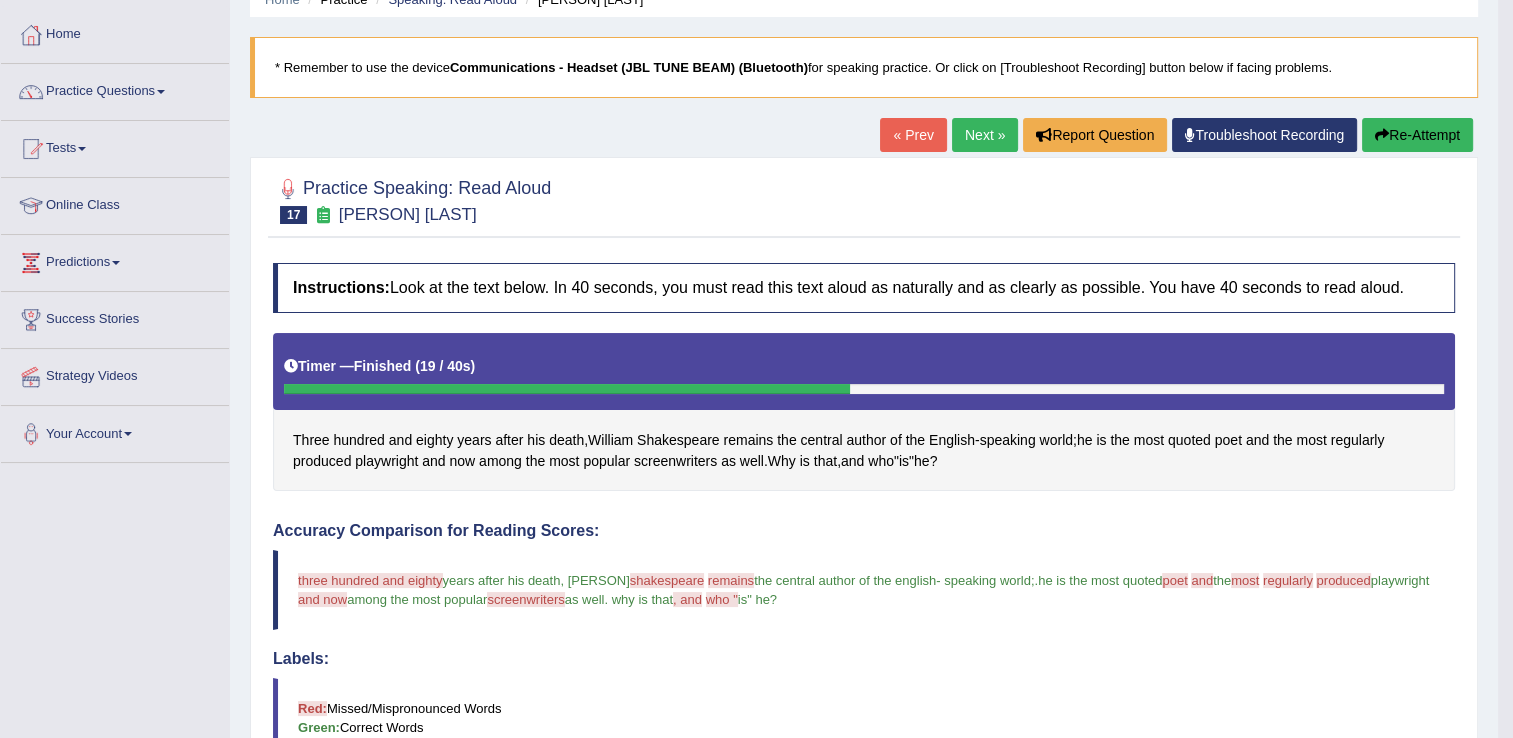 click on "Next »" at bounding box center (985, 135) 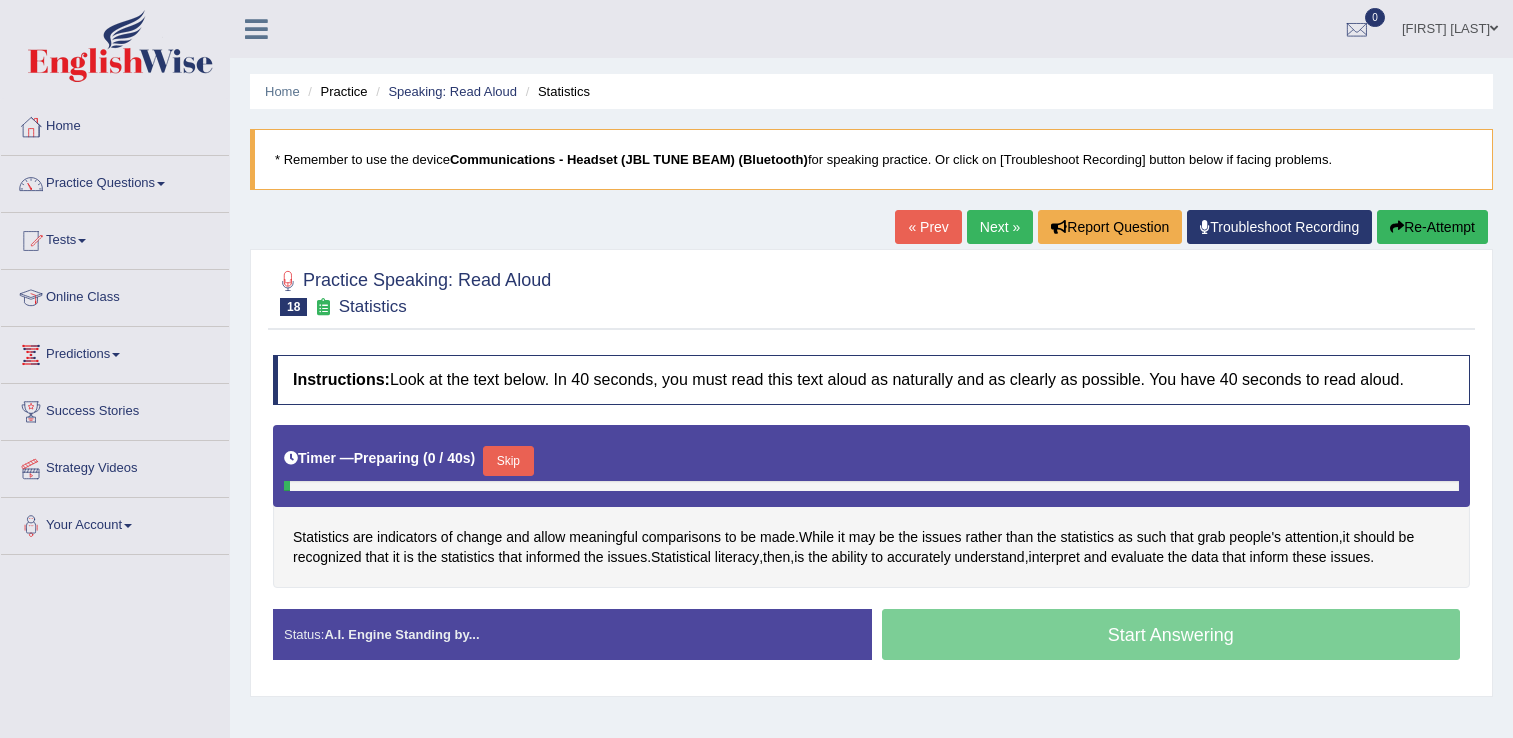 scroll, scrollTop: 0, scrollLeft: 0, axis: both 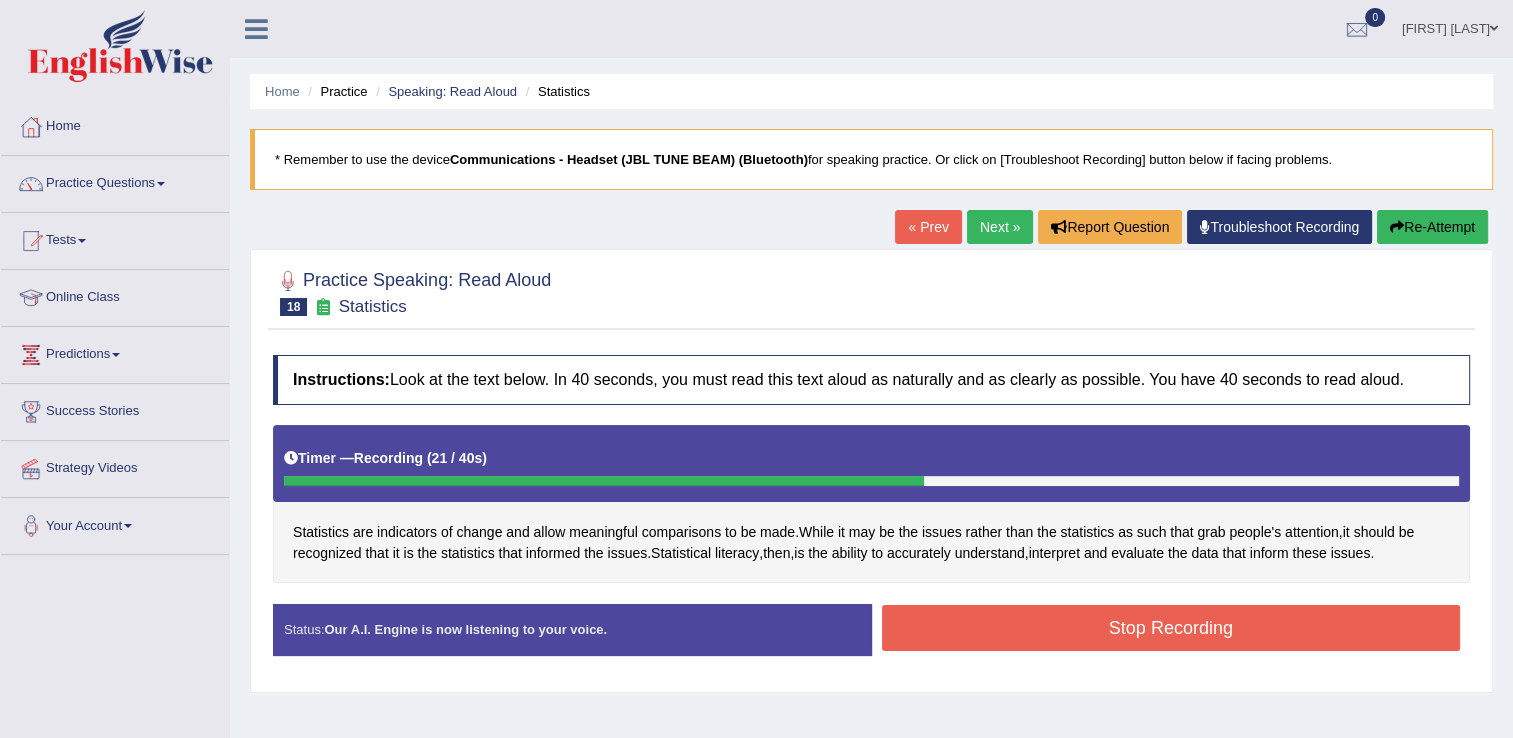 click on "Stop Recording" at bounding box center [1171, 628] 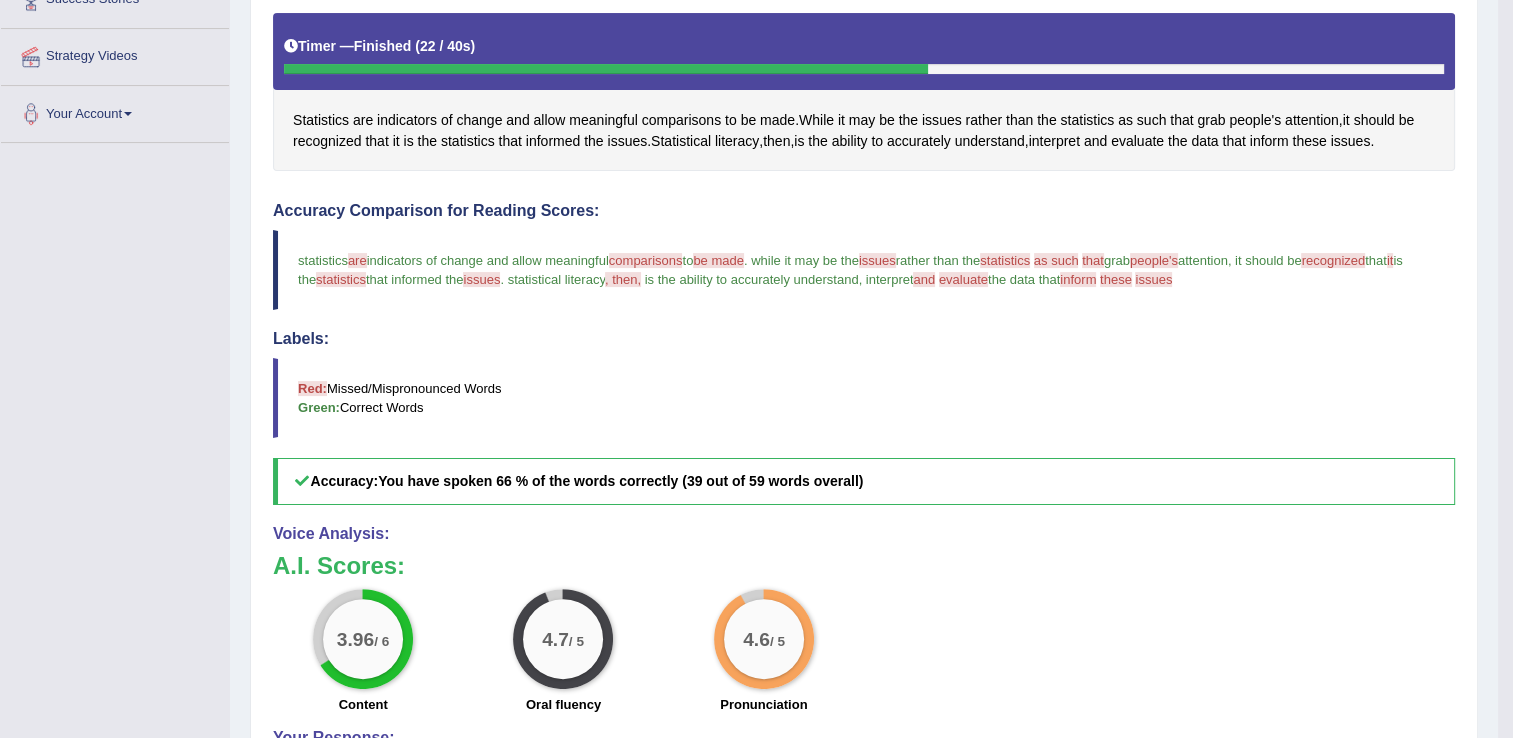 scroll, scrollTop: 519, scrollLeft: 0, axis: vertical 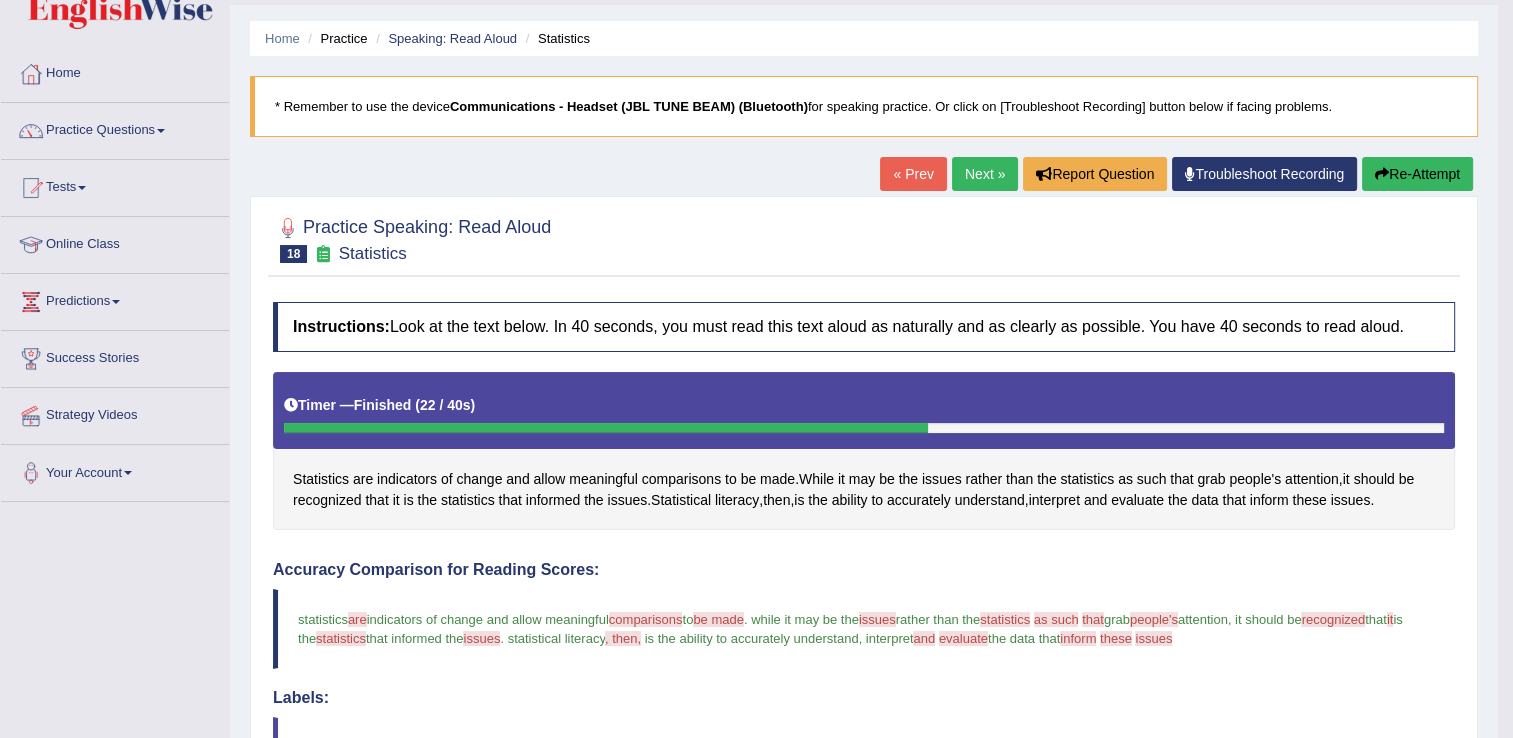 click on "Next »" at bounding box center (985, 174) 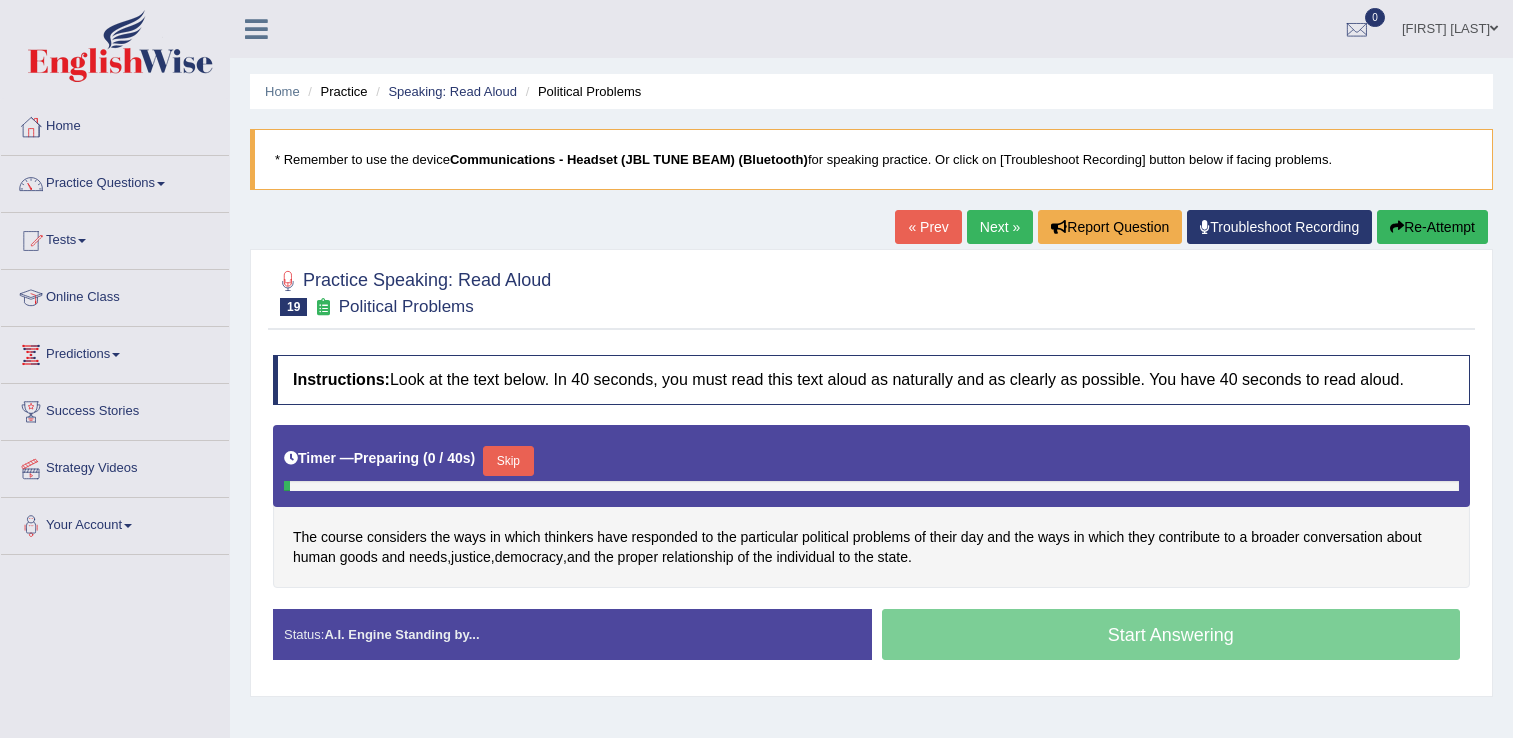 scroll, scrollTop: 0, scrollLeft: 0, axis: both 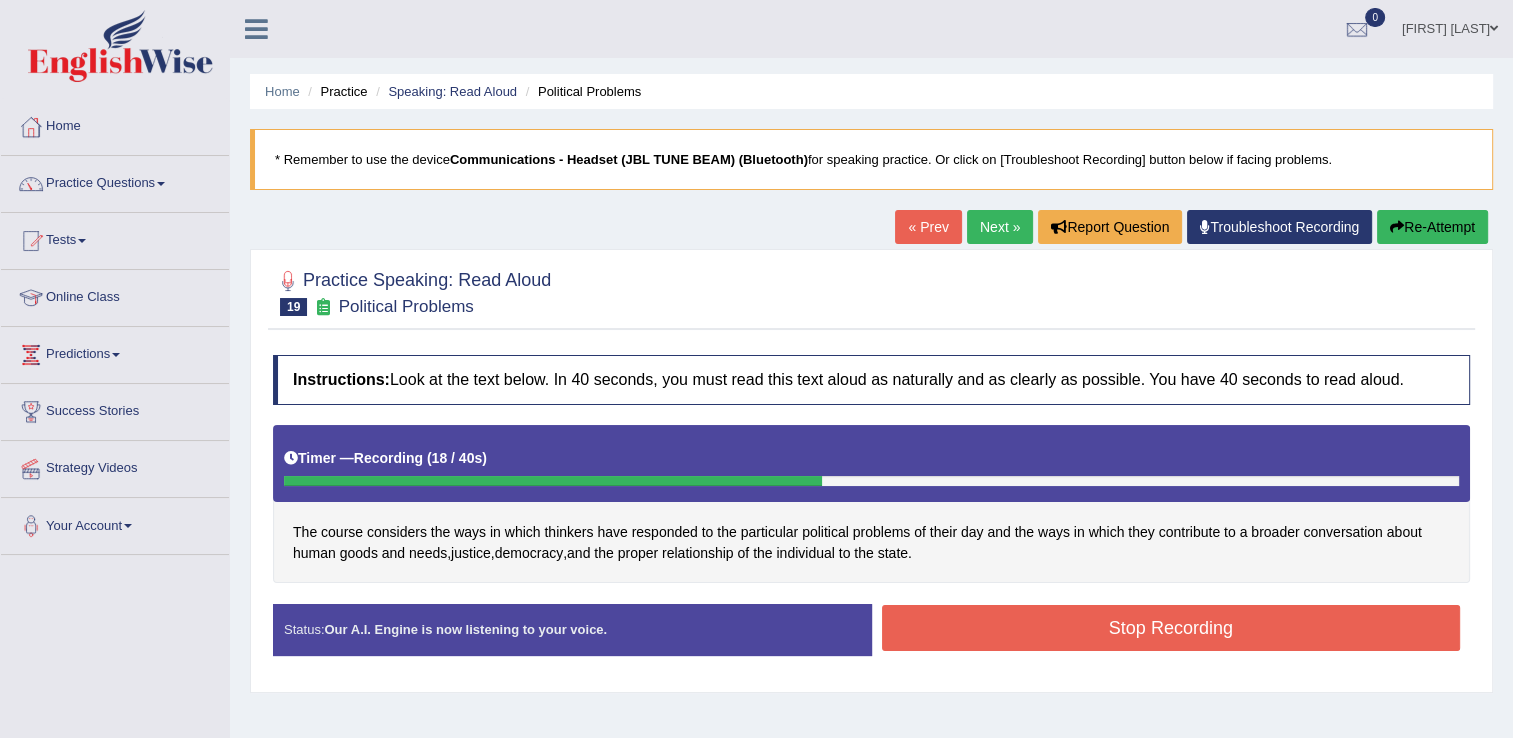 click on "Stop Recording" at bounding box center [1171, 628] 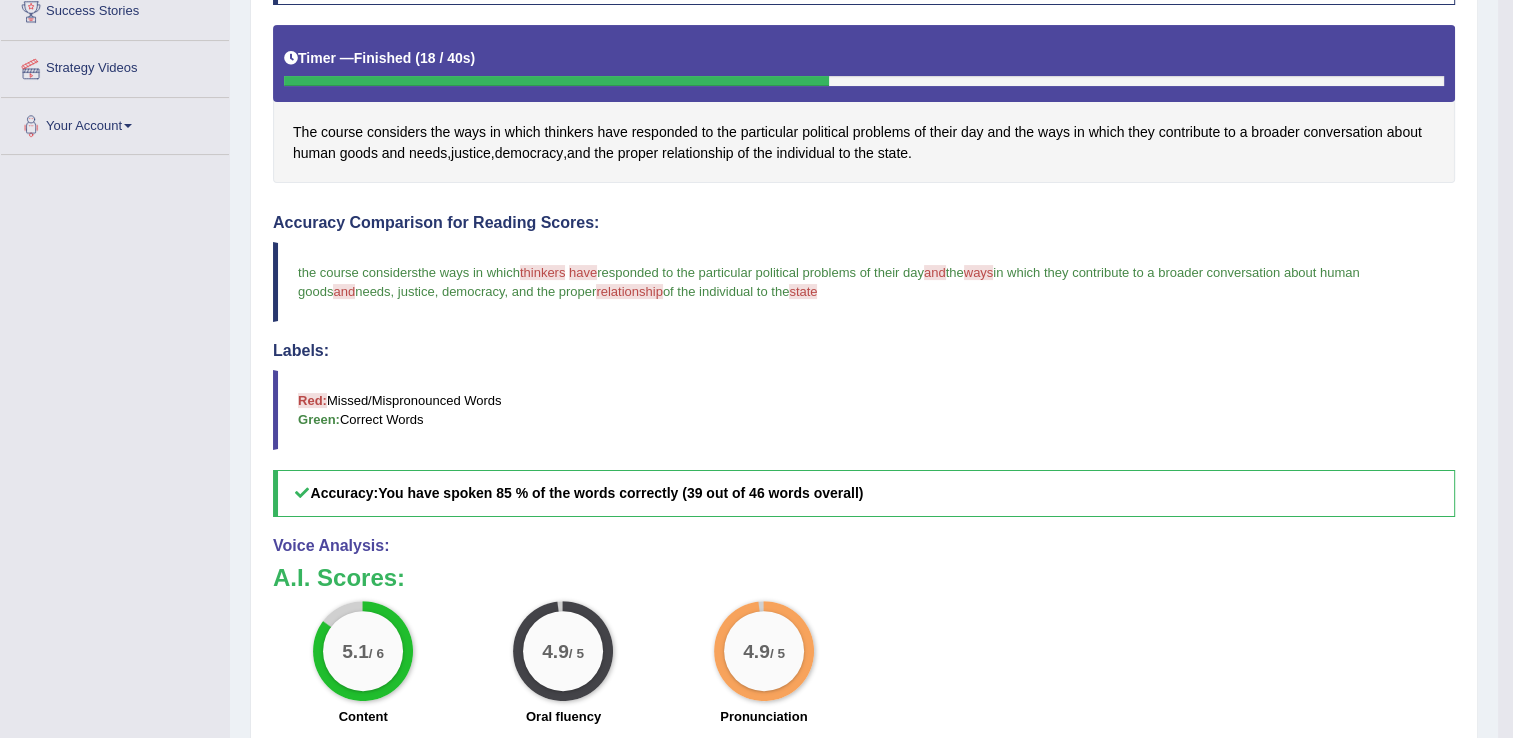 scroll, scrollTop: 506, scrollLeft: 0, axis: vertical 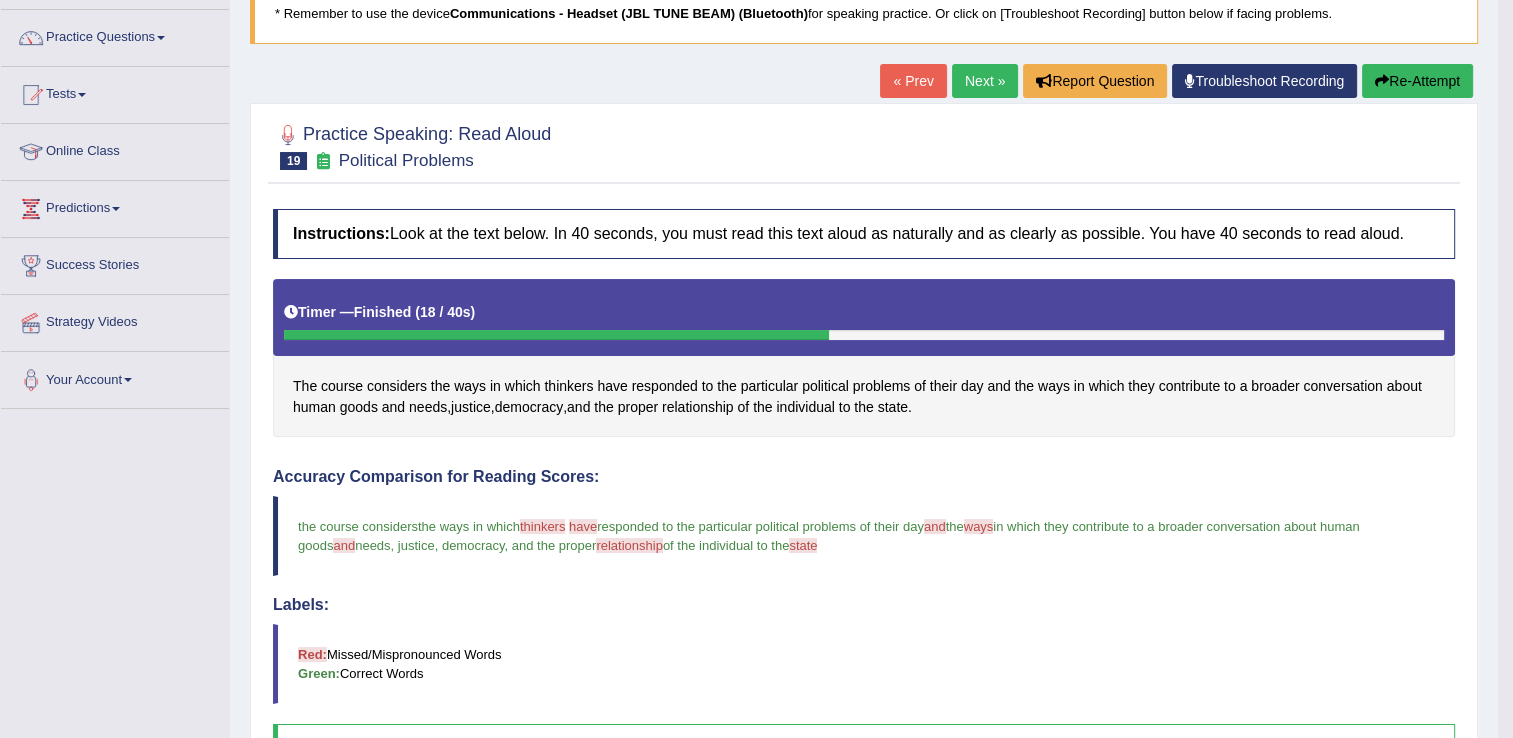 click on "Next »" at bounding box center [985, 81] 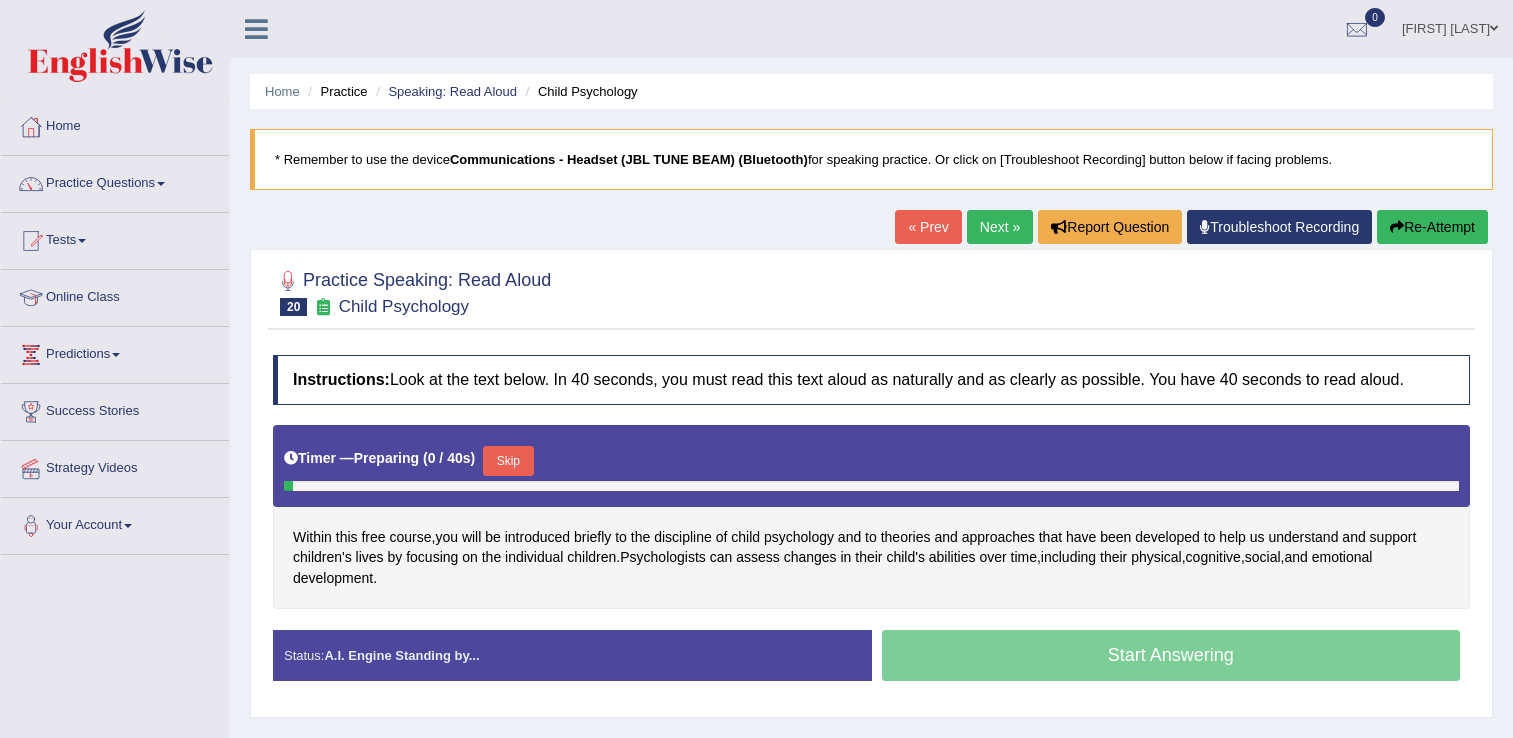 scroll, scrollTop: 0, scrollLeft: 0, axis: both 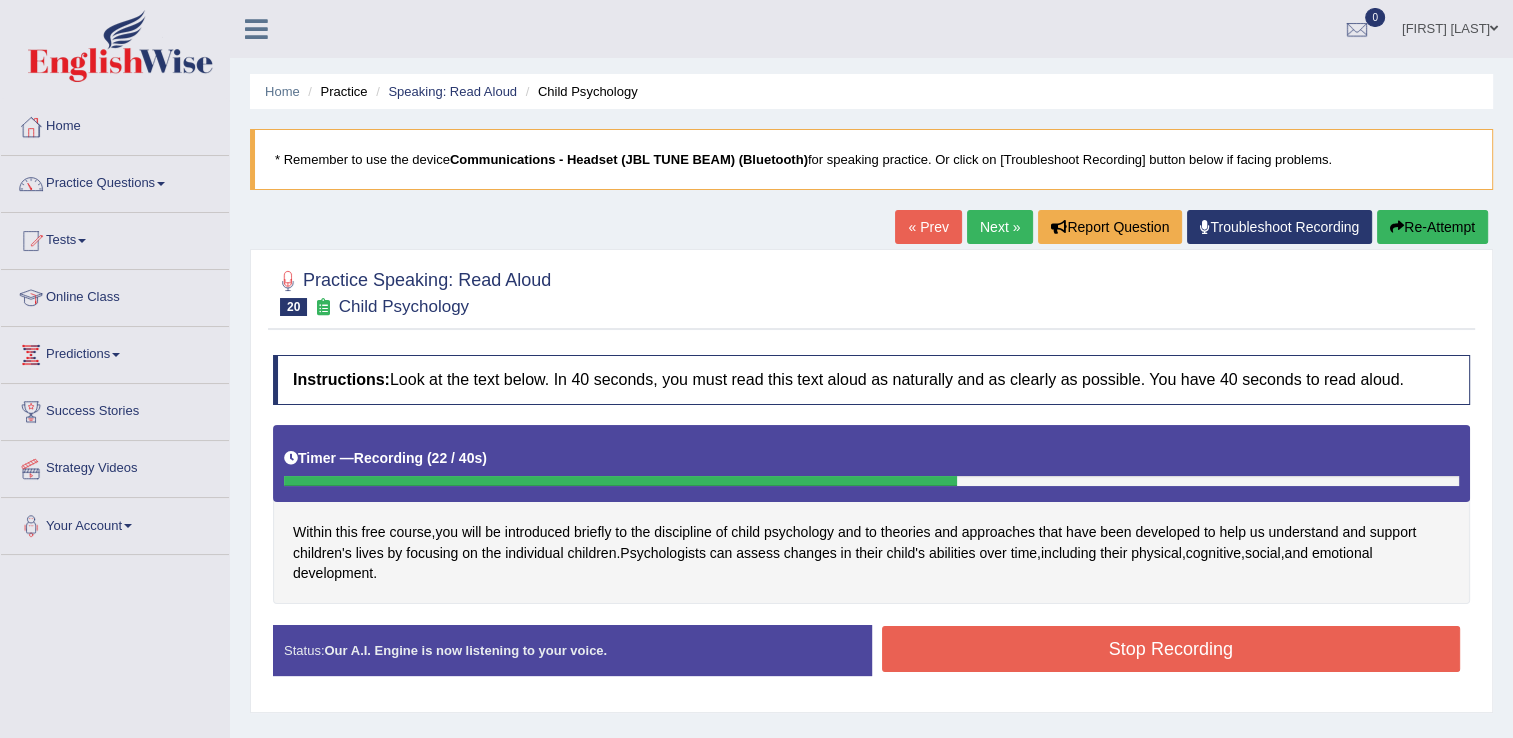 click on "Stop Recording" at bounding box center (1171, 649) 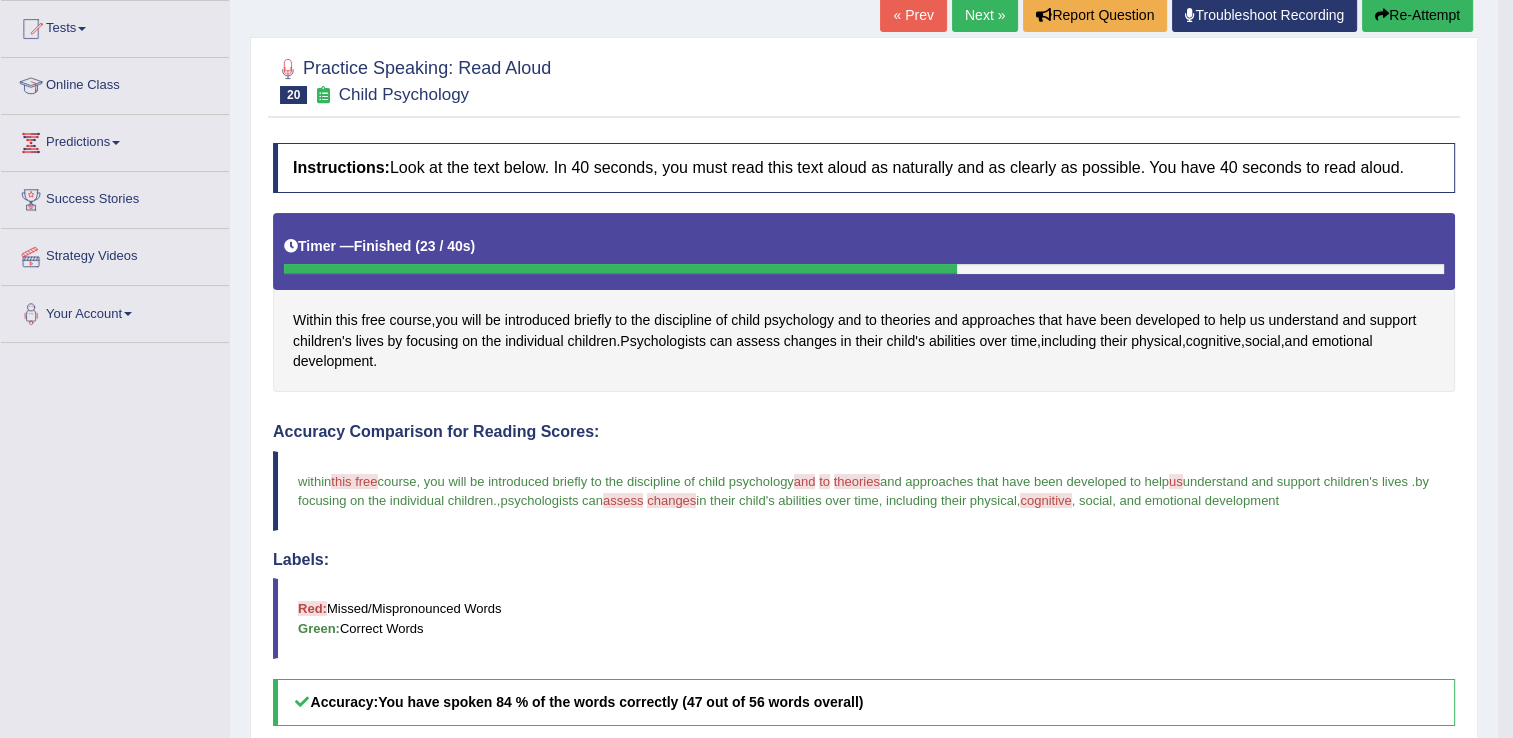 scroll, scrollTop: 386, scrollLeft: 0, axis: vertical 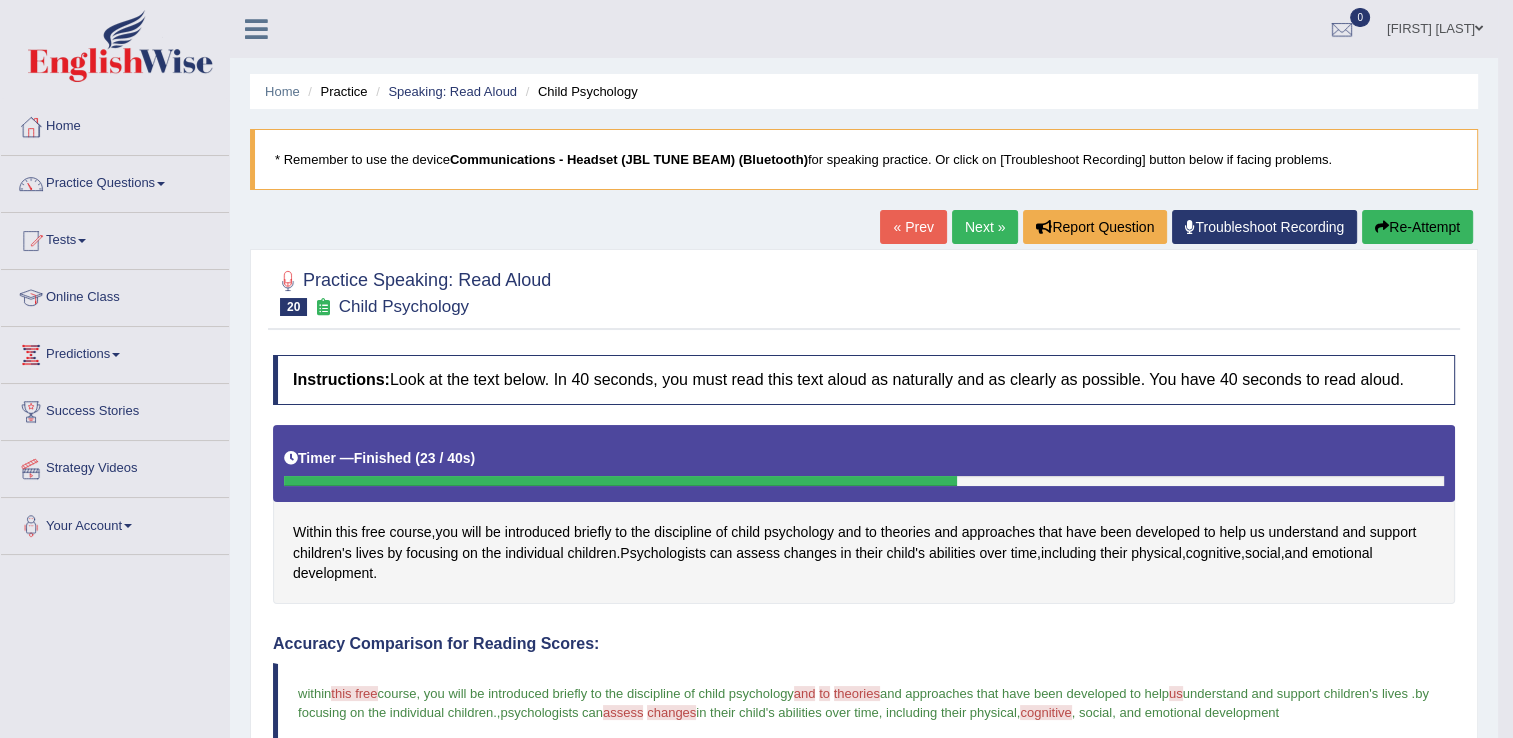 click on "Next »" at bounding box center [985, 227] 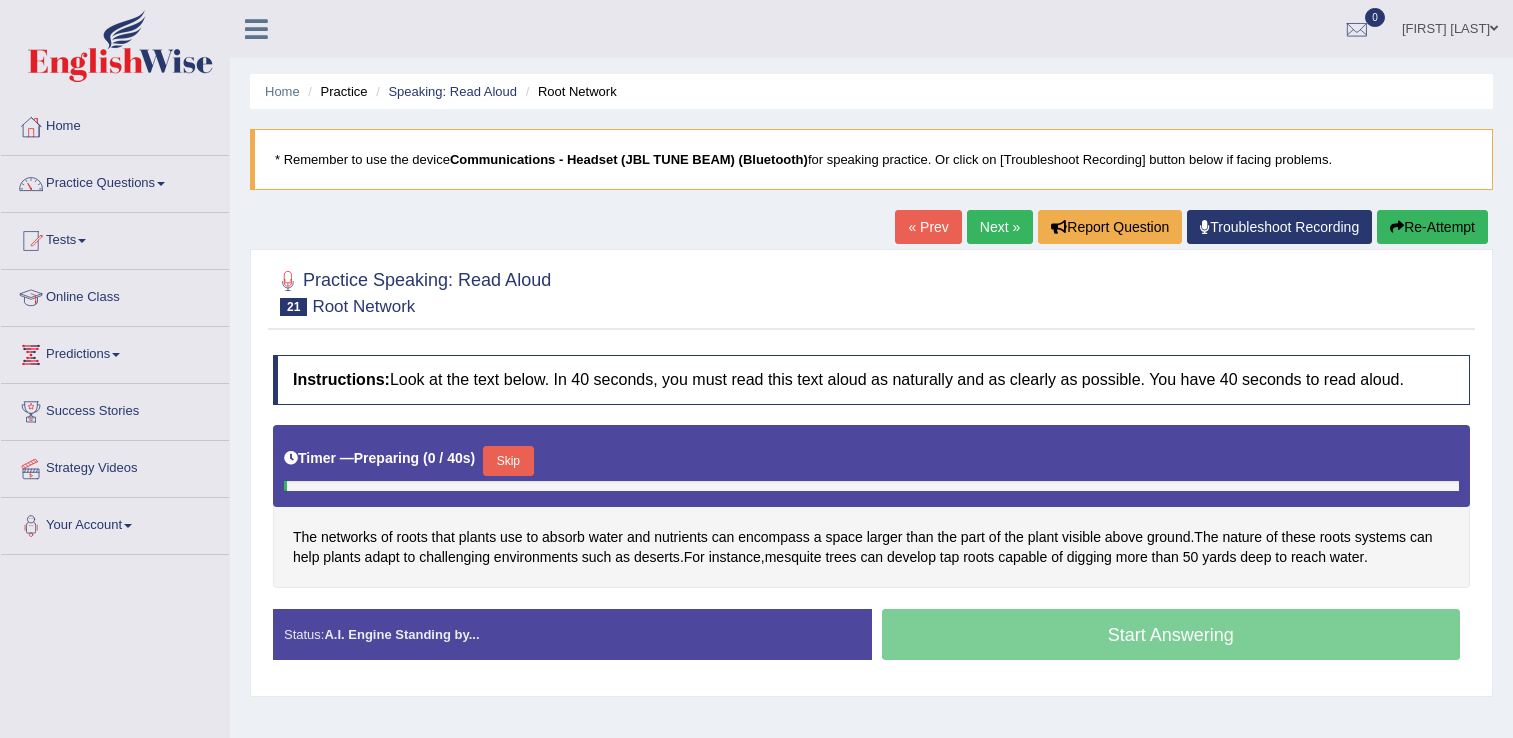 scroll, scrollTop: 0, scrollLeft: 0, axis: both 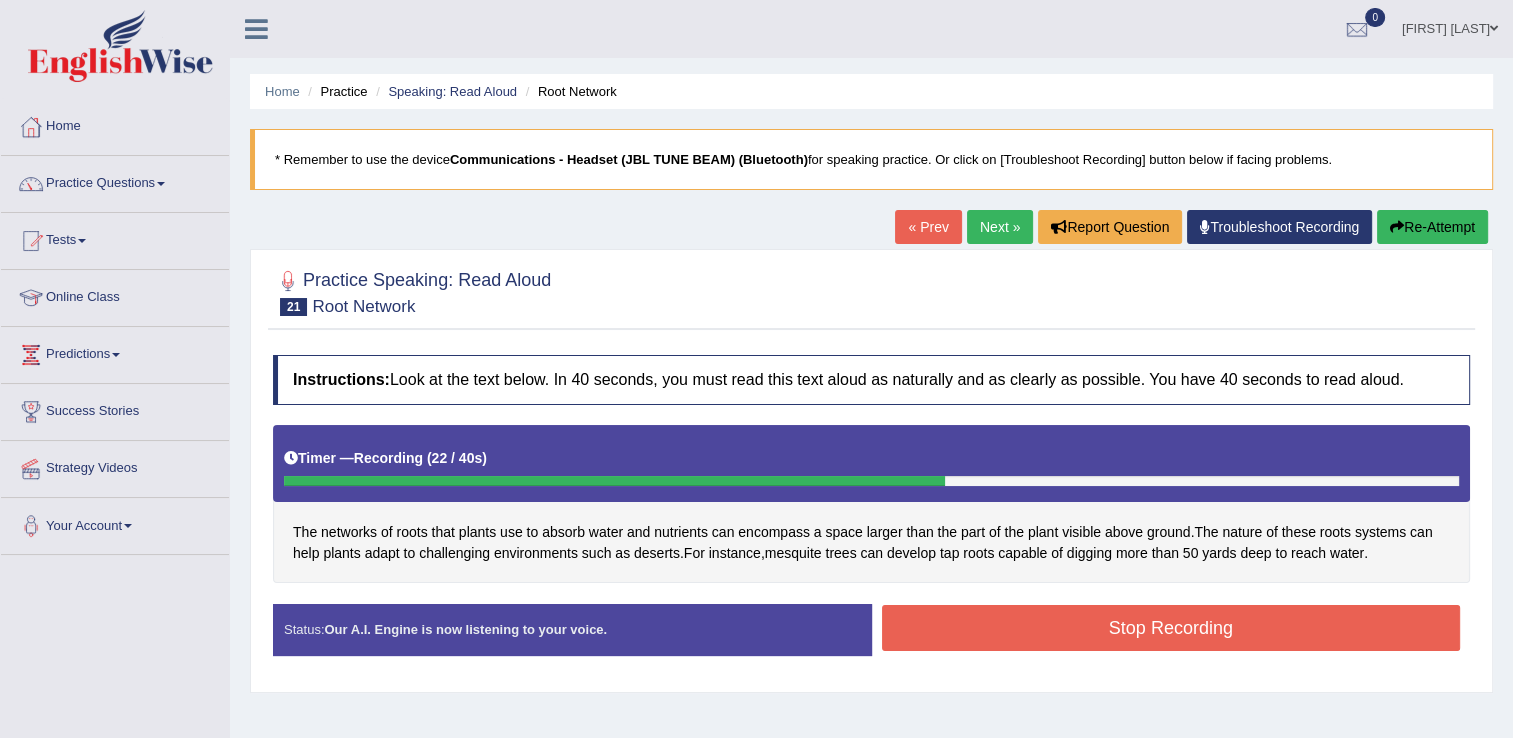 click on "Stop Recording" at bounding box center [1171, 628] 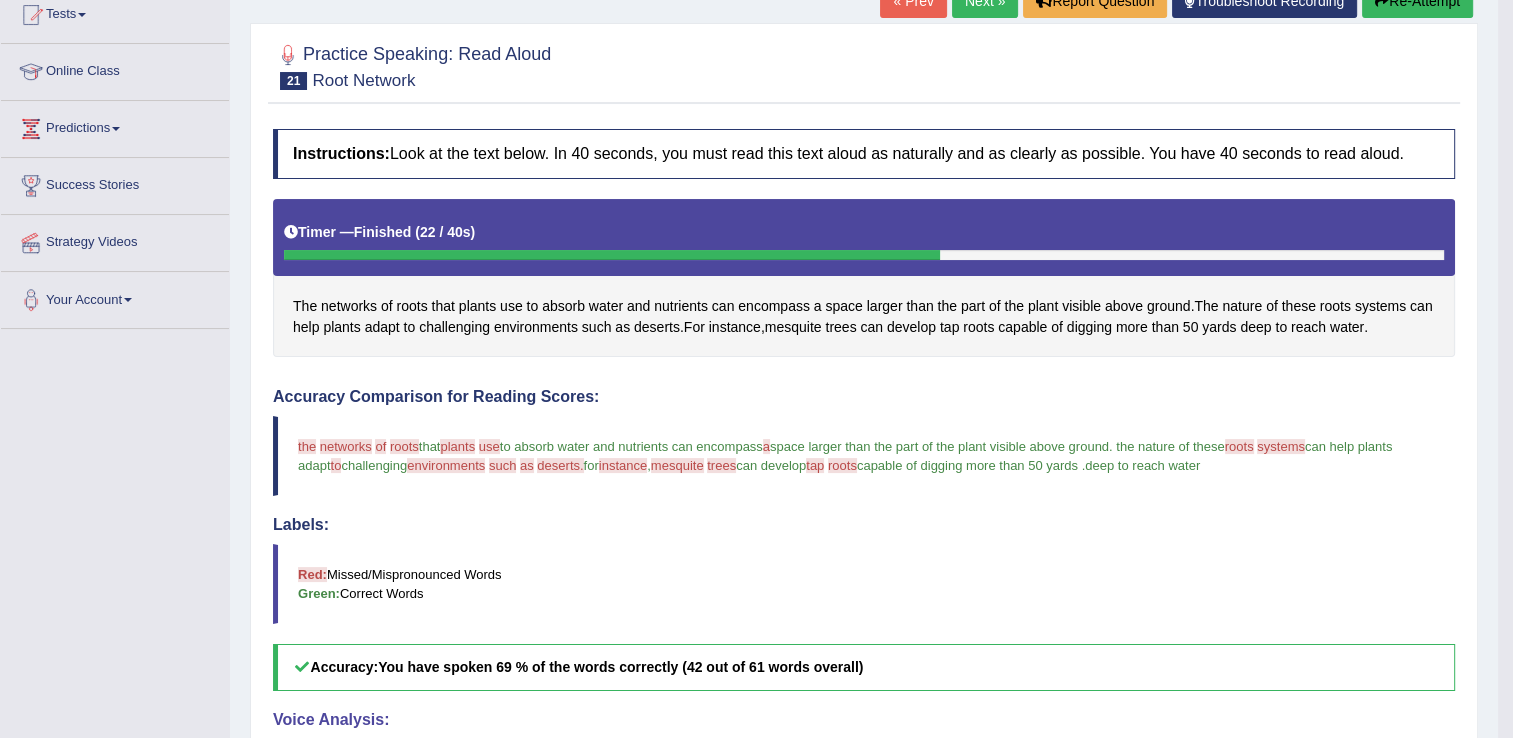 scroll, scrollTop: 386, scrollLeft: 0, axis: vertical 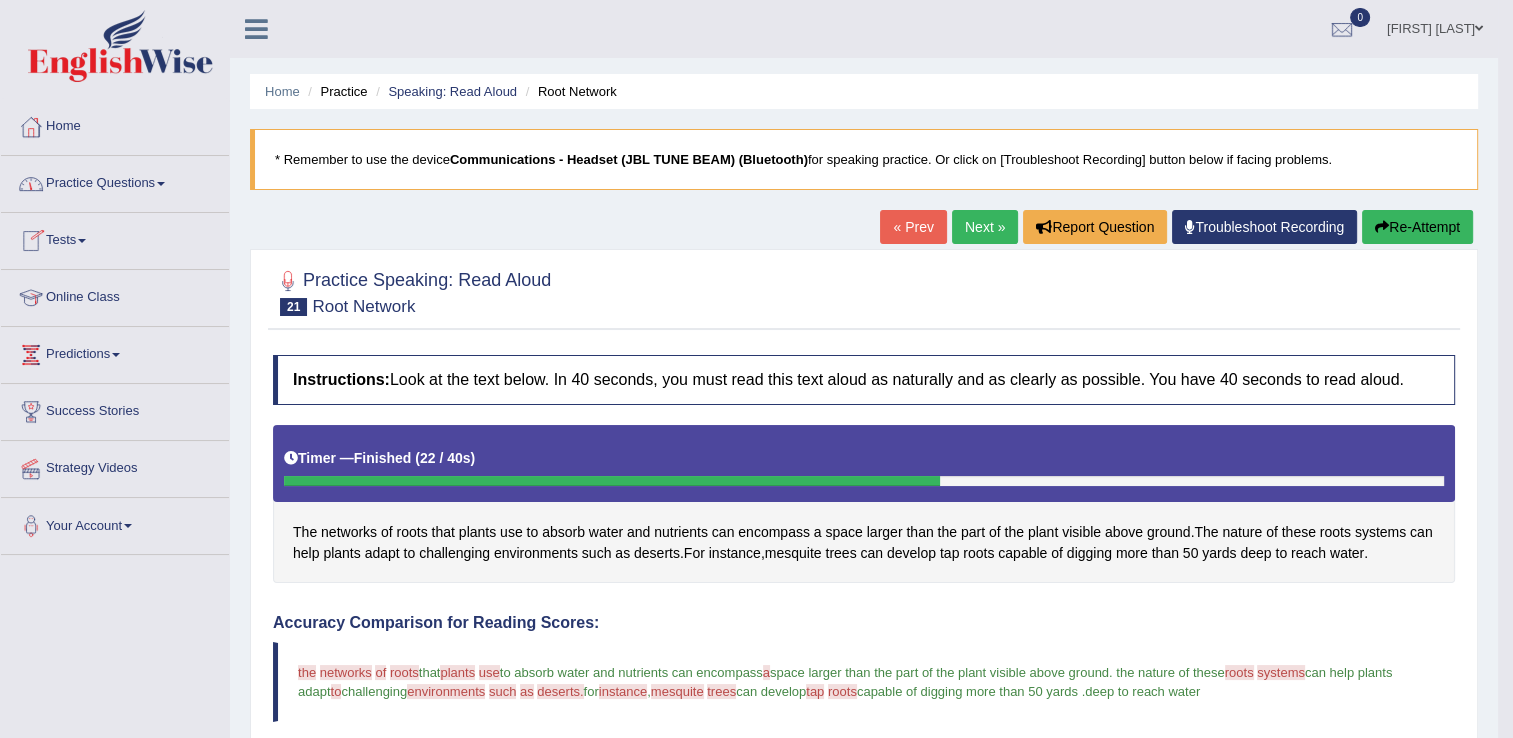 click on "Practice Questions" at bounding box center [115, 181] 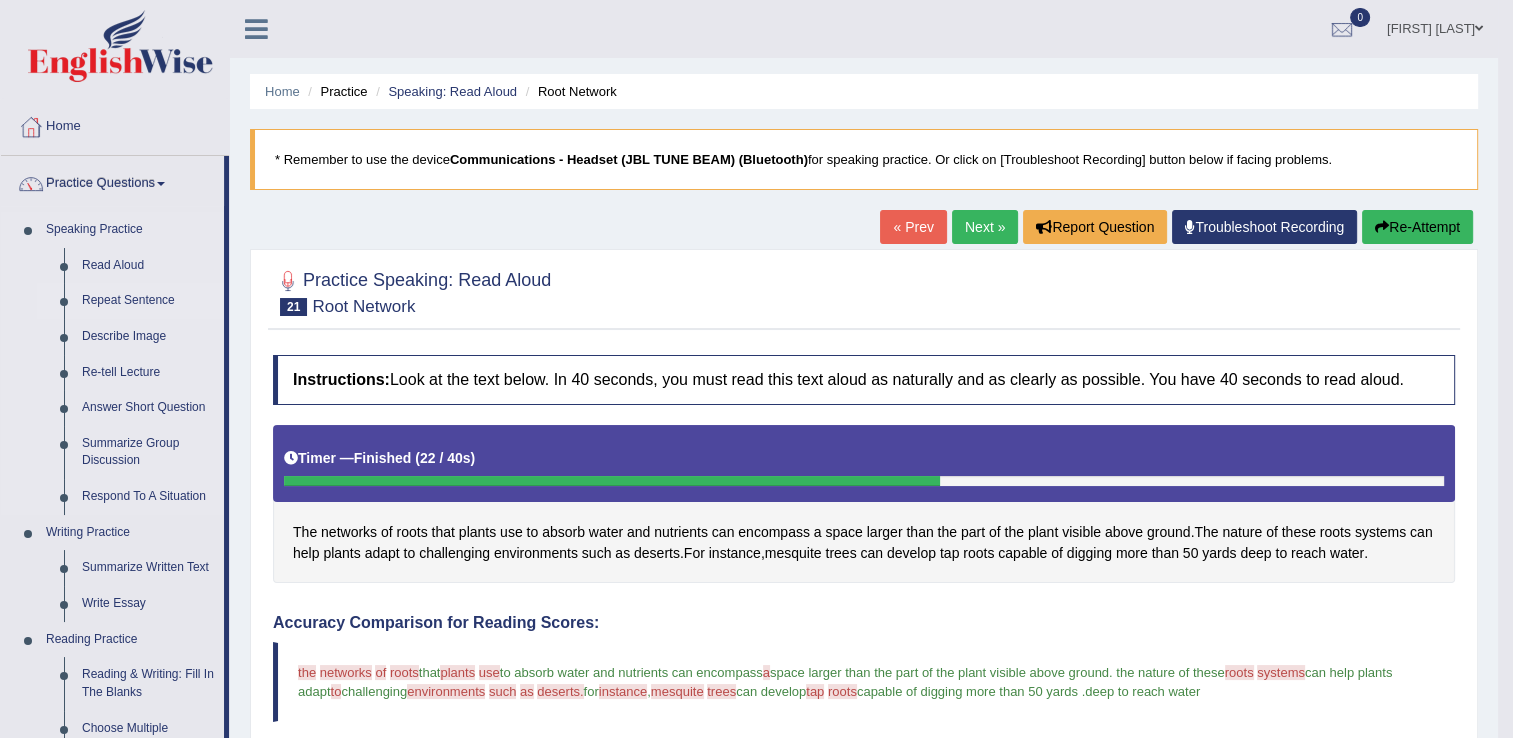 click on "Repeat Sentence" at bounding box center (148, 301) 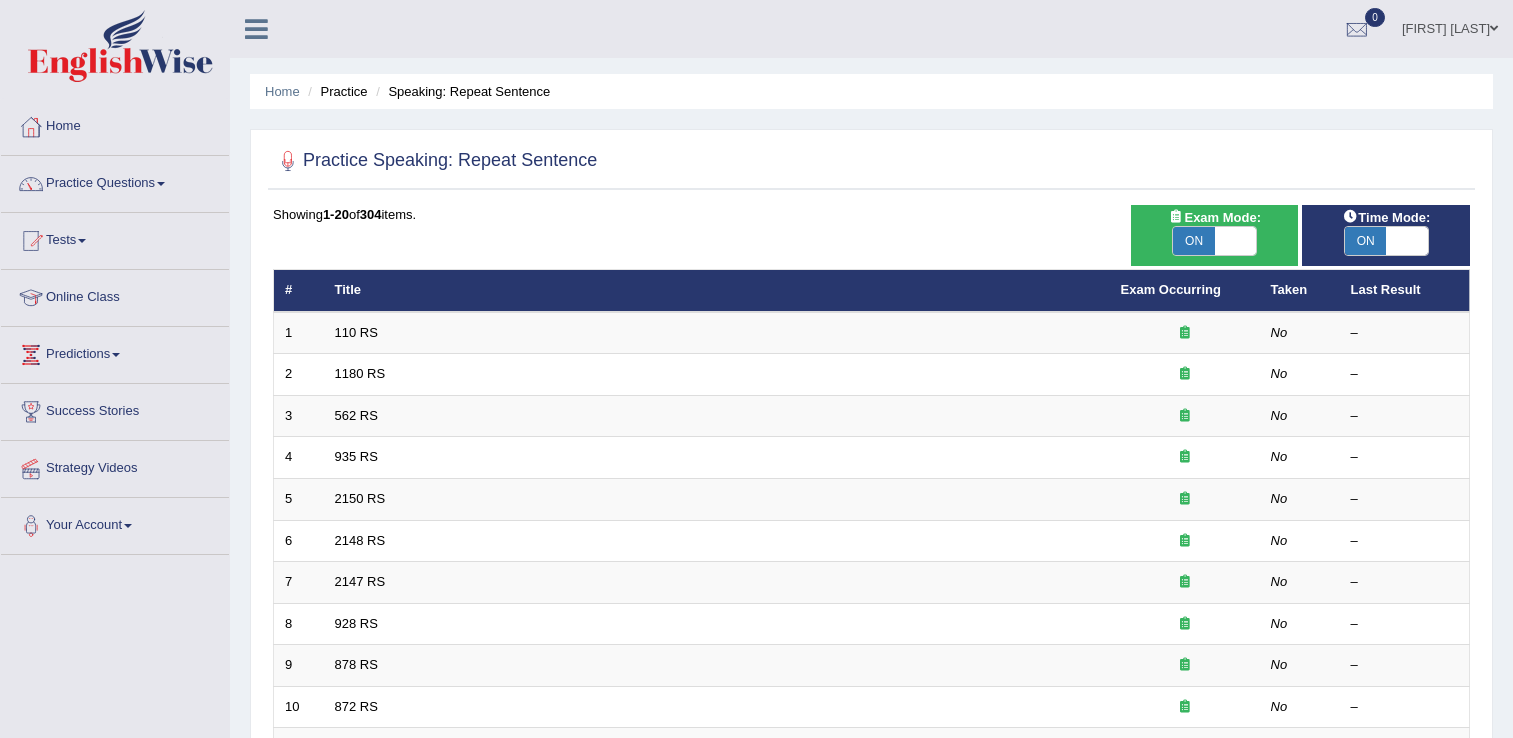 scroll, scrollTop: 0, scrollLeft: 0, axis: both 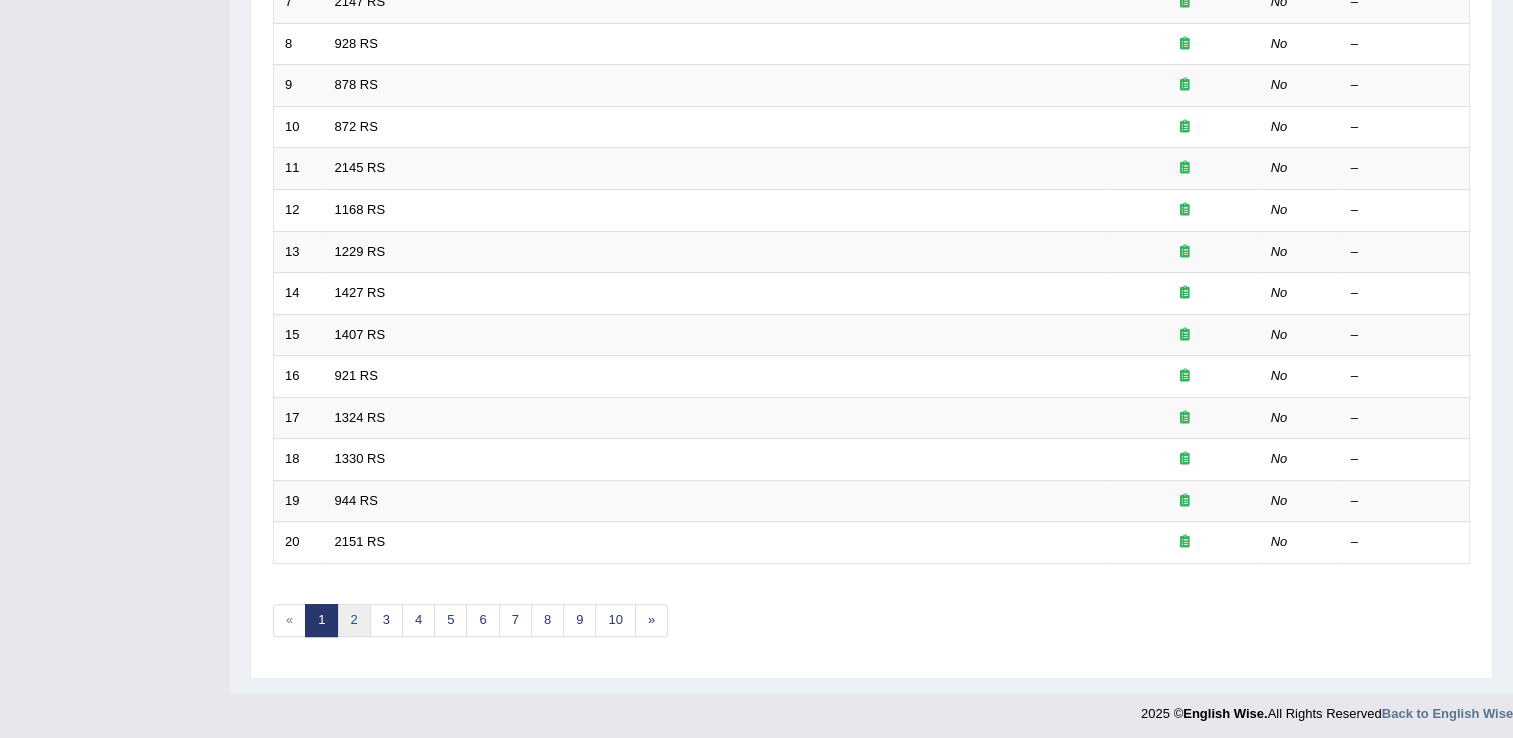 click on "2" at bounding box center [353, 620] 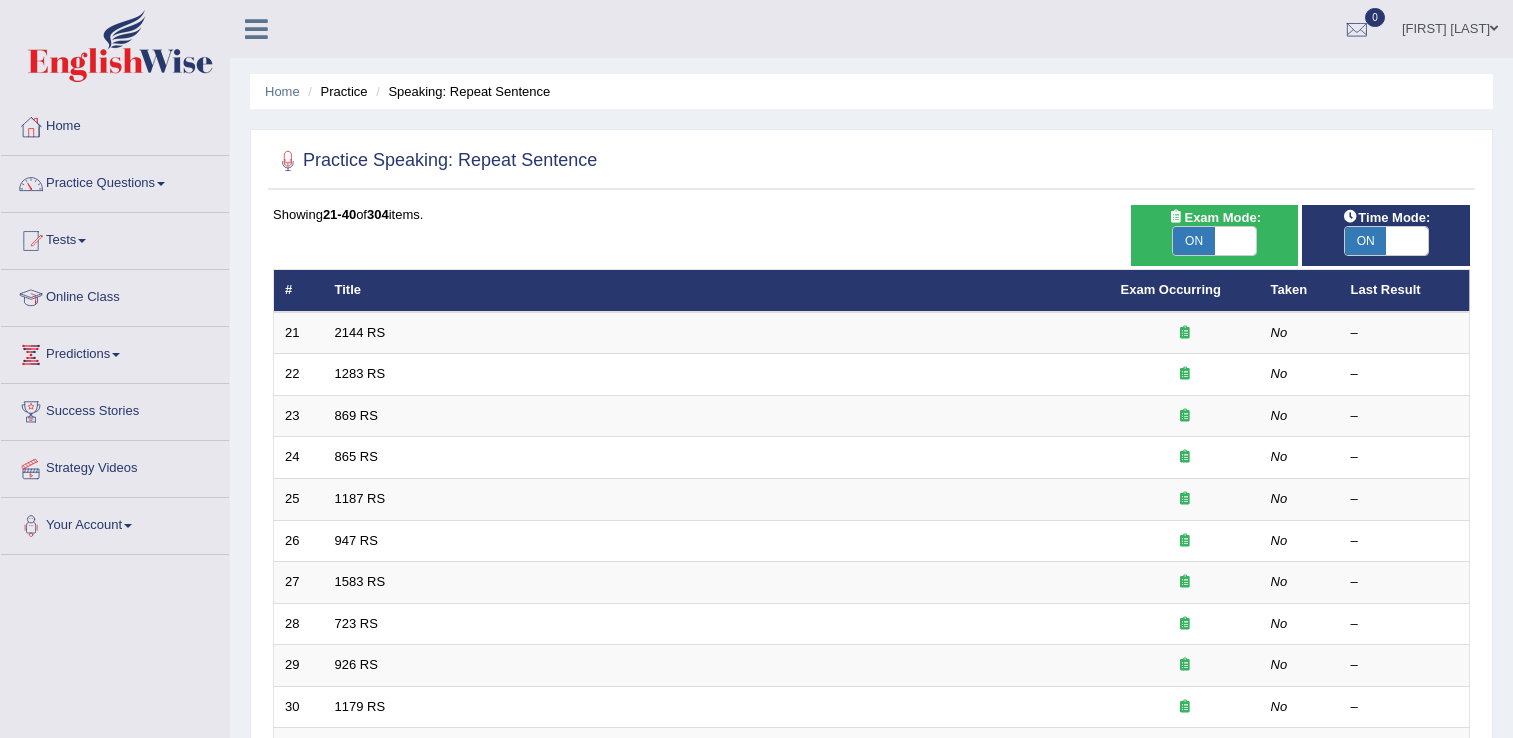 scroll, scrollTop: 0, scrollLeft: 0, axis: both 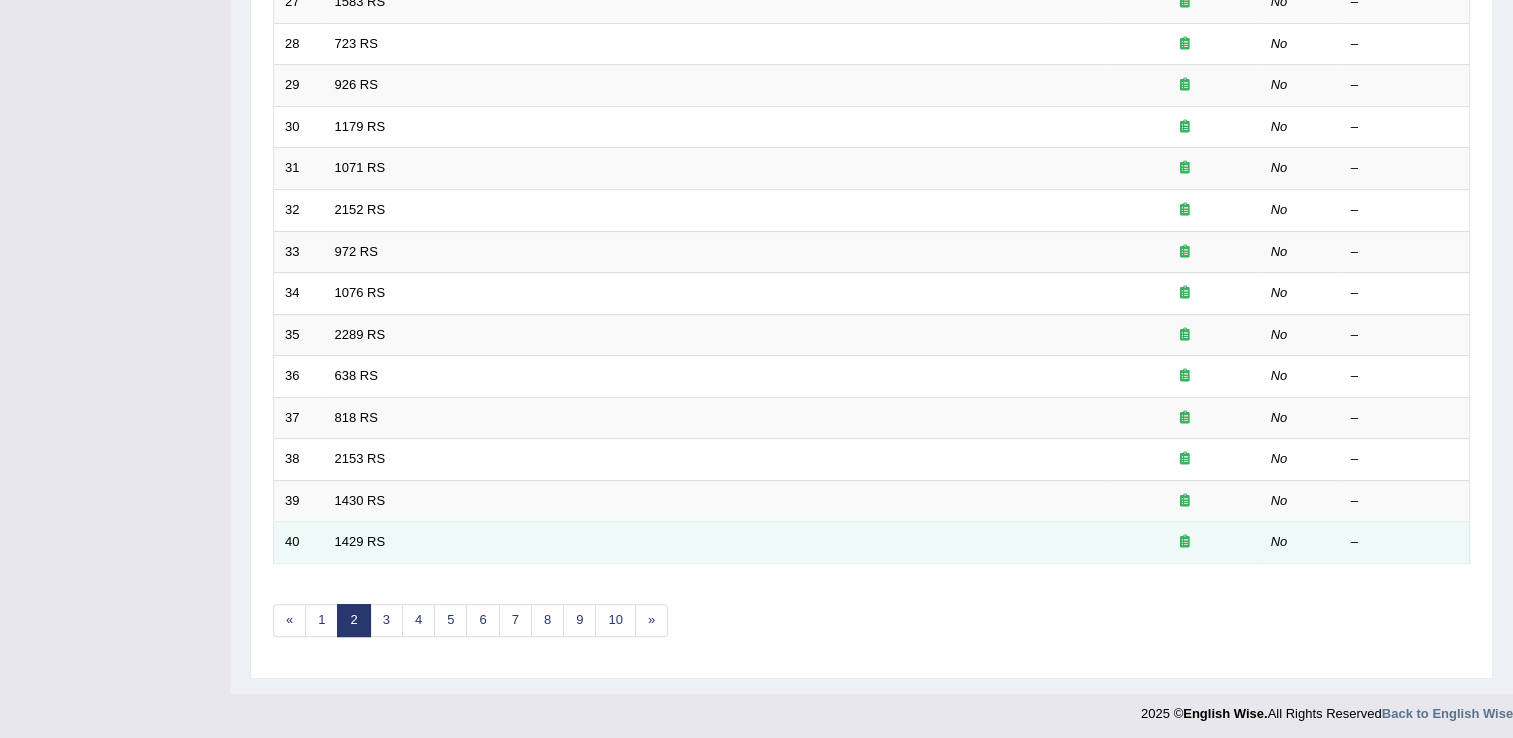 click on "1429 RS" at bounding box center (717, 543) 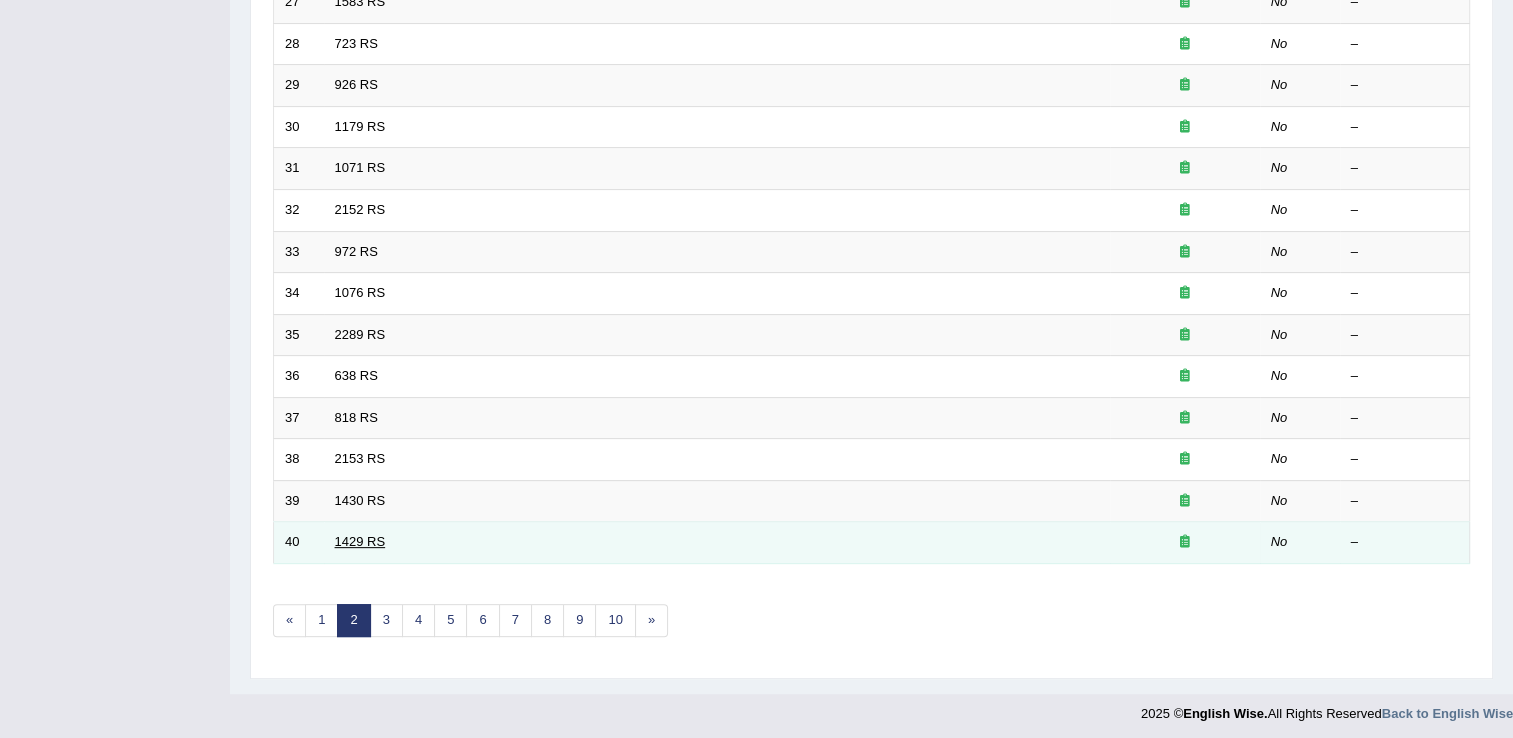 click on "1429 RS" at bounding box center [360, 541] 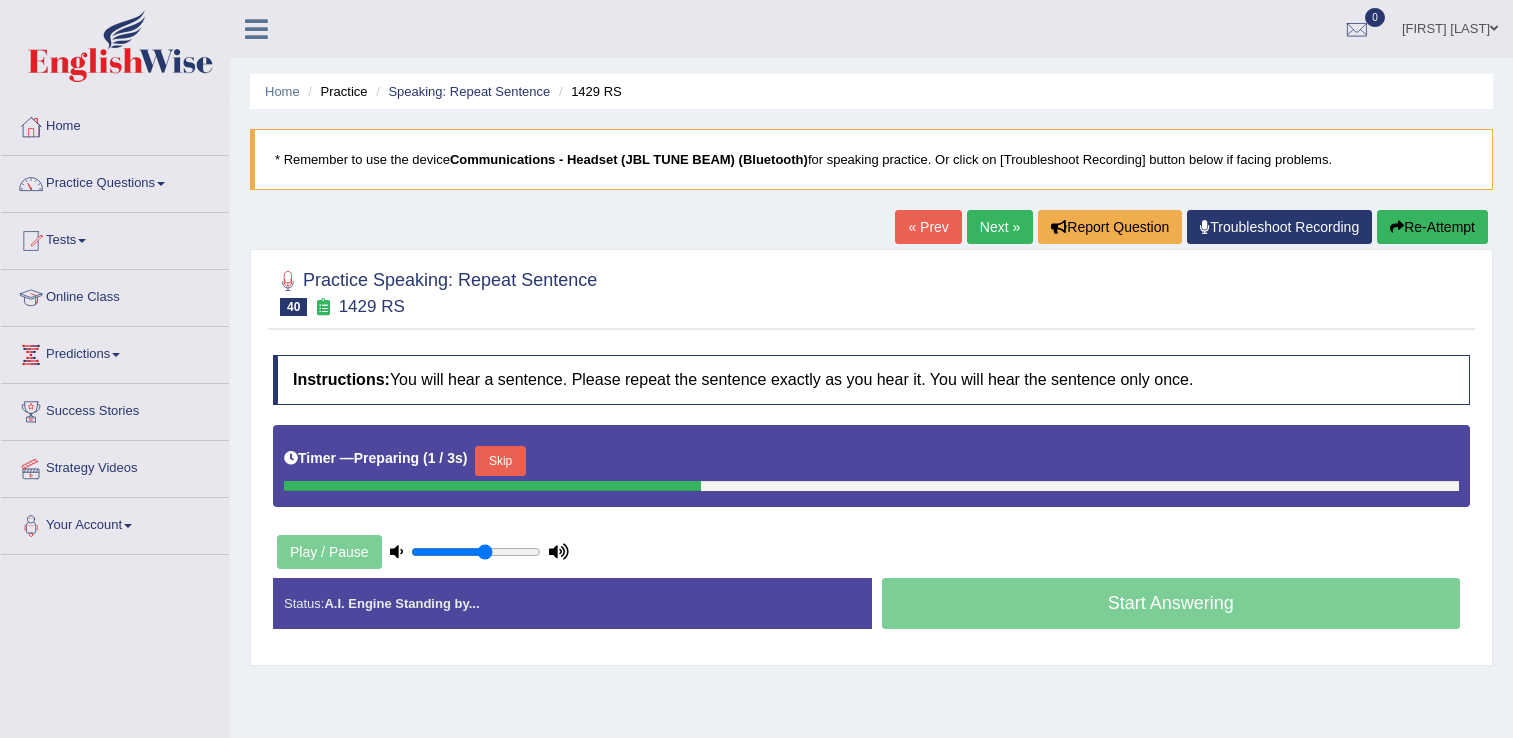 scroll, scrollTop: 0, scrollLeft: 0, axis: both 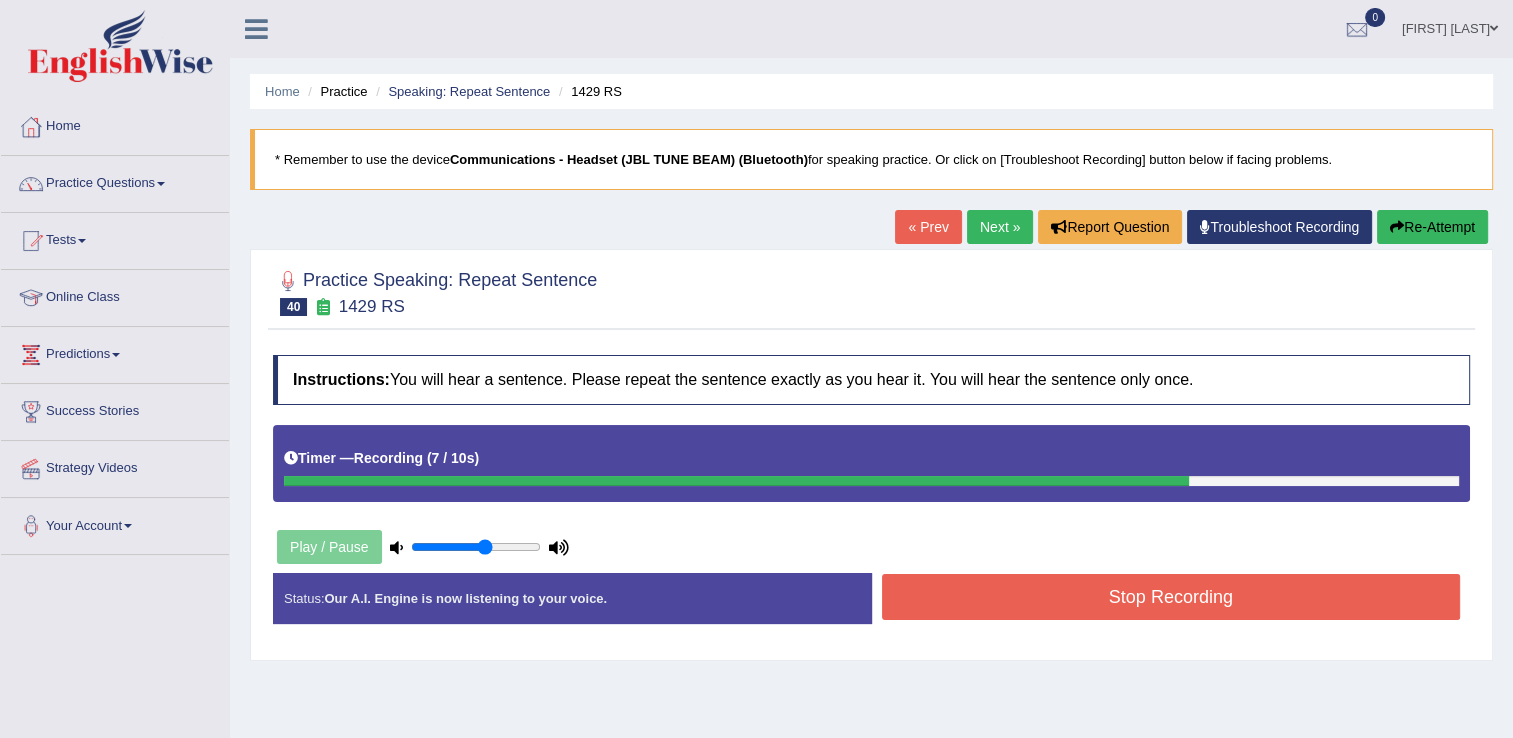 click on "Stop Recording" at bounding box center [1171, 597] 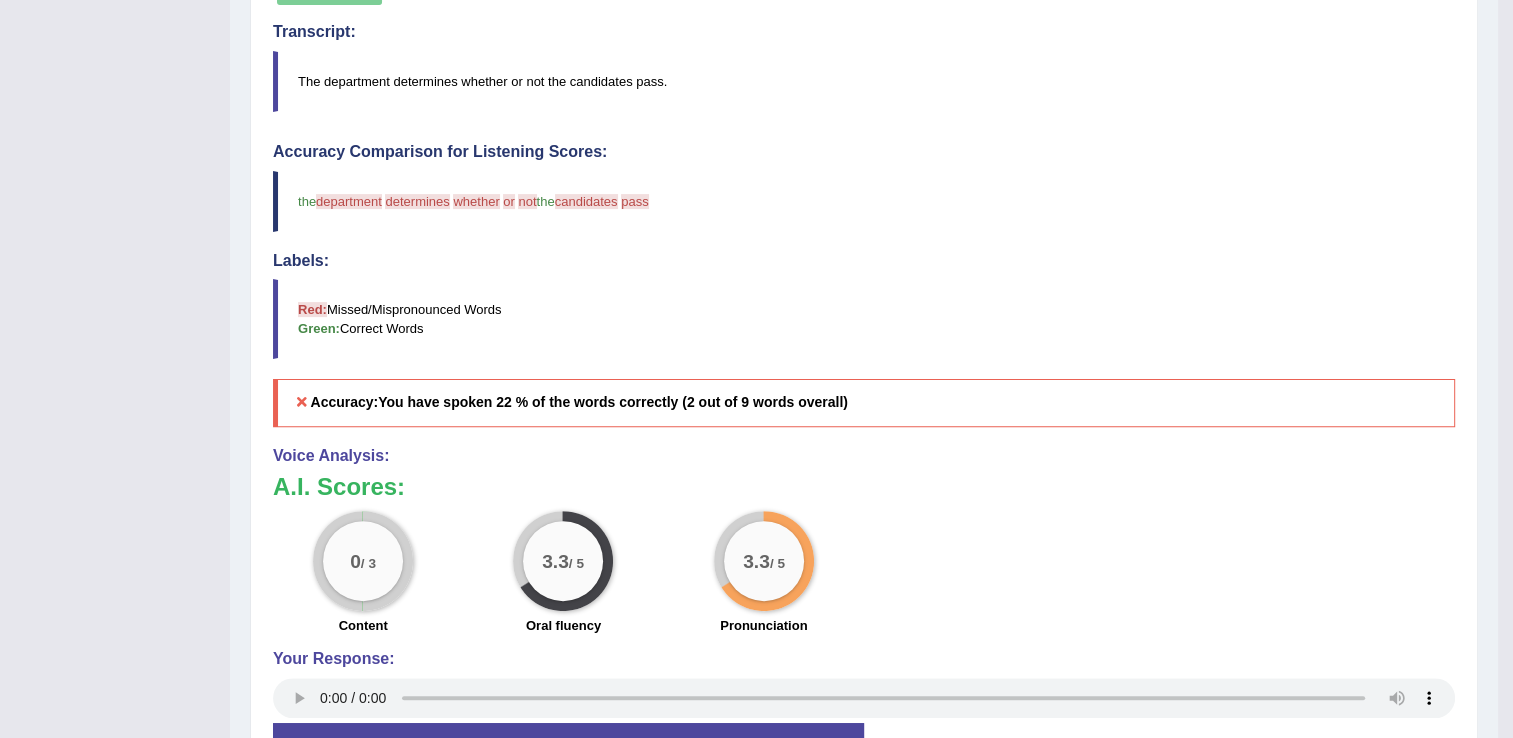 scroll, scrollTop: 639, scrollLeft: 0, axis: vertical 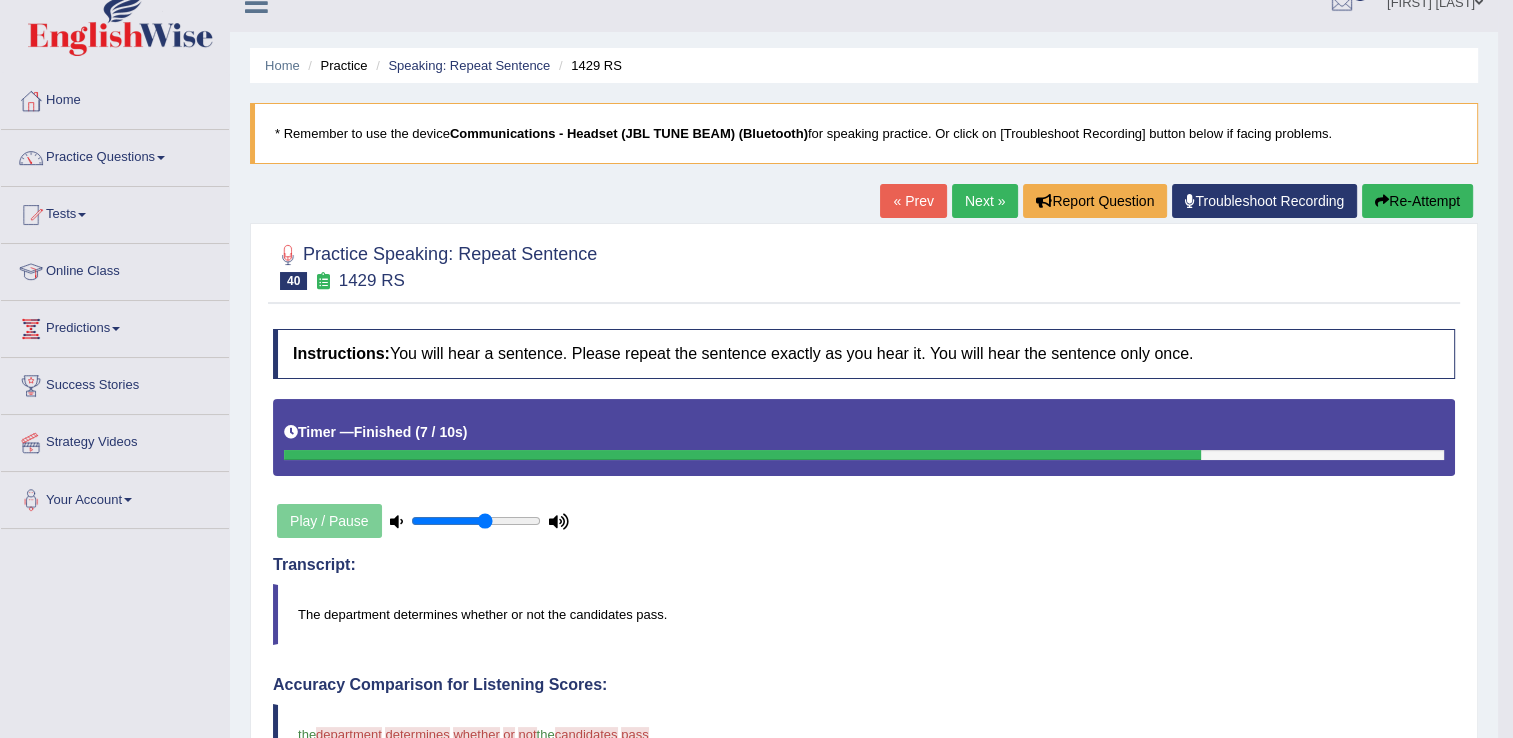 click on "Next »" at bounding box center [985, 201] 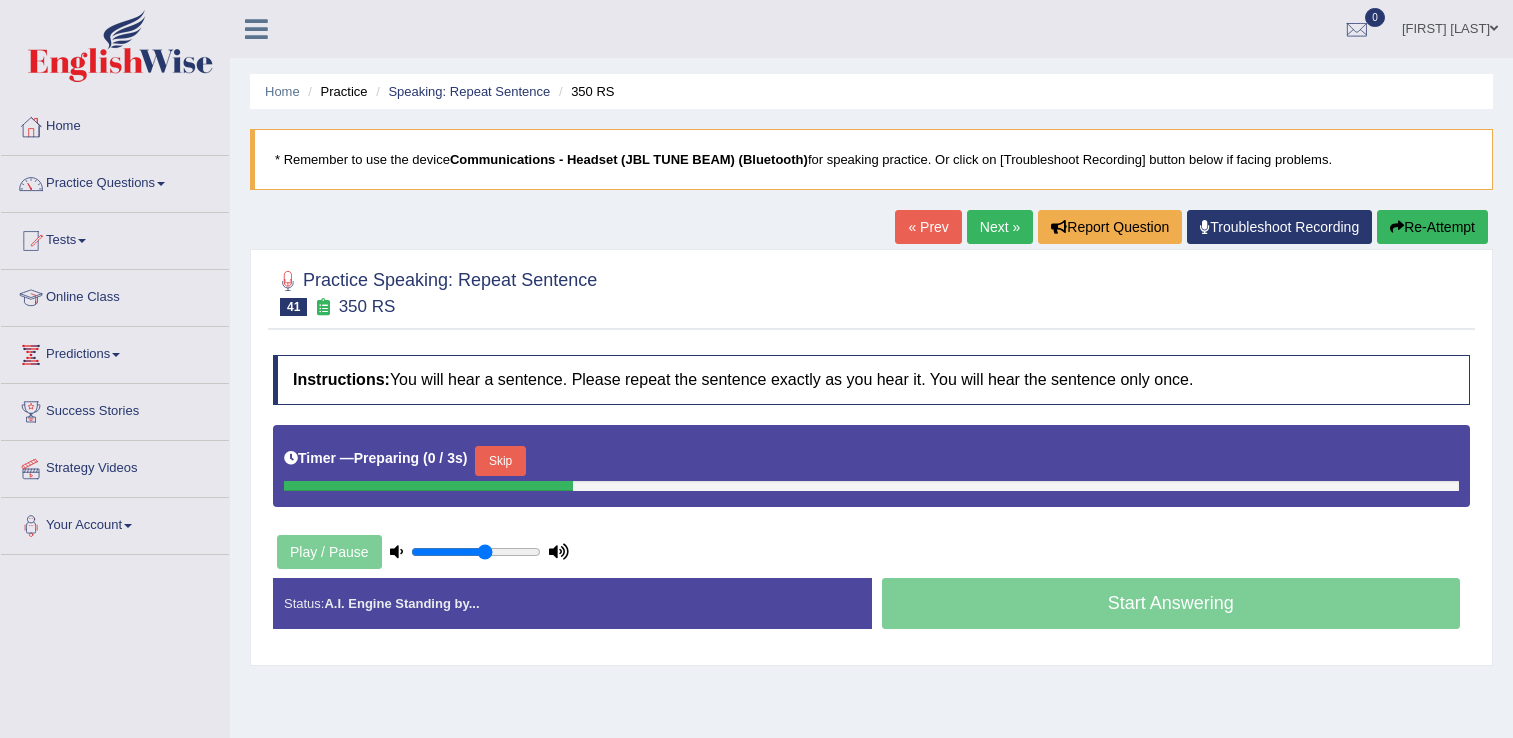scroll, scrollTop: 0, scrollLeft: 0, axis: both 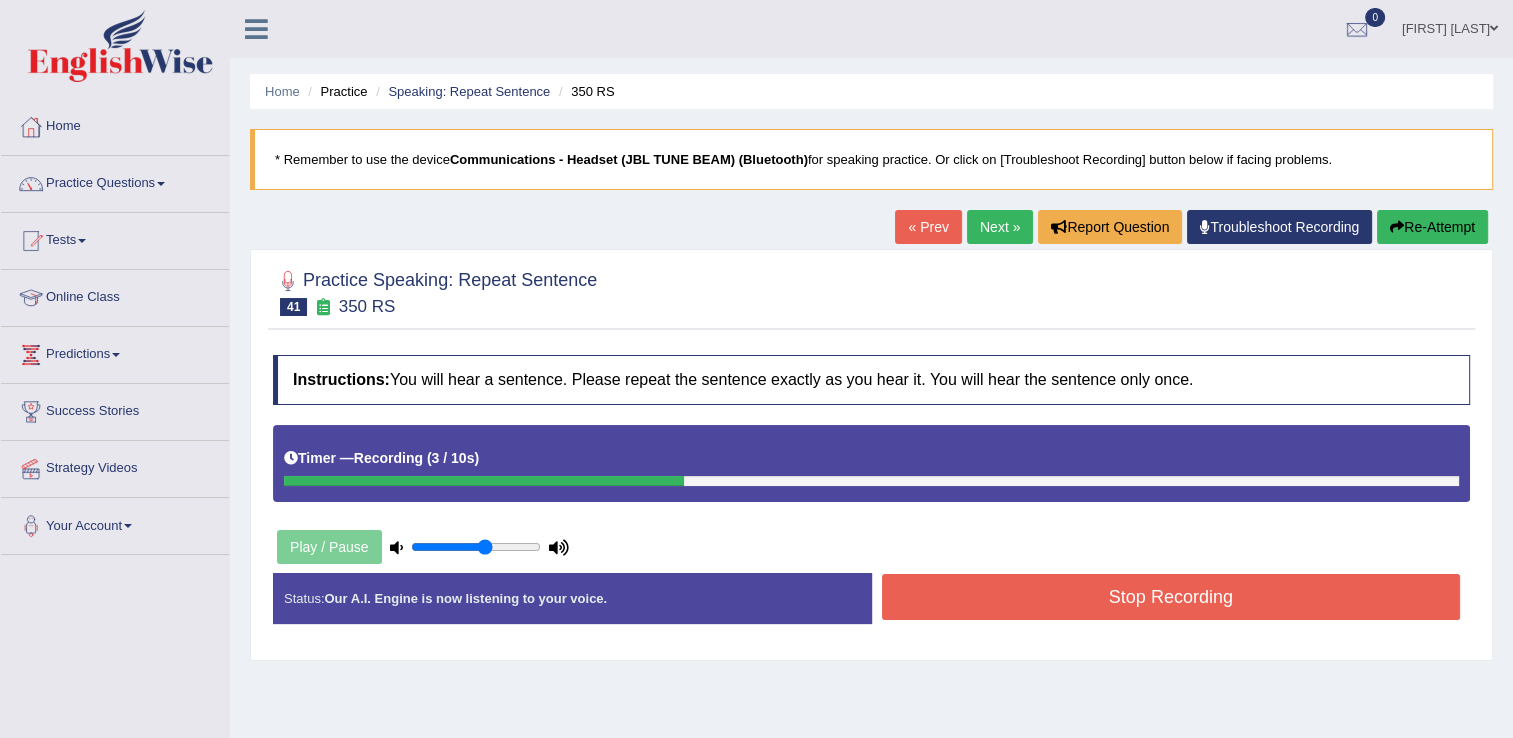 click on "Stop Recording" at bounding box center (1171, 597) 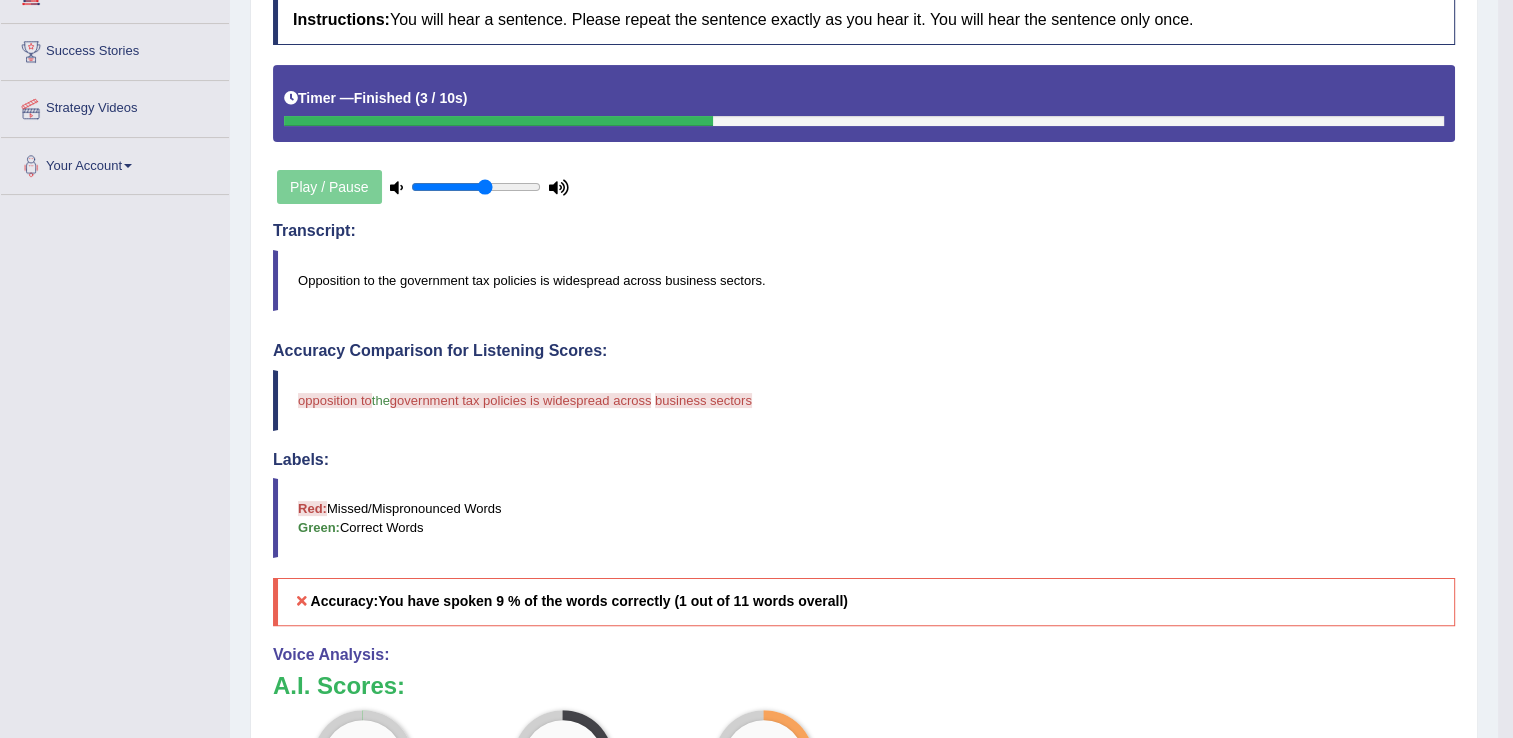 scroll, scrollTop: 386, scrollLeft: 0, axis: vertical 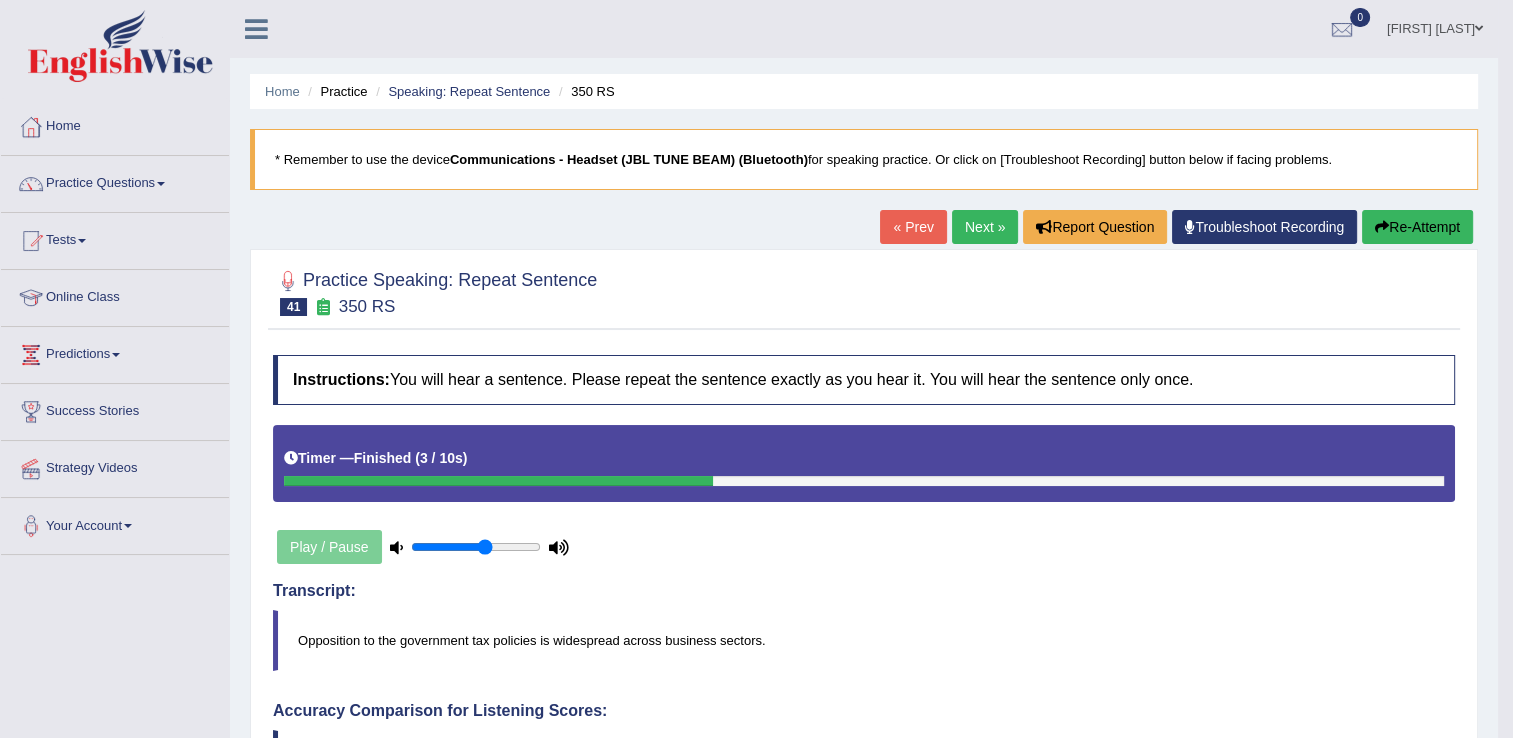 click on "Next »" at bounding box center (985, 227) 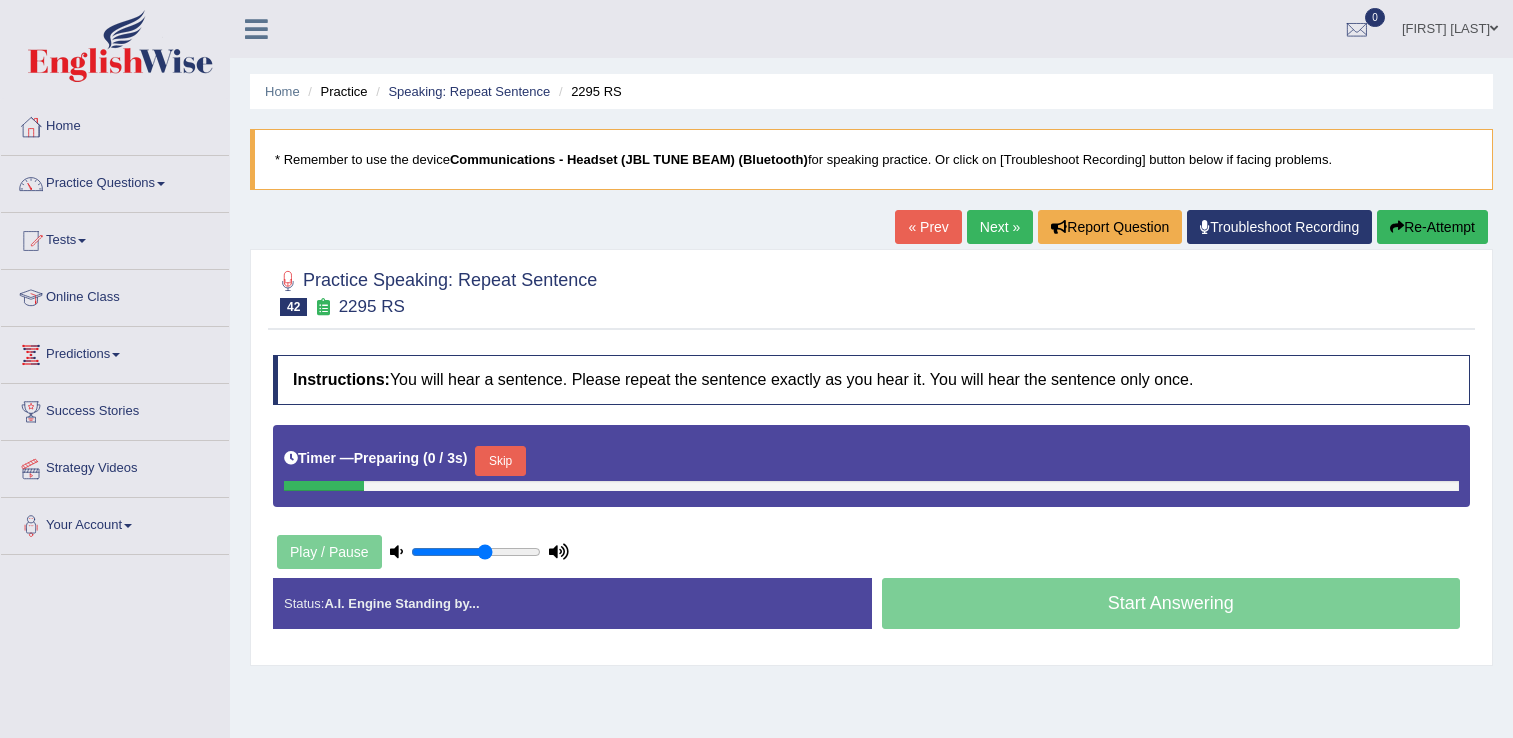 scroll, scrollTop: 0, scrollLeft: 0, axis: both 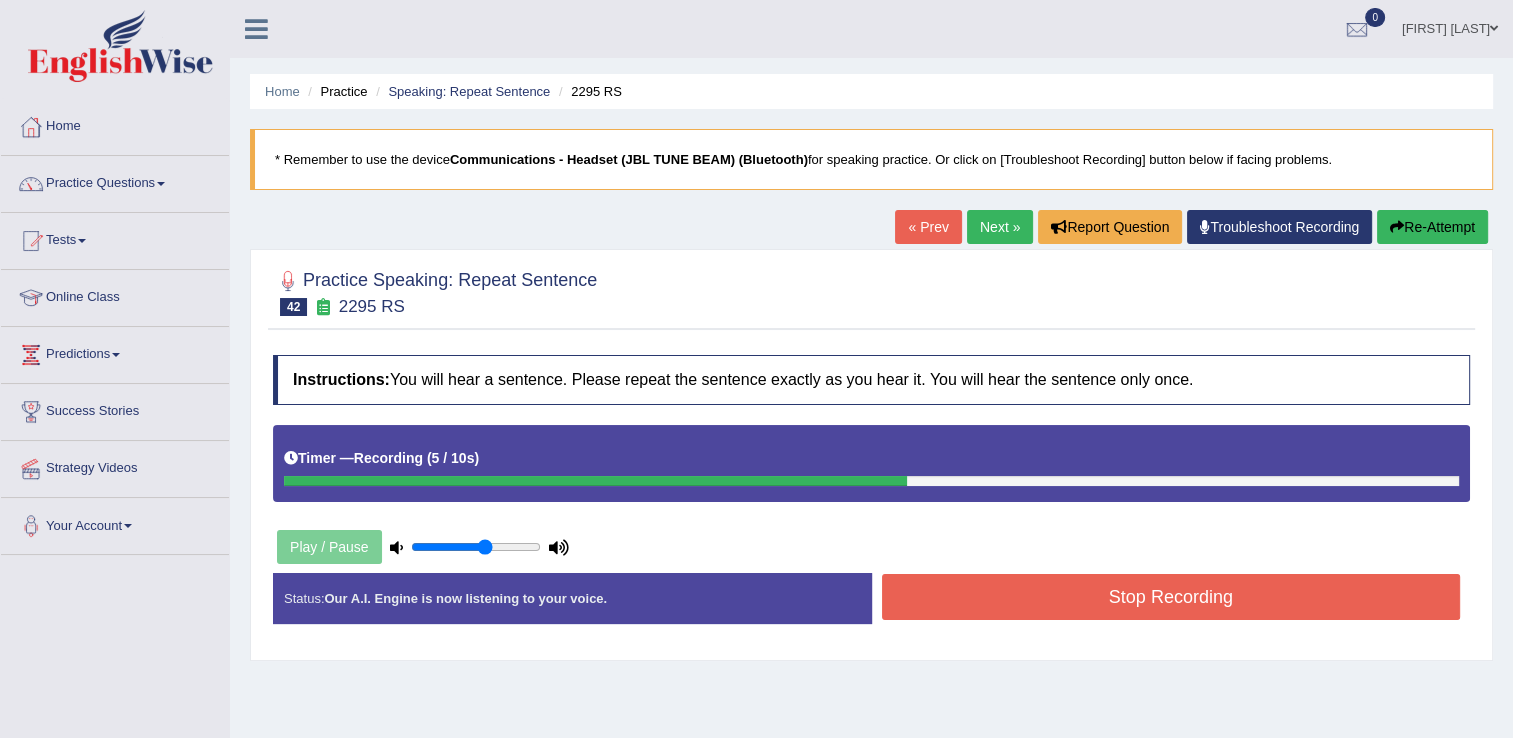 click on "Stop Recording" at bounding box center (1171, 597) 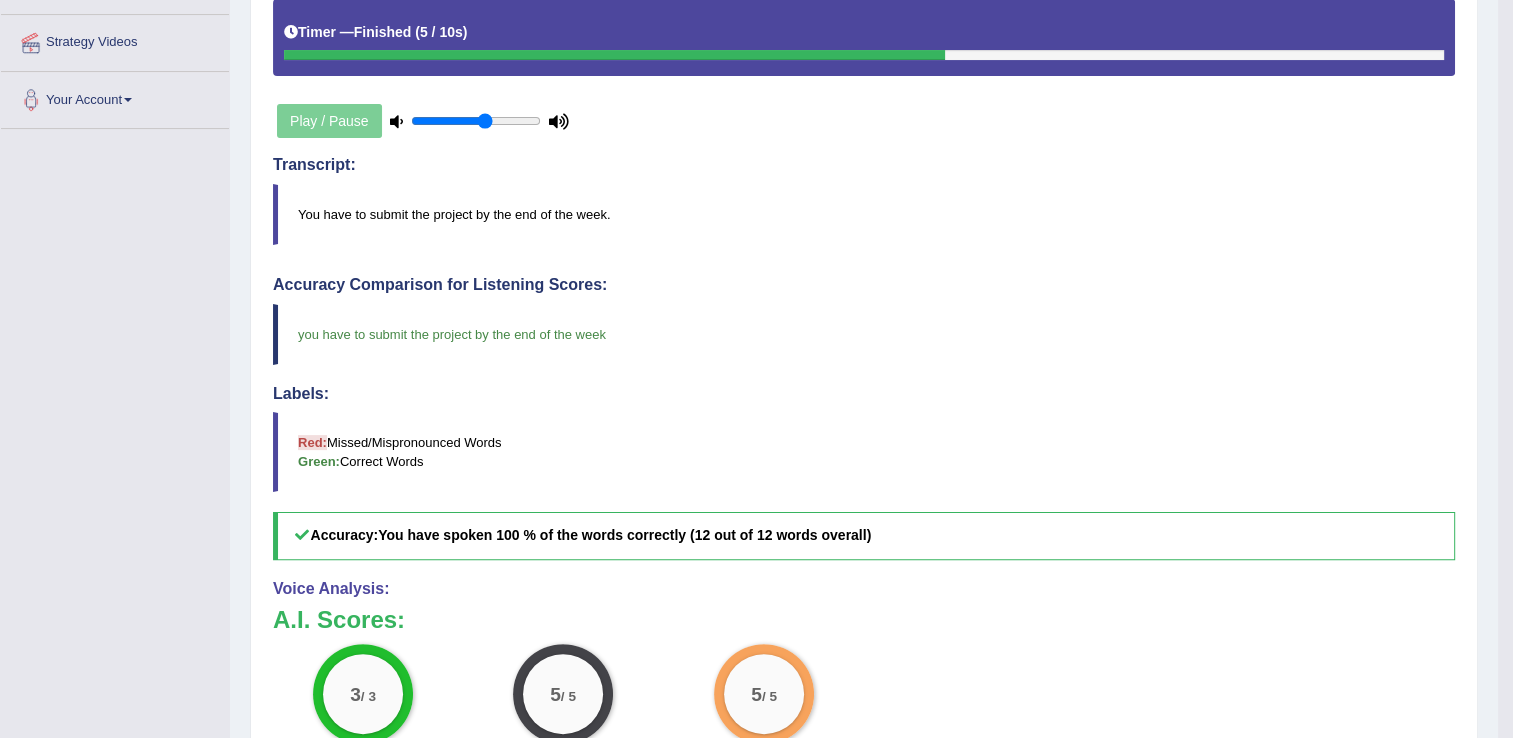 scroll, scrollTop: 559, scrollLeft: 0, axis: vertical 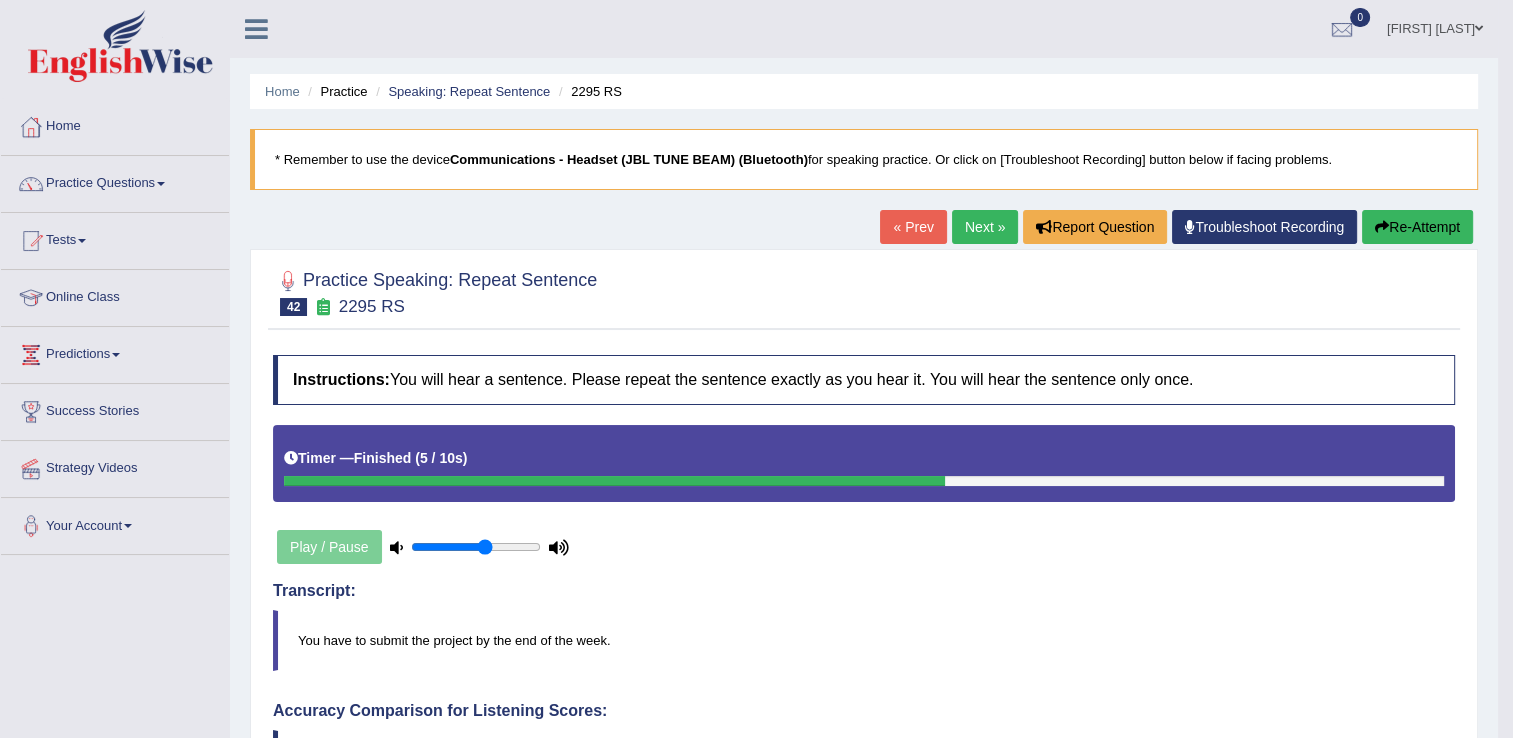 click on "Next »" at bounding box center [985, 227] 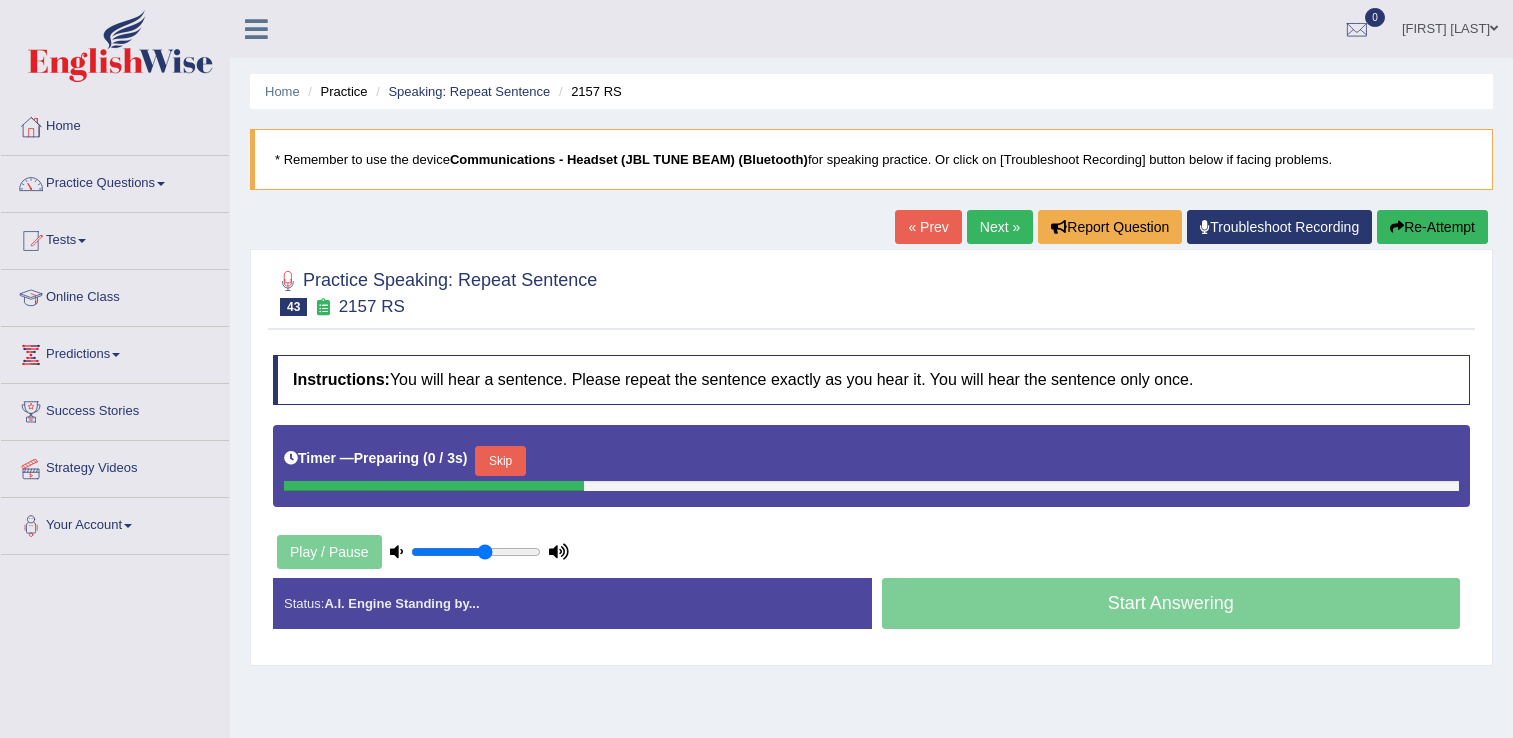 scroll, scrollTop: 0, scrollLeft: 0, axis: both 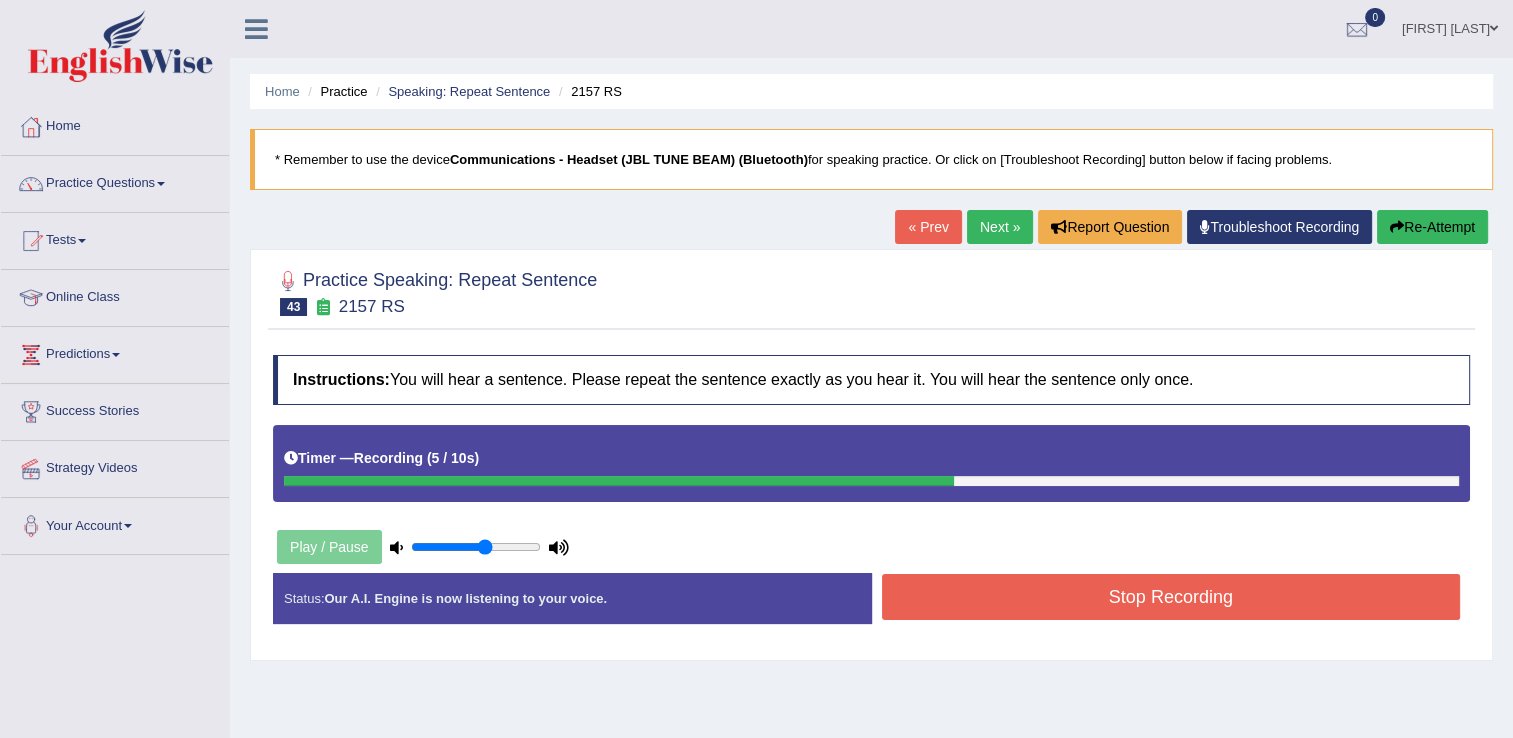 click on "Stop Recording" at bounding box center (1171, 597) 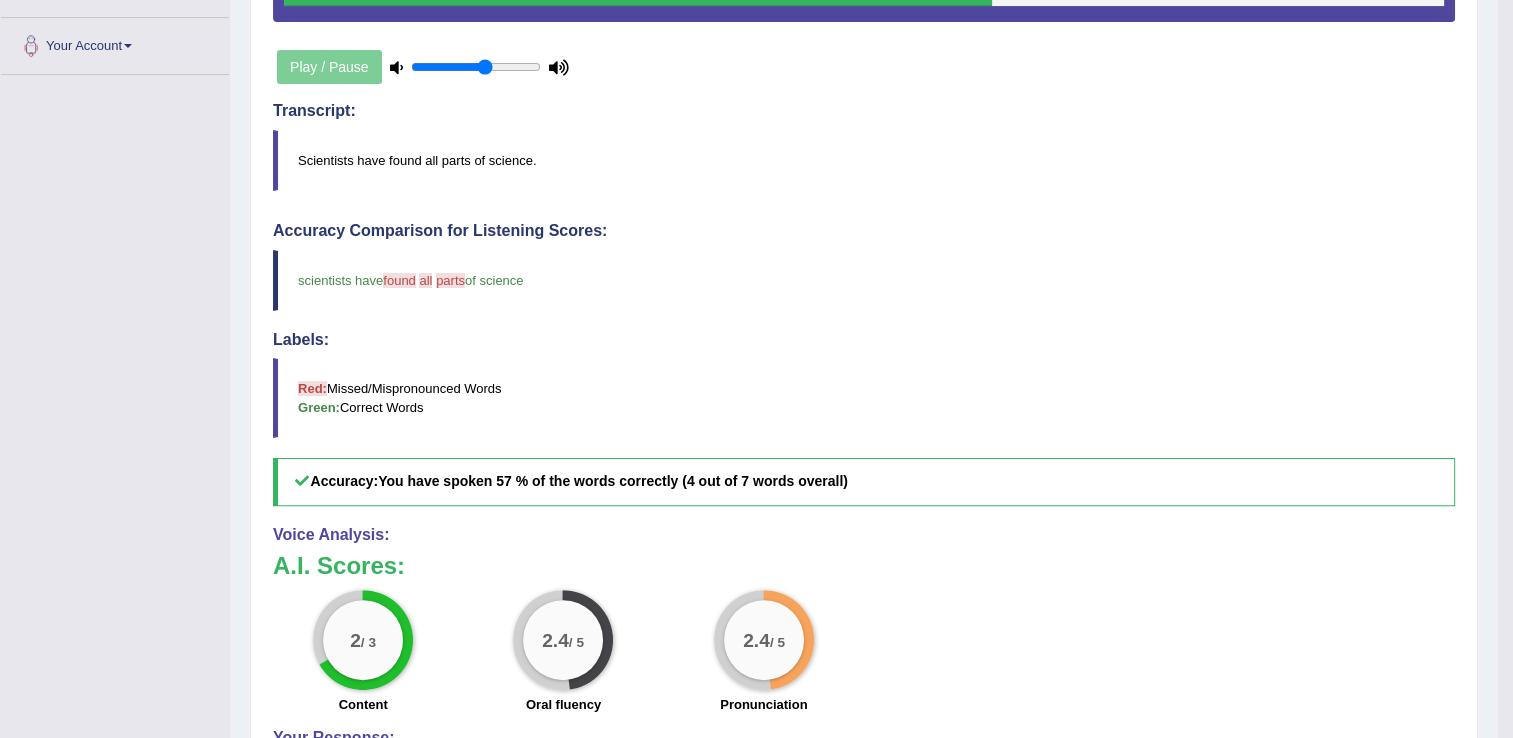 scroll, scrollTop: 519, scrollLeft: 0, axis: vertical 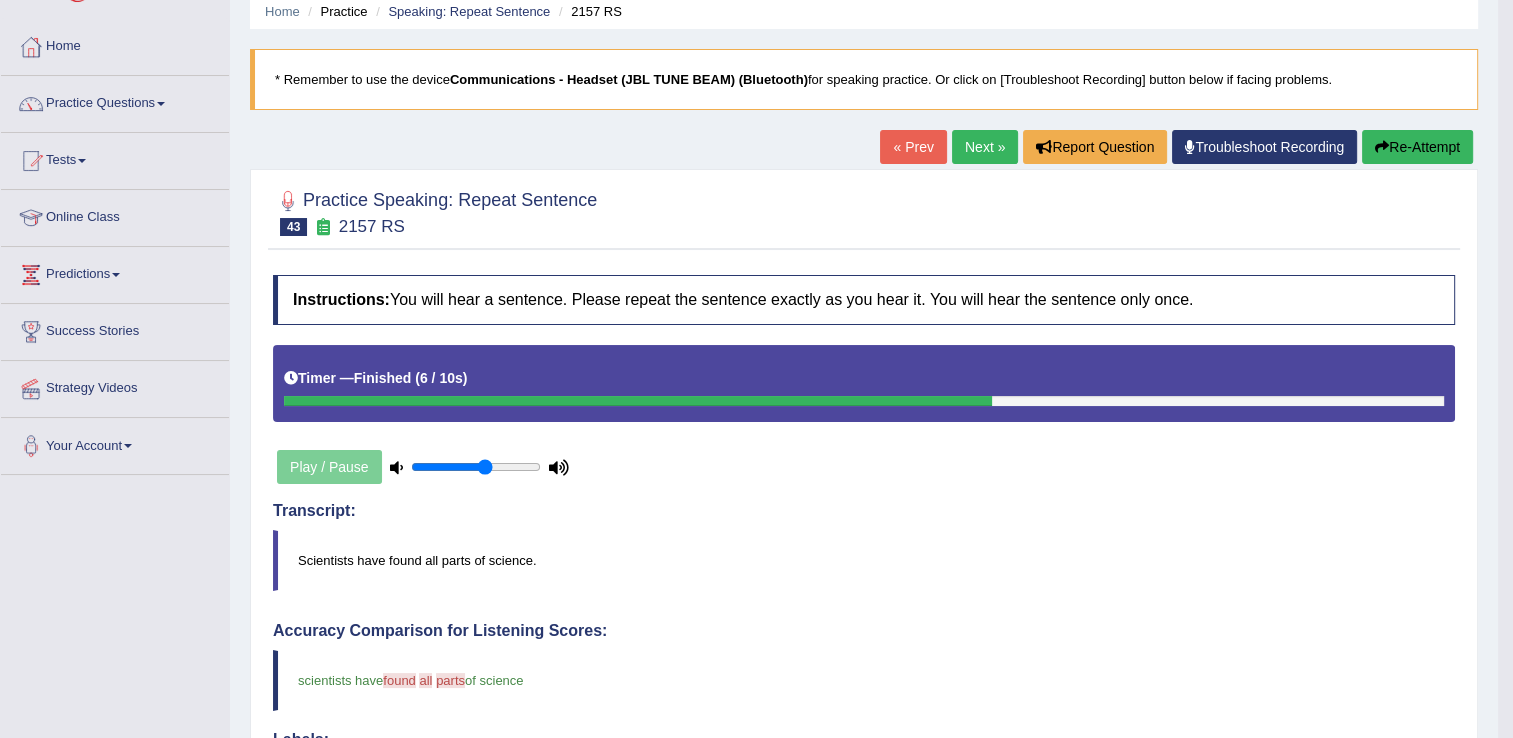 click on "Next »" at bounding box center (985, 147) 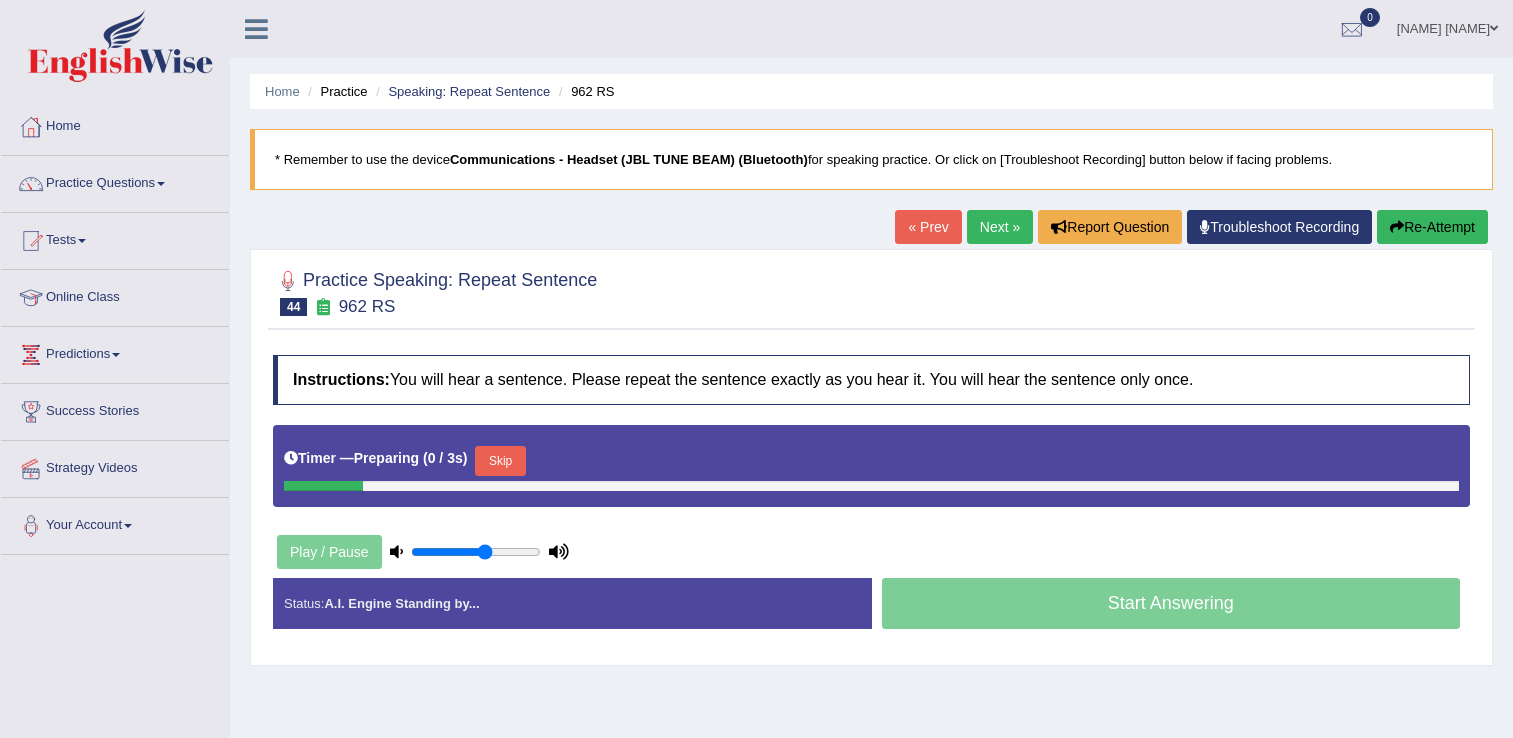 scroll, scrollTop: 0, scrollLeft: 0, axis: both 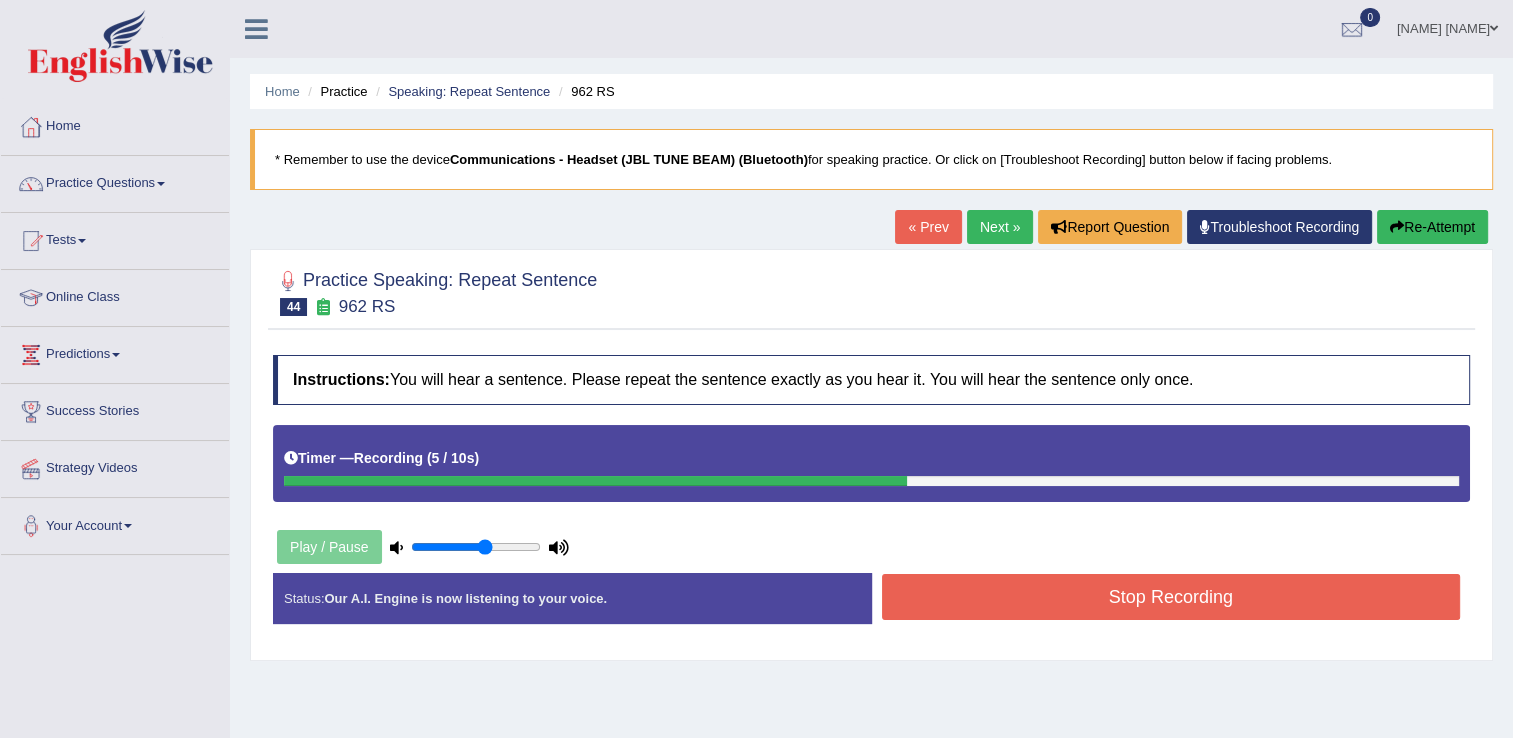 click on "Stop Recording" at bounding box center [1171, 597] 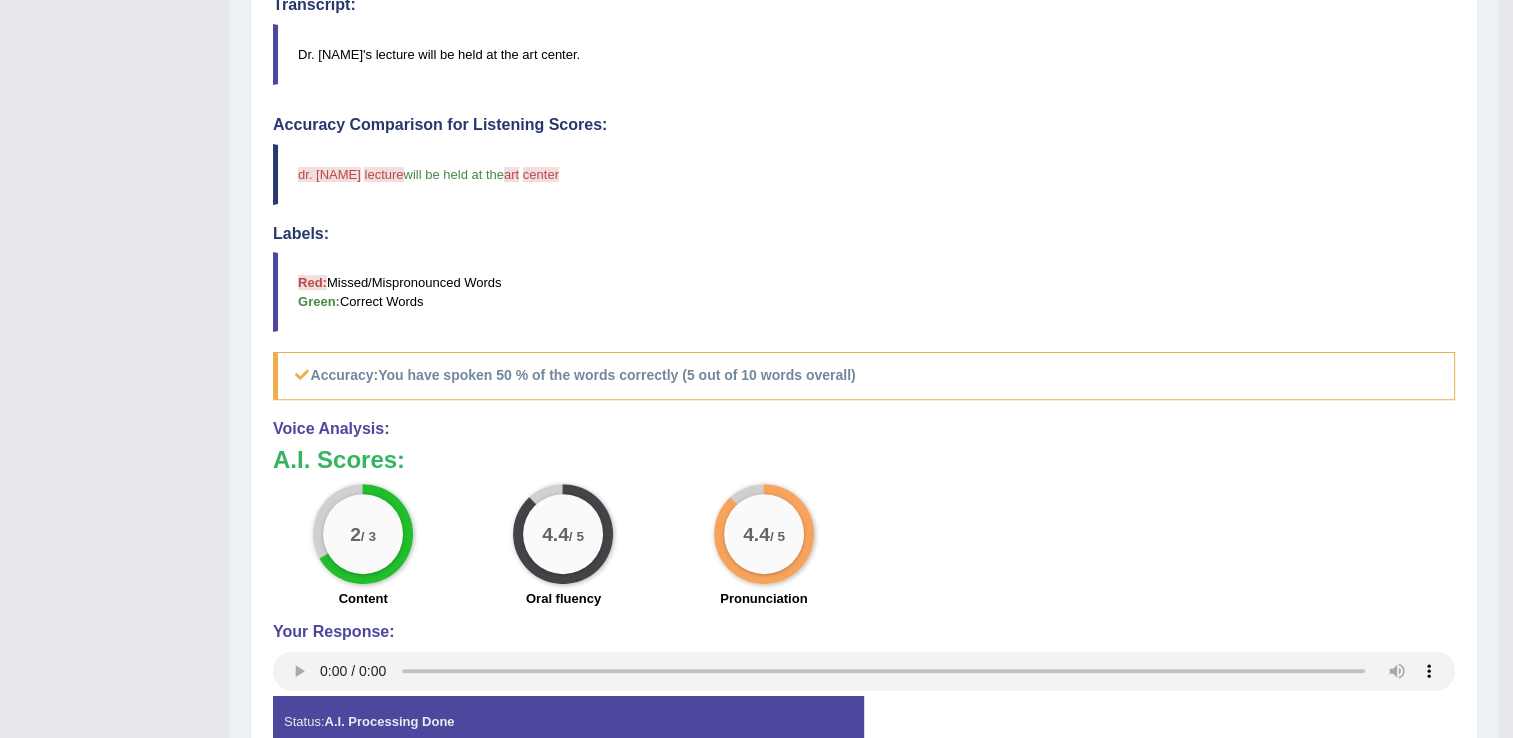 scroll, scrollTop: 626, scrollLeft: 0, axis: vertical 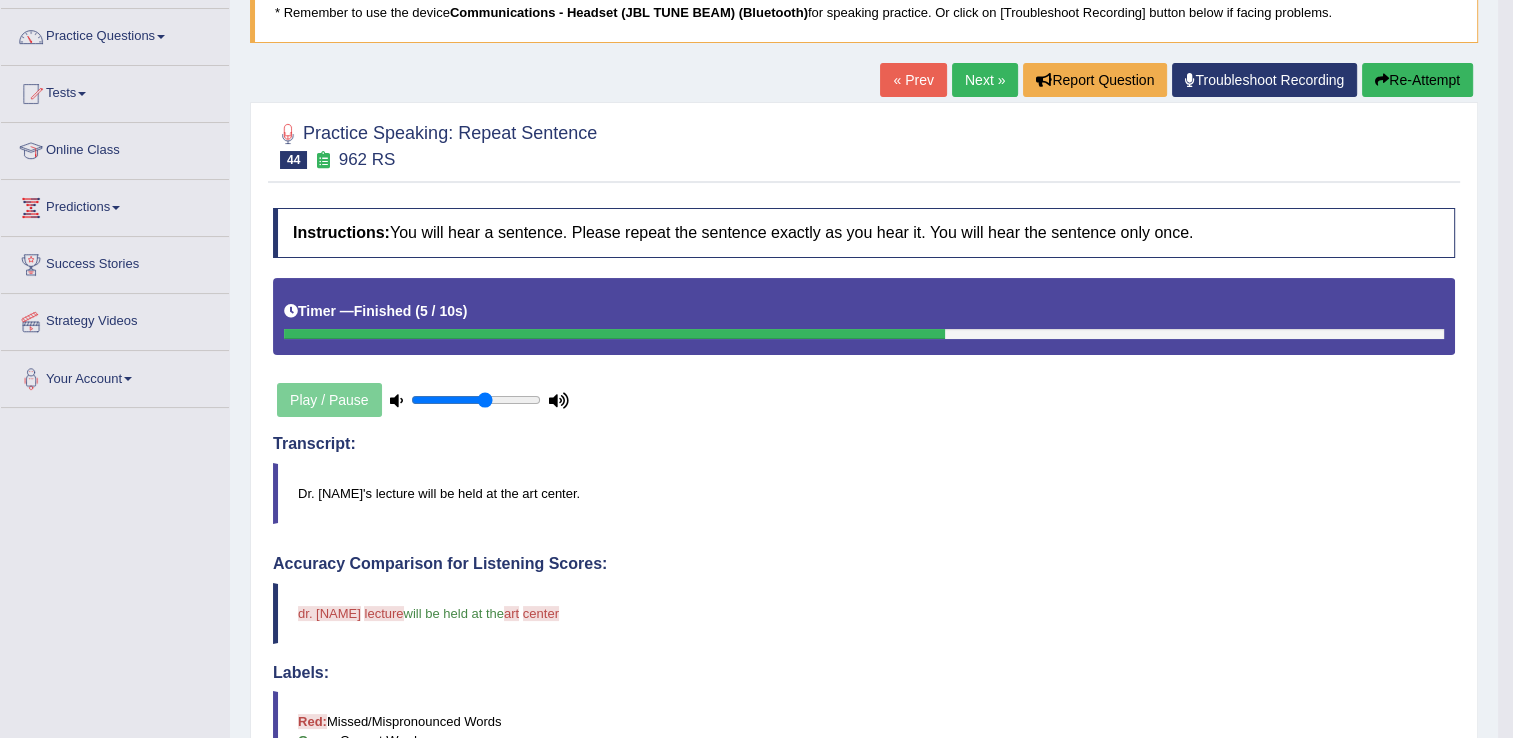 click on "Next »" at bounding box center [985, 80] 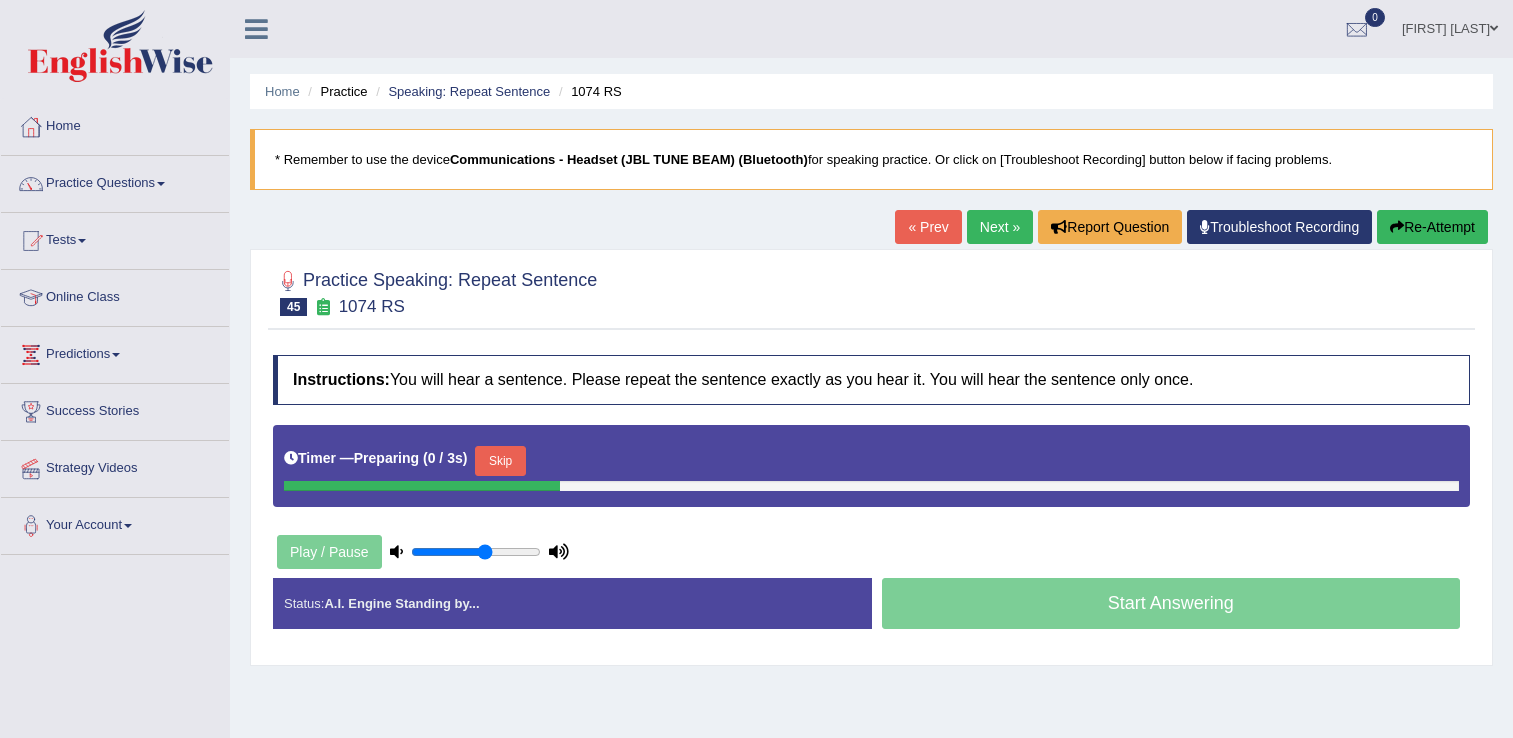 scroll, scrollTop: 0, scrollLeft: 0, axis: both 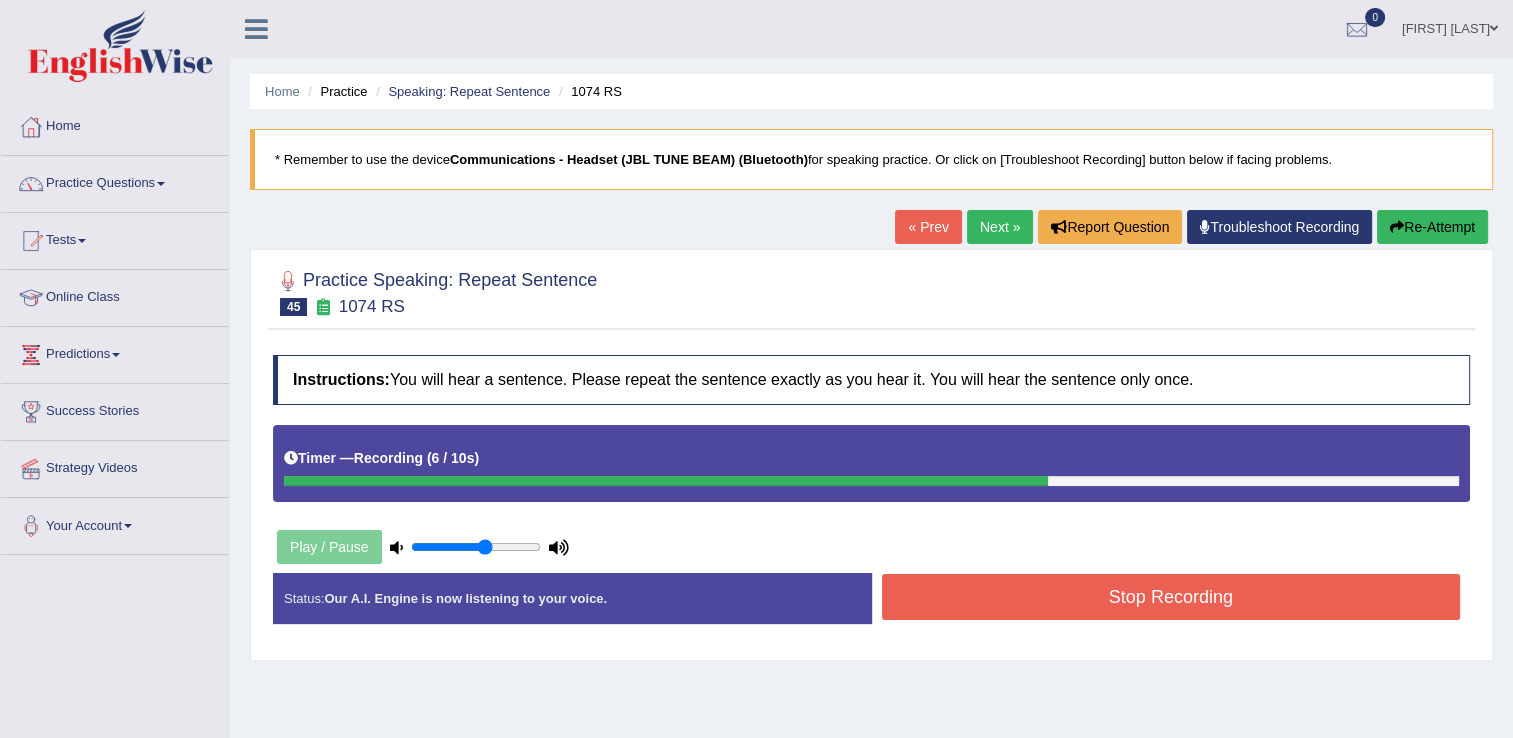 click on "Stop Recording" at bounding box center (1171, 597) 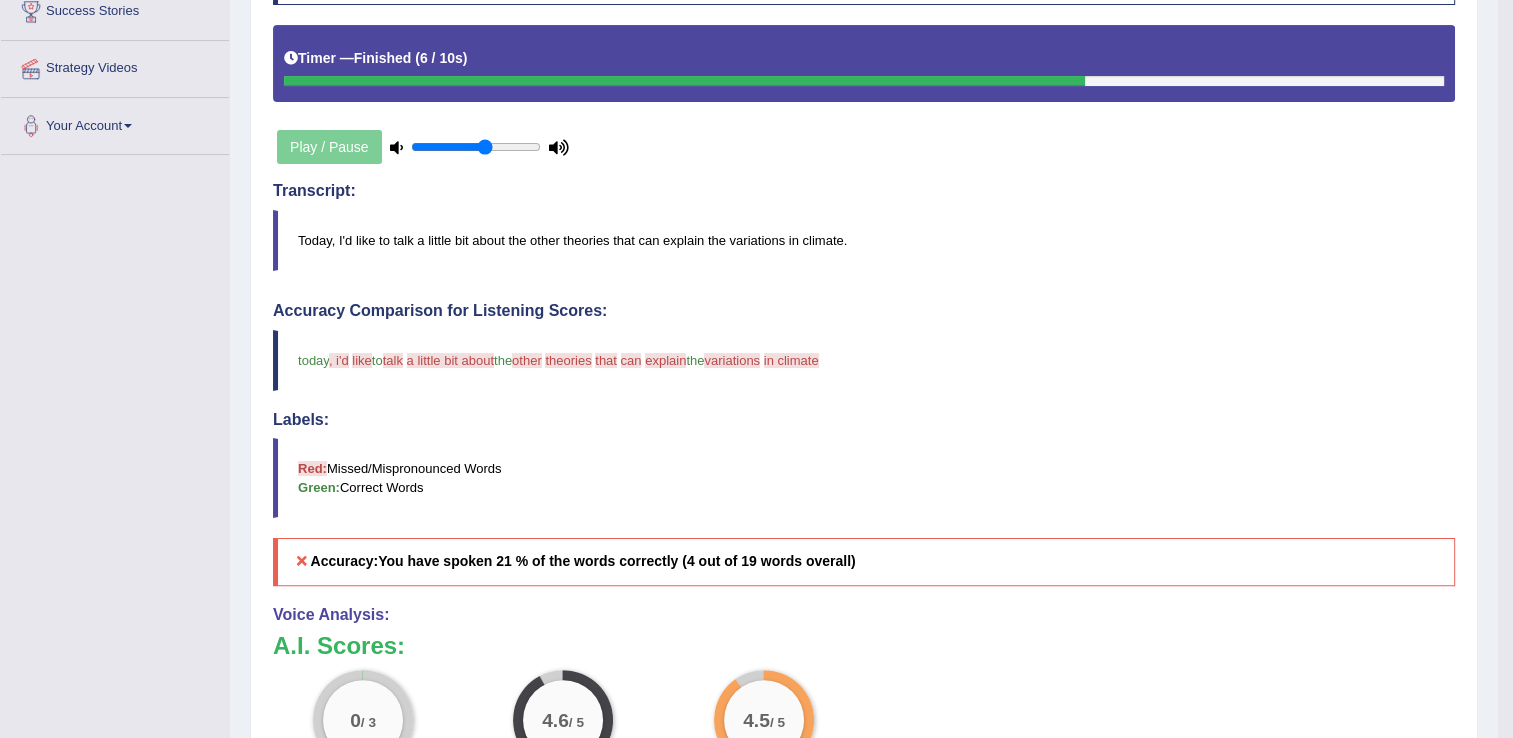 scroll, scrollTop: 479, scrollLeft: 0, axis: vertical 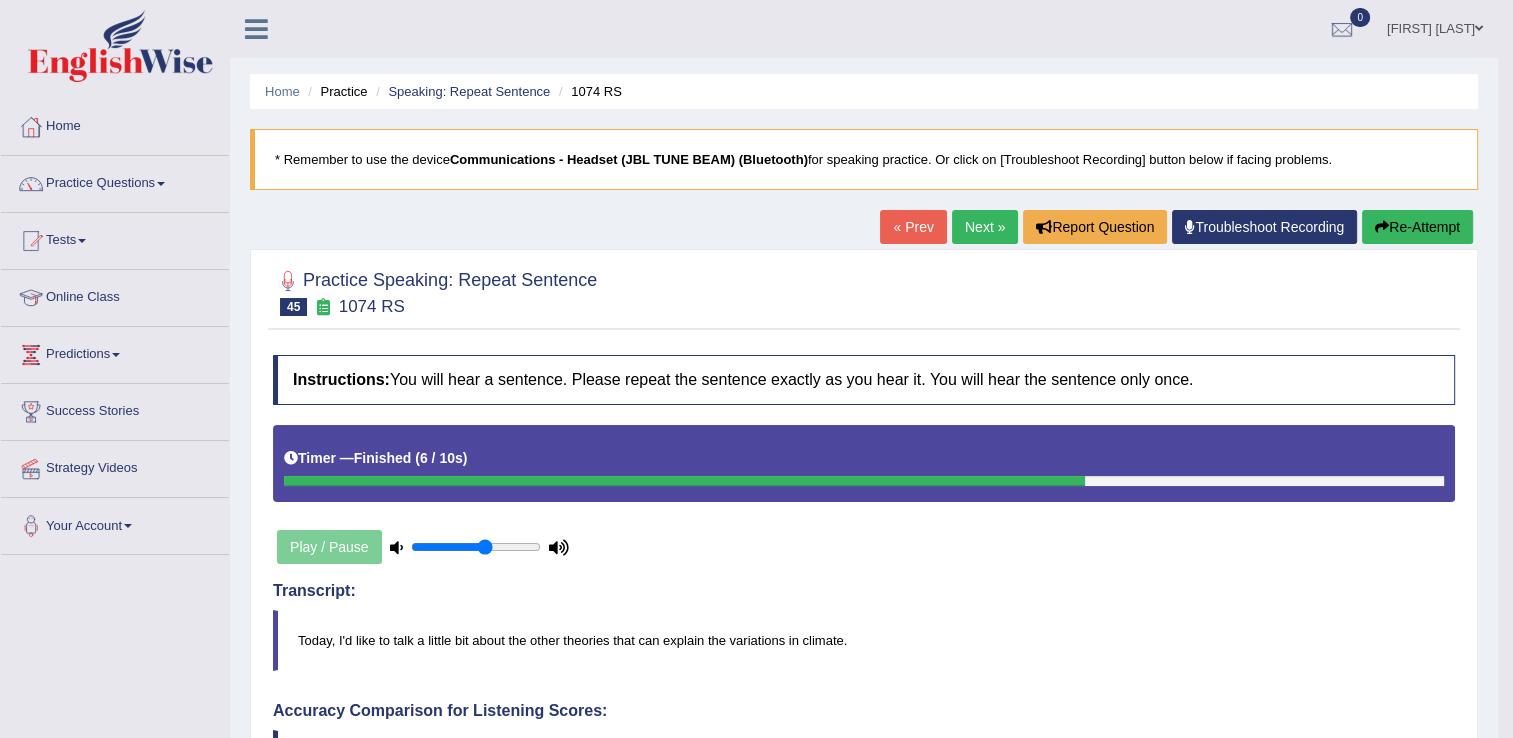 click on "Next »" at bounding box center [985, 227] 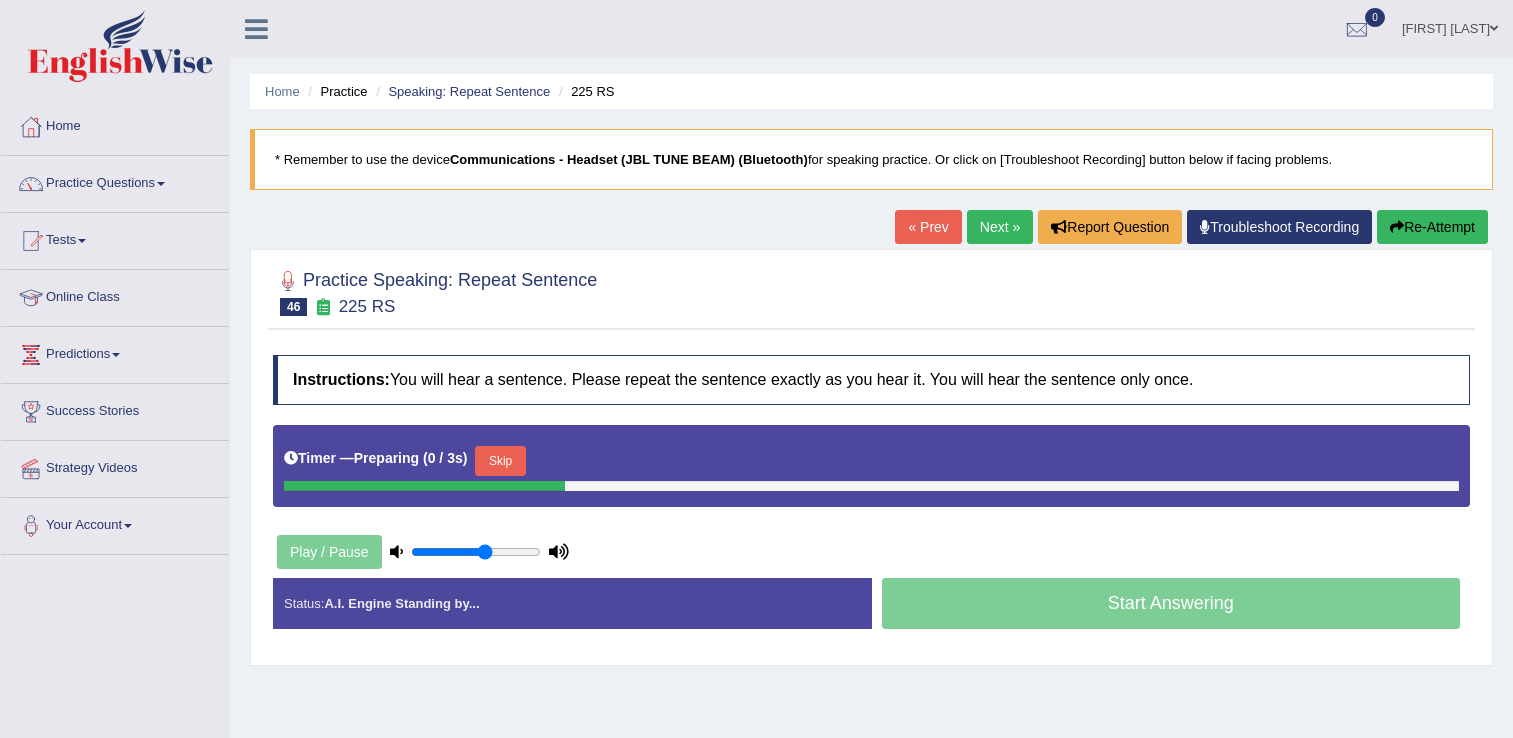 scroll, scrollTop: 0, scrollLeft: 0, axis: both 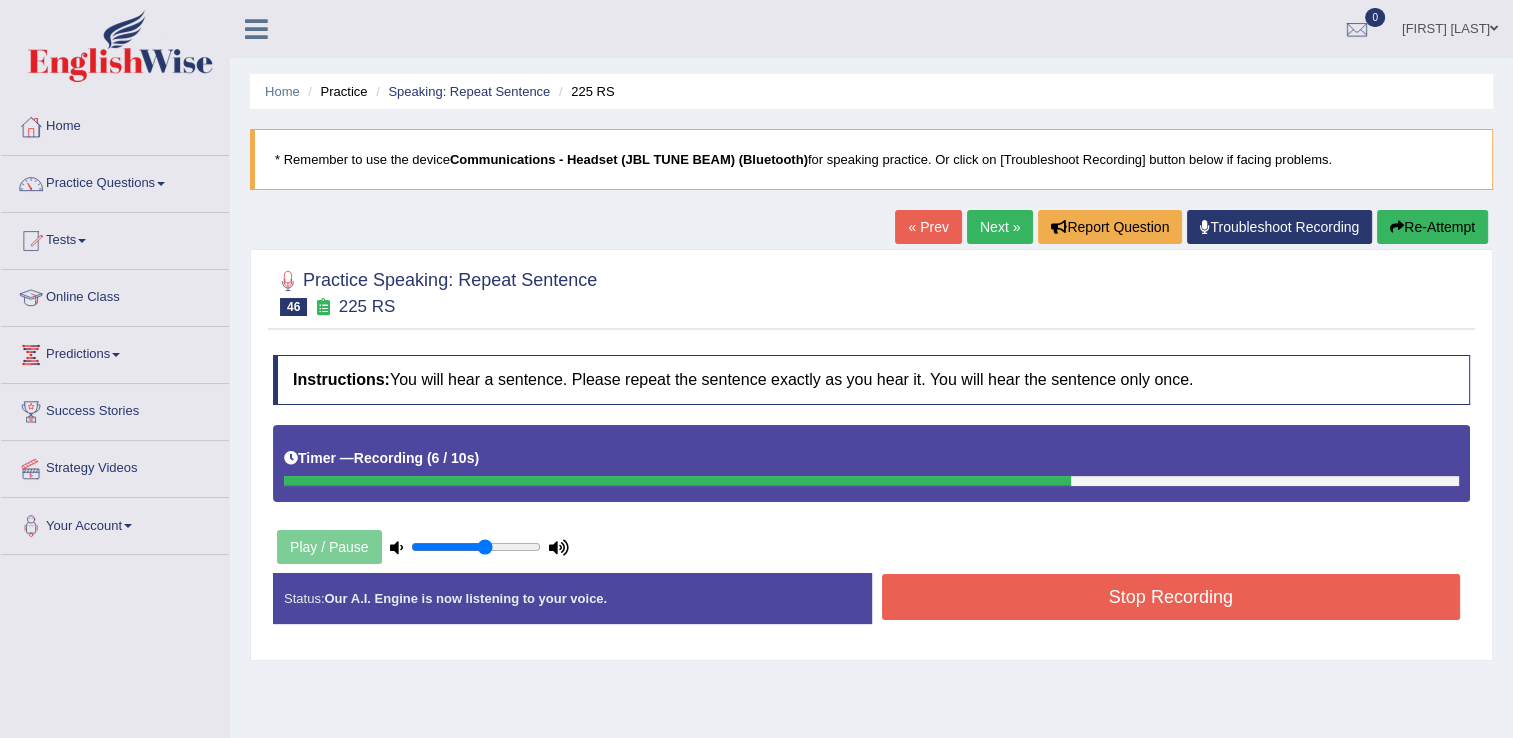 click on "Stop Recording" at bounding box center (1171, 597) 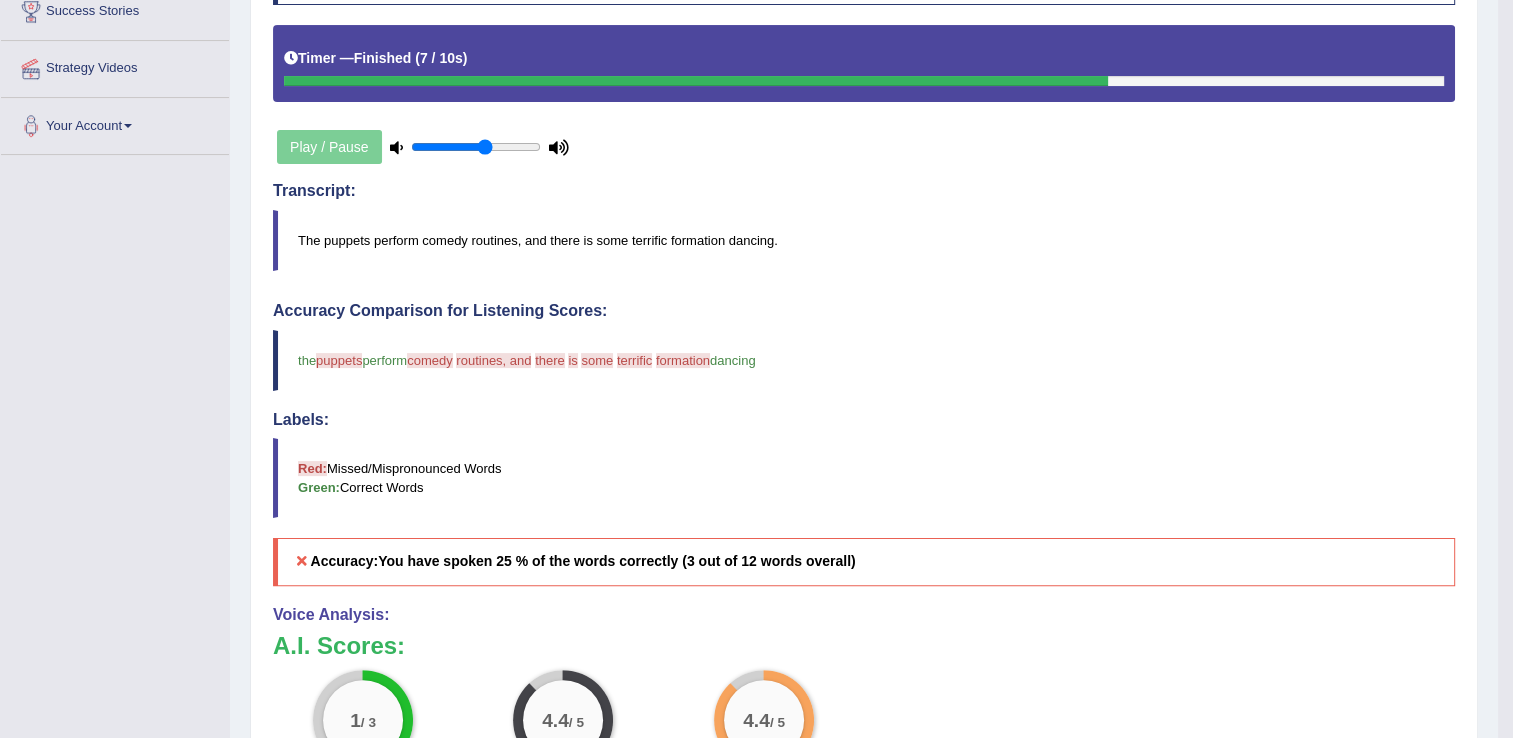 scroll, scrollTop: 492, scrollLeft: 0, axis: vertical 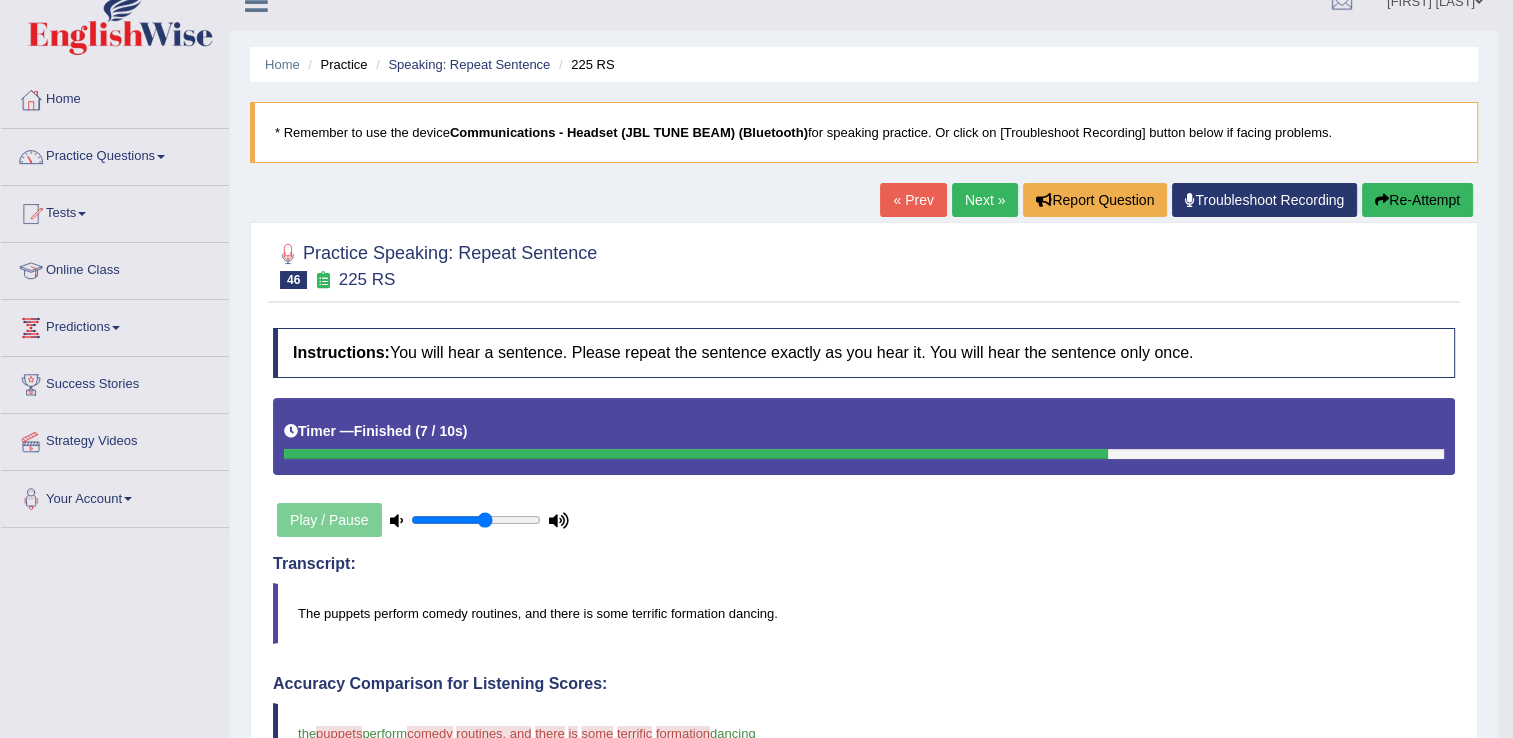 click on "Next »" at bounding box center (985, 200) 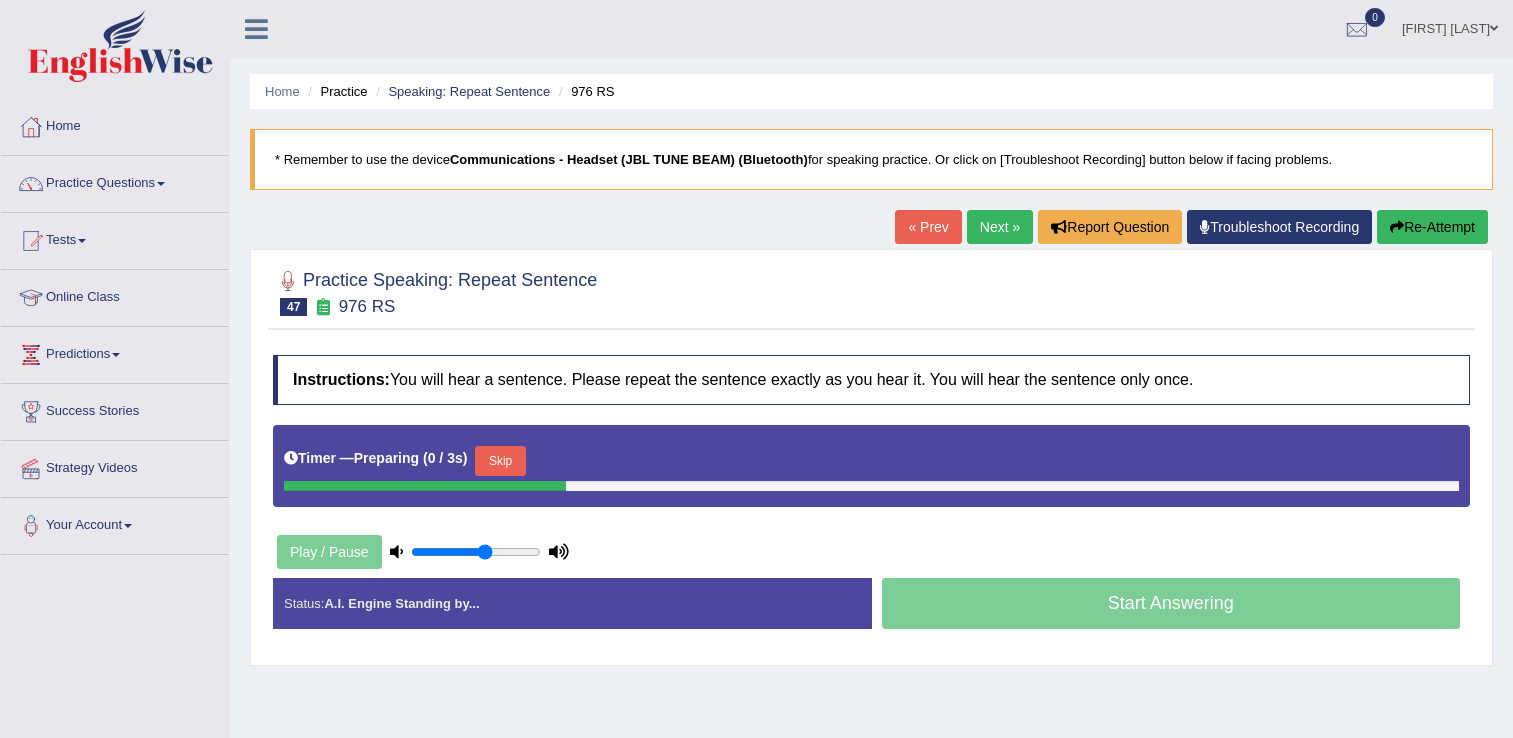 scroll, scrollTop: 0, scrollLeft: 0, axis: both 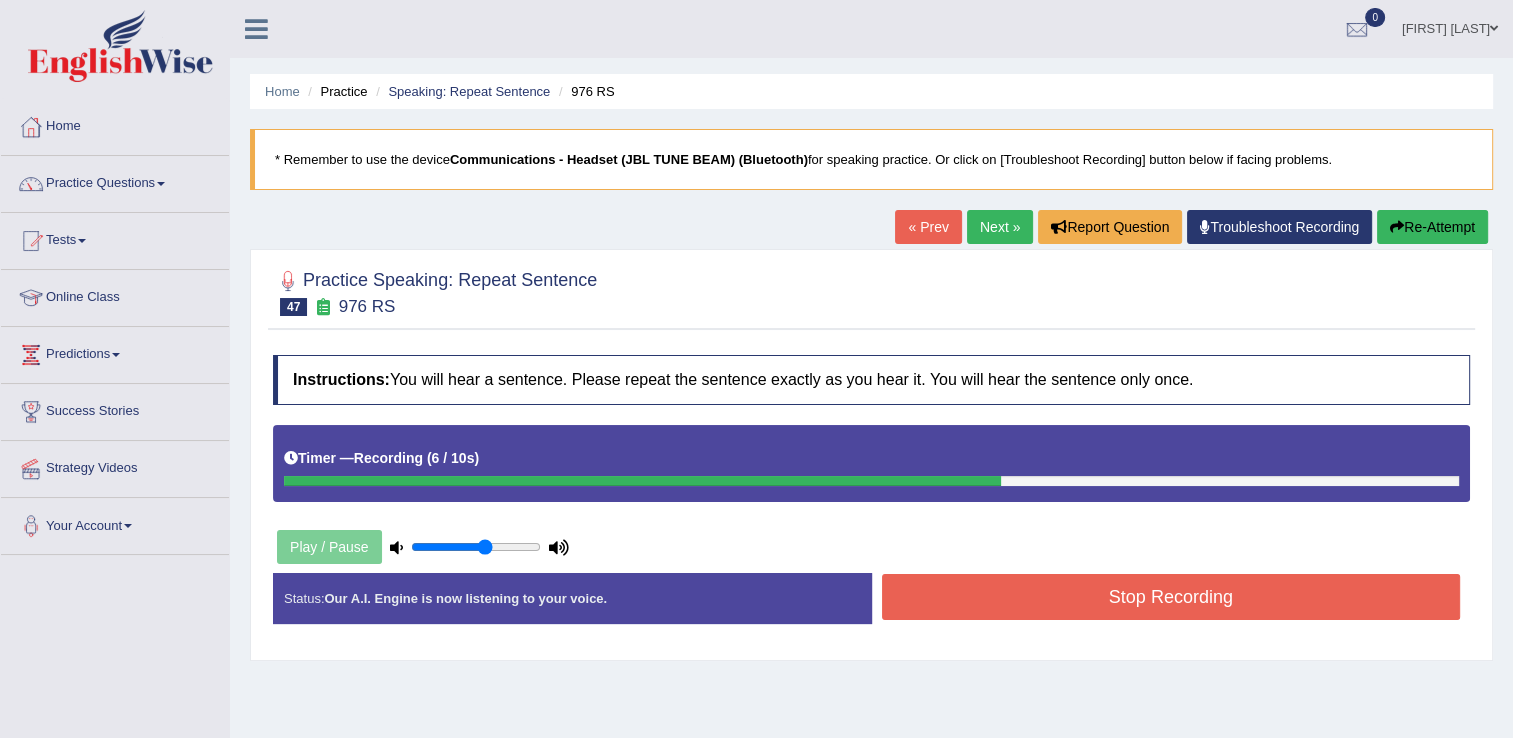 click on "Stop Recording" at bounding box center [1171, 597] 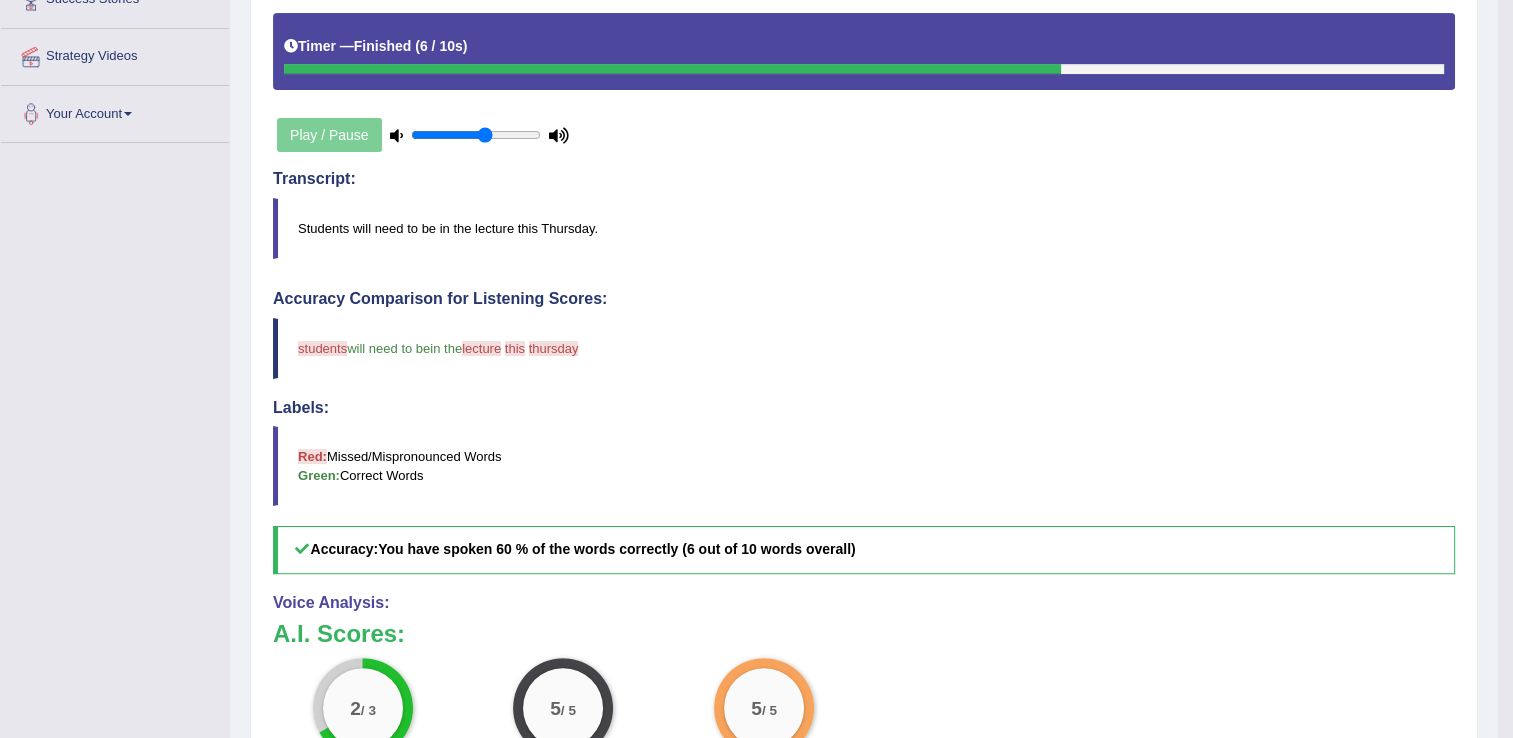 scroll, scrollTop: 479, scrollLeft: 0, axis: vertical 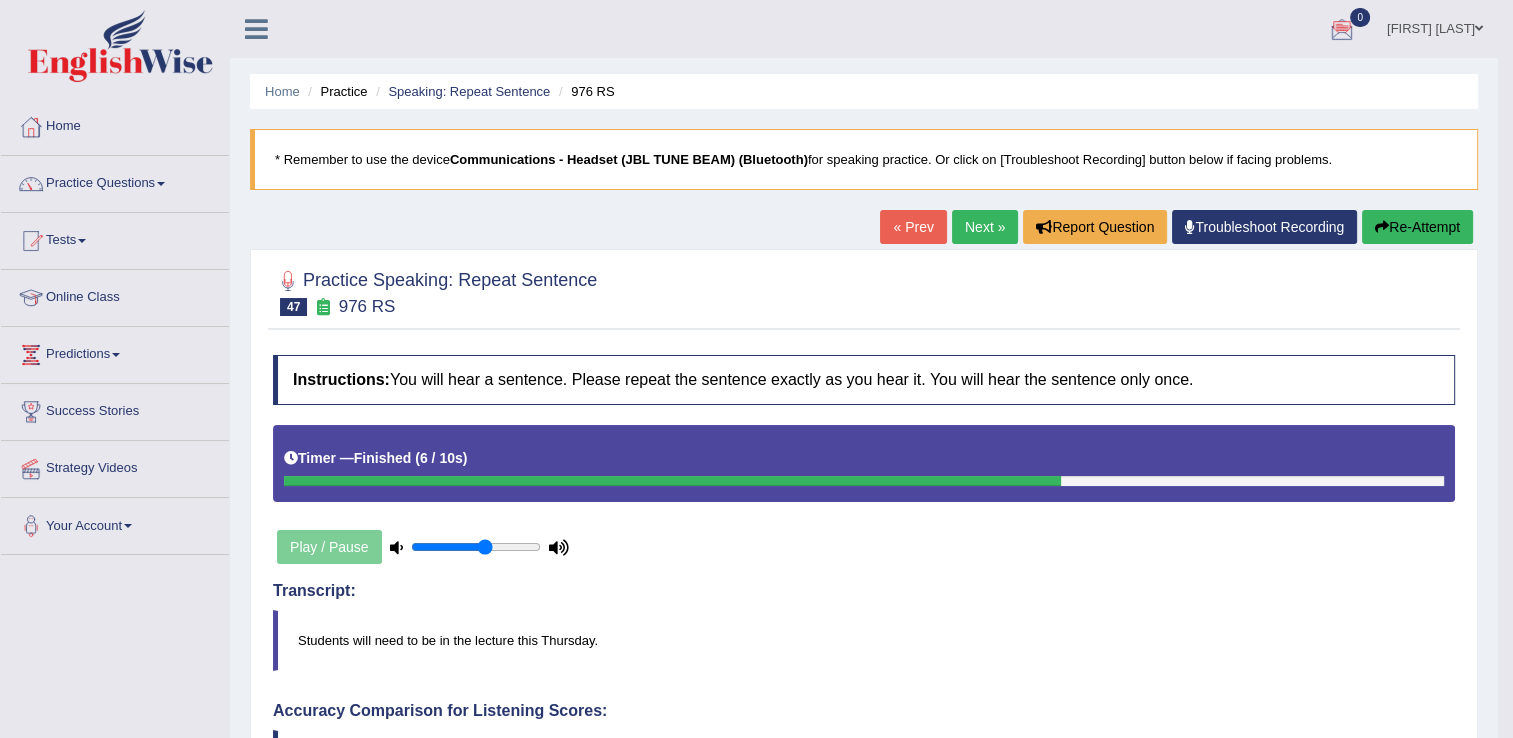 click on "Next »" at bounding box center [985, 227] 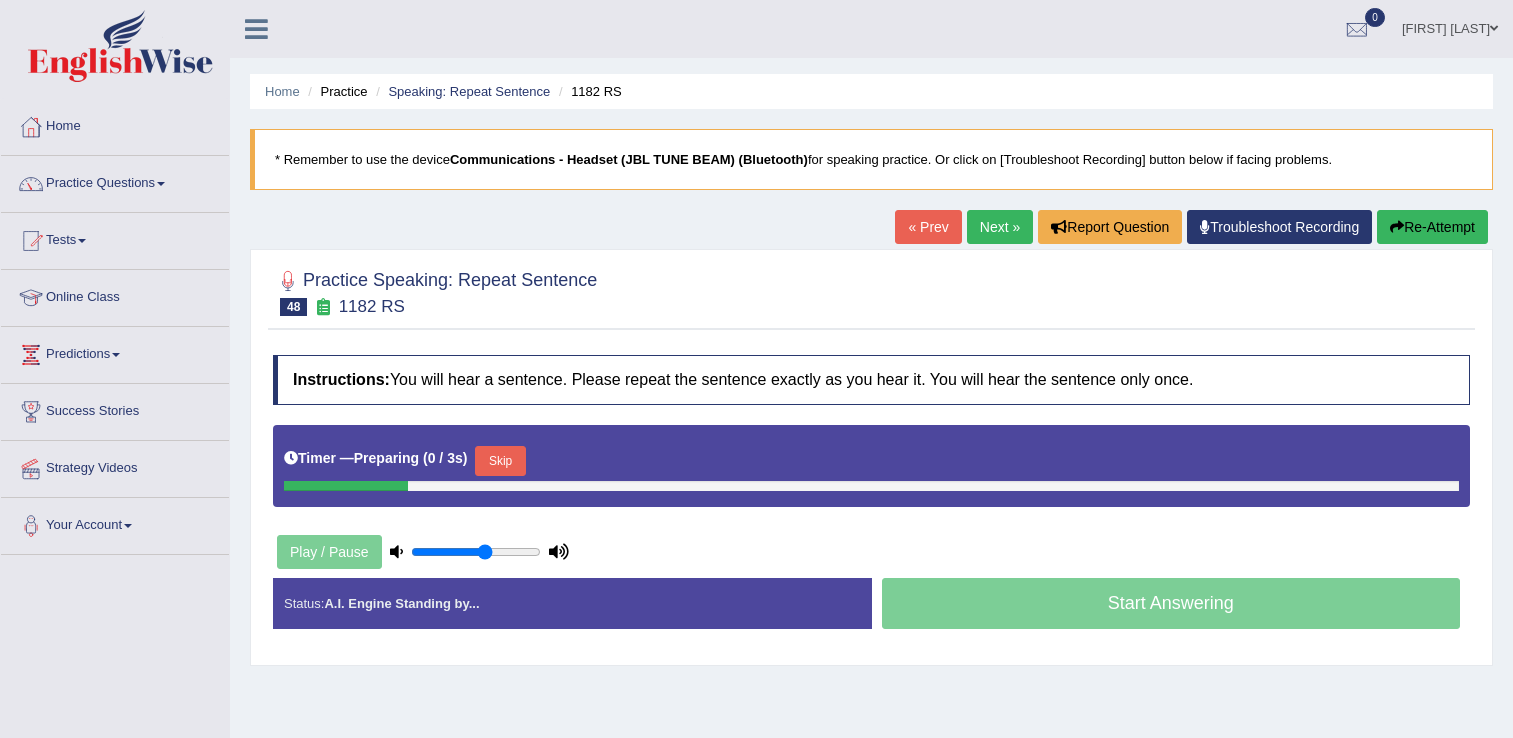 scroll, scrollTop: 0, scrollLeft: 0, axis: both 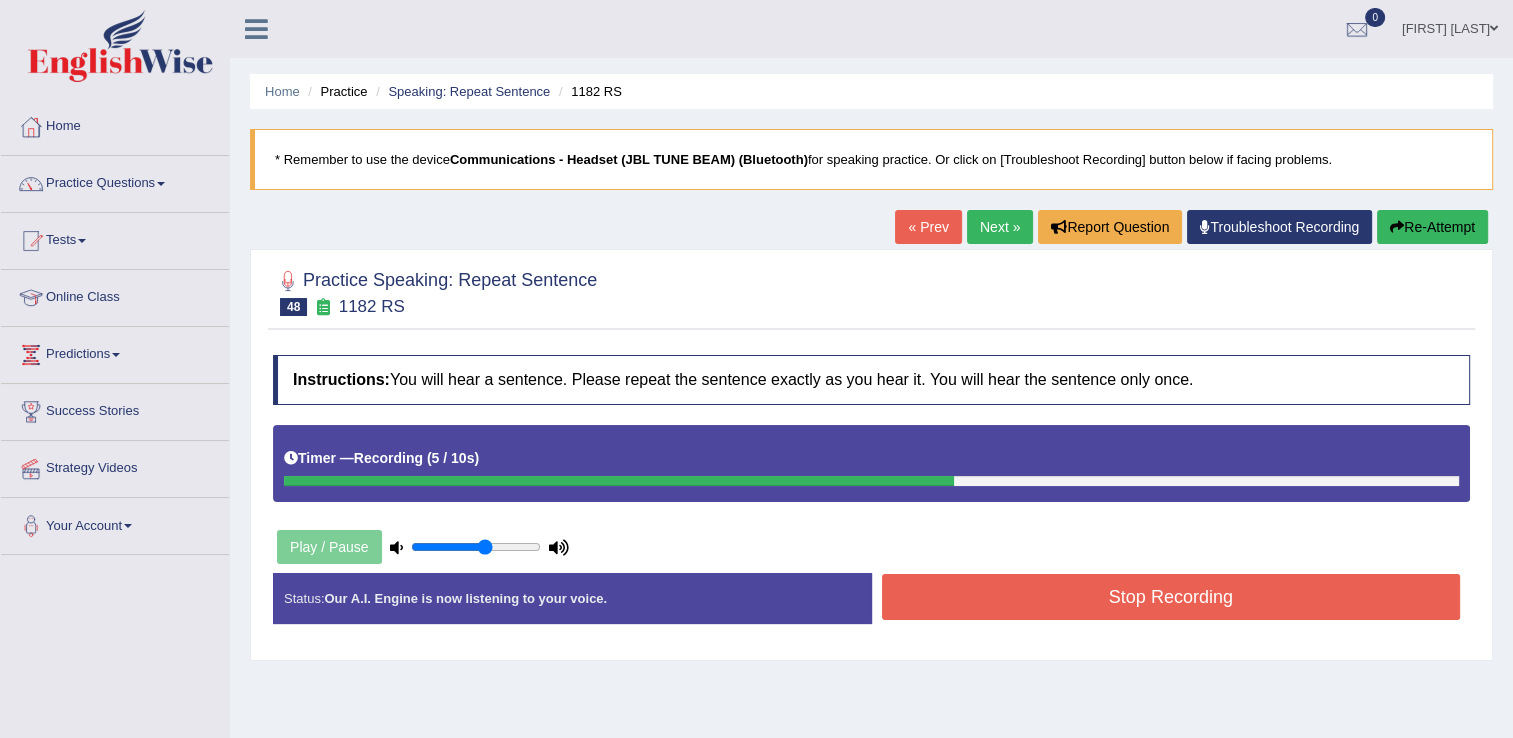 click on "Stop Recording" at bounding box center (1171, 597) 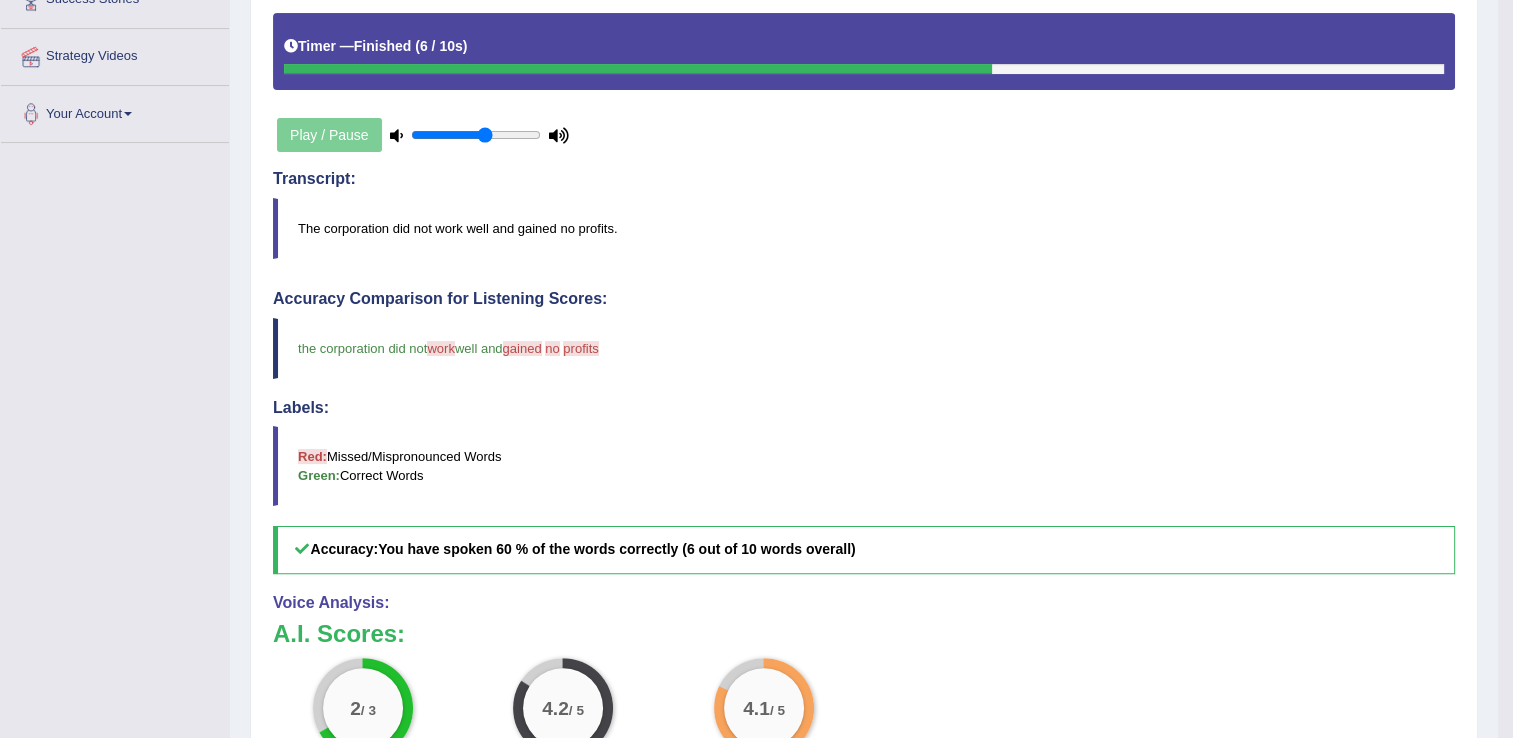 scroll, scrollTop: 466, scrollLeft: 0, axis: vertical 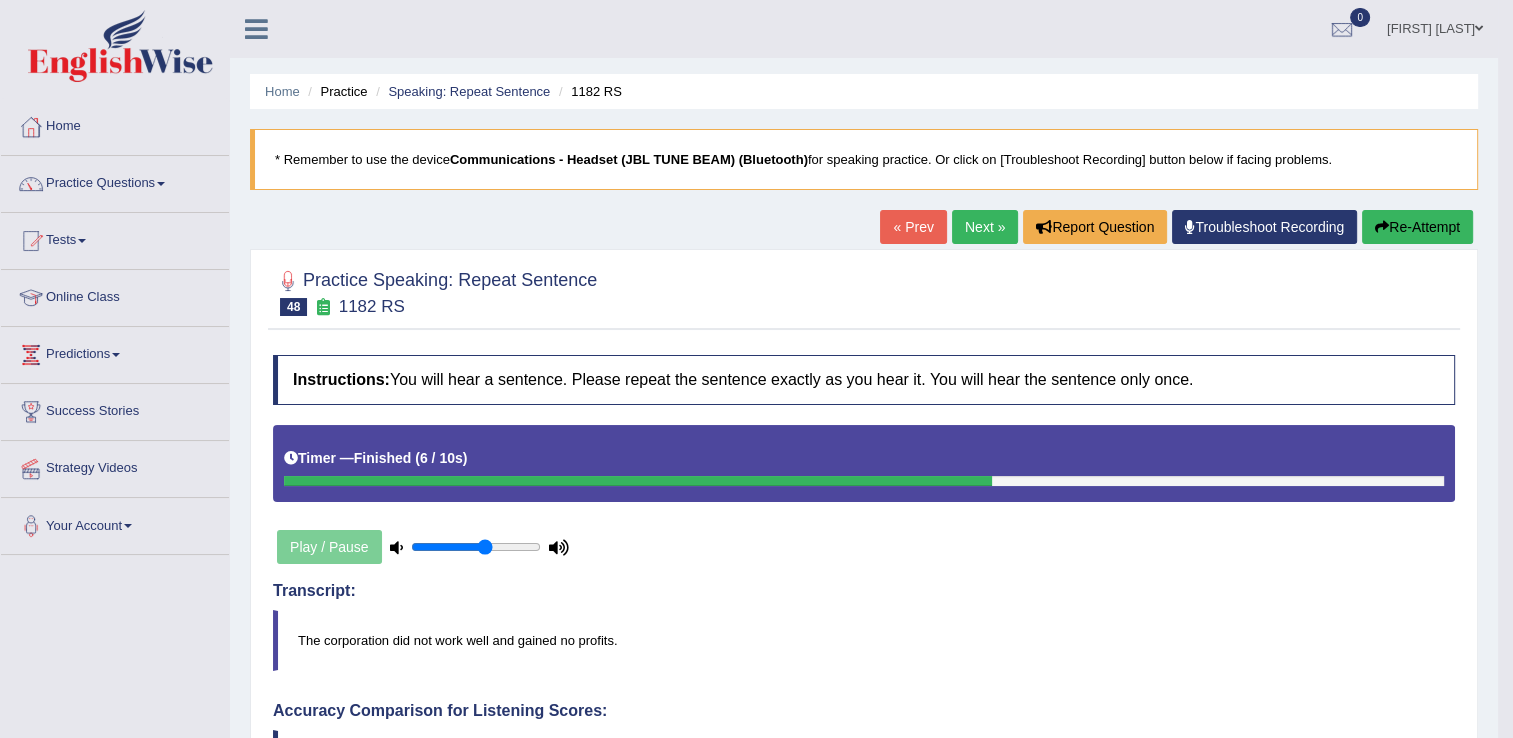 click on "Next »" at bounding box center (985, 227) 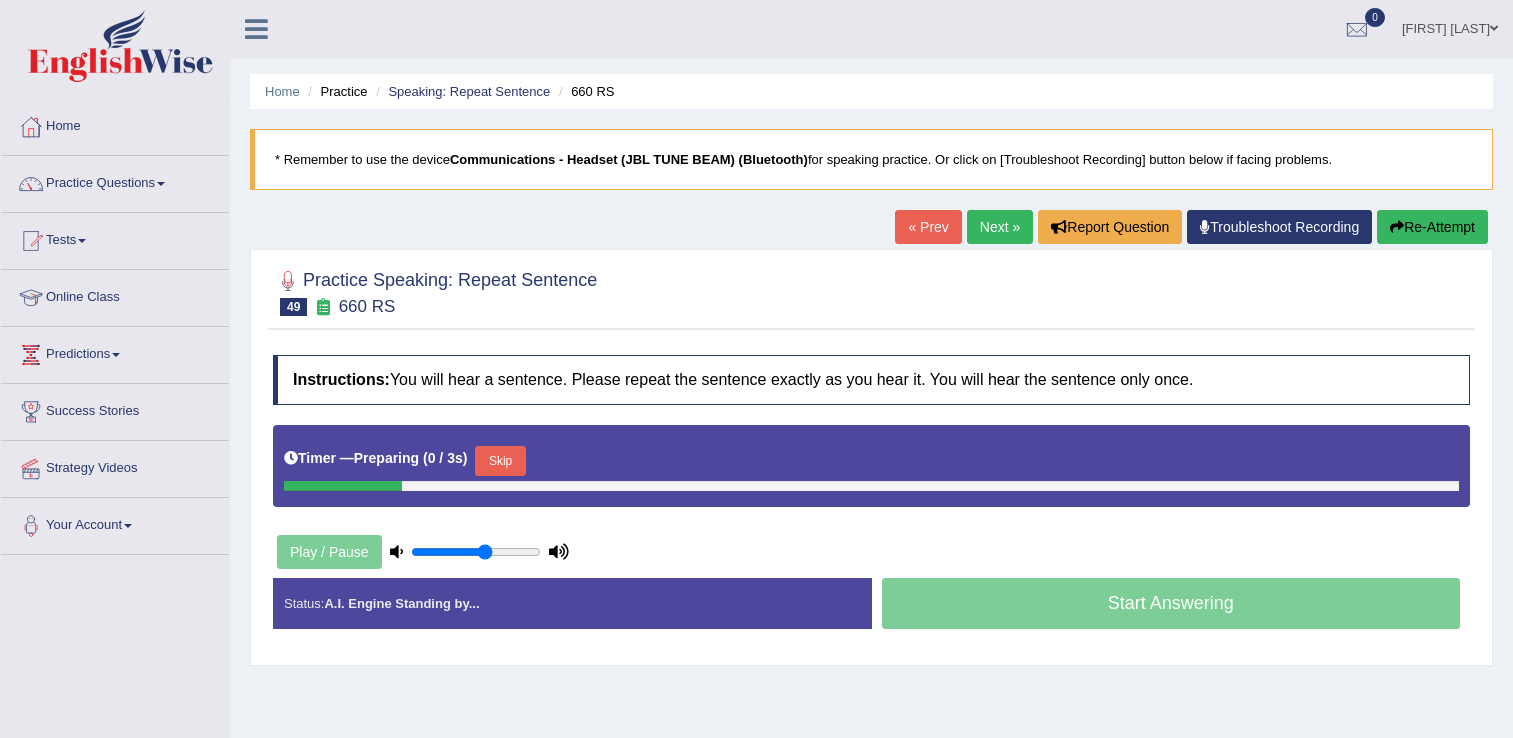scroll, scrollTop: 0, scrollLeft: 0, axis: both 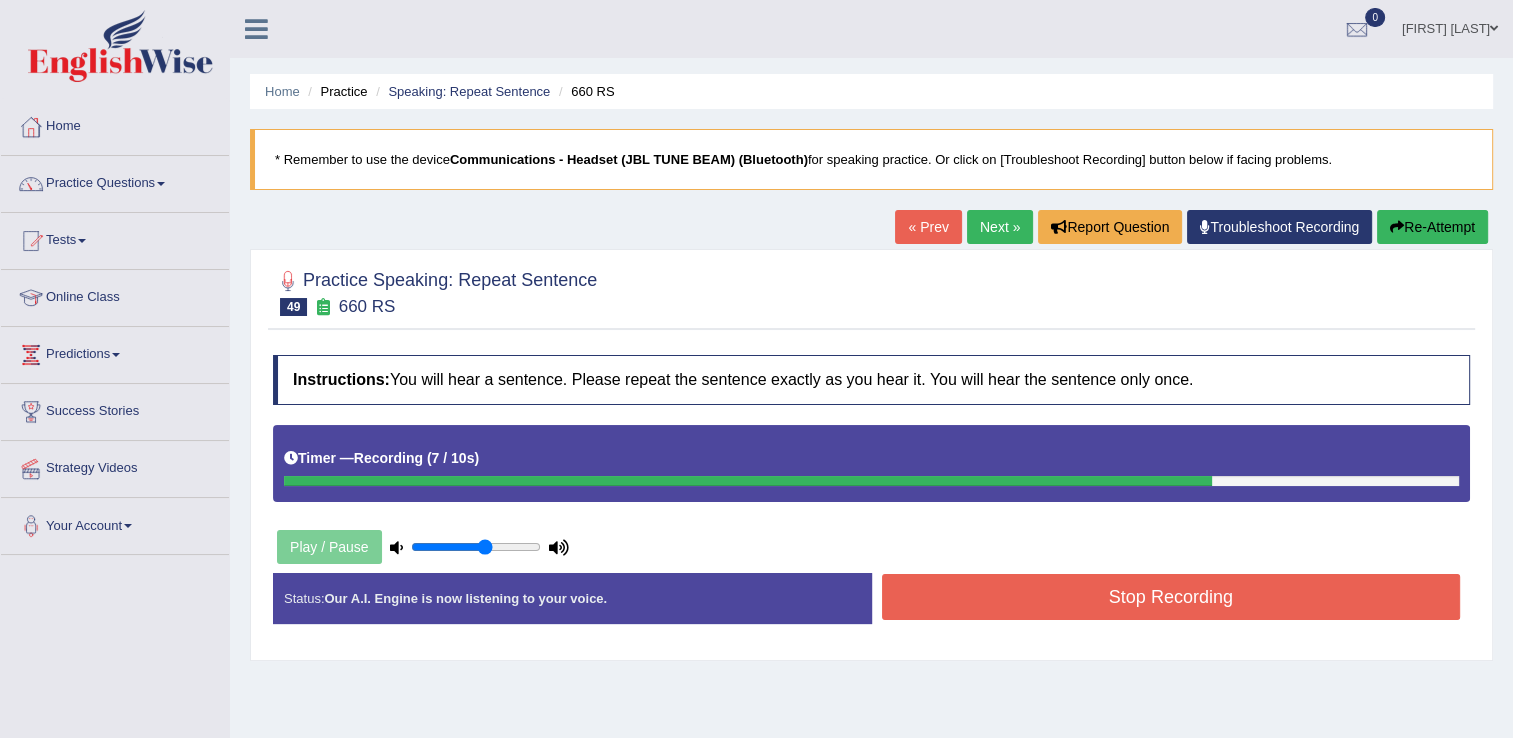click on "Stop Recording" at bounding box center [1171, 597] 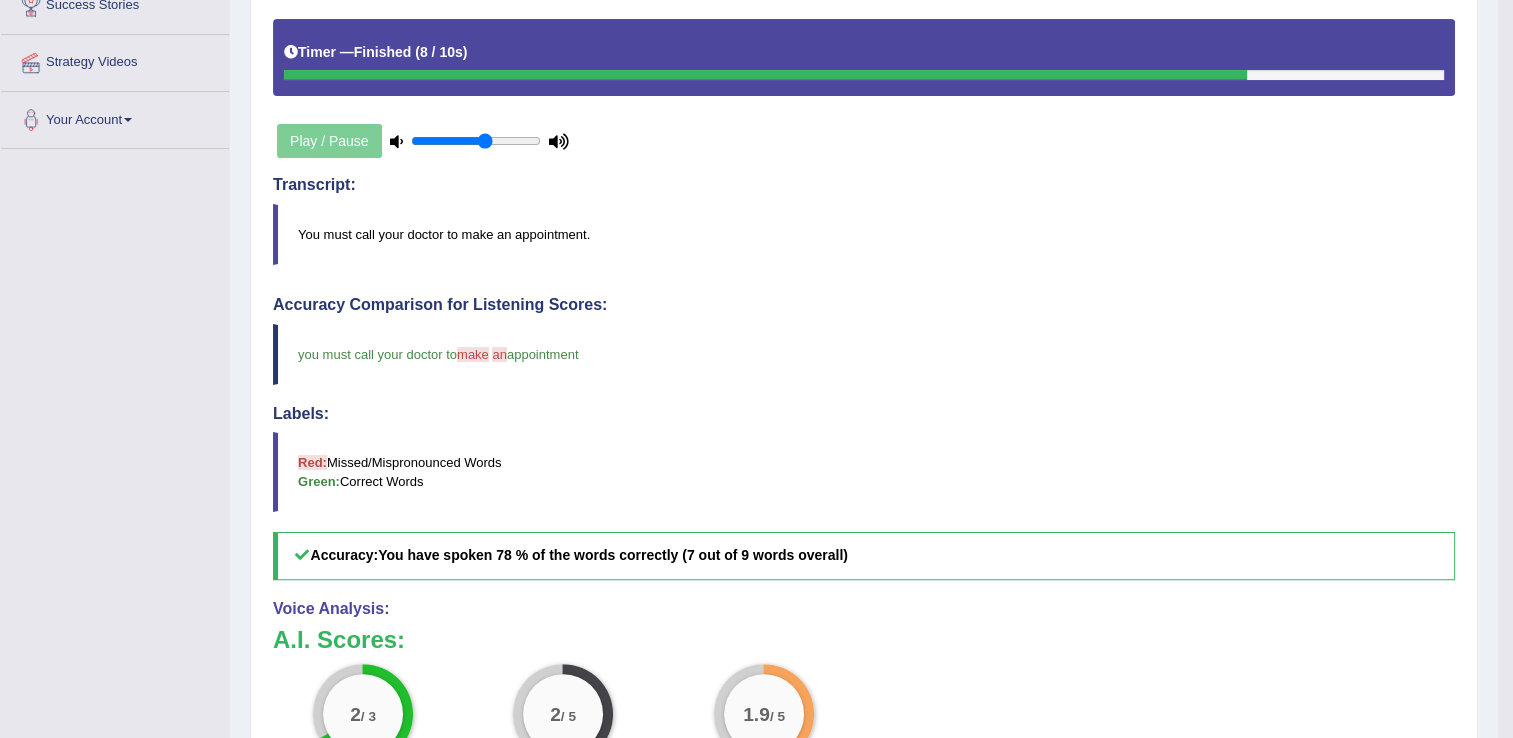 scroll, scrollTop: 426, scrollLeft: 0, axis: vertical 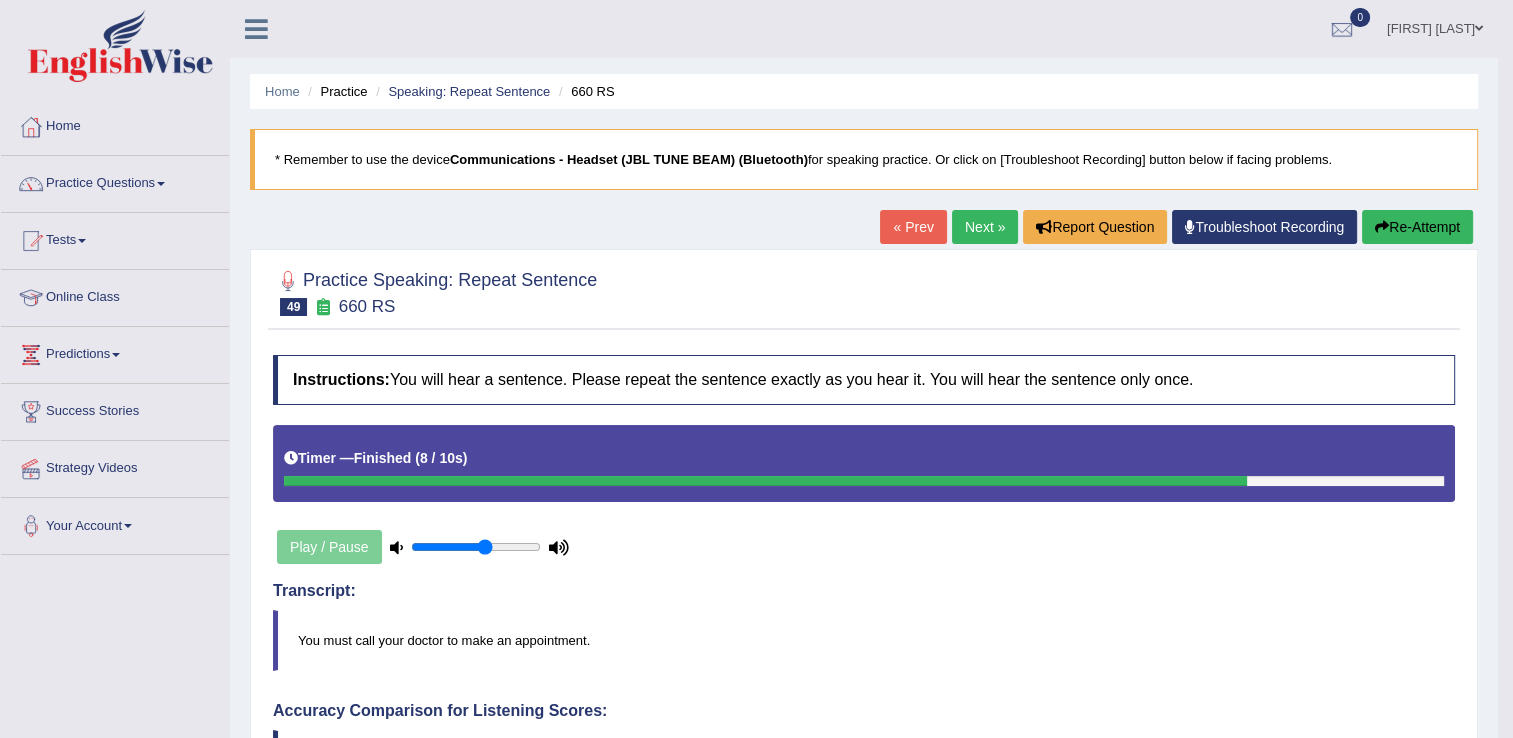 click on "« Prev" at bounding box center [913, 227] 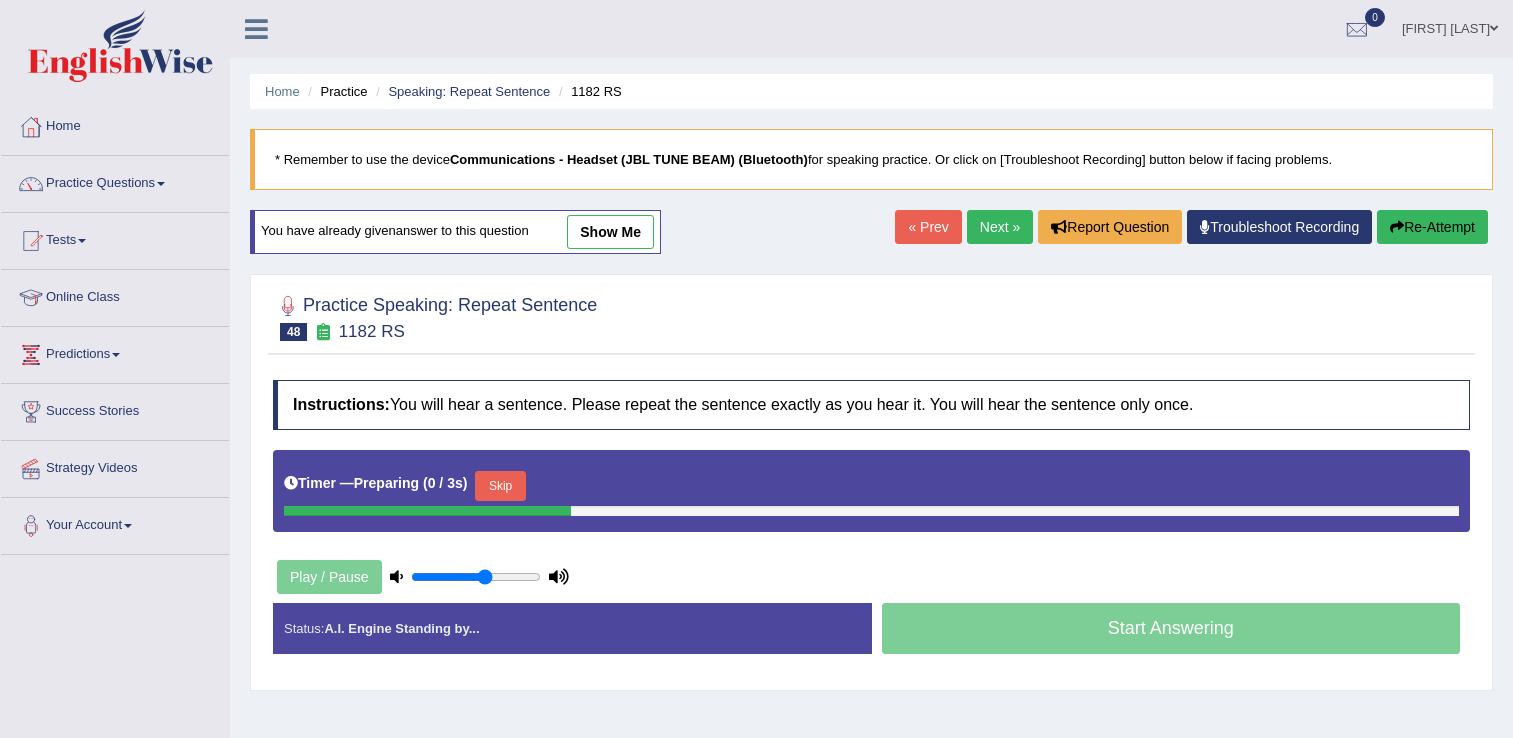 scroll, scrollTop: 0, scrollLeft: 0, axis: both 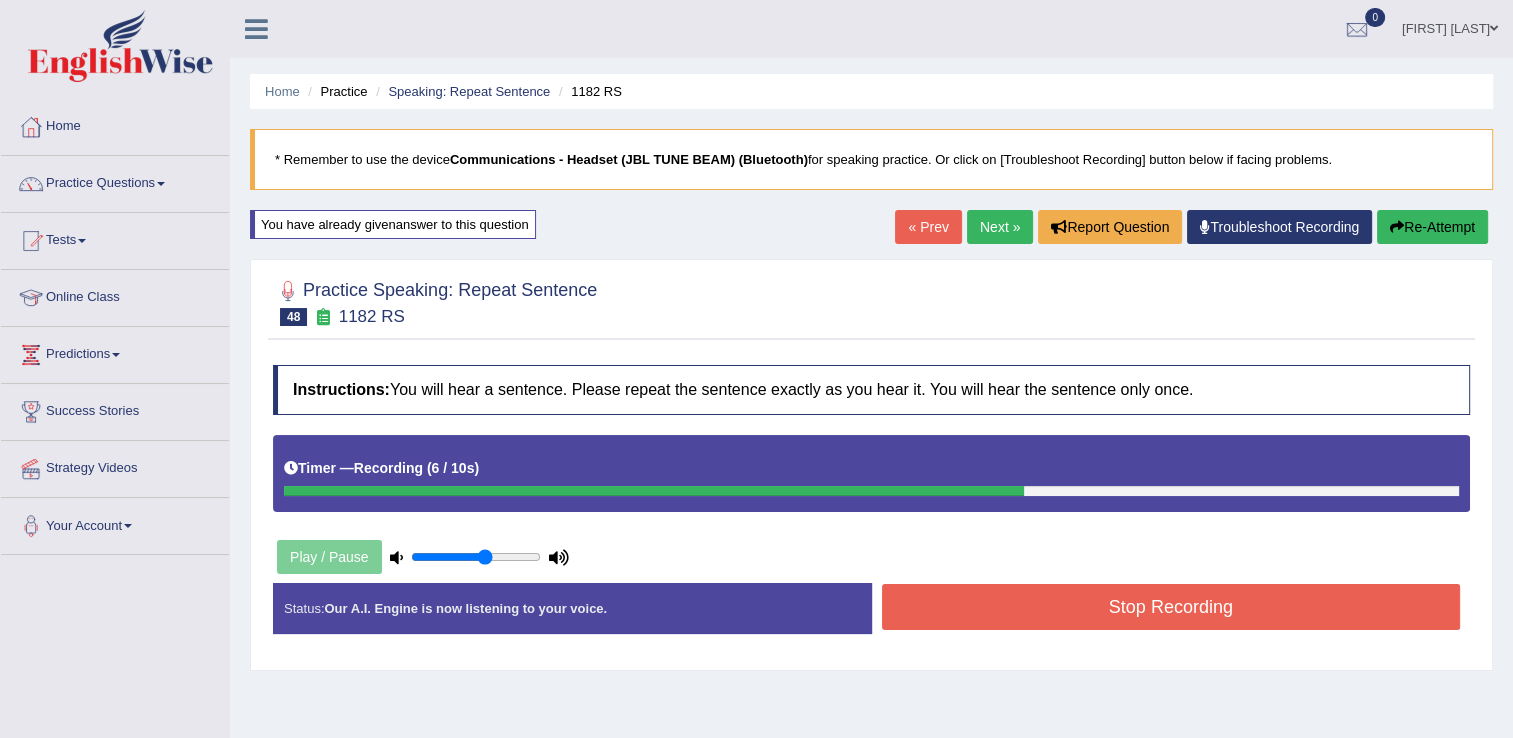 click on "Stop Recording" at bounding box center [1171, 607] 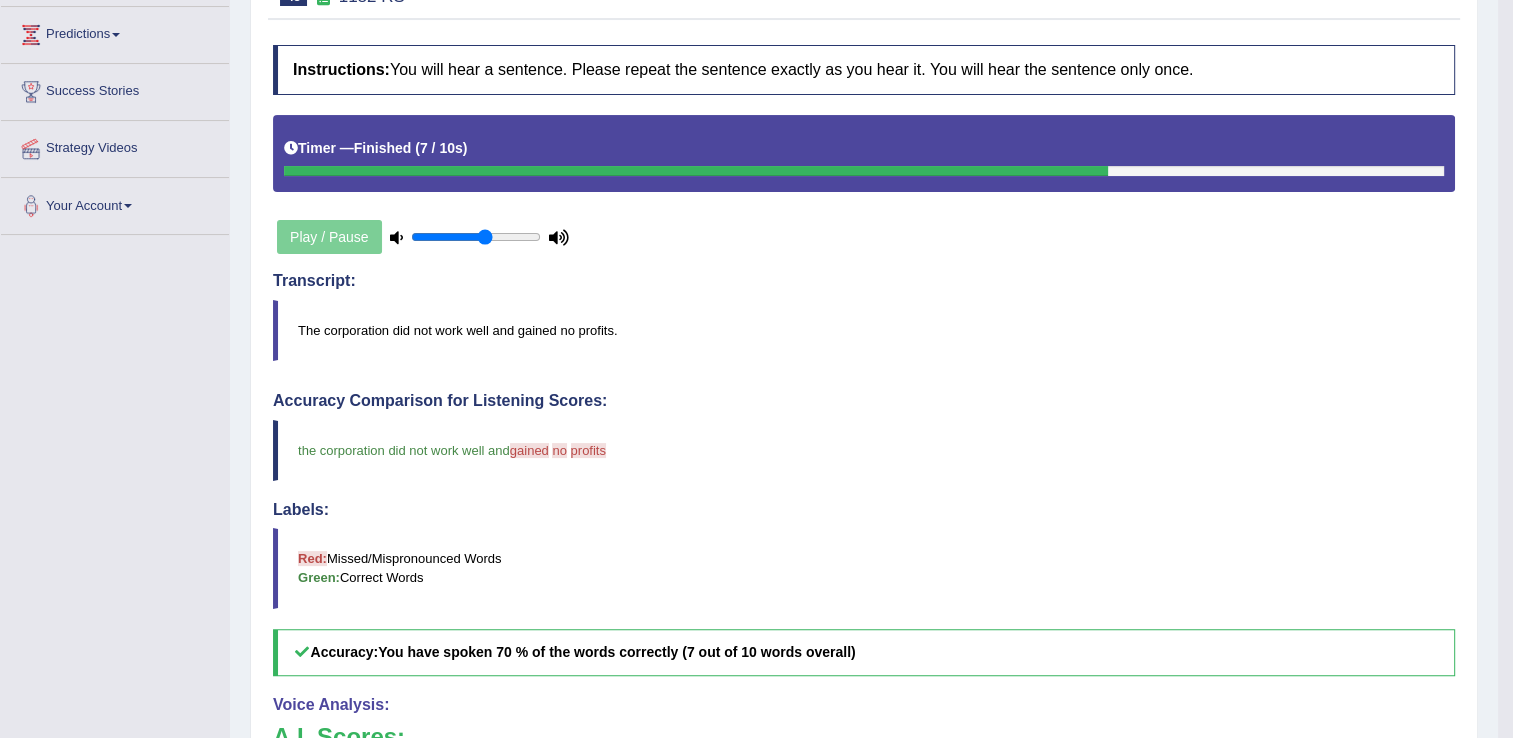 scroll, scrollTop: 492, scrollLeft: 0, axis: vertical 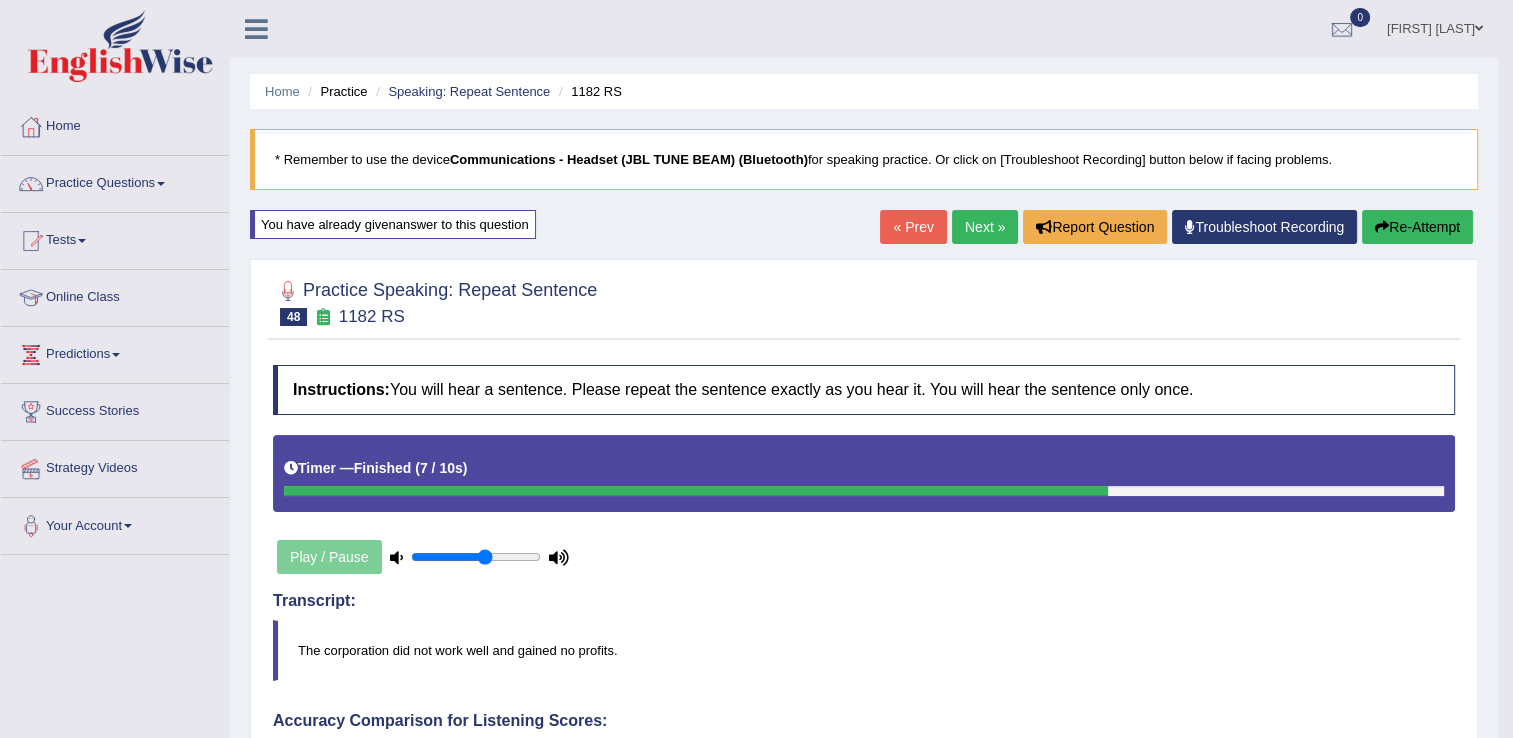 click on "Next »" at bounding box center (985, 227) 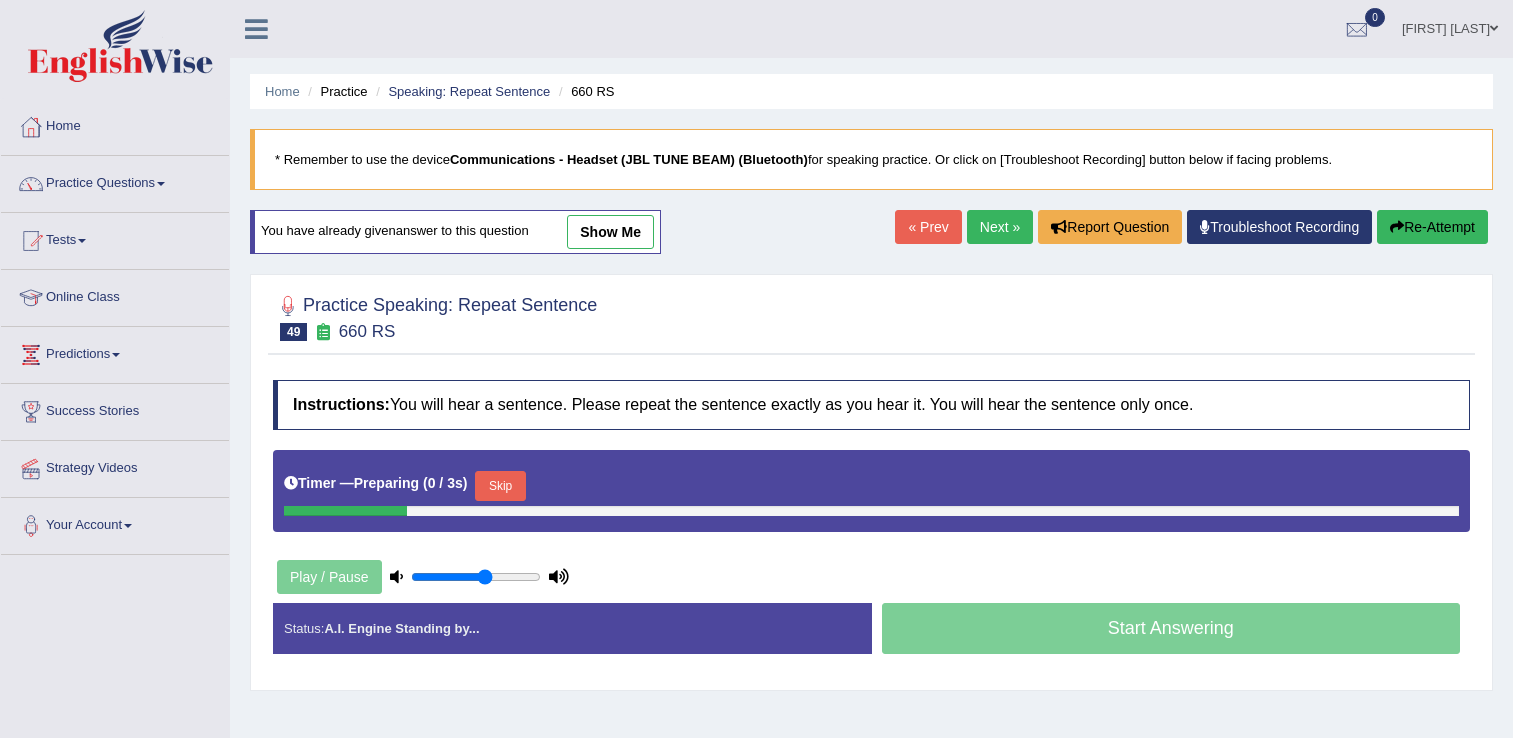 scroll, scrollTop: 0, scrollLeft: 0, axis: both 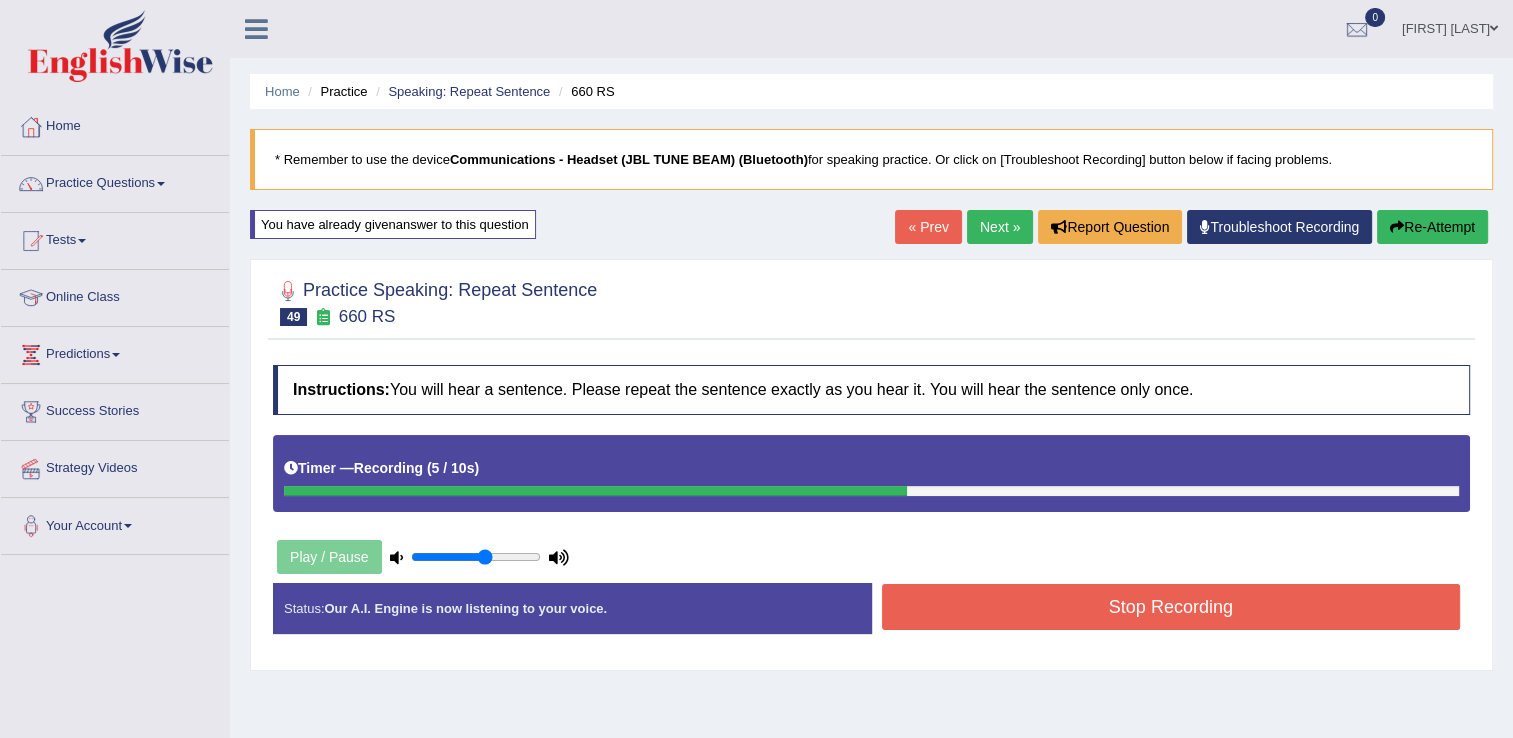 click on "Stop Recording" at bounding box center [1171, 607] 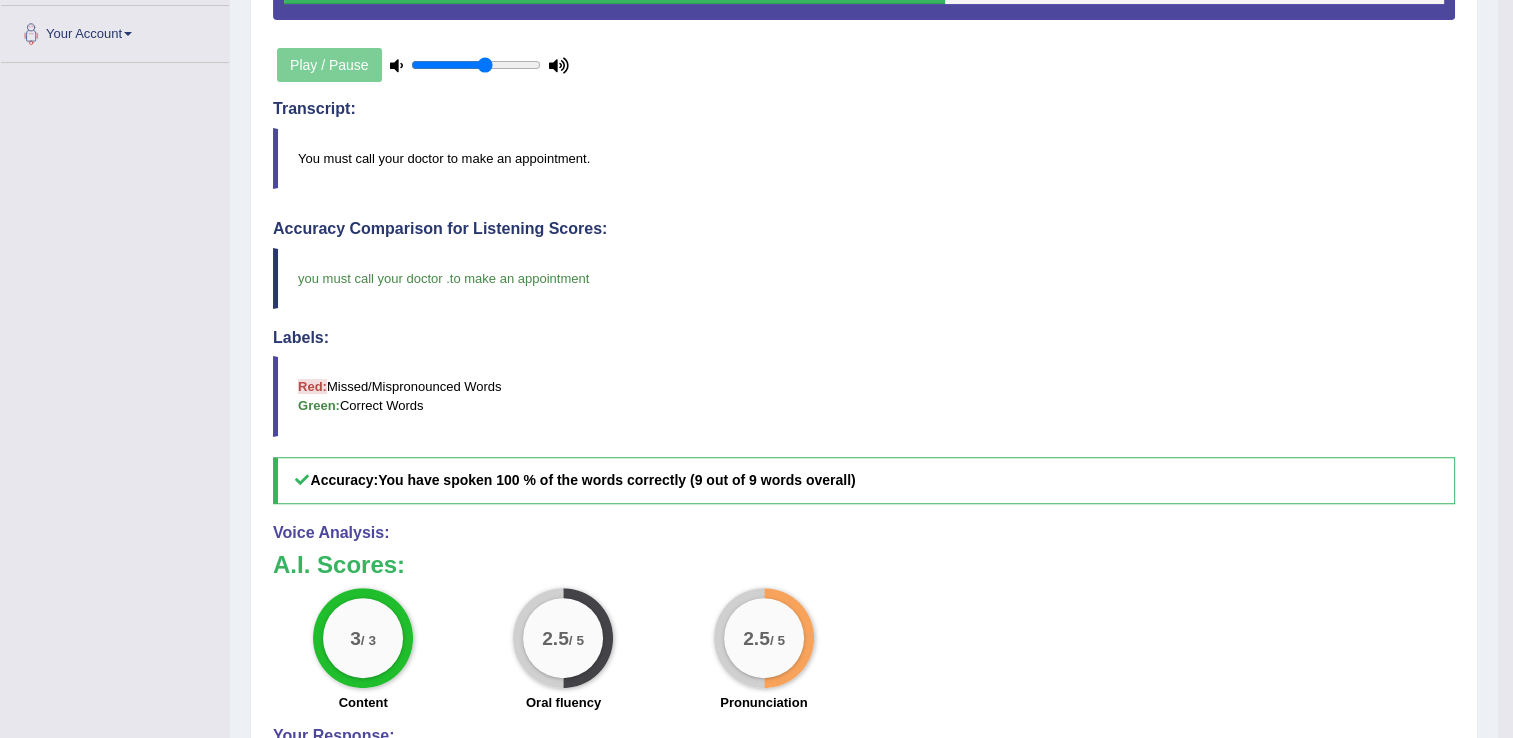 scroll, scrollTop: 546, scrollLeft: 0, axis: vertical 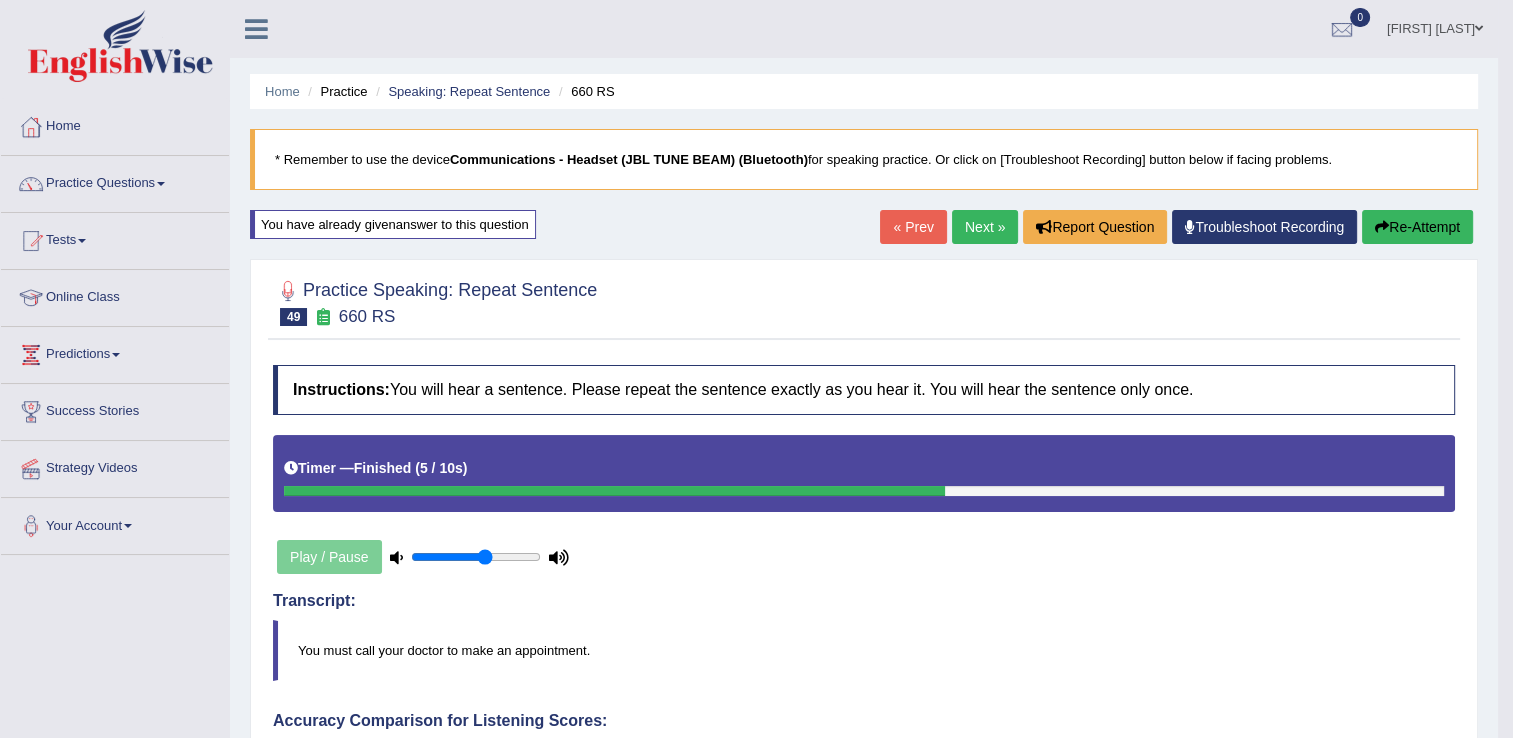 click on "Next »" at bounding box center (985, 227) 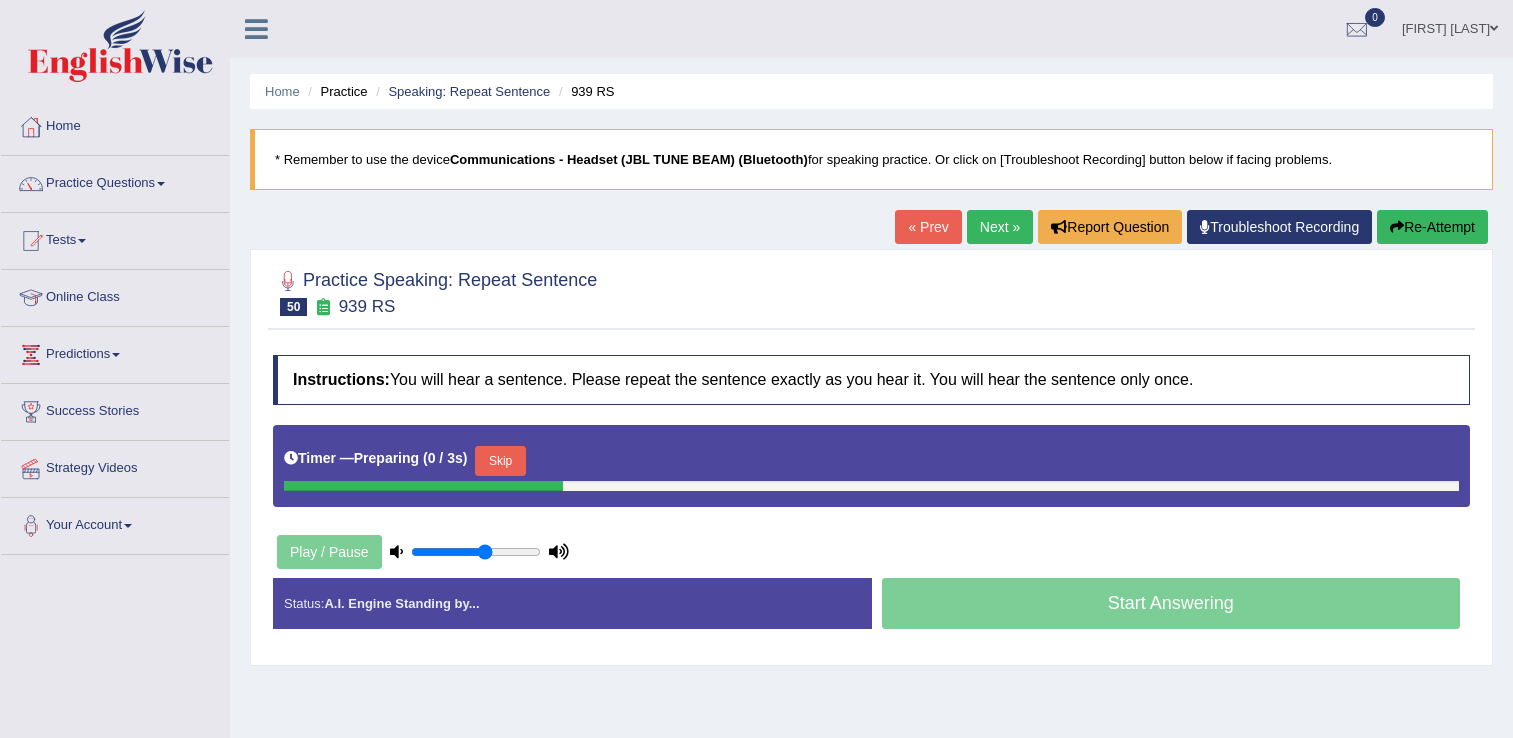scroll, scrollTop: 0, scrollLeft: 0, axis: both 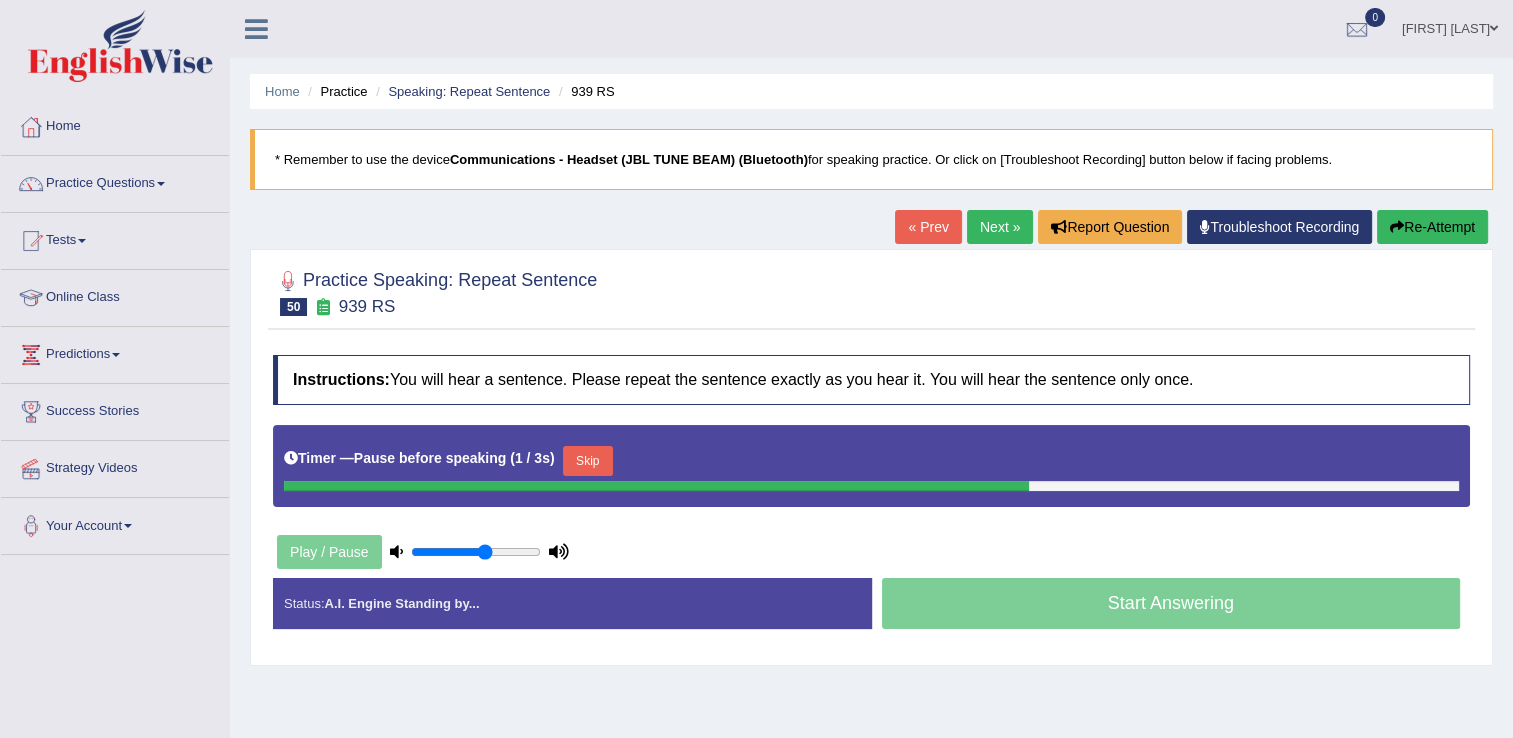 click on "« Prev" at bounding box center [928, 227] 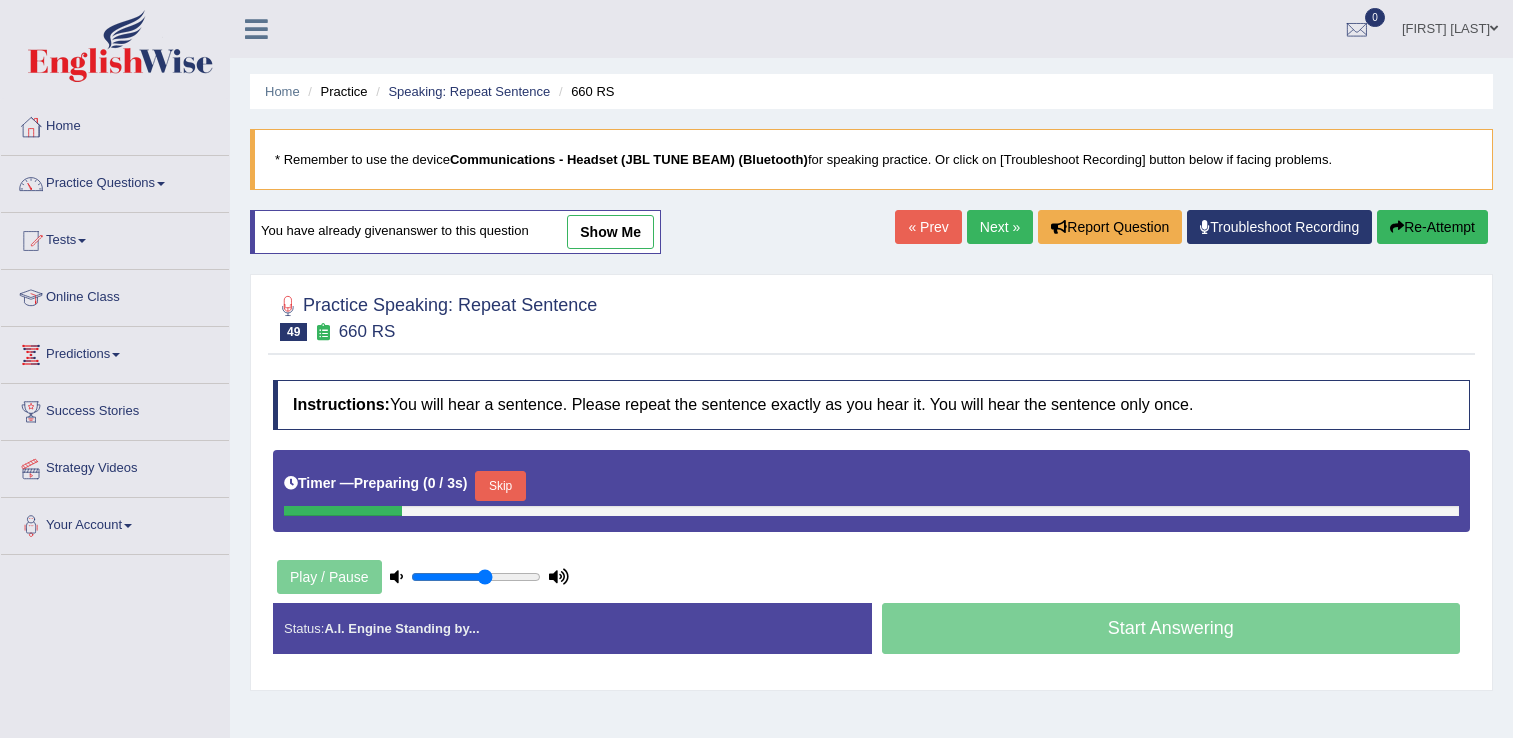 scroll, scrollTop: 0, scrollLeft: 0, axis: both 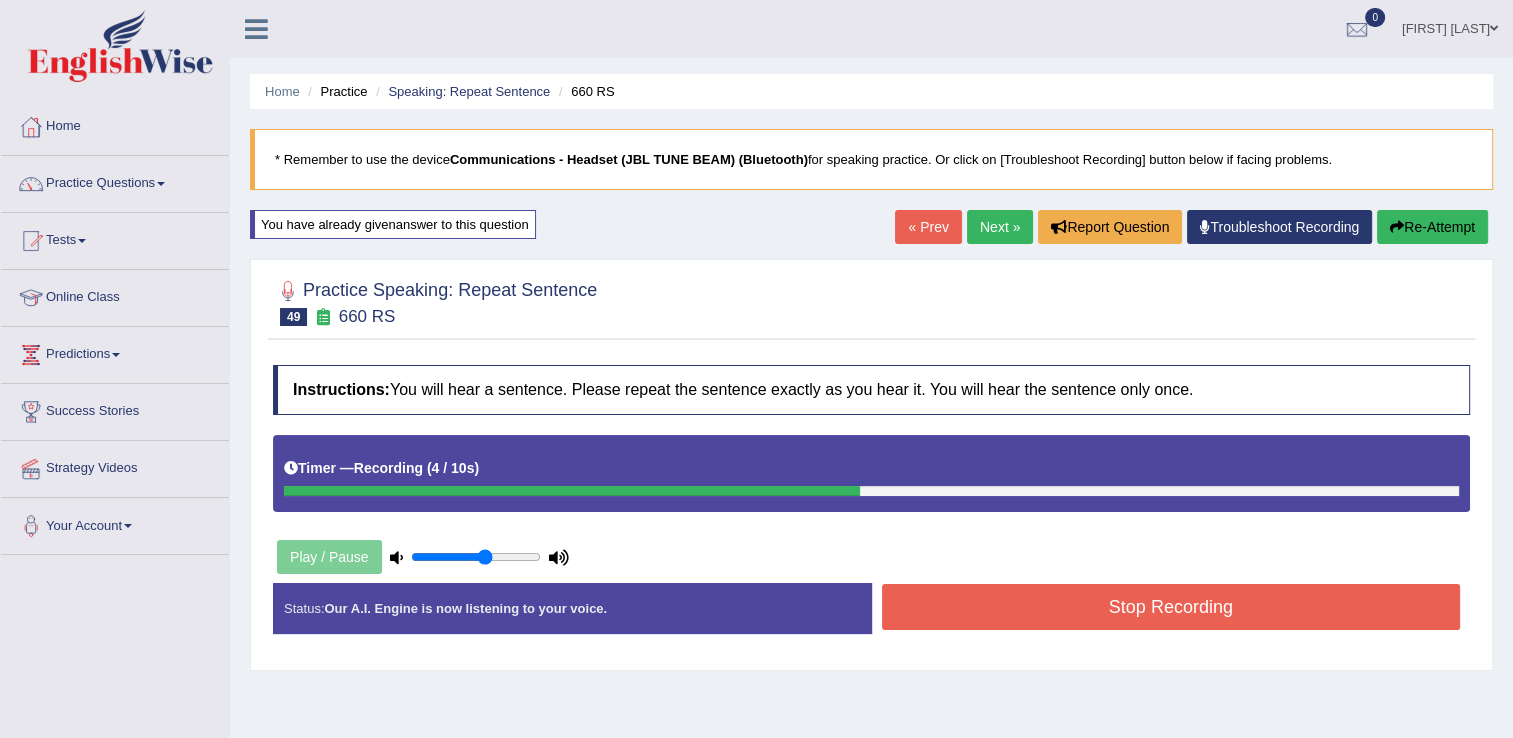 click on "Stop Recording" at bounding box center (1171, 607) 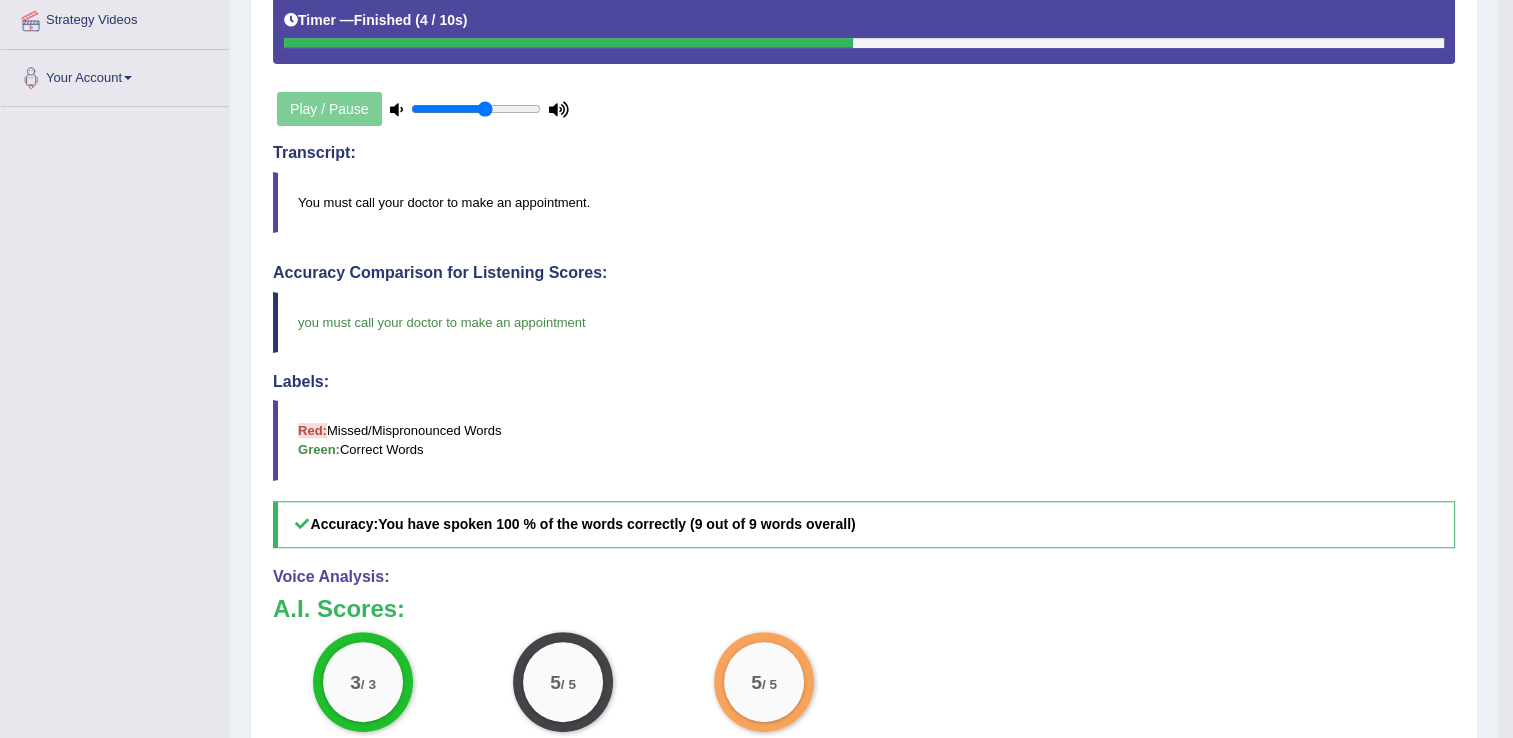 scroll, scrollTop: 466, scrollLeft: 0, axis: vertical 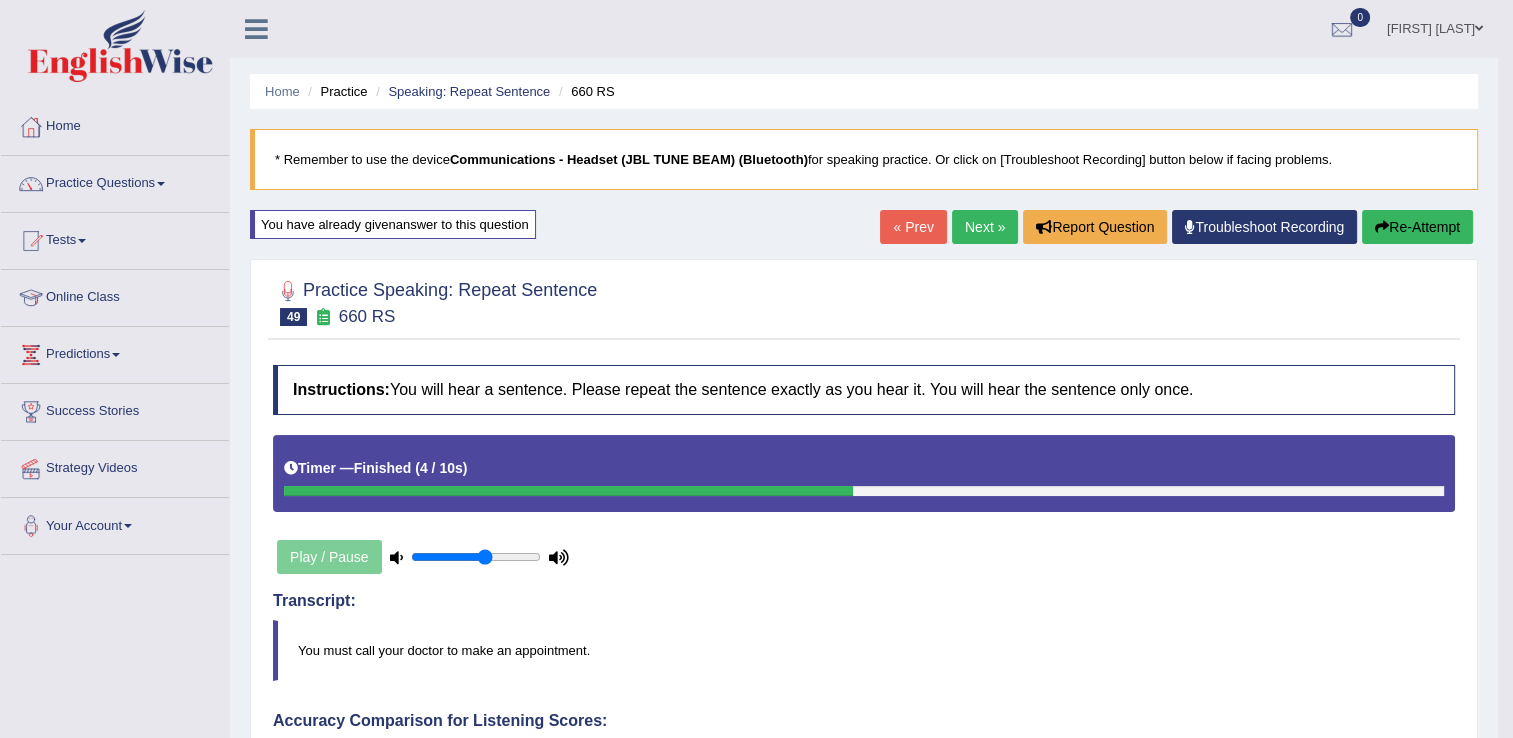 click on "Next »" at bounding box center (985, 227) 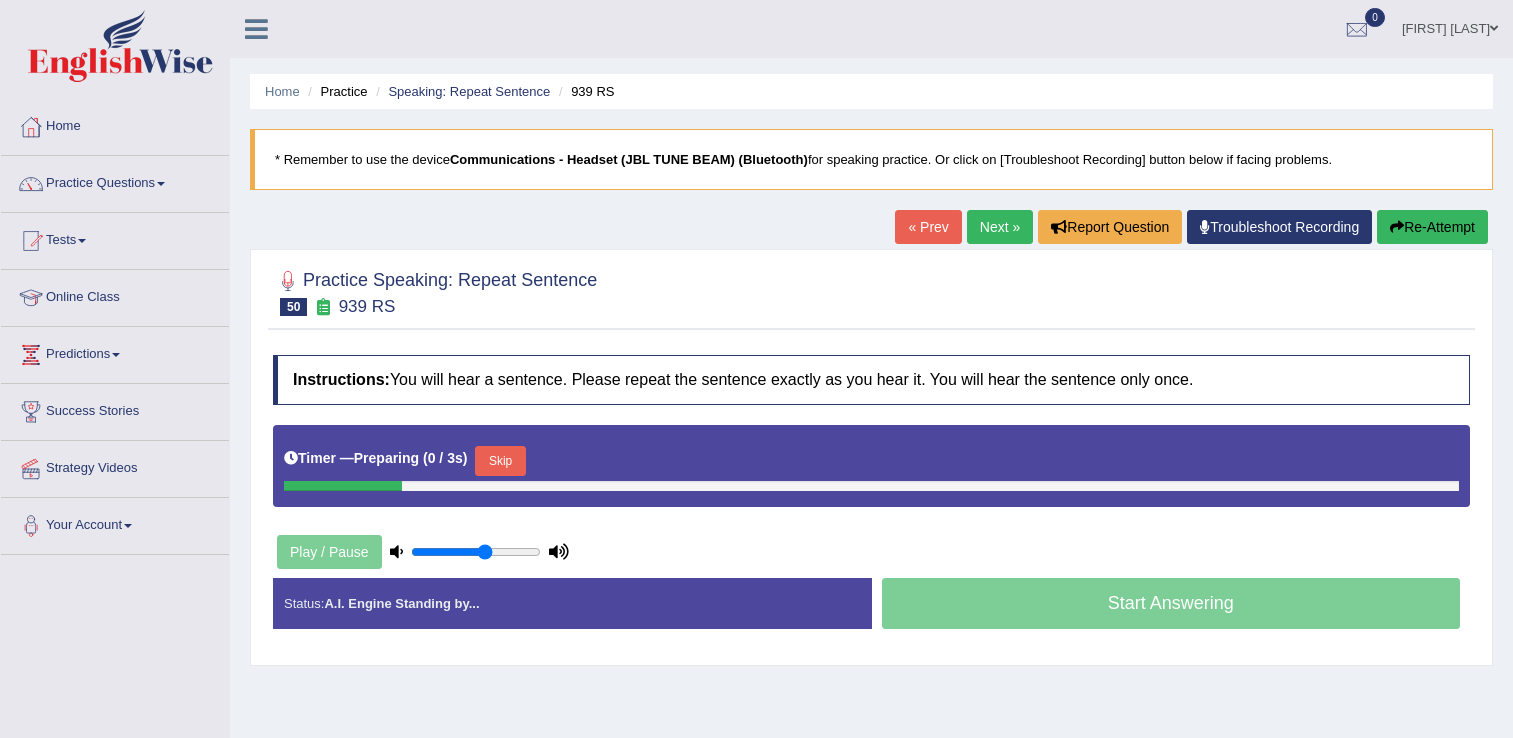 scroll, scrollTop: 0, scrollLeft: 0, axis: both 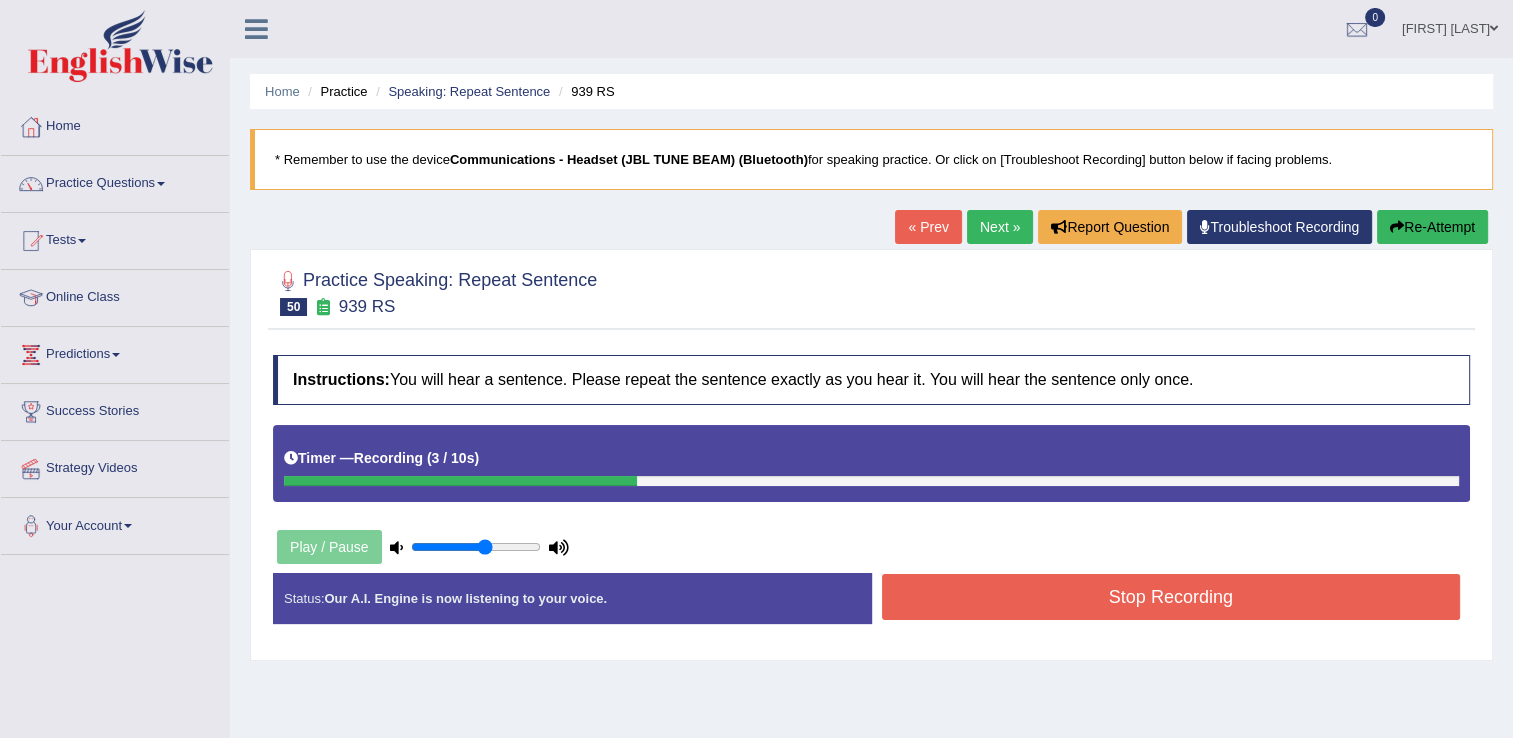 click on "Stop Recording" at bounding box center (1171, 597) 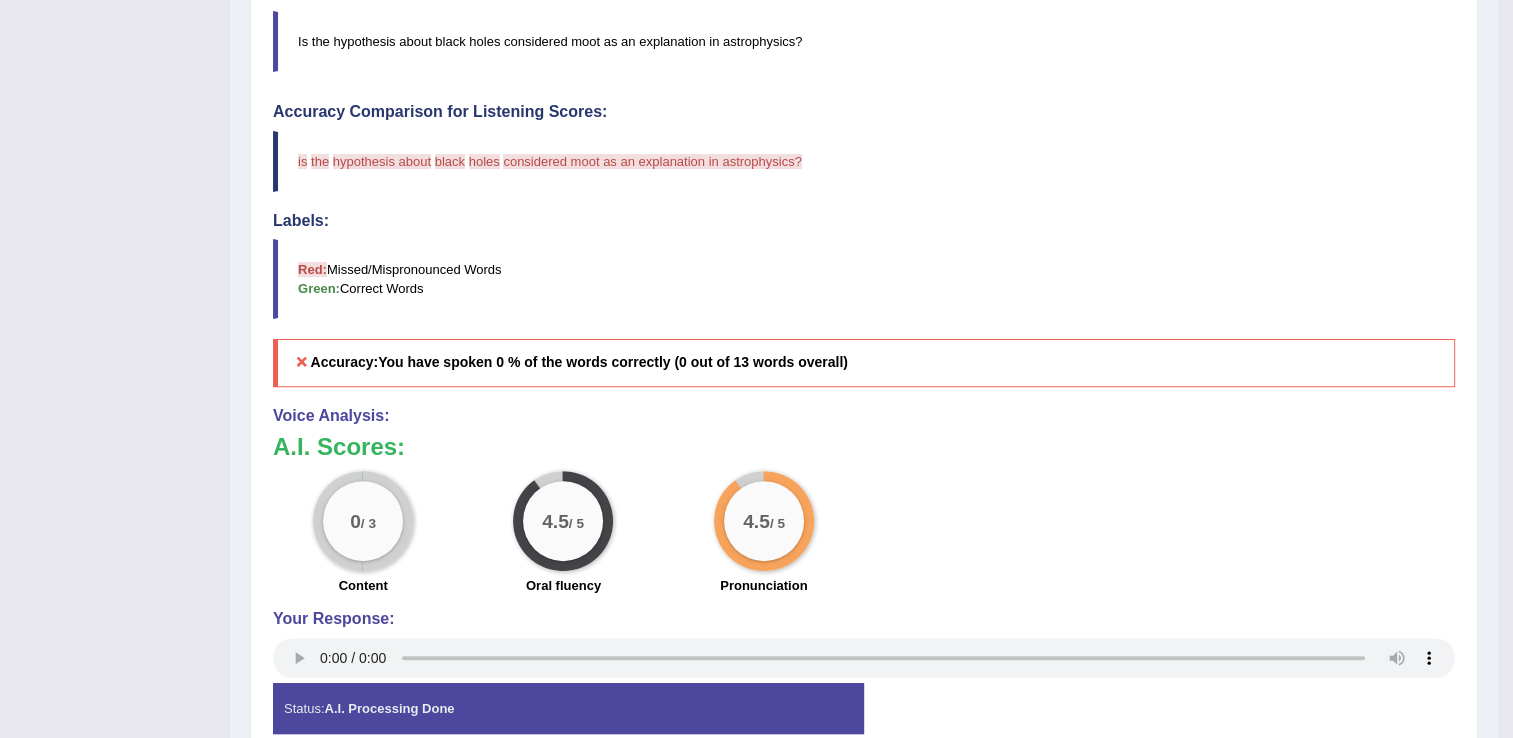scroll, scrollTop: 666, scrollLeft: 0, axis: vertical 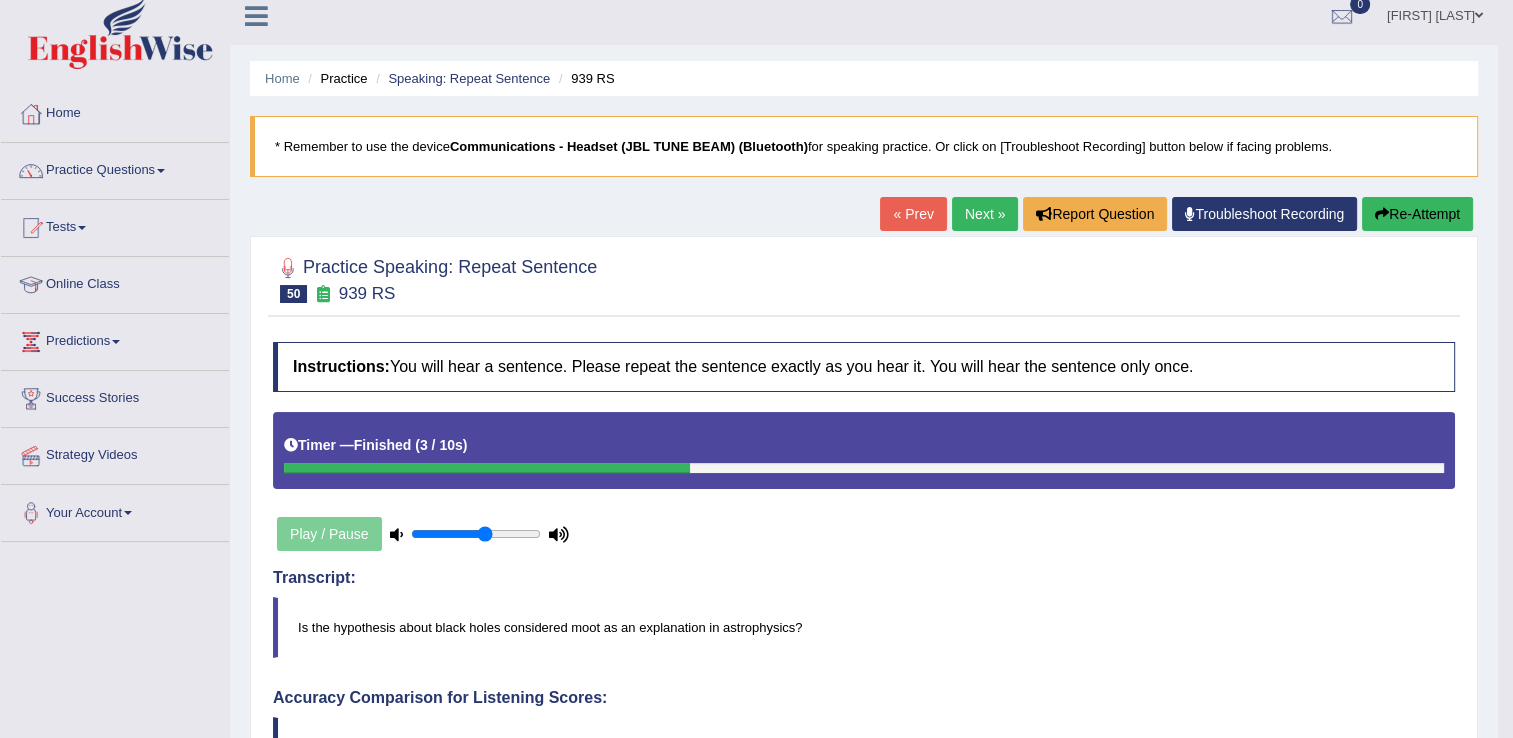 click on "Next »" at bounding box center (985, 214) 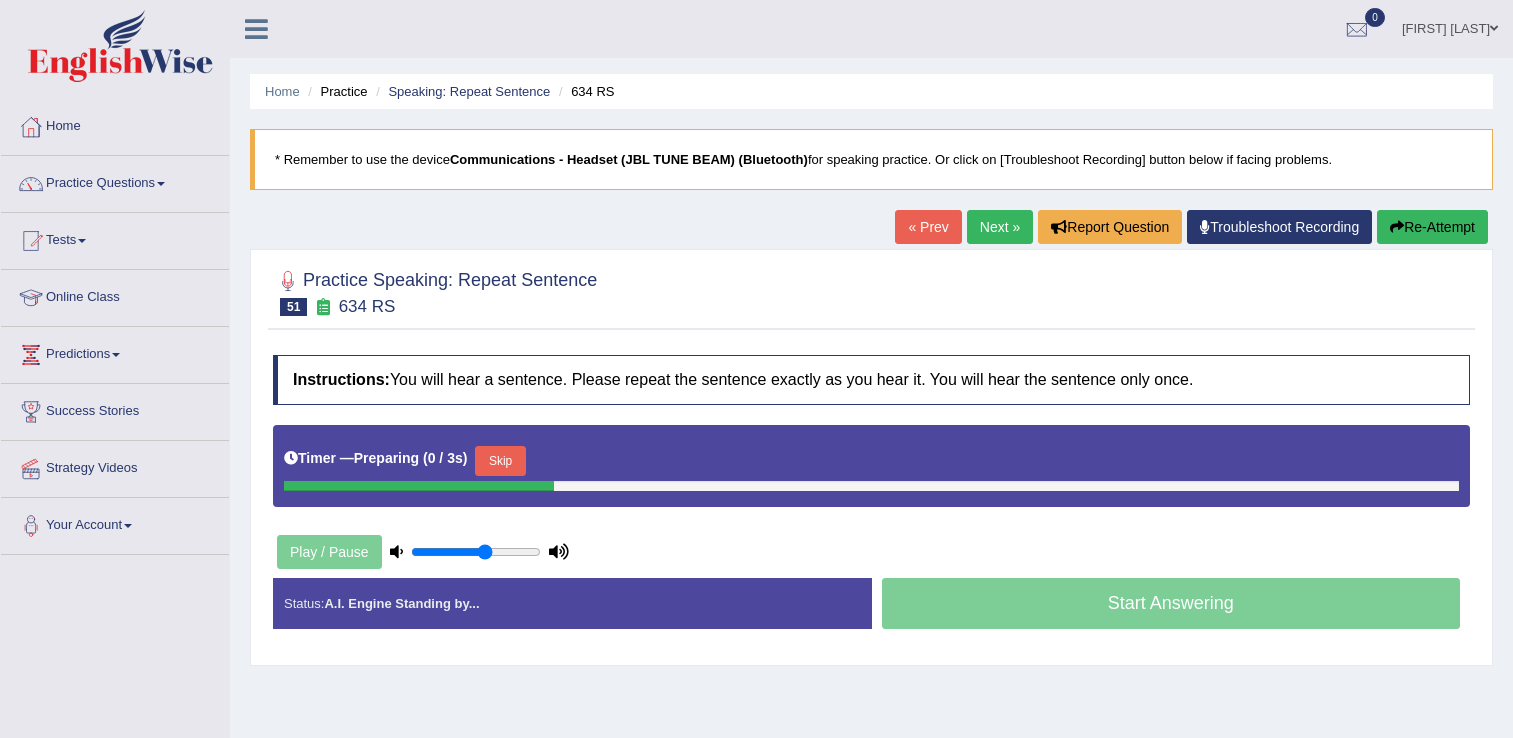 scroll, scrollTop: 0, scrollLeft: 0, axis: both 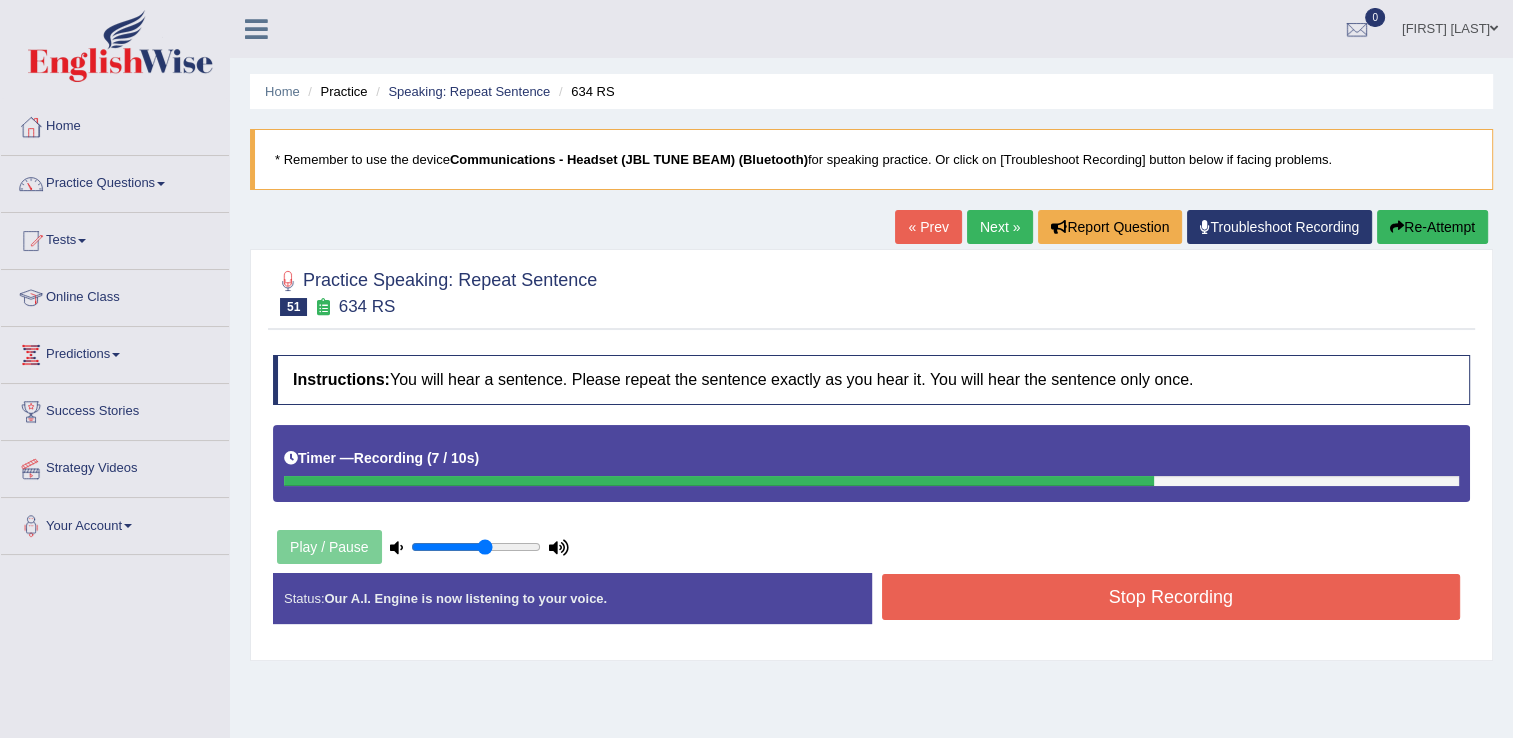 click on "Stop Recording" at bounding box center (1171, 597) 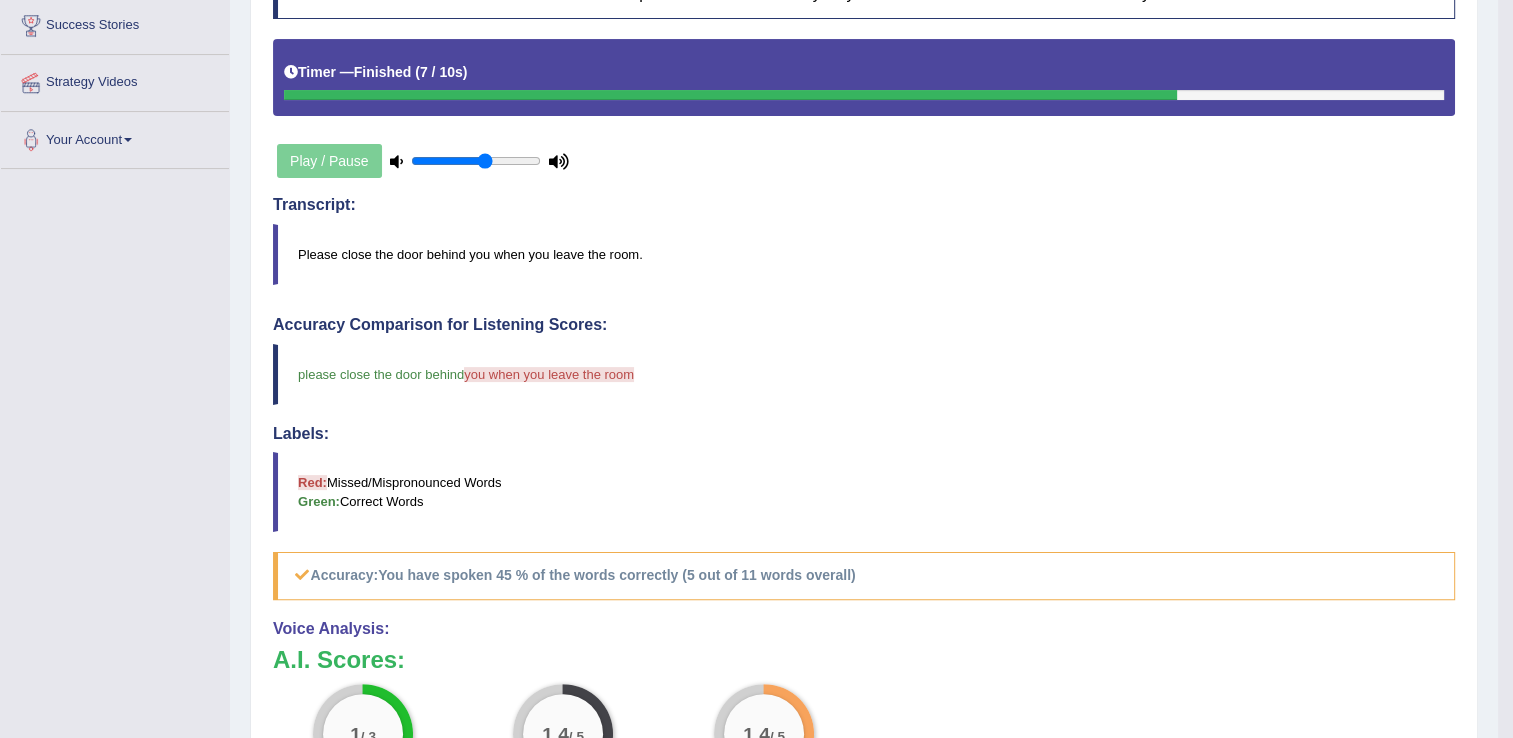 scroll, scrollTop: 426, scrollLeft: 0, axis: vertical 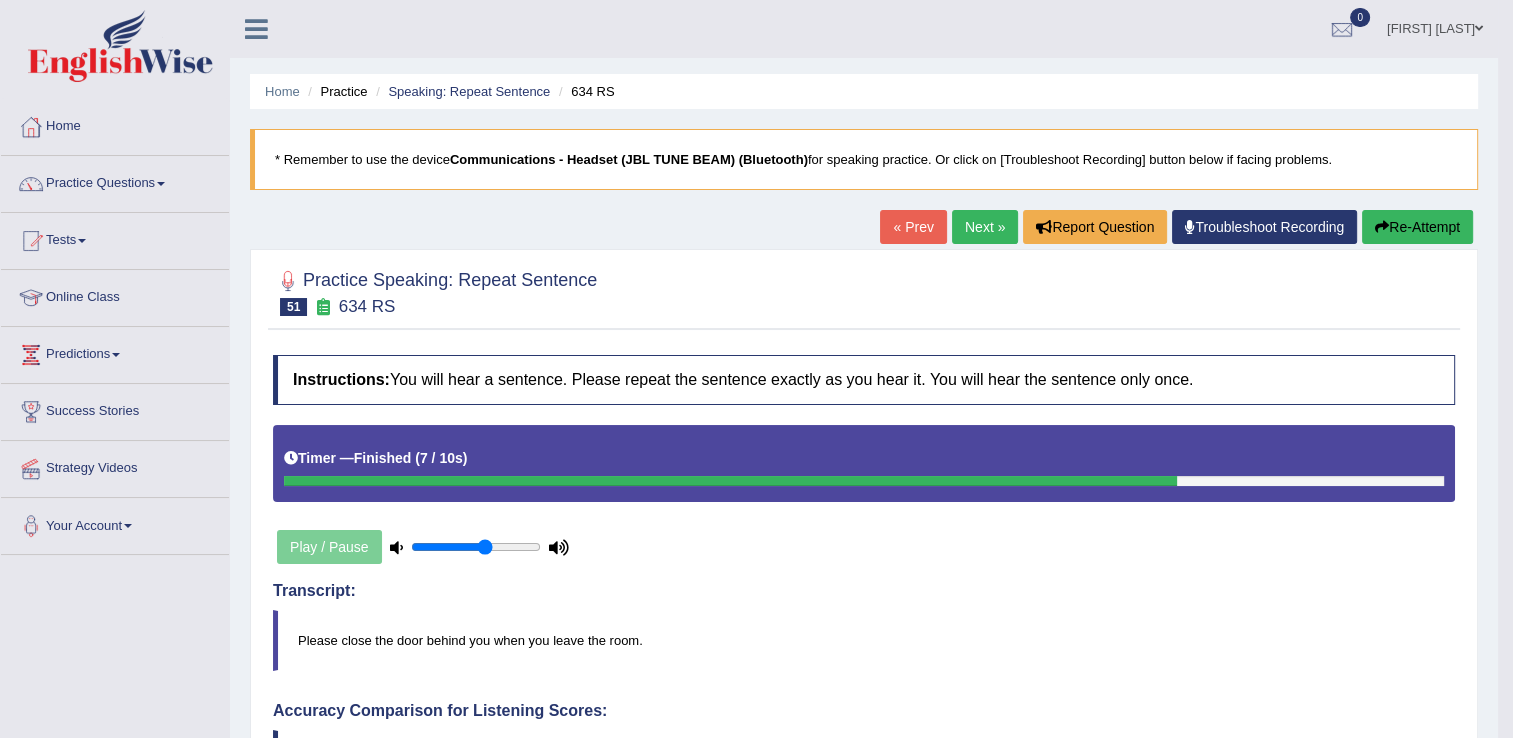 click on "« Prev" at bounding box center (913, 227) 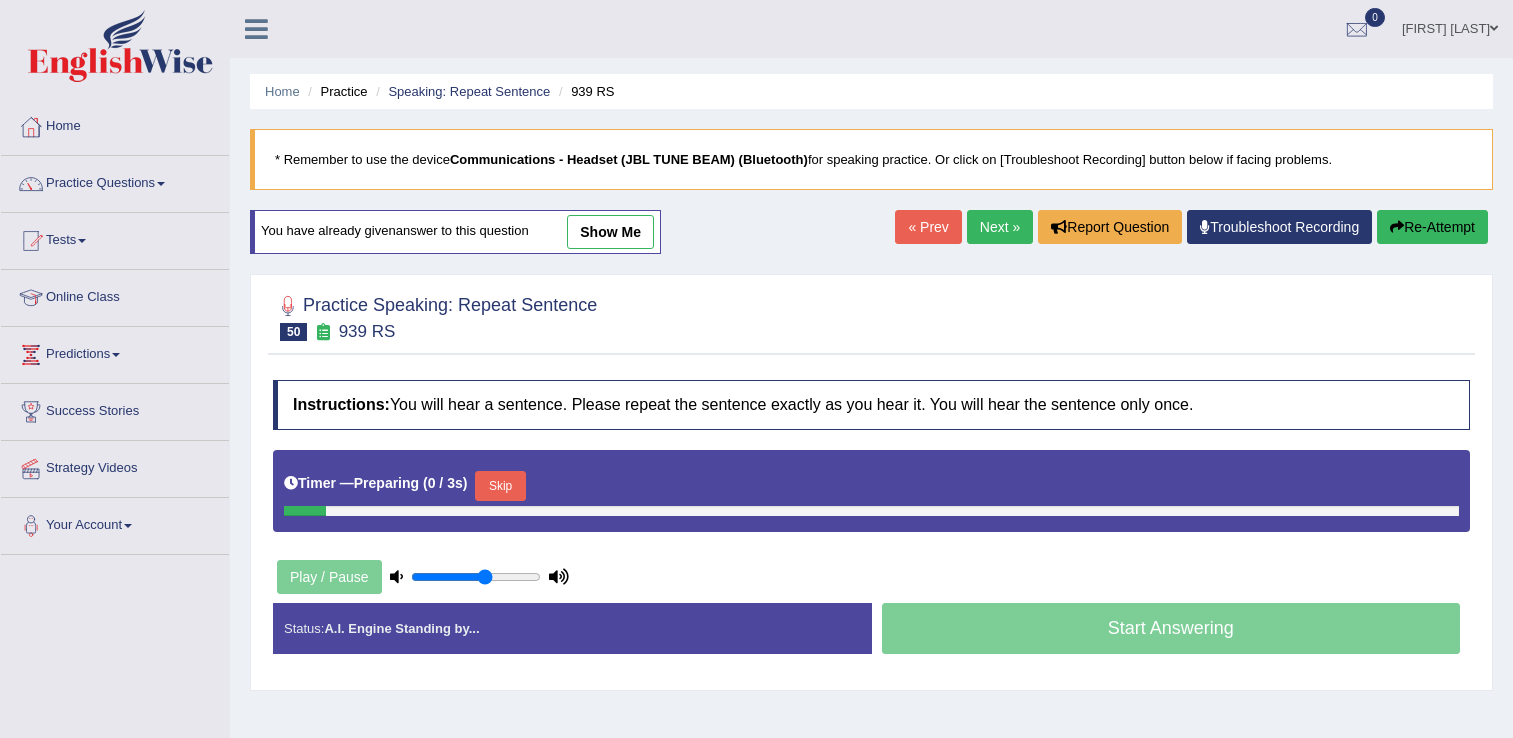 scroll, scrollTop: 0, scrollLeft: 0, axis: both 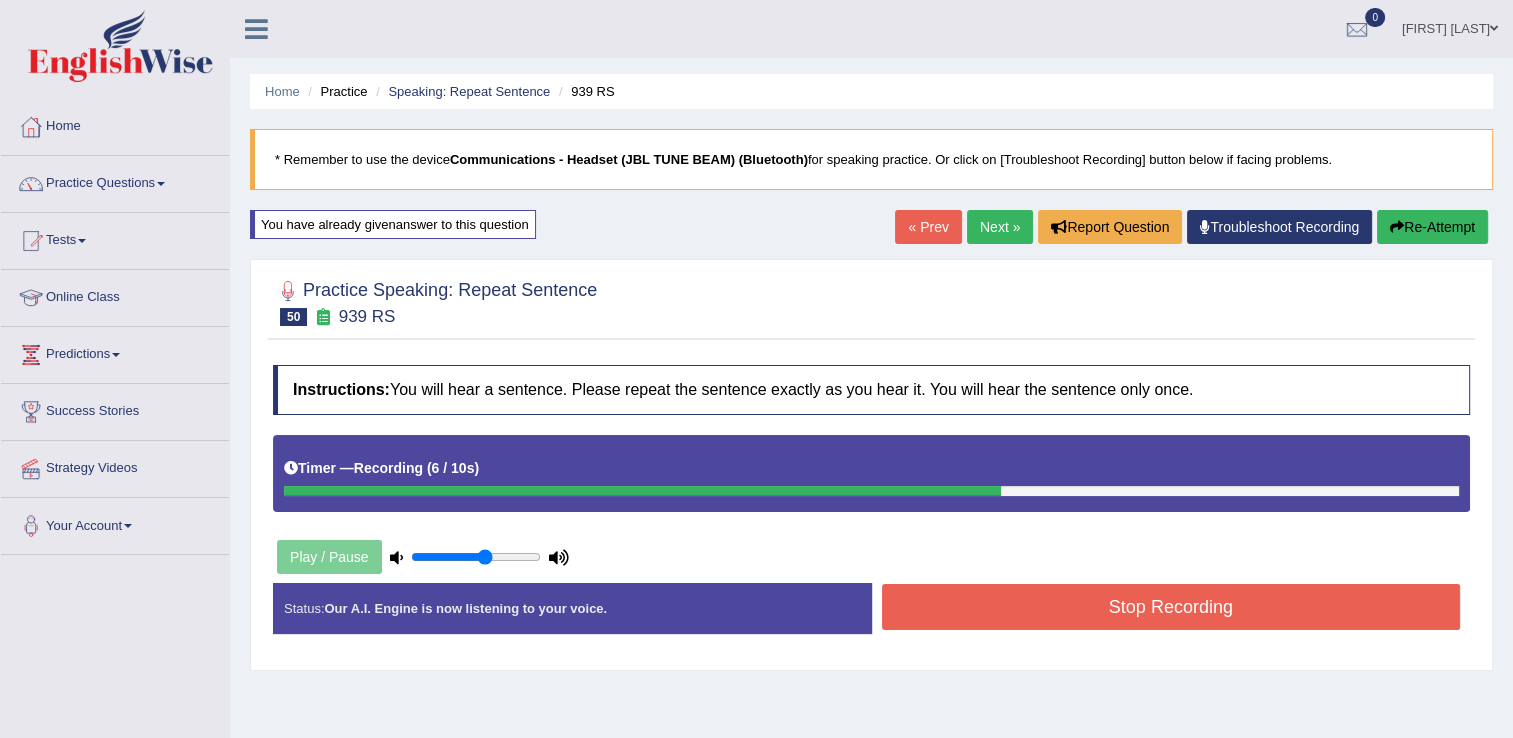 click on "Stop Recording" at bounding box center (1171, 607) 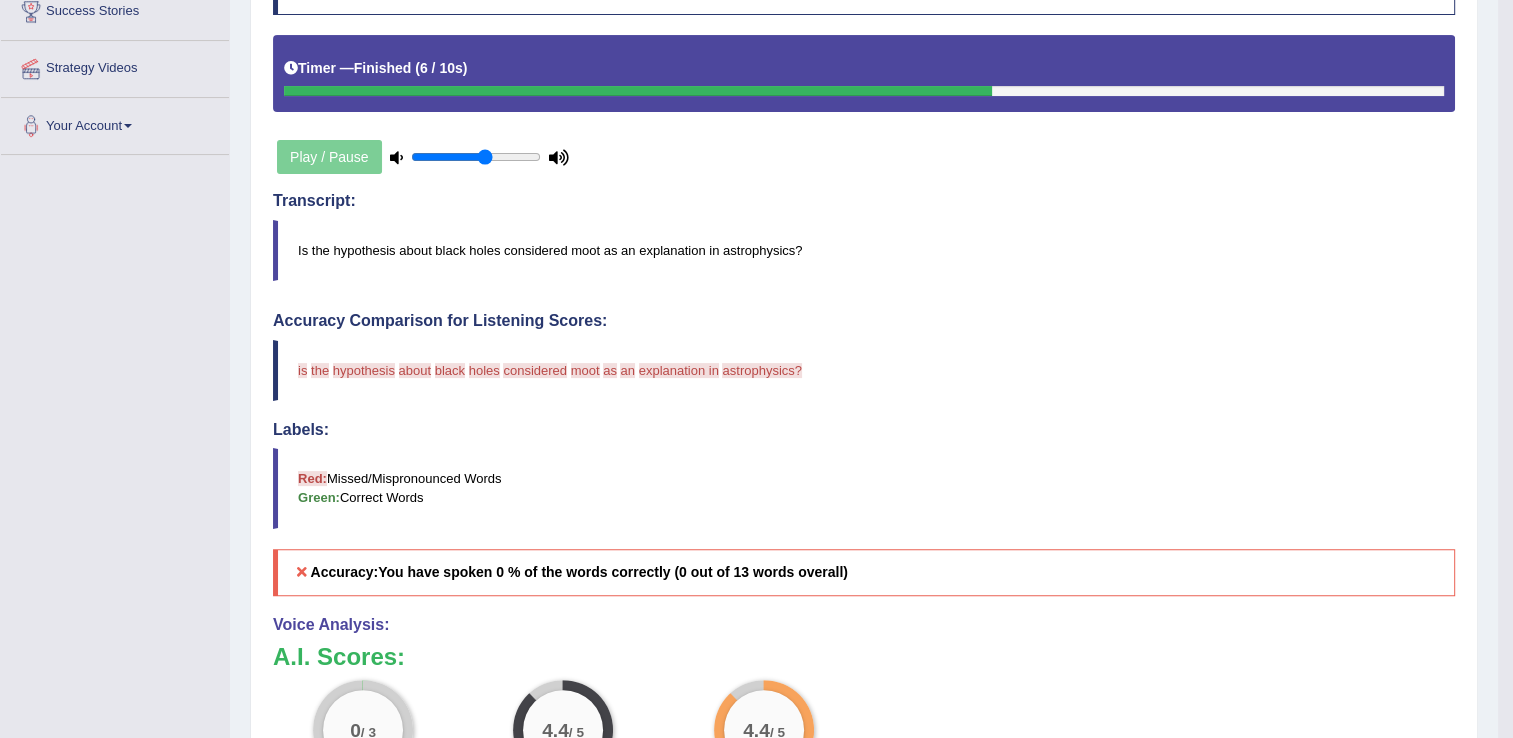 scroll, scrollTop: 452, scrollLeft: 0, axis: vertical 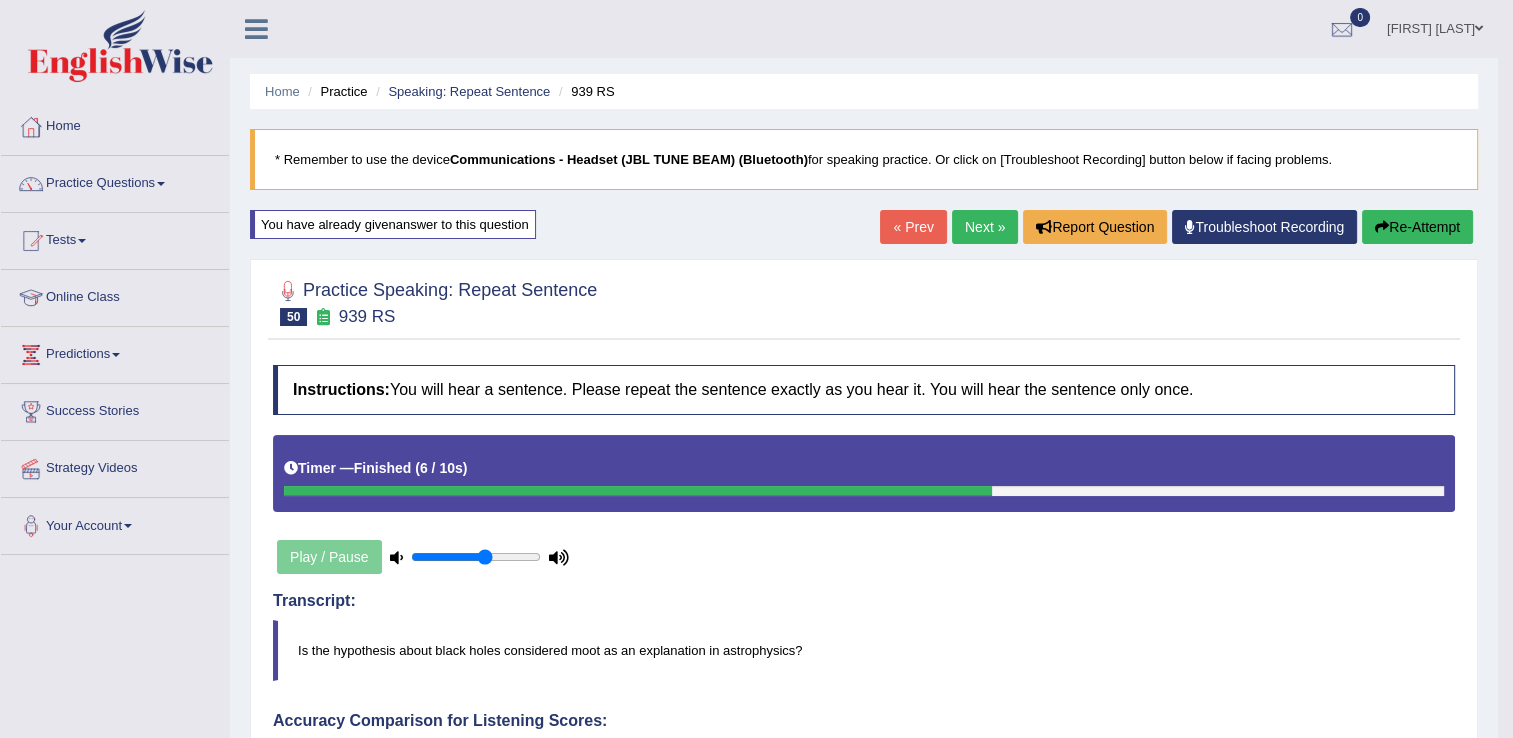 click on "Next »" at bounding box center (985, 227) 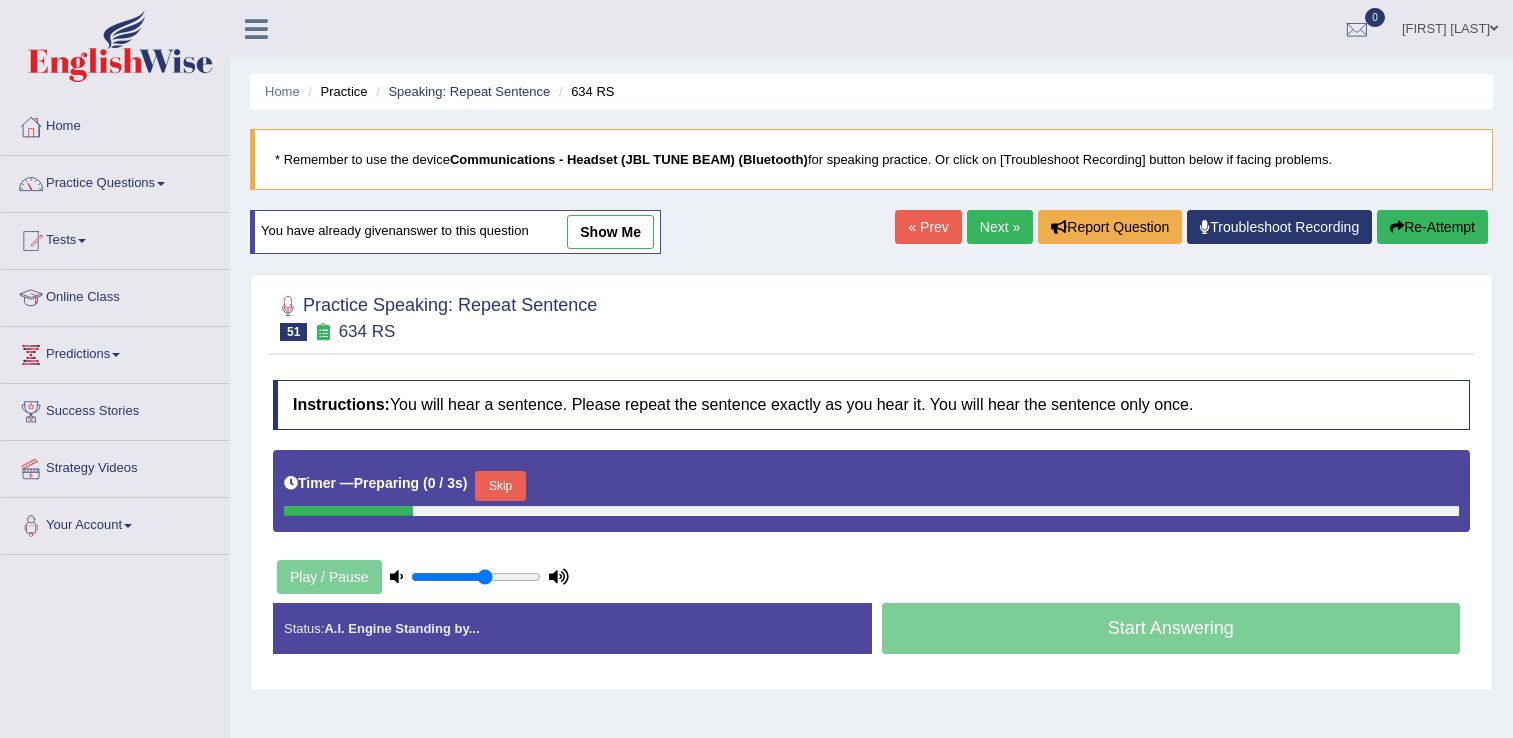 scroll, scrollTop: 0, scrollLeft: 0, axis: both 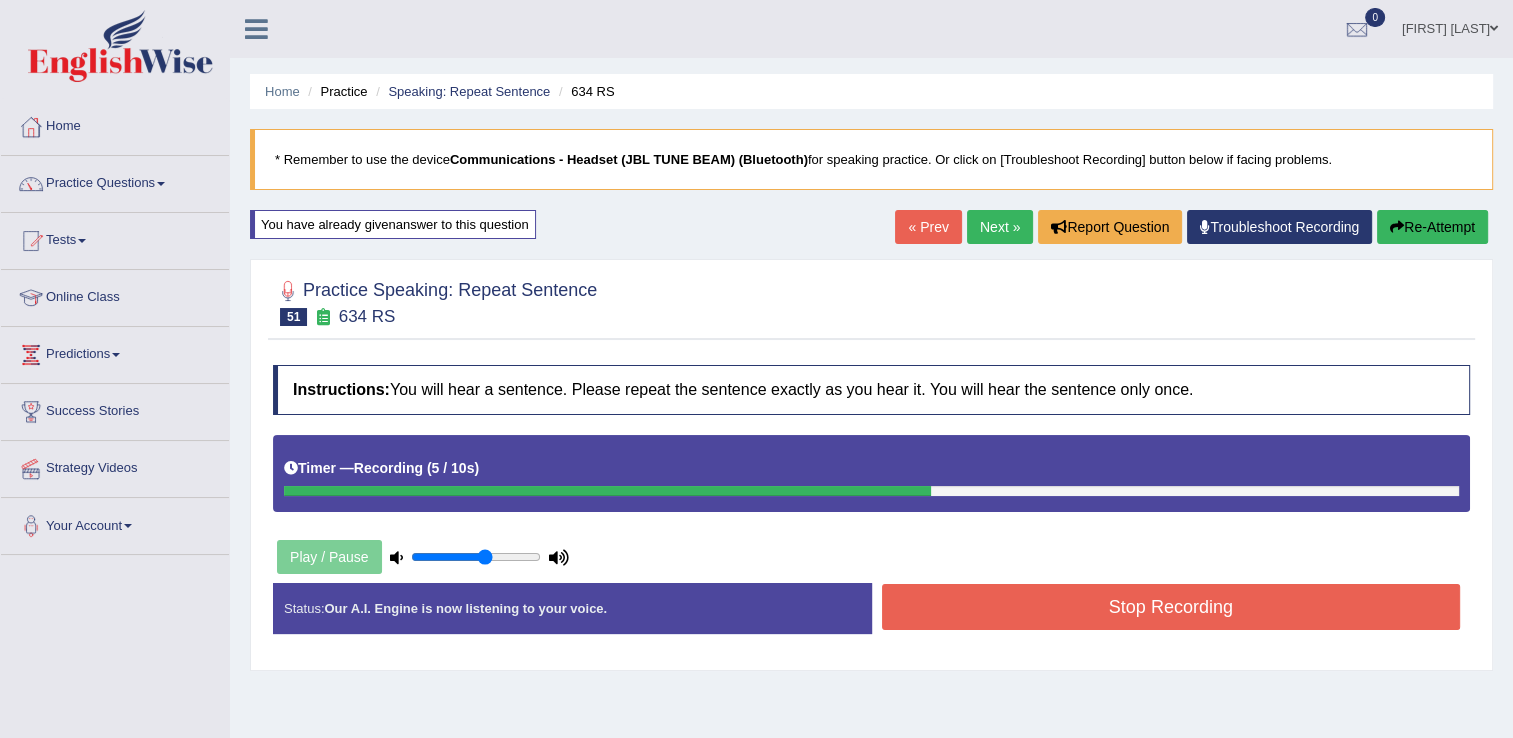 click on "Stop Recording" at bounding box center [1171, 607] 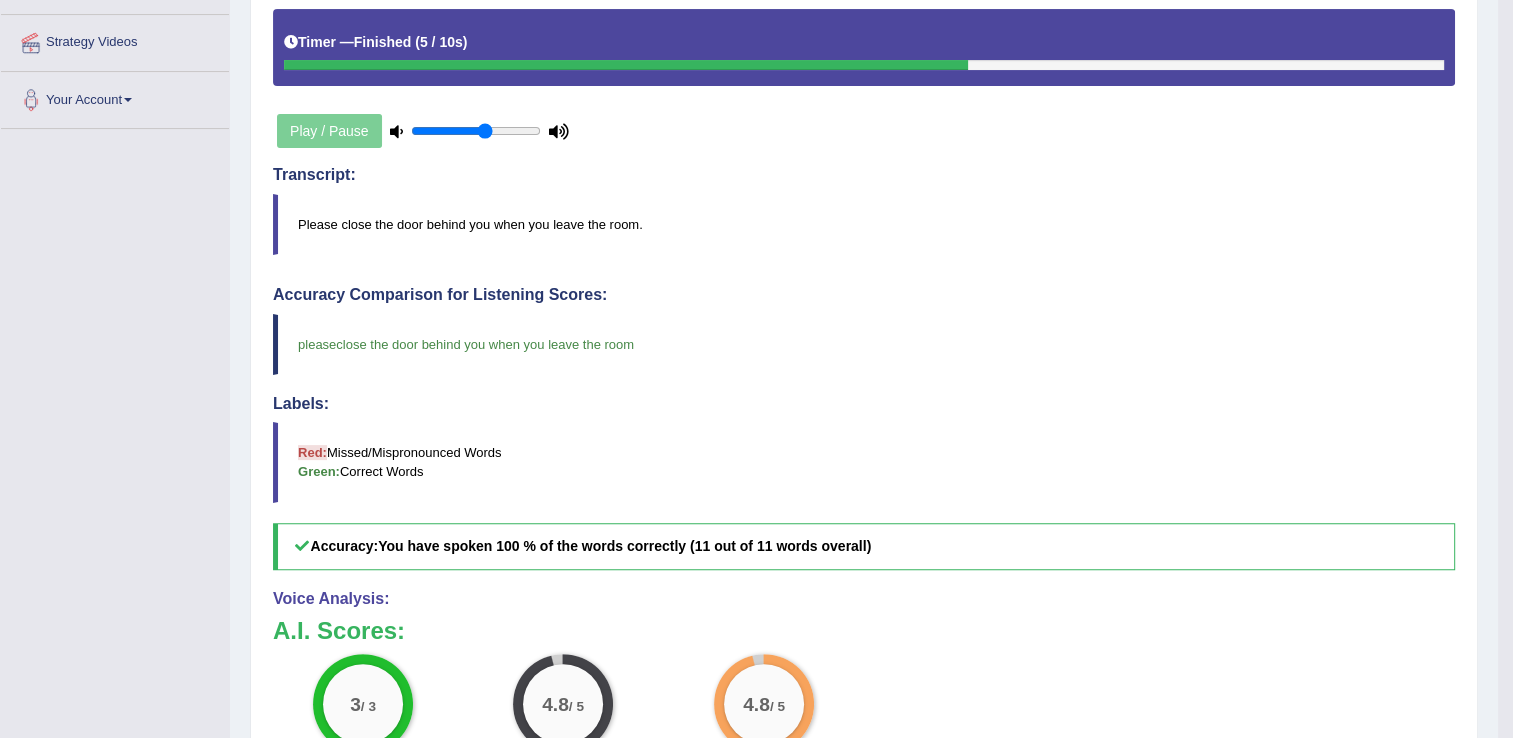 scroll, scrollTop: 466, scrollLeft: 0, axis: vertical 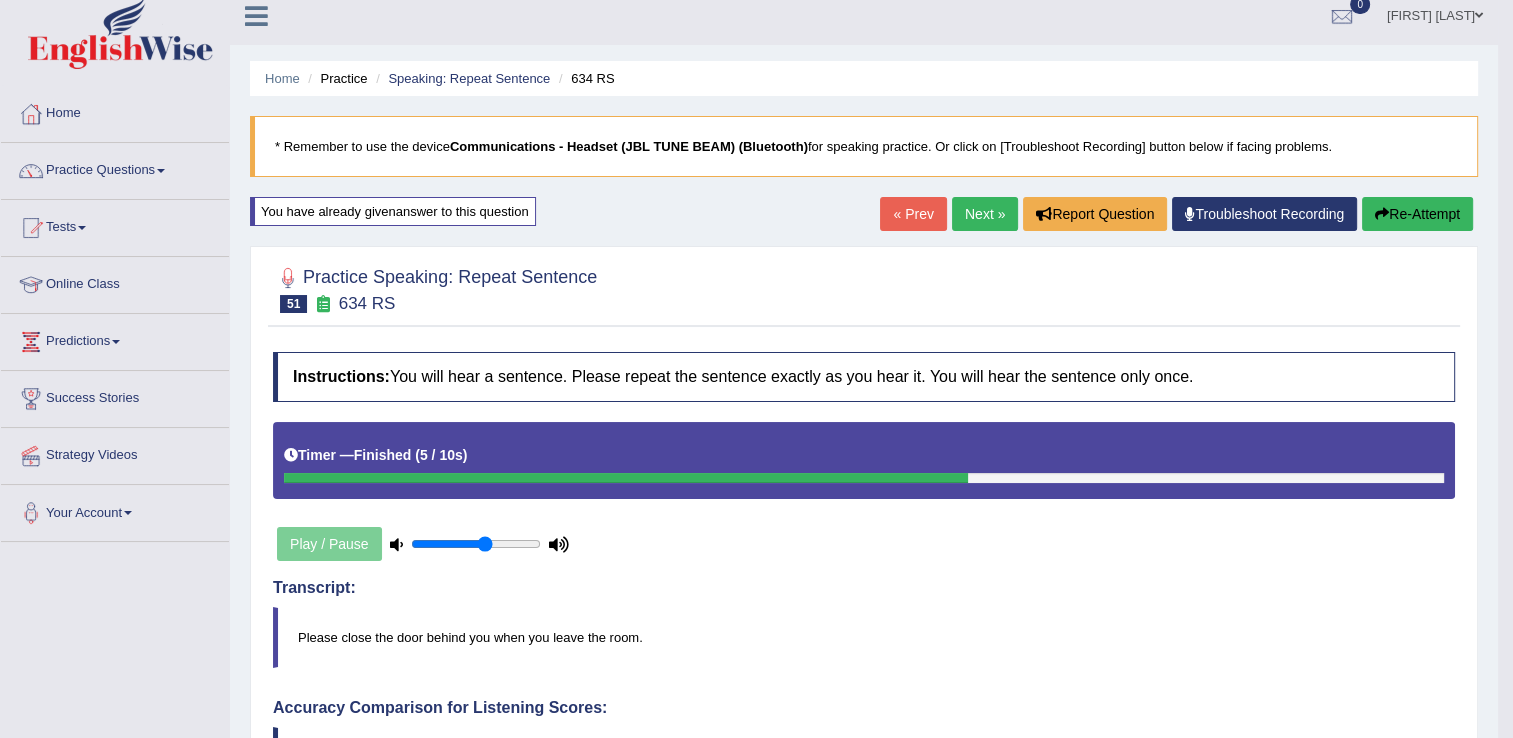 click on "Next »" at bounding box center [985, 214] 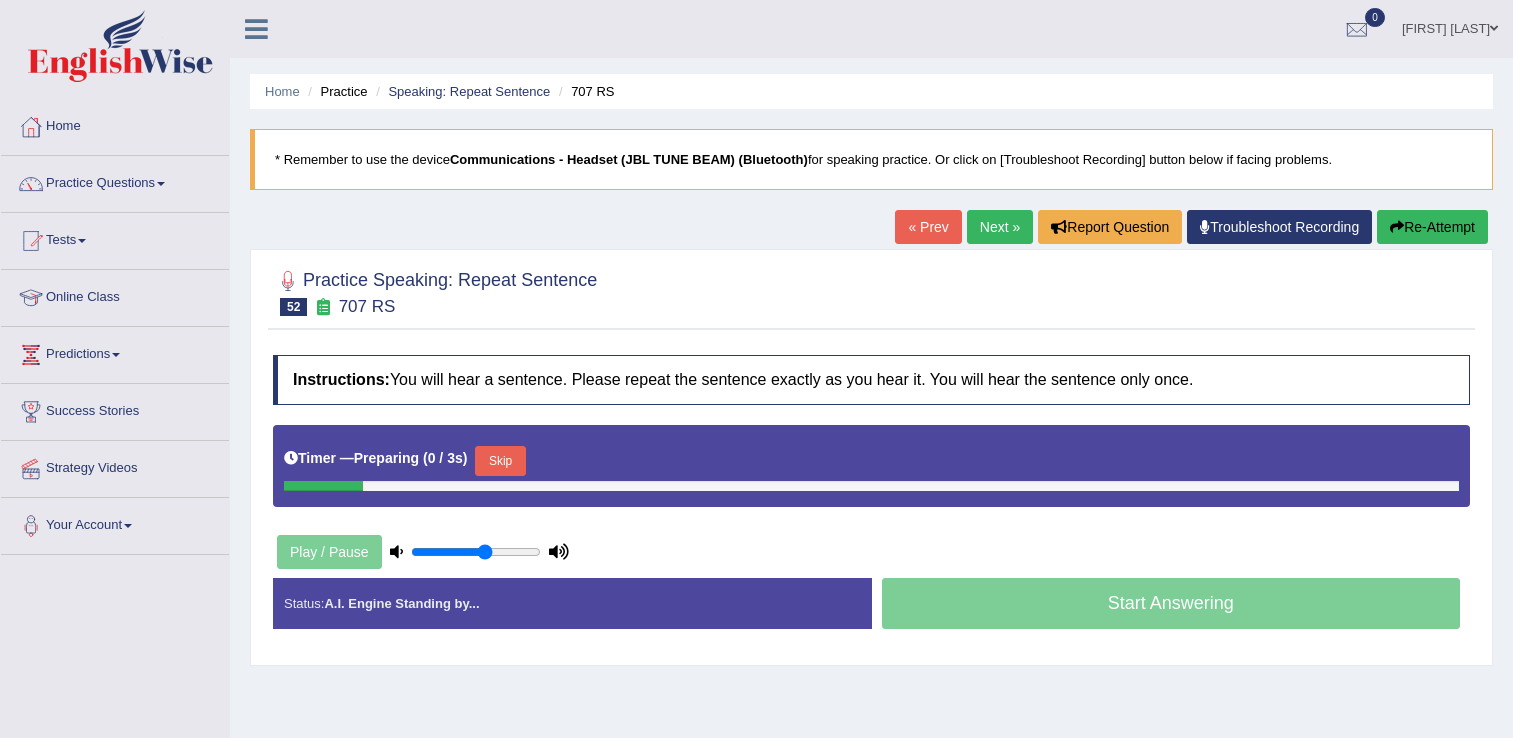 scroll, scrollTop: 0, scrollLeft: 0, axis: both 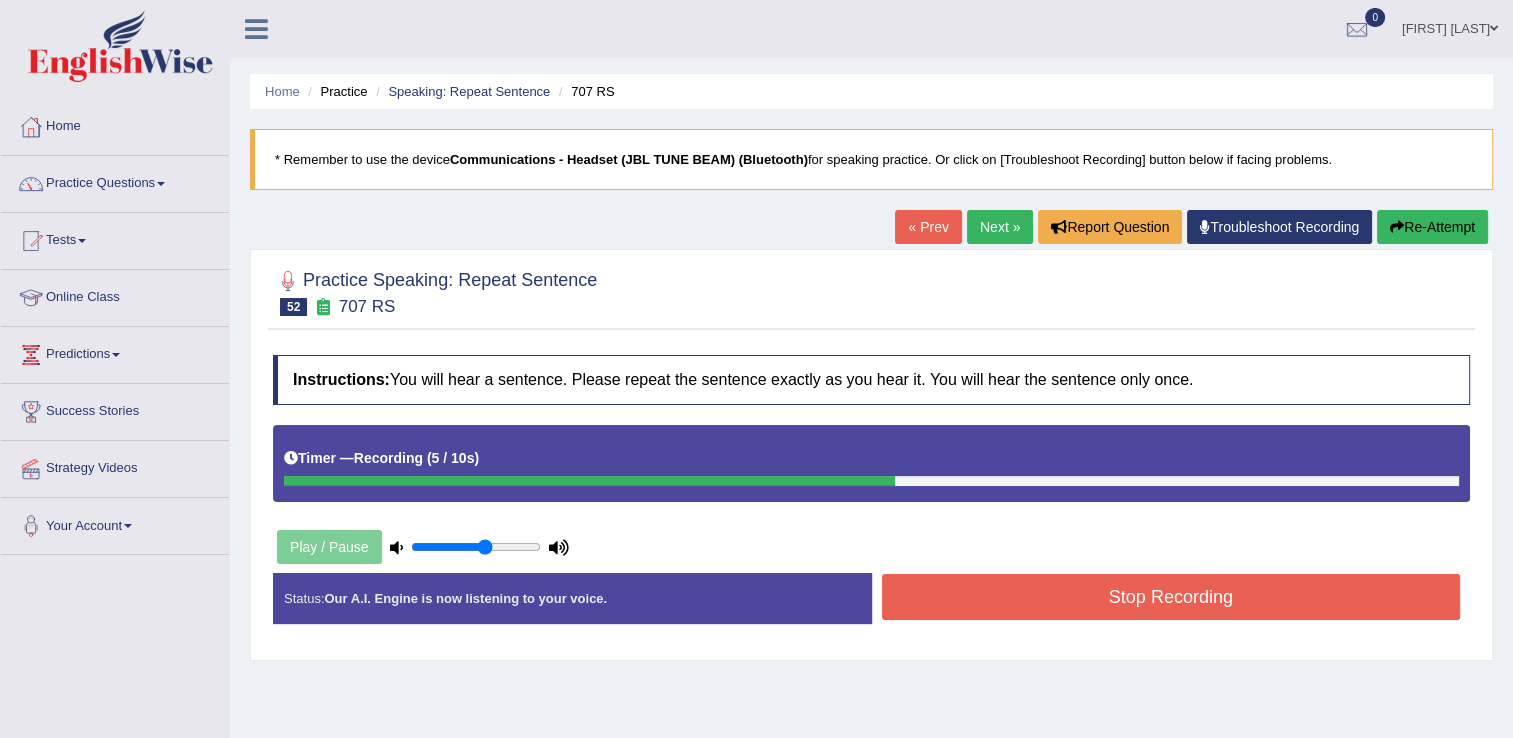 click on "Stop Recording" at bounding box center (1171, 597) 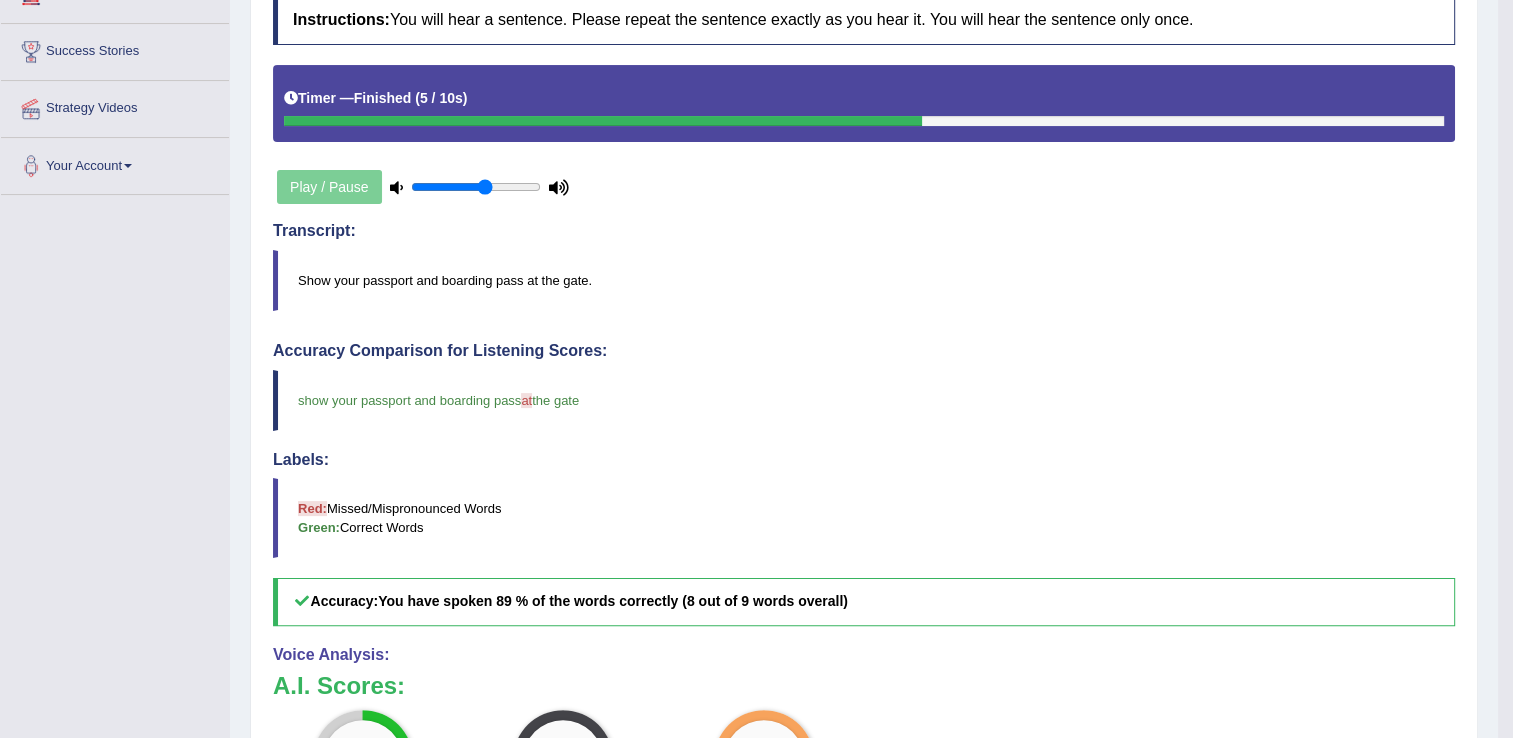 scroll, scrollTop: 426, scrollLeft: 0, axis: vertical 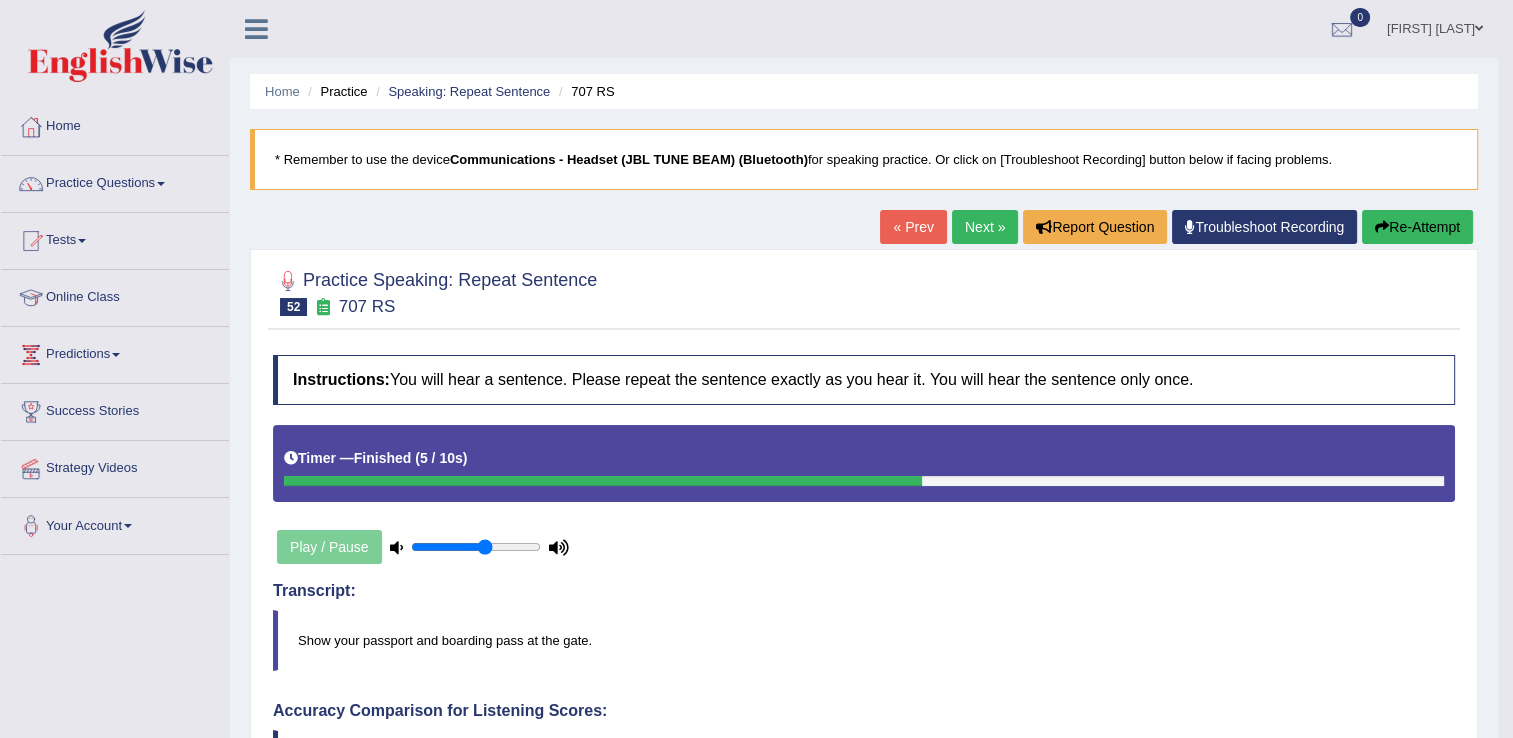 click on "Next »" at bounding box center (985, 227) 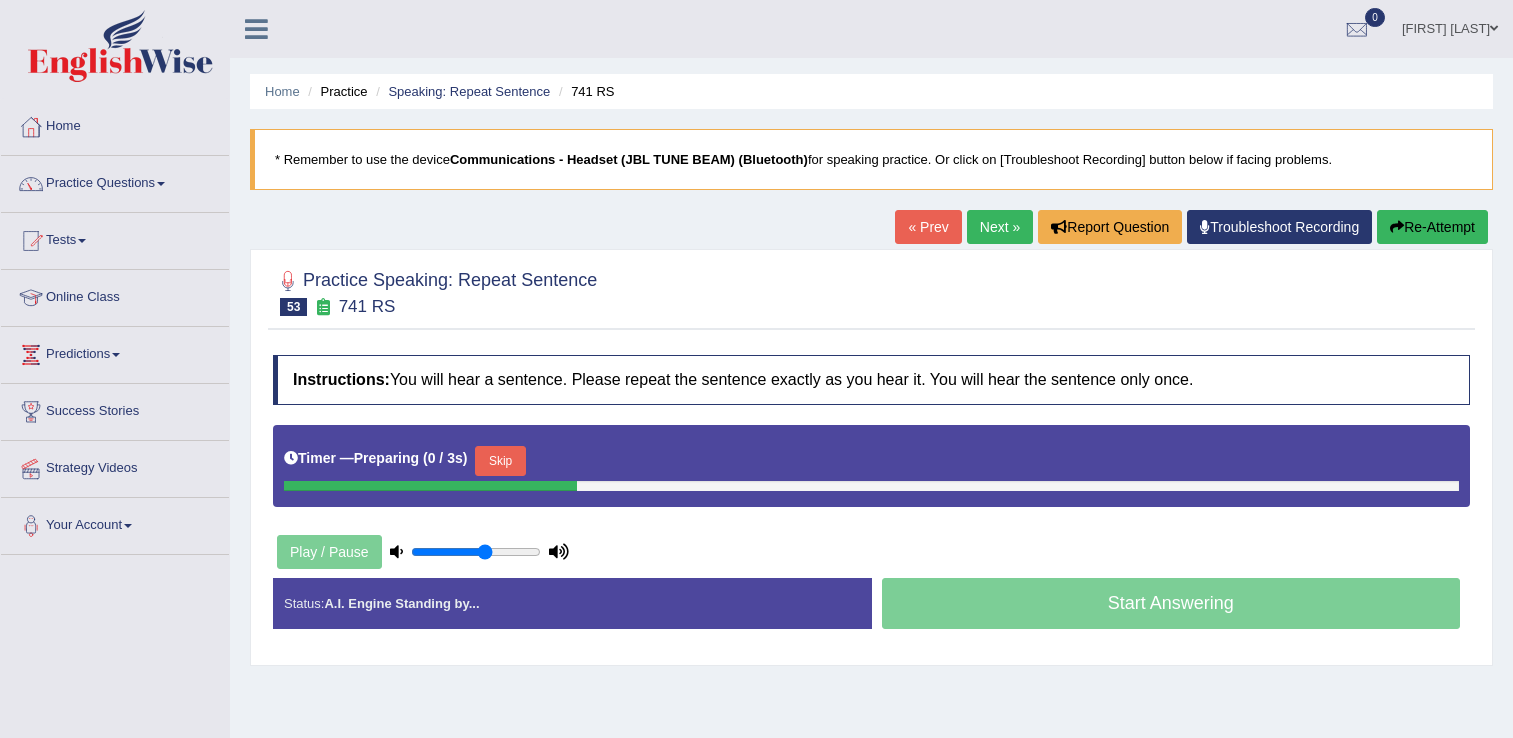 scroll, scrollTop: 0, scrollLeft: 0, axis: both 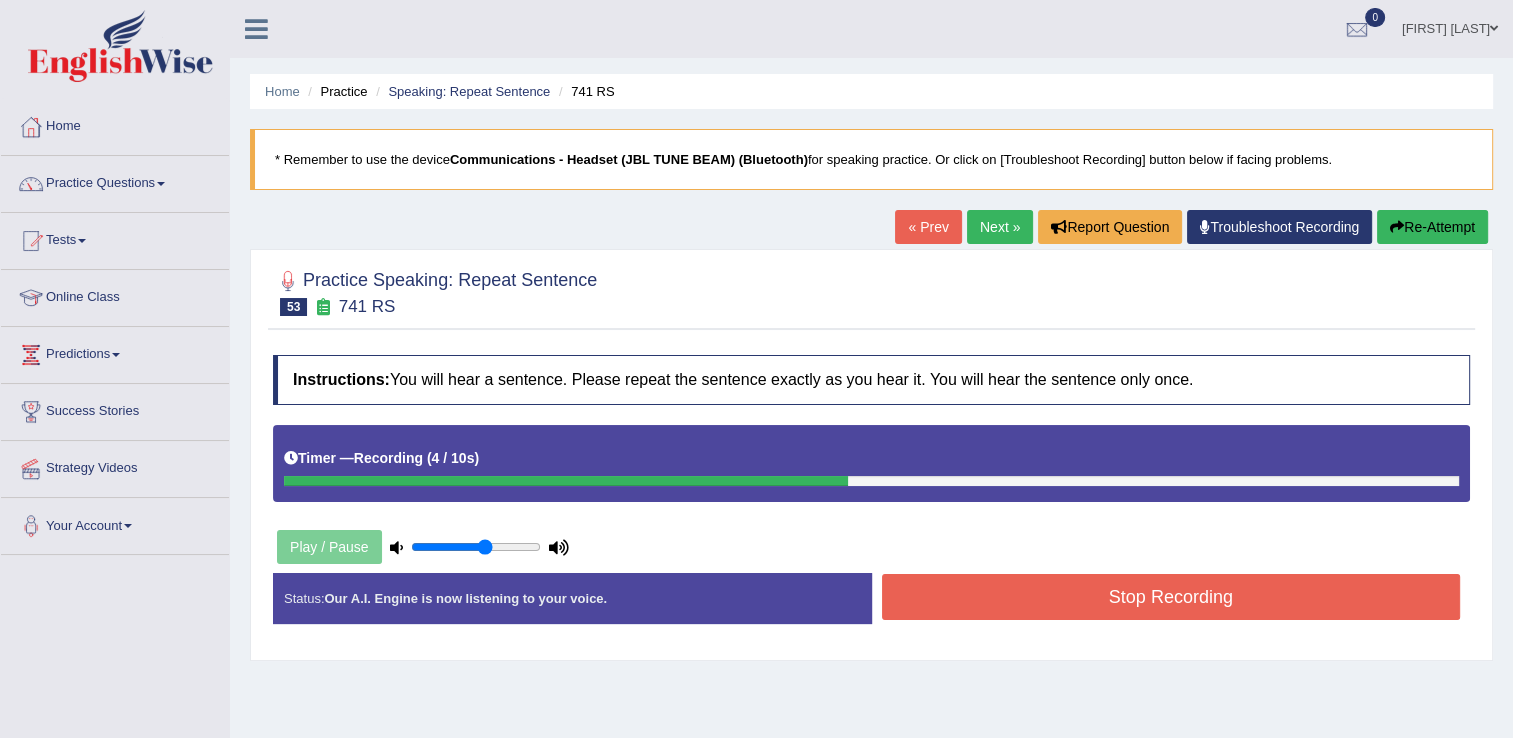 click on "Stop Recording" at bounding box center (1171, 597) 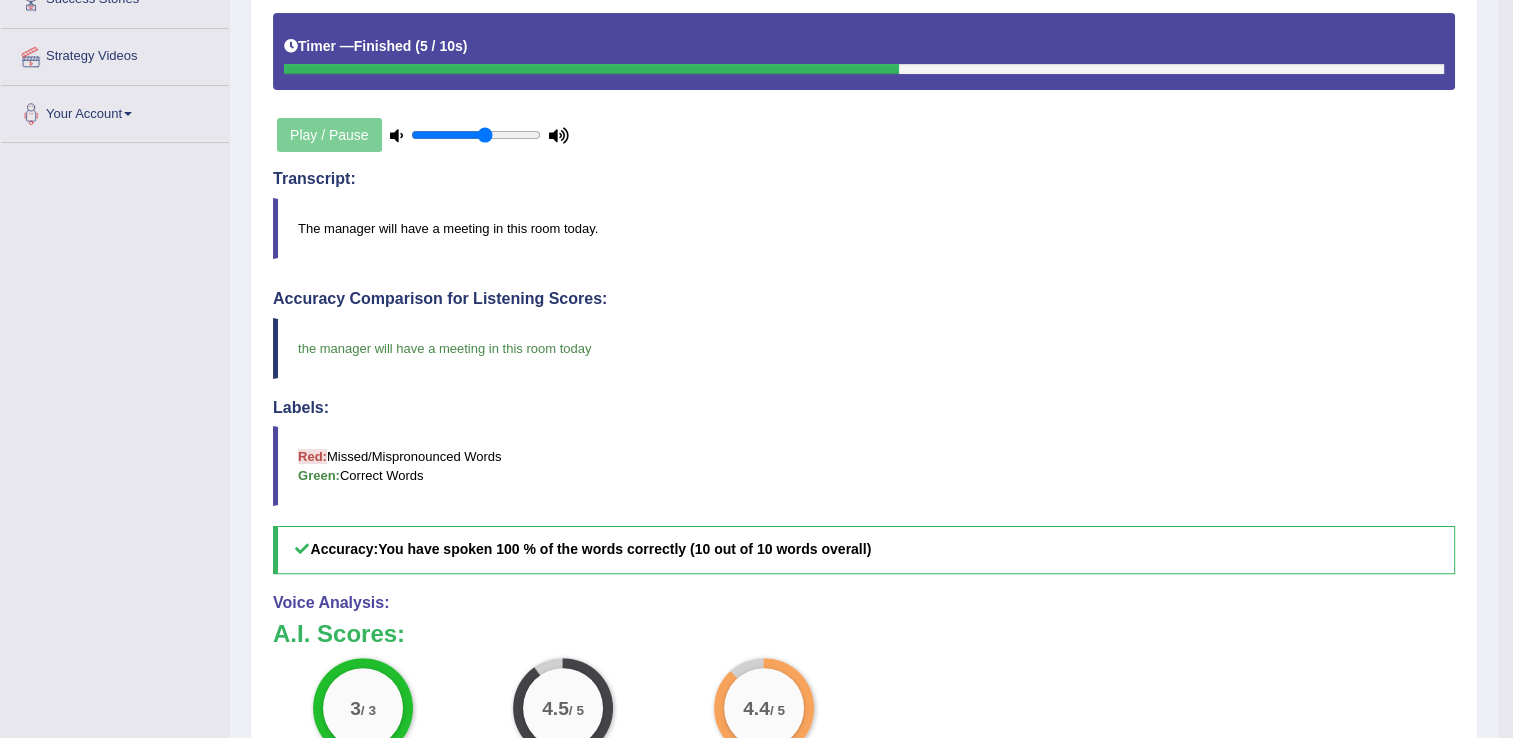 scroll, scrollTop: 426, scrollLeft: 0, axis: vertical 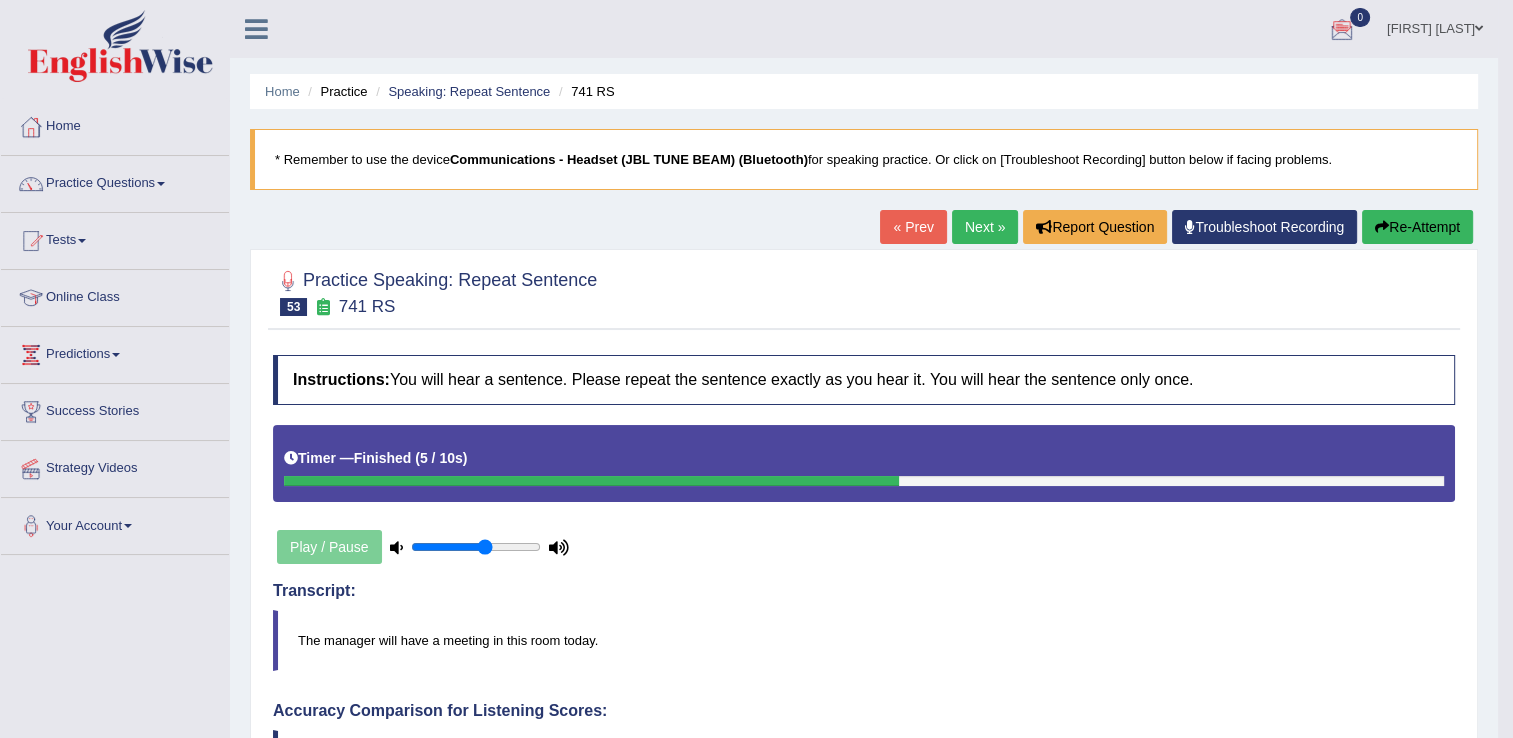 click on "Next »" at bounding box center (985, 227) 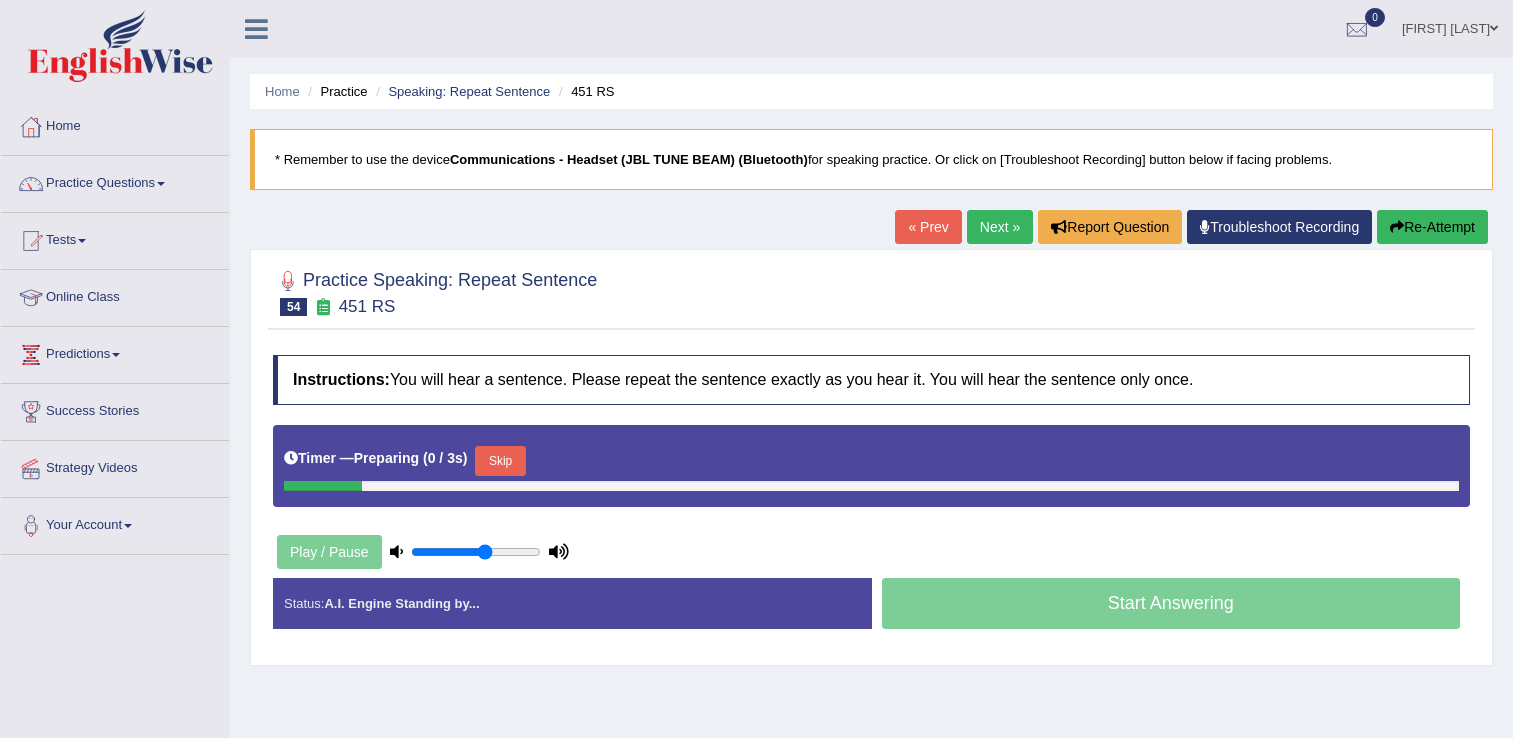 scroll, scrollTop: 0, scrollLeft: 0, axis: both 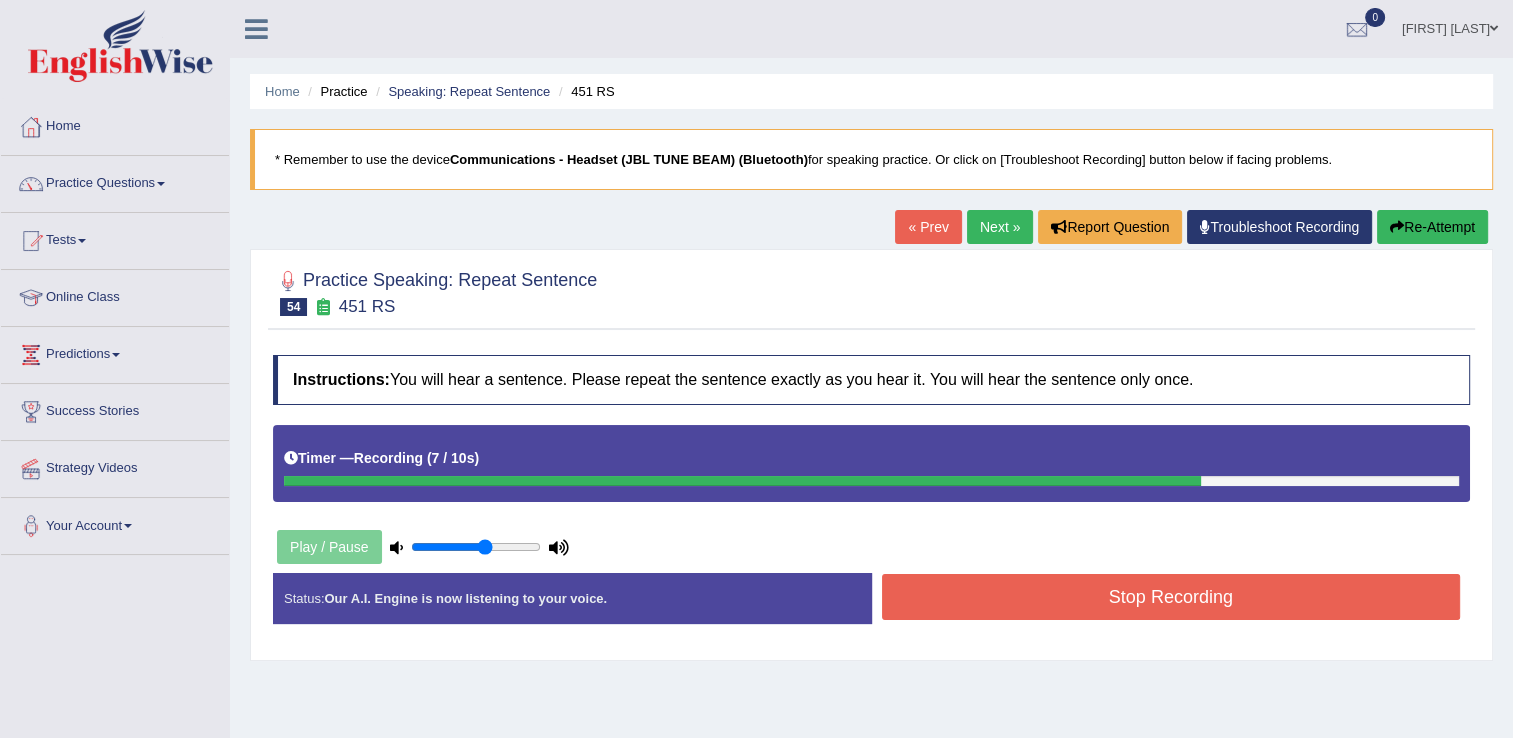 click on "Stop Recording" at bounding box center [1171, 597] 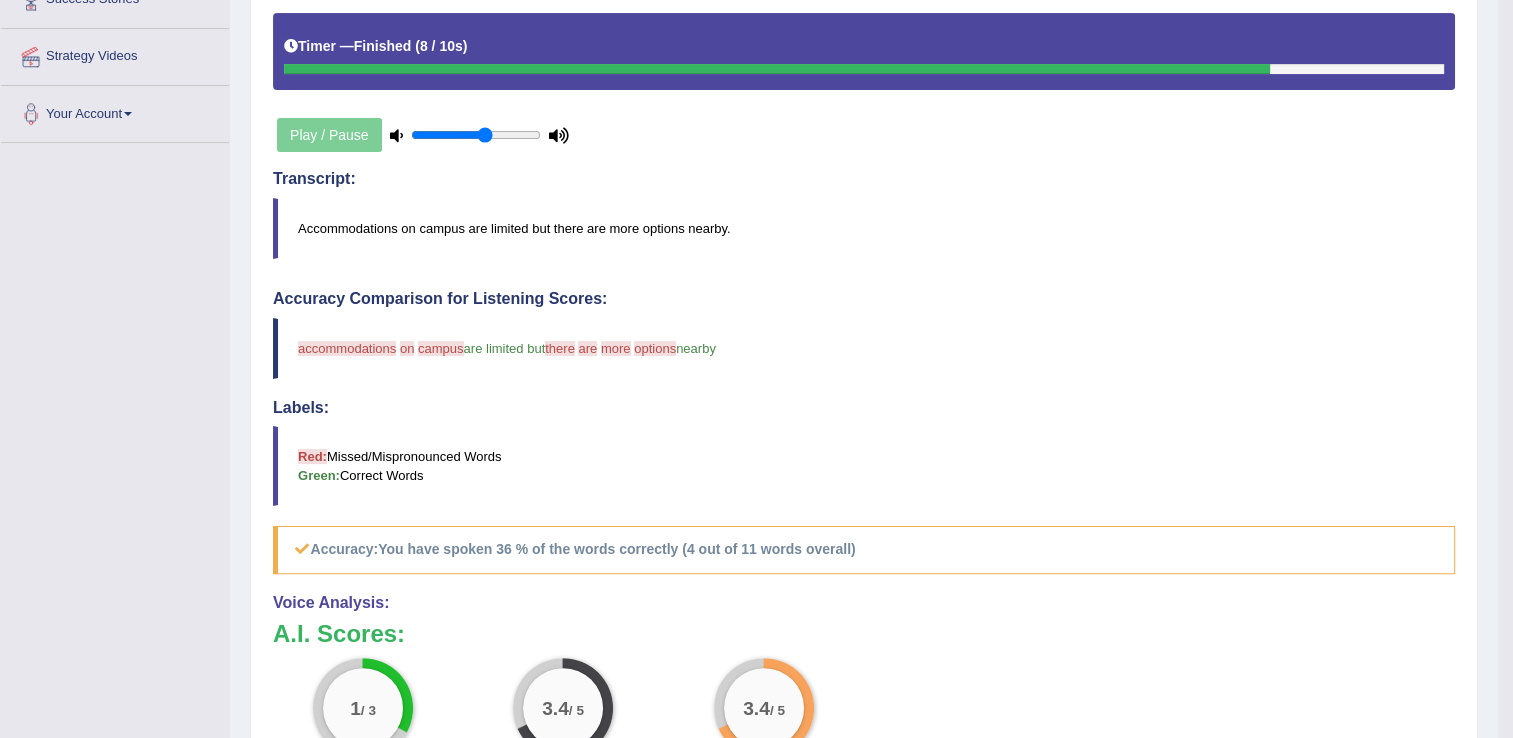 scroll, scrollTop: 426, scrollLeft: 0, axis: vertical 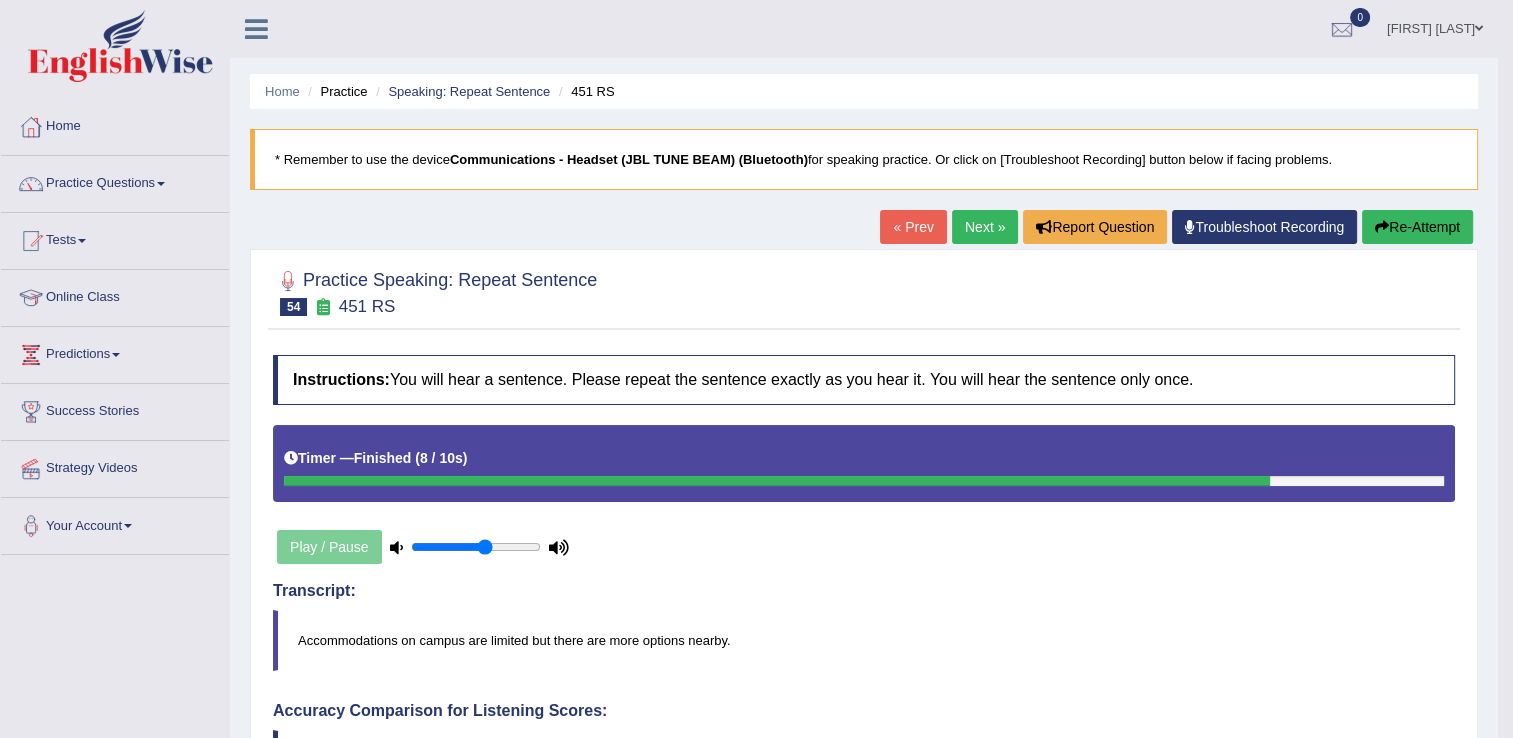 click on "Next »" at bounding box center [985, 227] 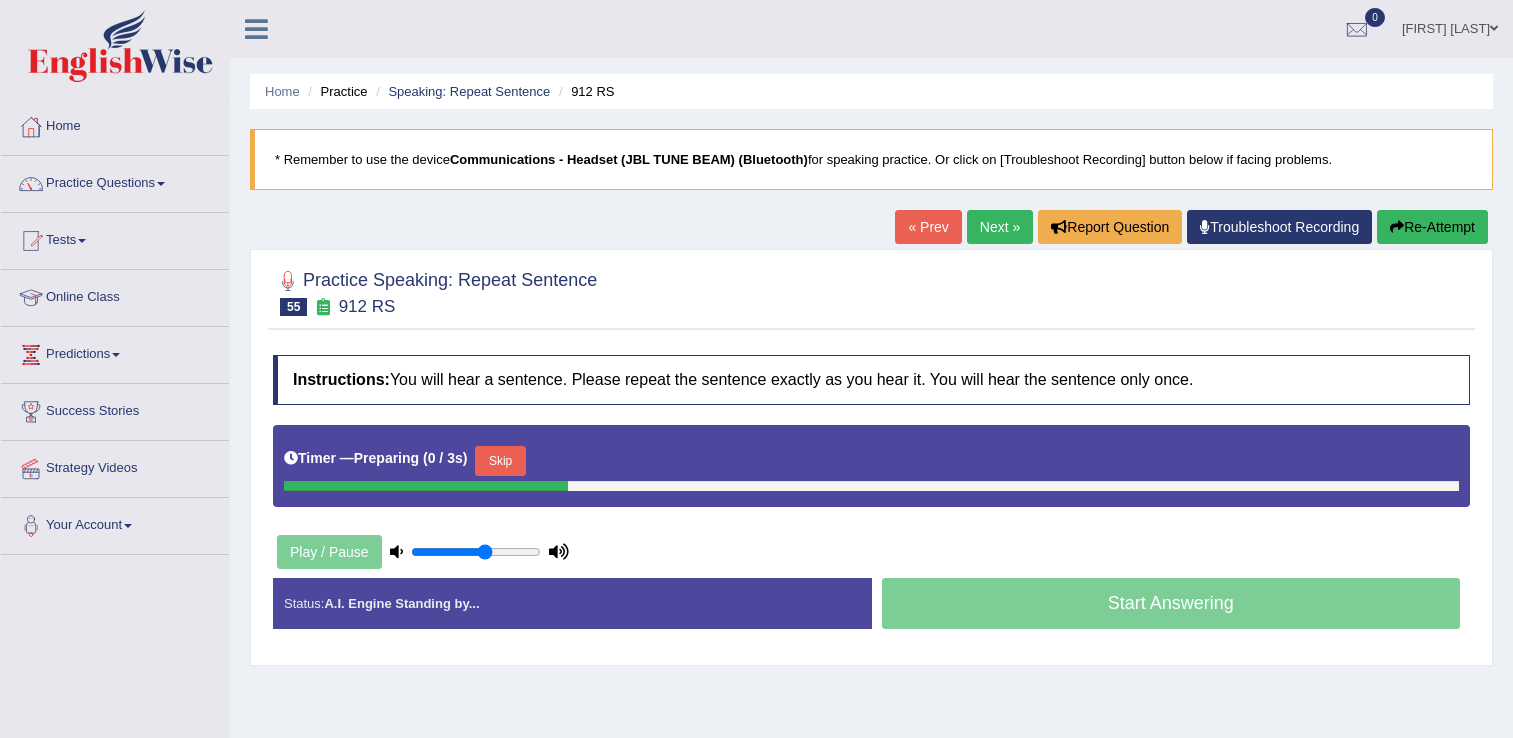 scroll, scrollTop: 0, scrollLeft: 0, axis: both 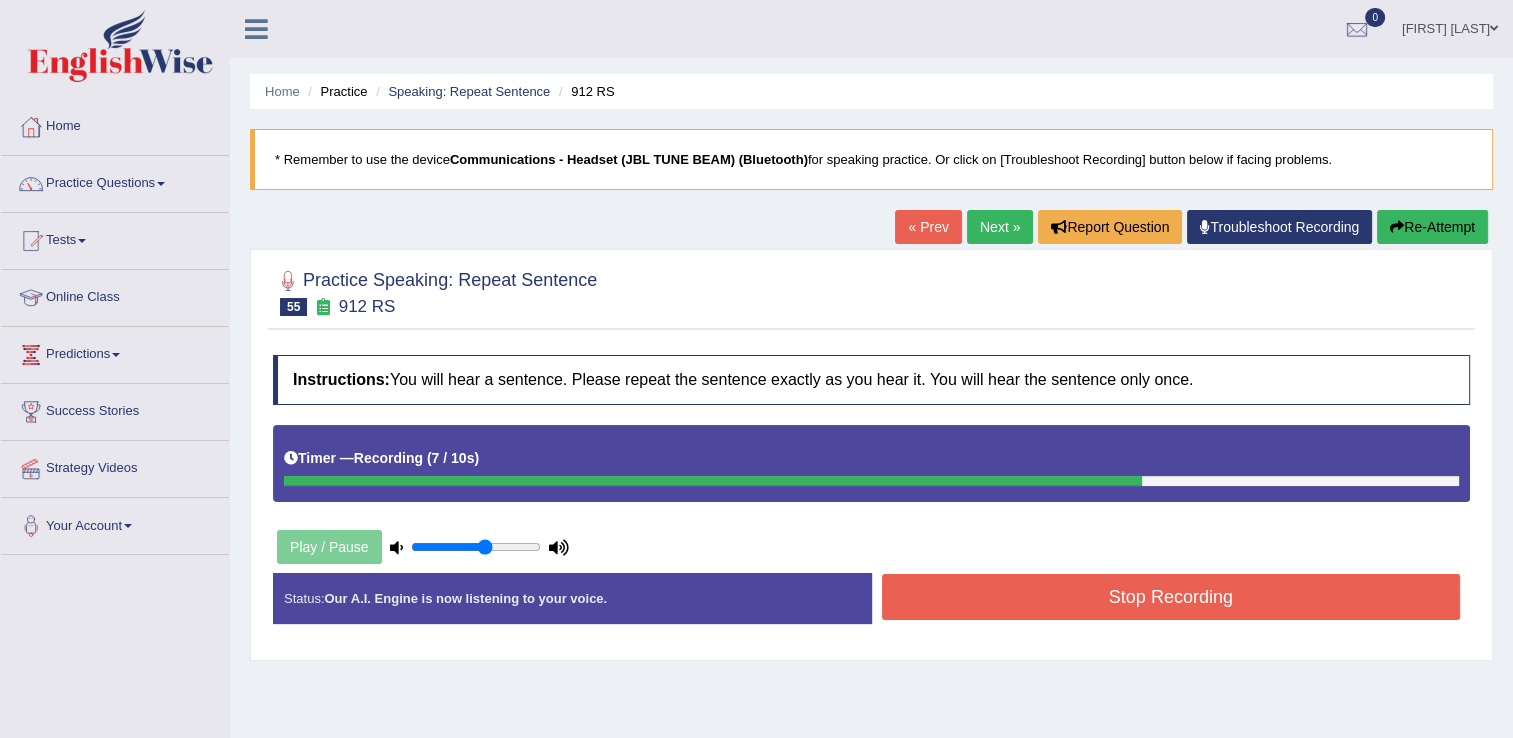 click on "Stop Recording" at bounding box center (1171, 597) 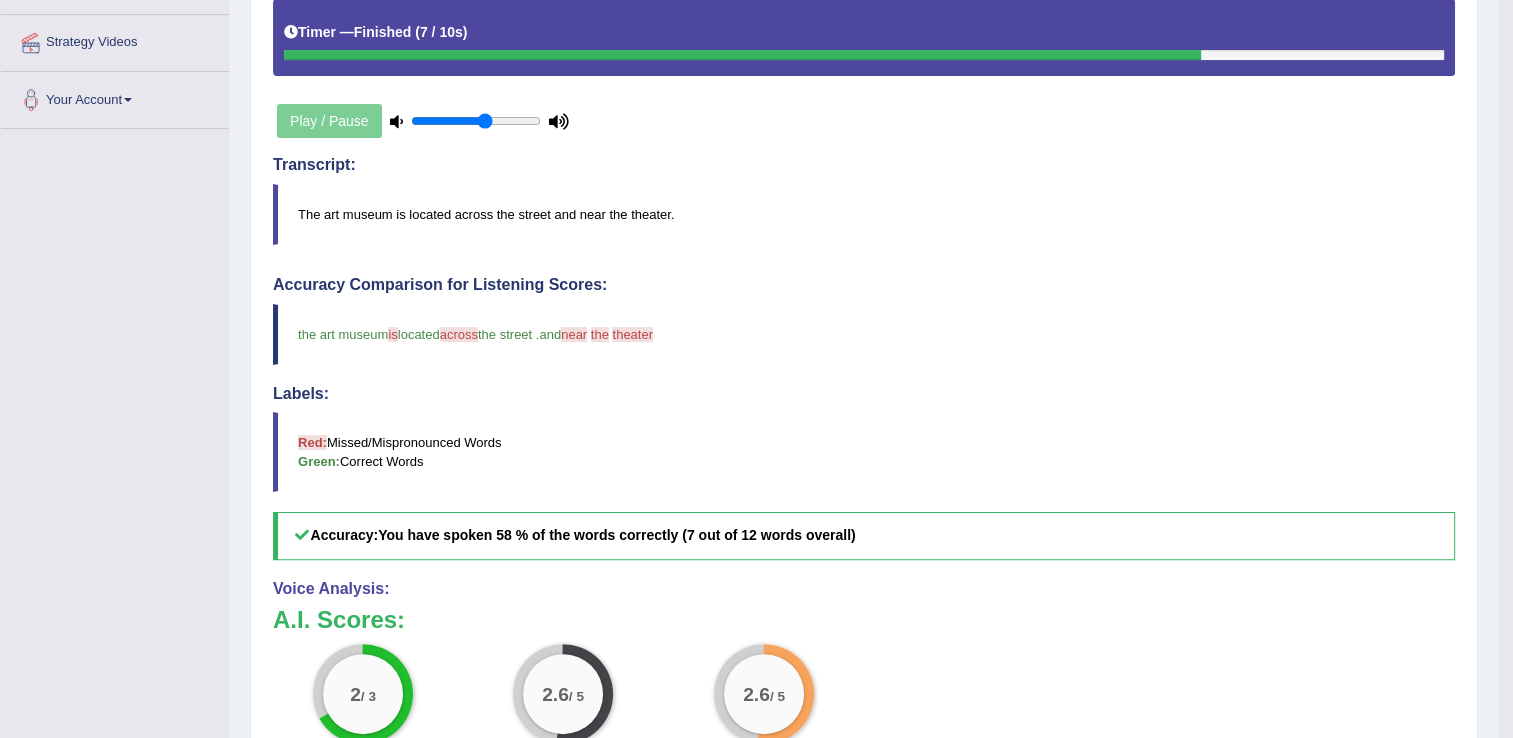 scroll, scrollTop: 532, scrollLeft: 0, axis: vertical 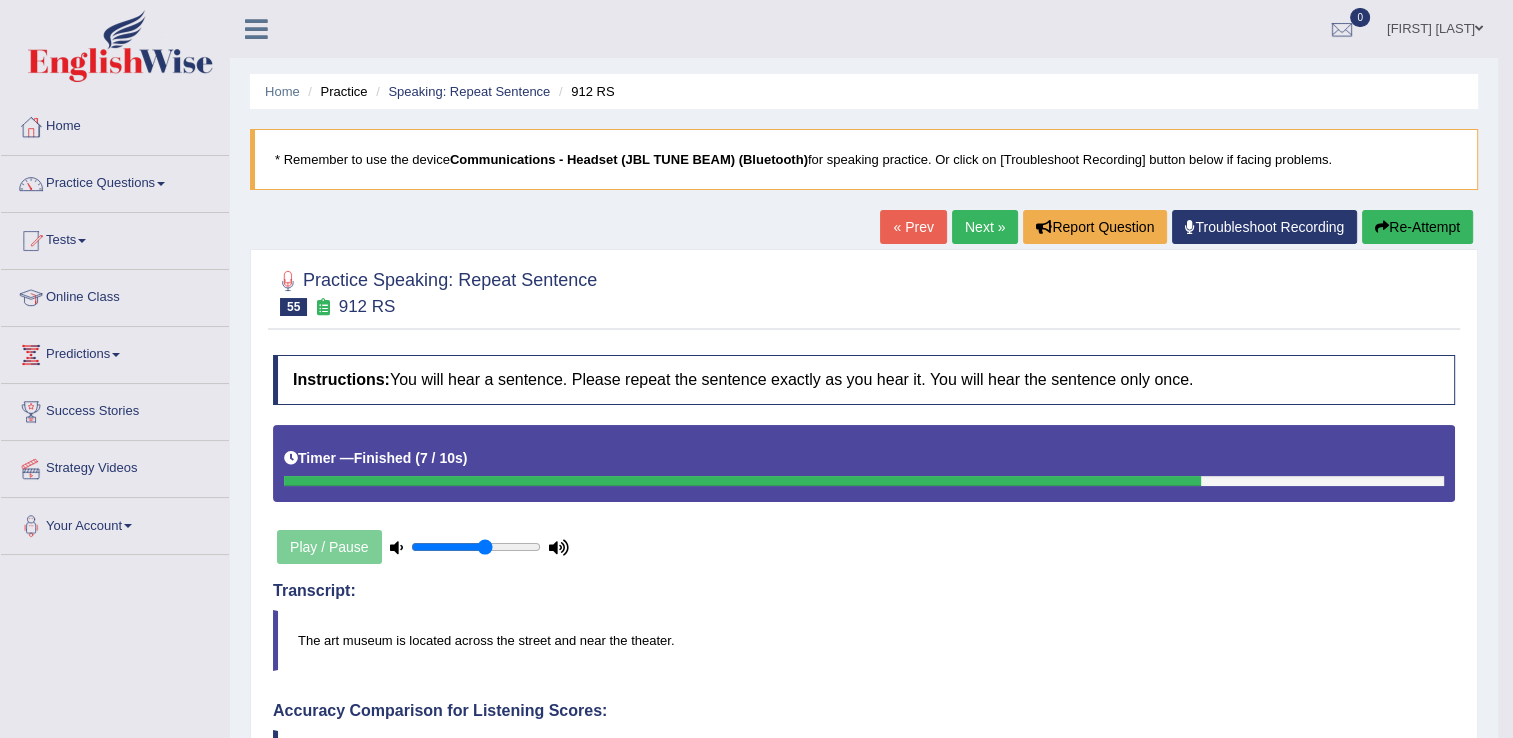 click on "Next »" at bounding box center [985, 227] 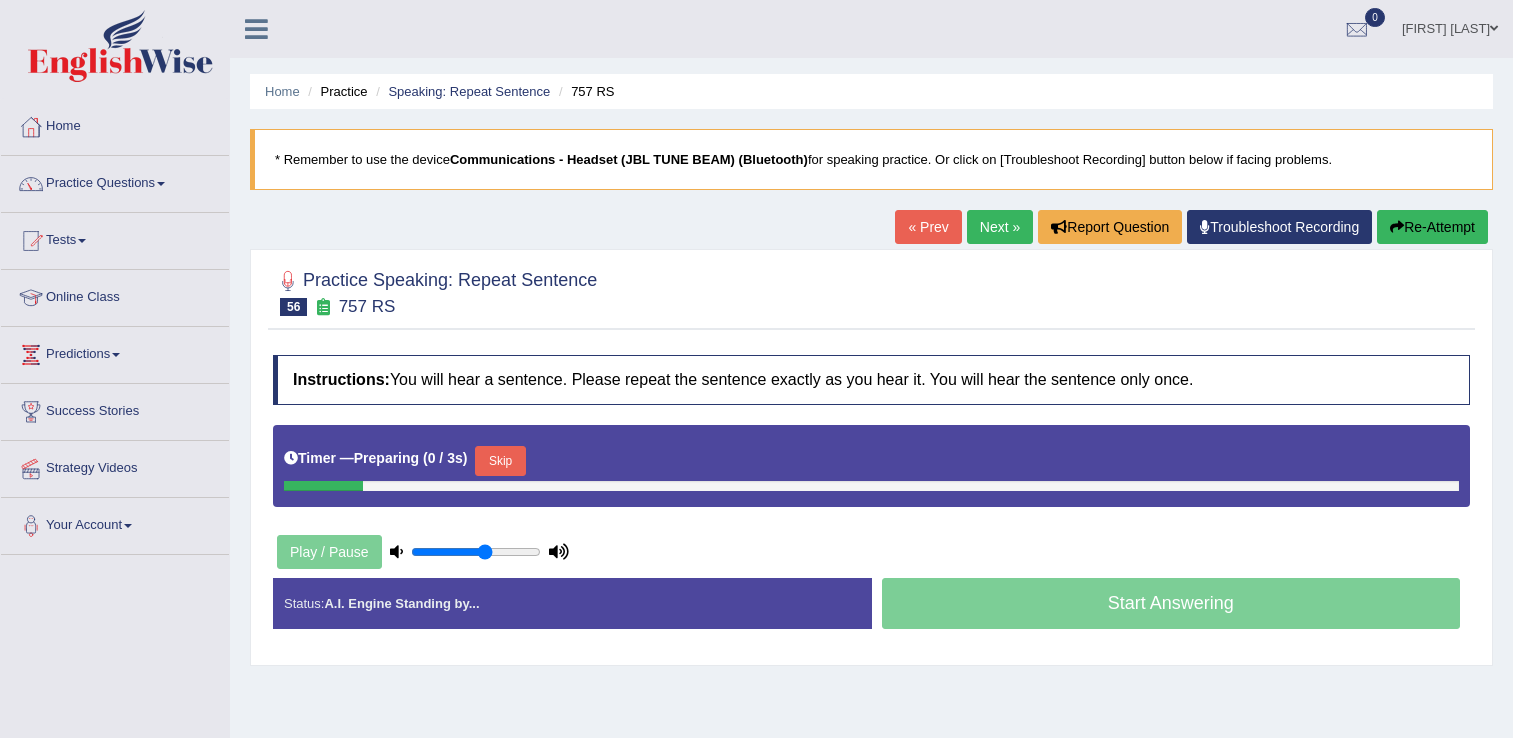 scroll, scrollTop: 0, scrollLeft: 0, axis: both 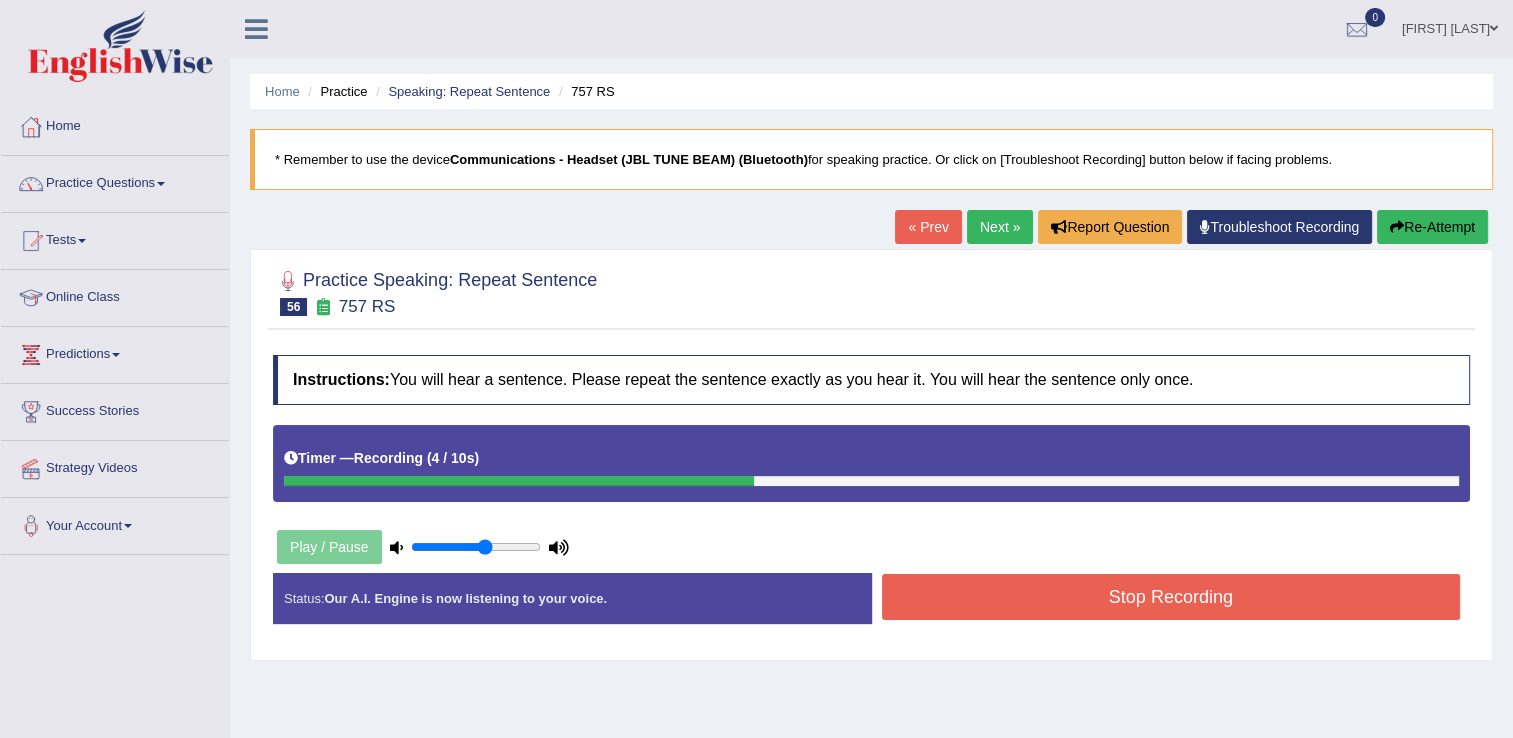 click on "Stop Recording" at bounding box center (1171, 597) 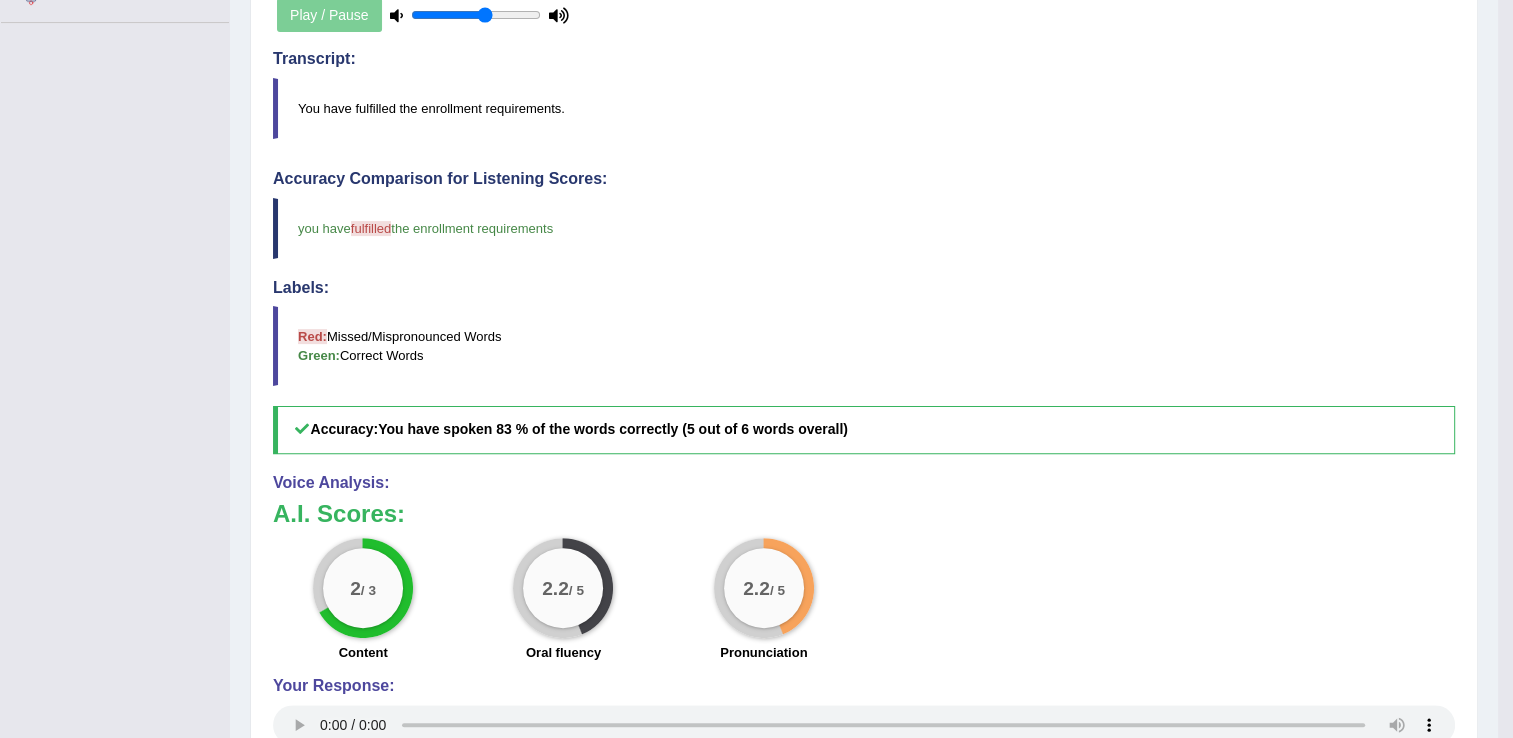 scroll, scrollTop: 546, scrollLeft: 0, axis: vertical 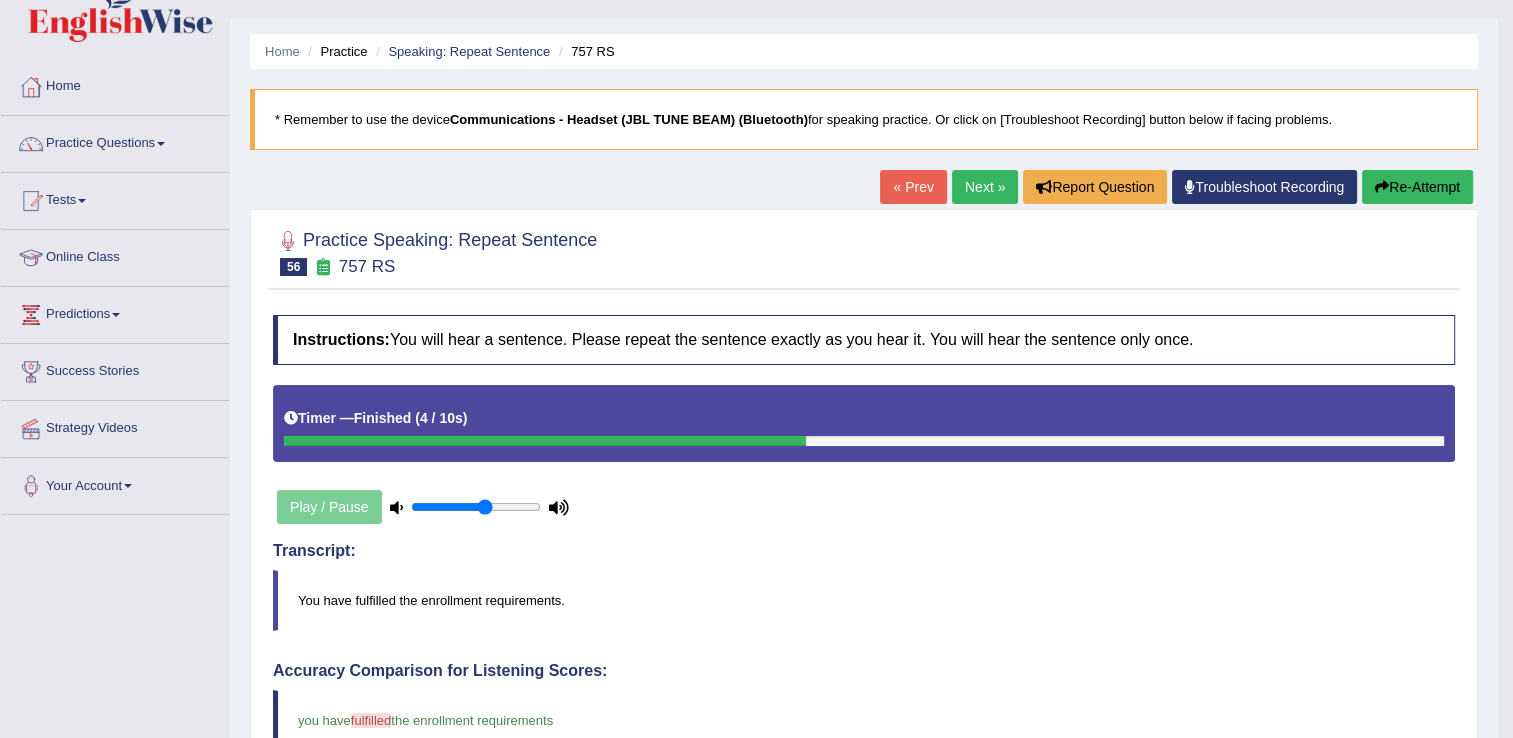 click on "Next »" at bounding box center [985, 187] 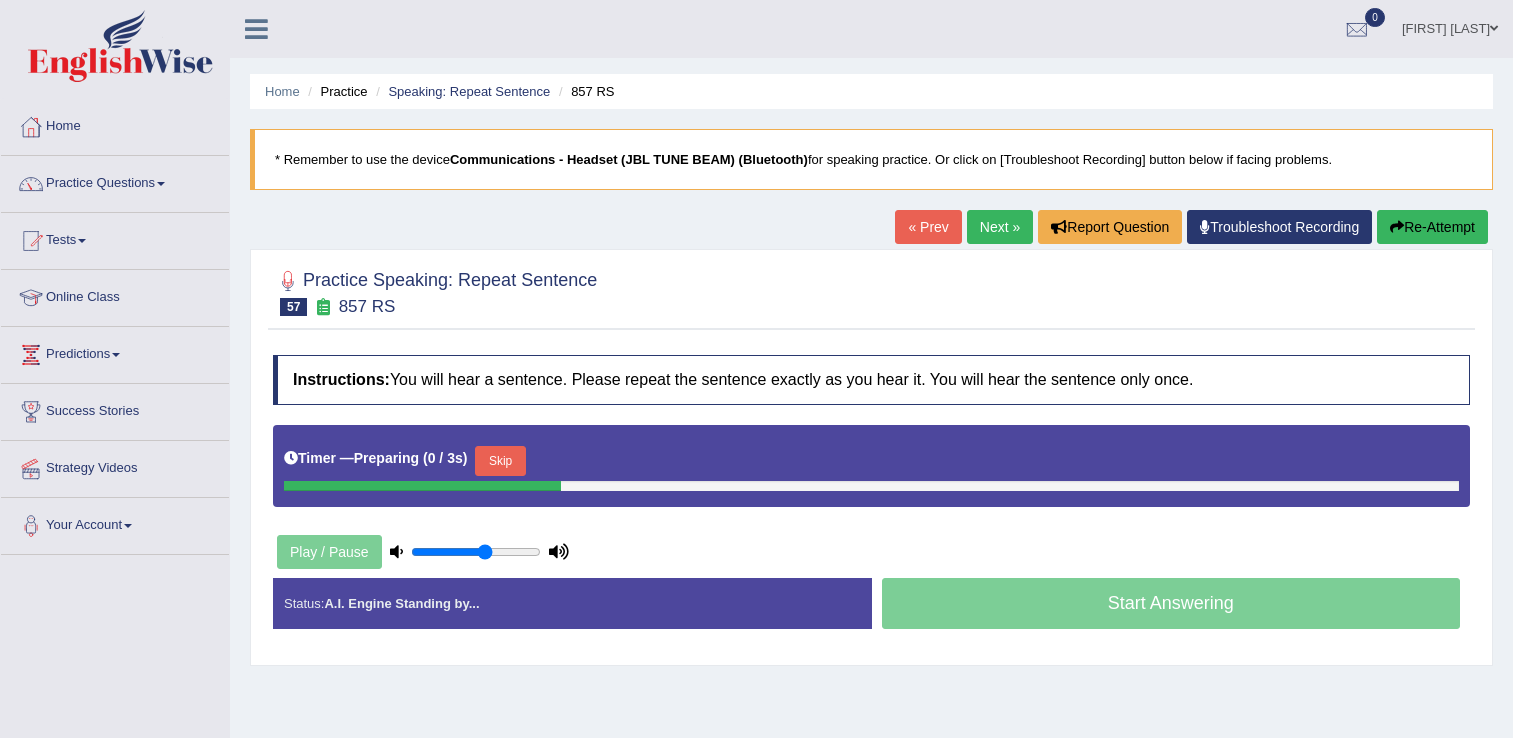 scroll, scrollTop: 0, scrollLeft: 0, axis: both 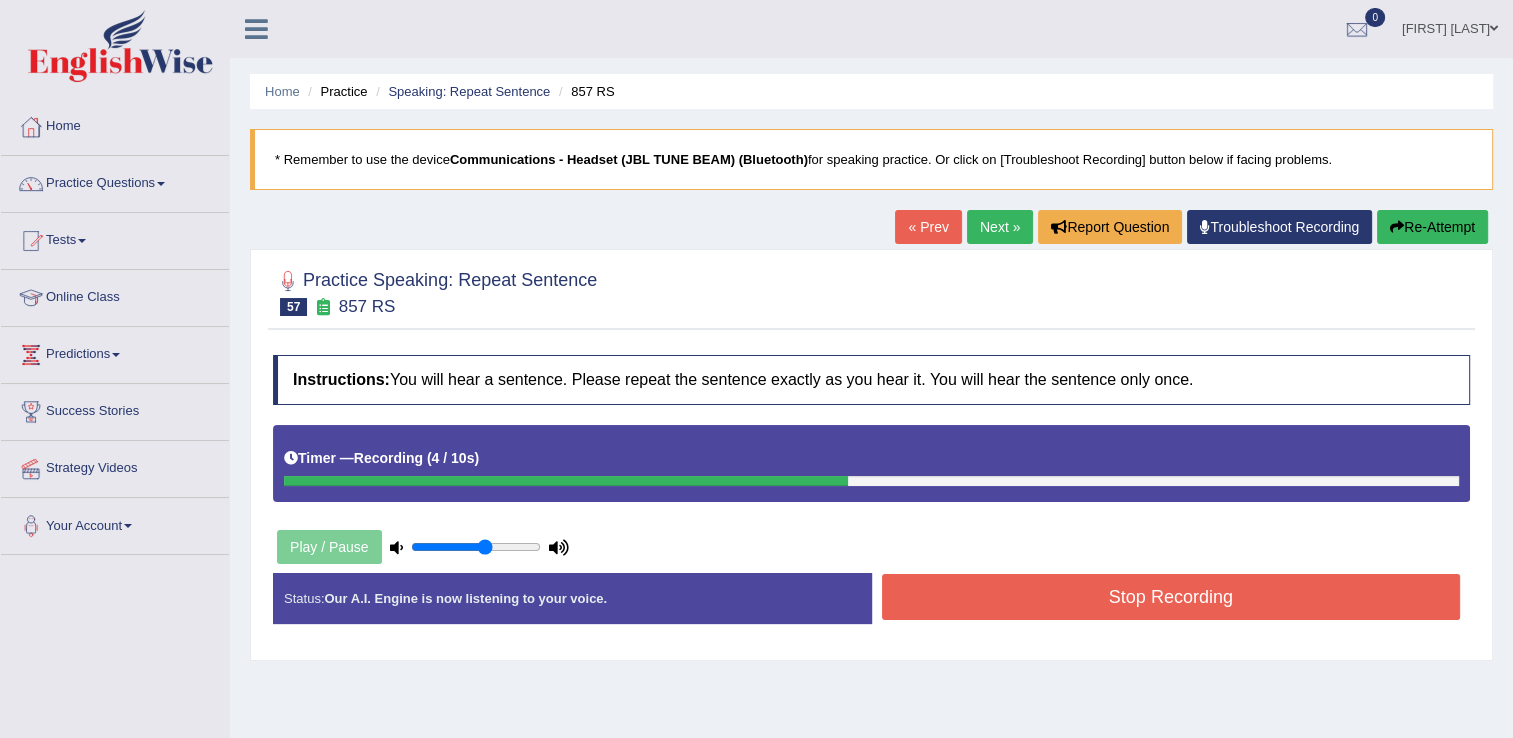 click on "Stop Recording" at bounding box center [1171, 597] 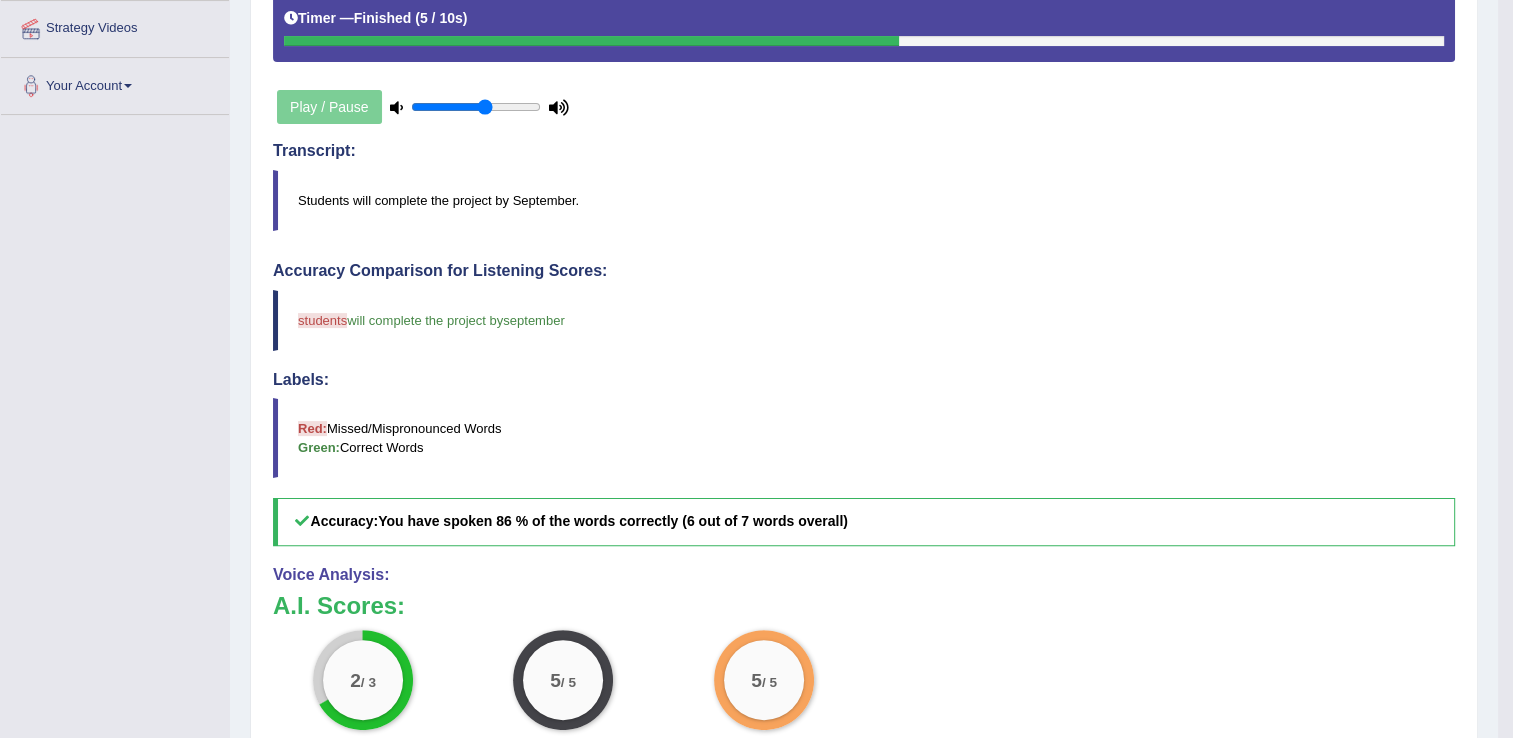 scroll, scrollTop: 532, scrollLeft: 0, axis: vertical 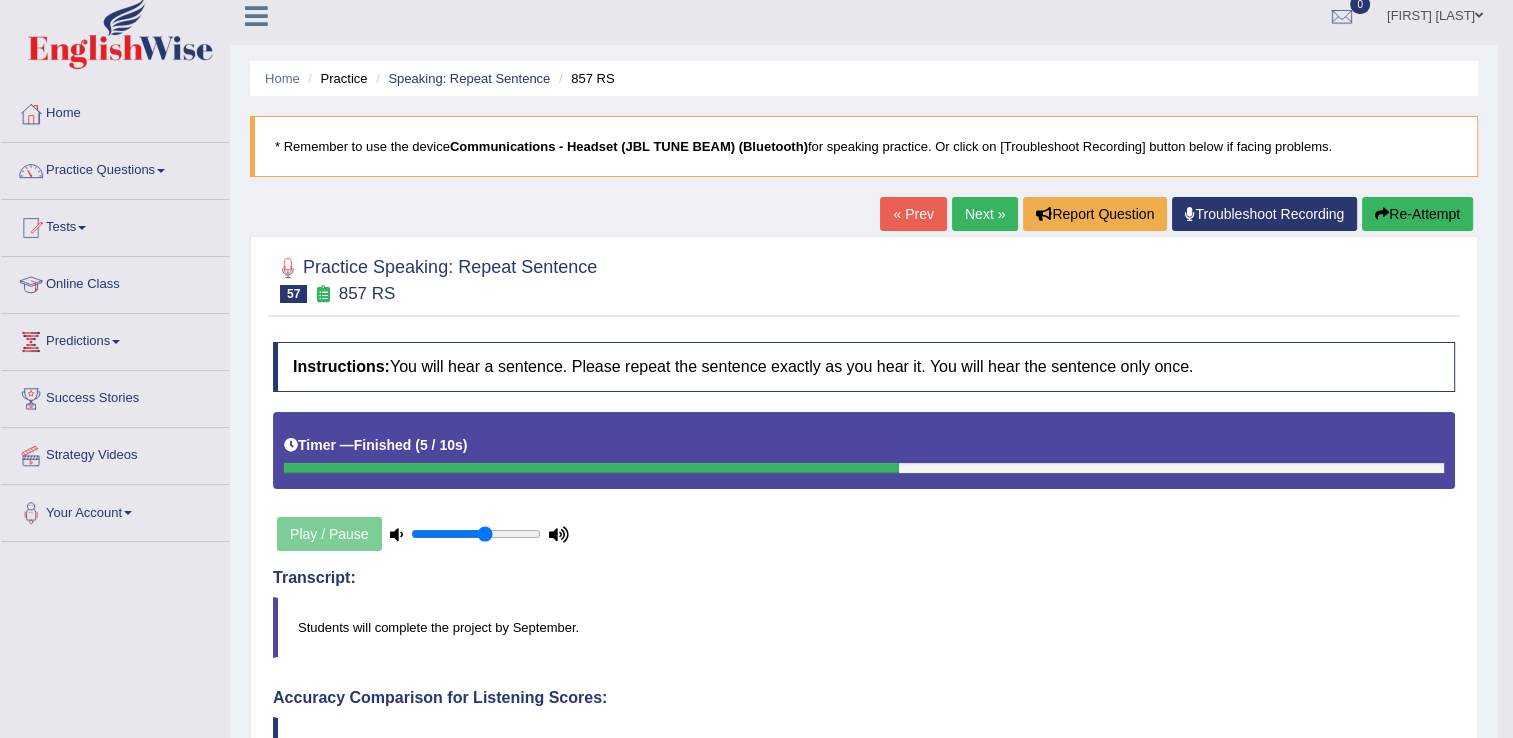 click on "Next »" at bounding box center (985, 214) 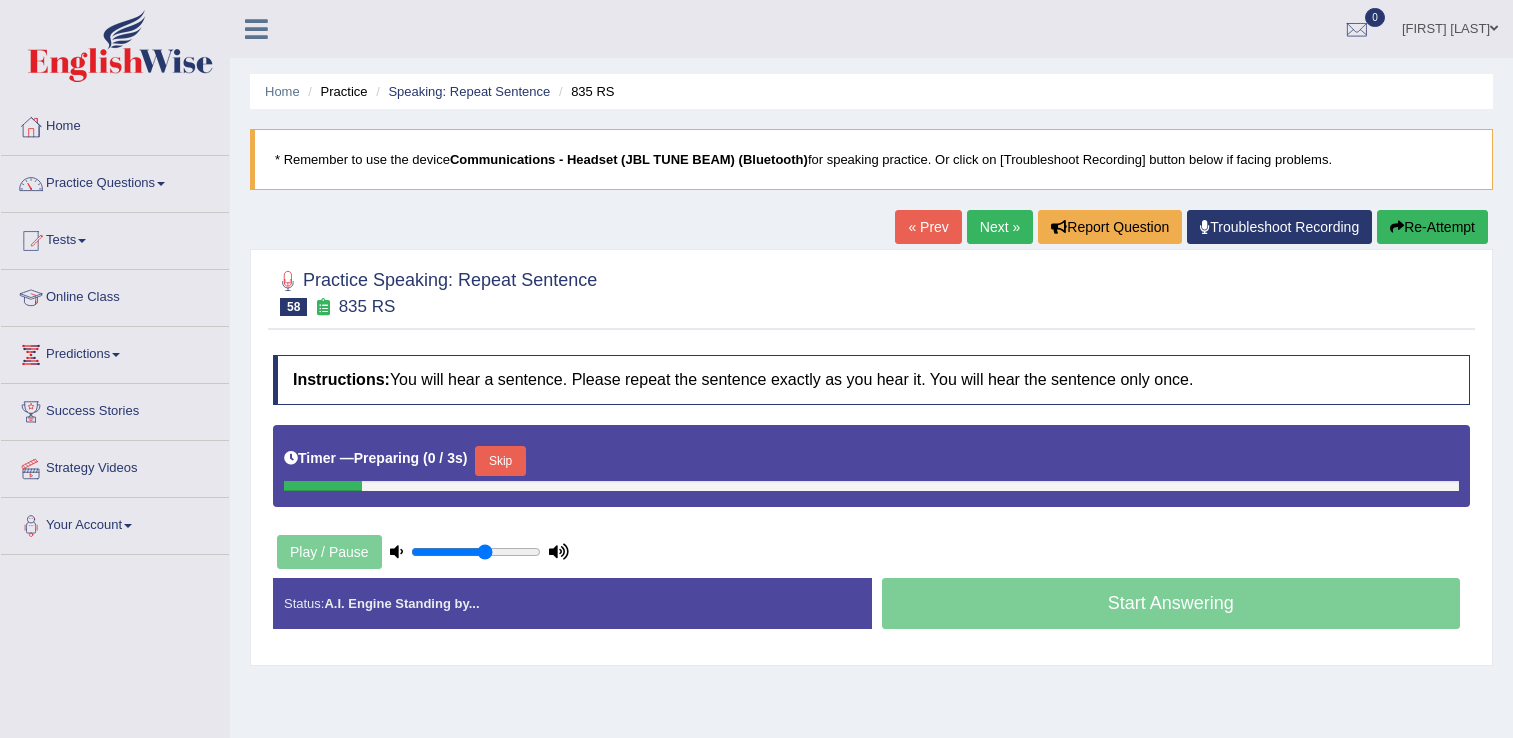 scroll, scrollTop: 0, scrollLeft: 0, axis: both 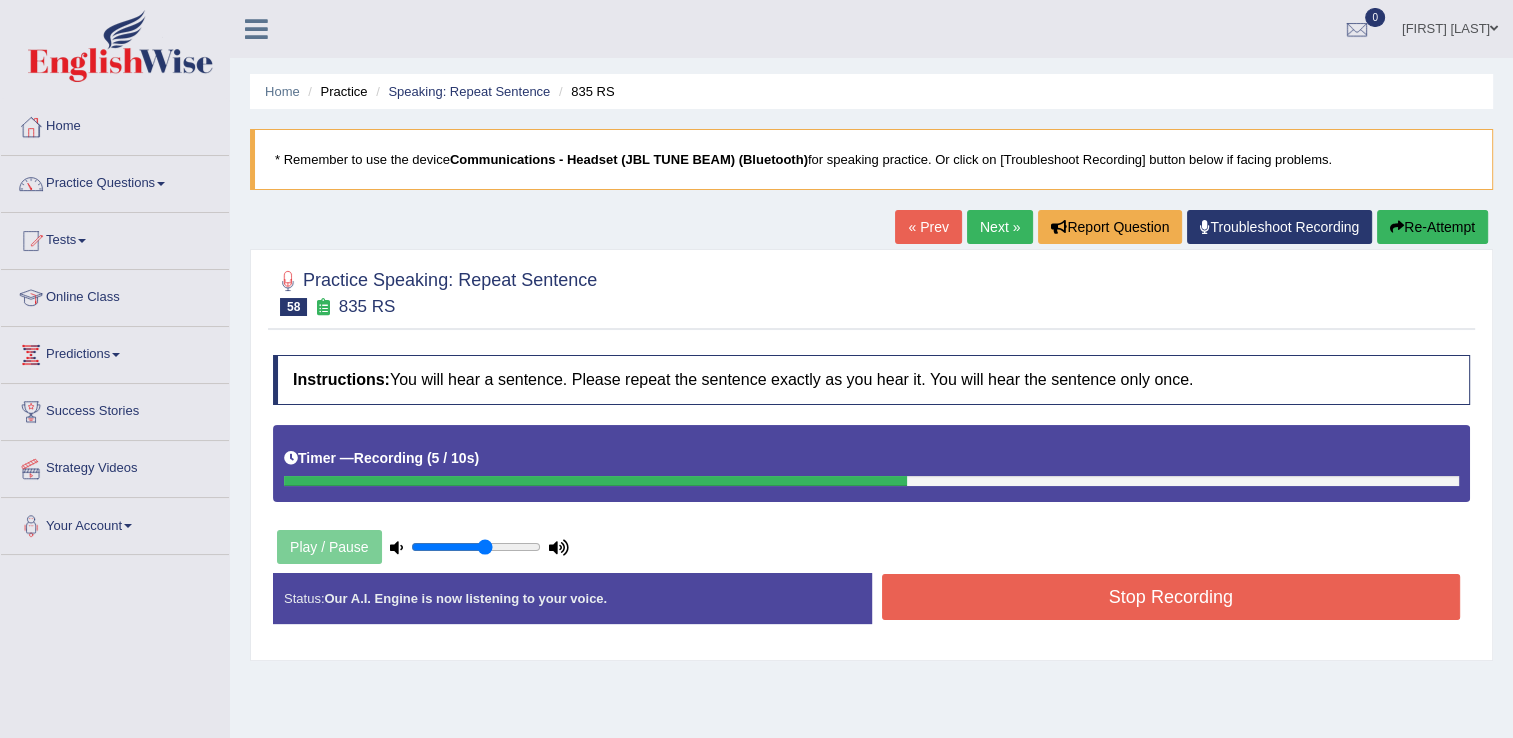 click on "Stop Recording" at bounding box center (1171, 597) 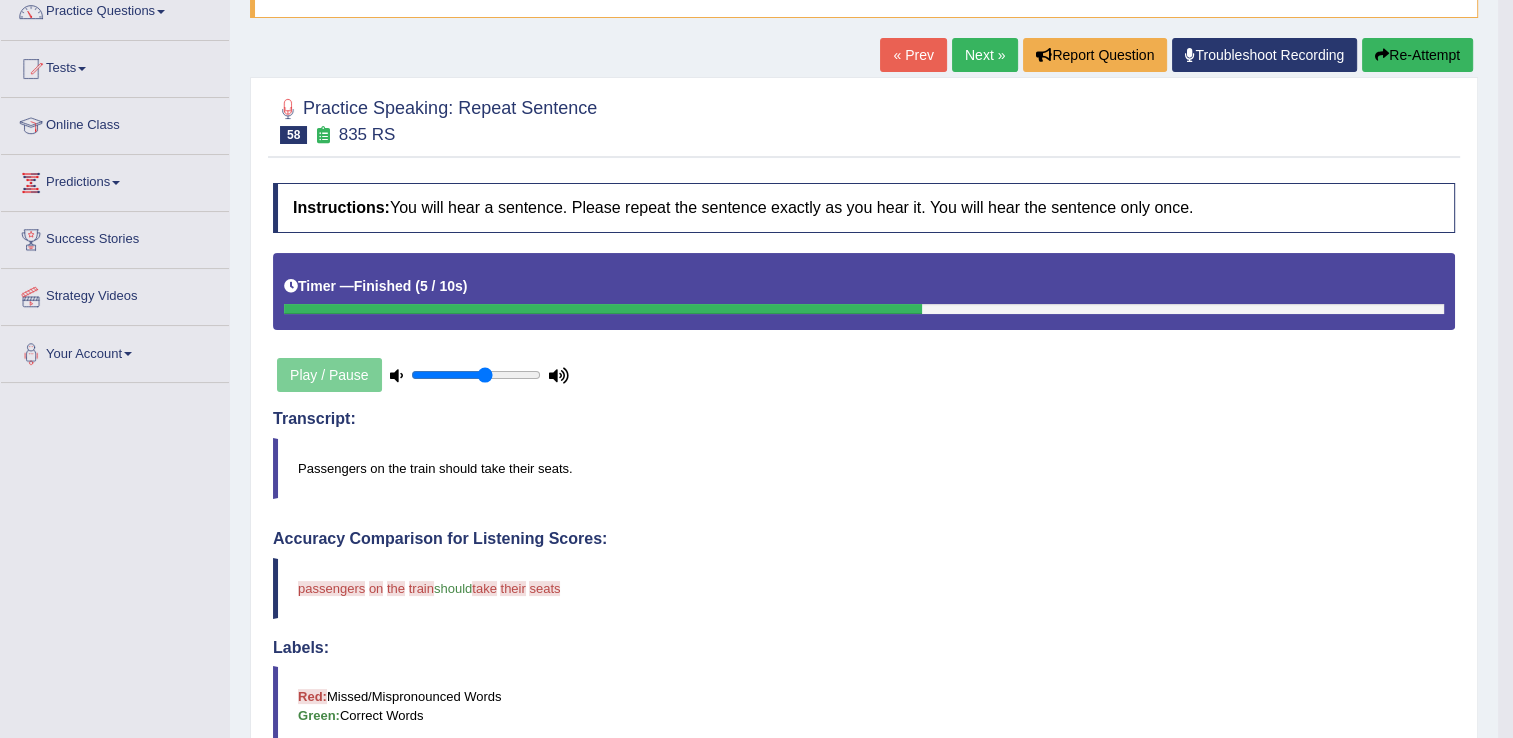 scroll, scrollTop: 306, scrollLeft: 0, axis: vertical 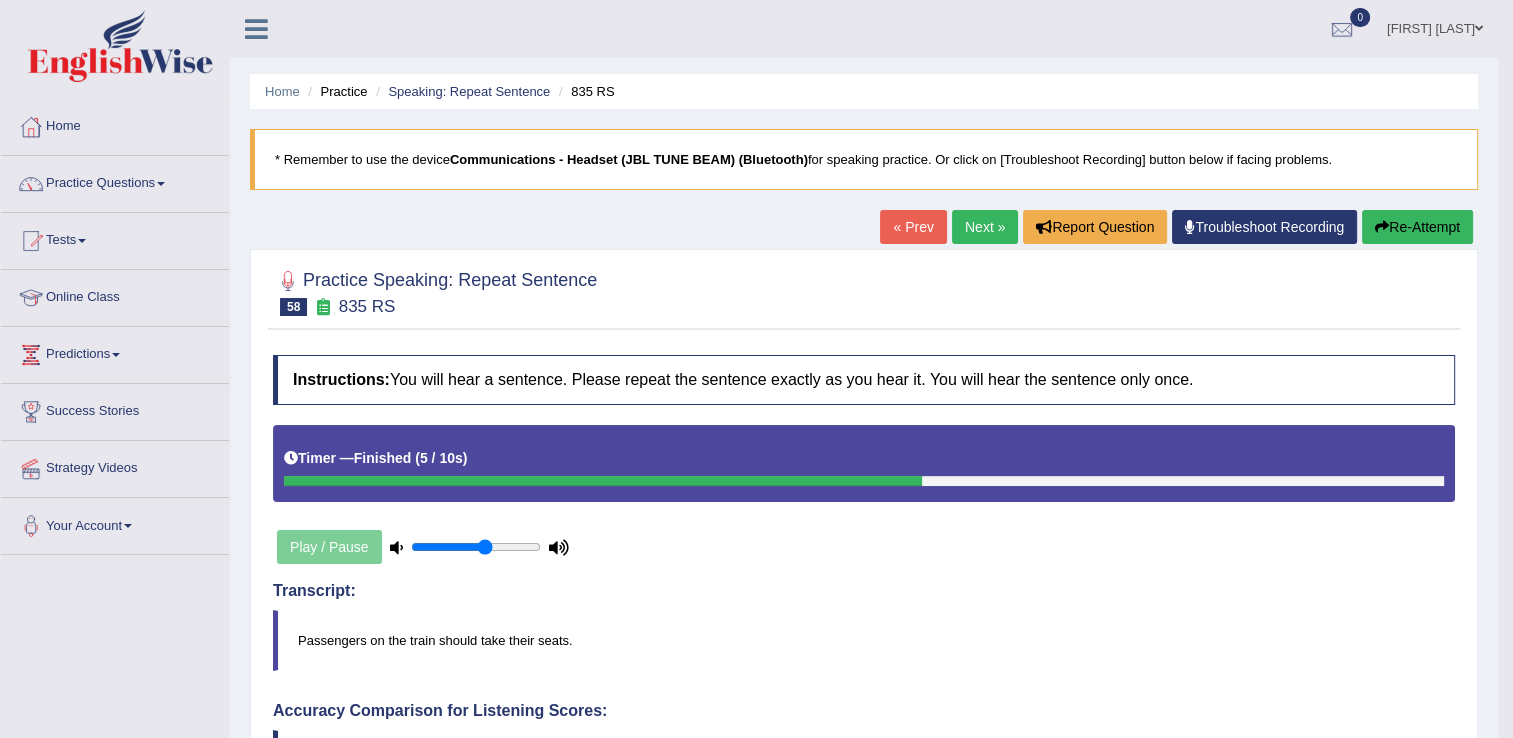click on "Next »" at bounding box center [985, 227] 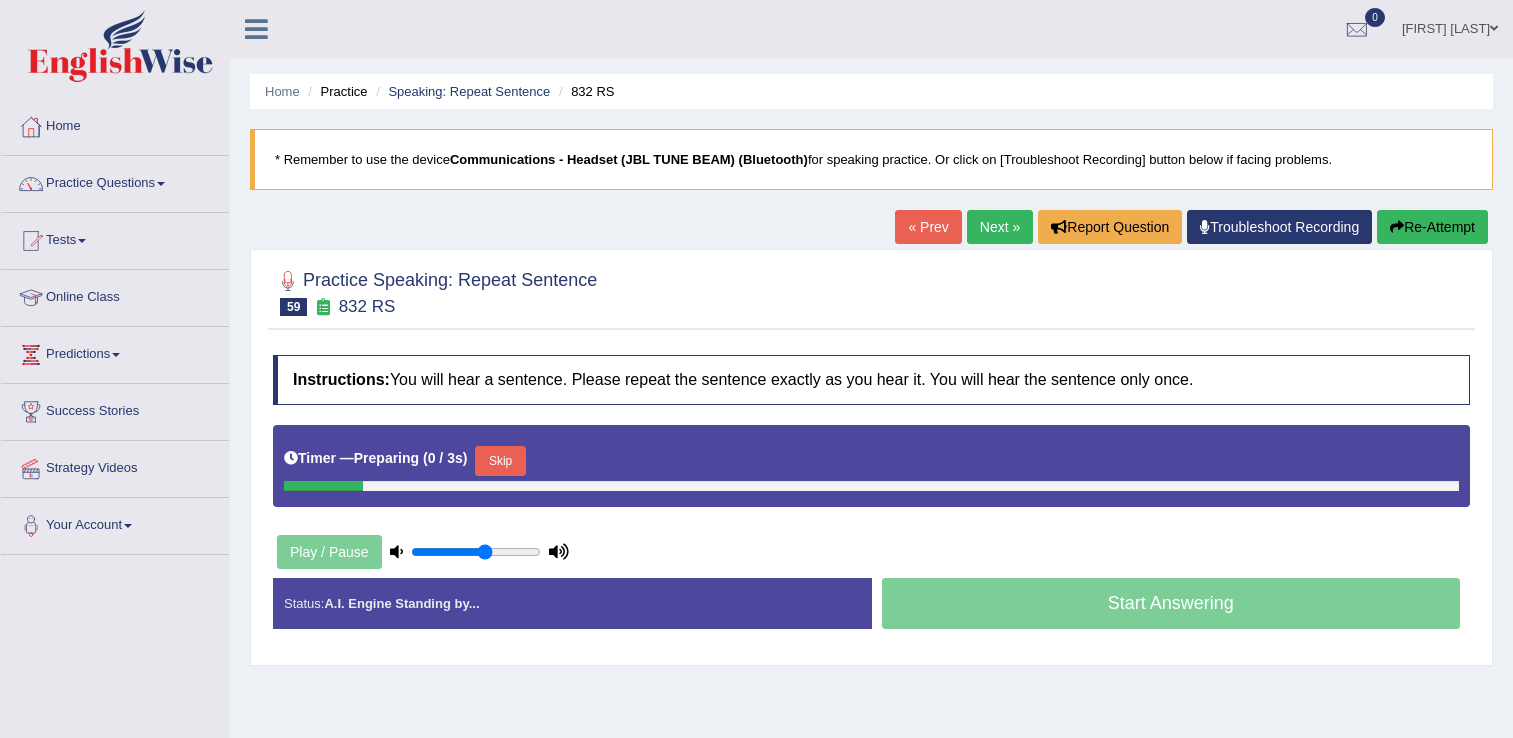 scroll, scrollTop: 0, scrollLeft: 0, axis: both 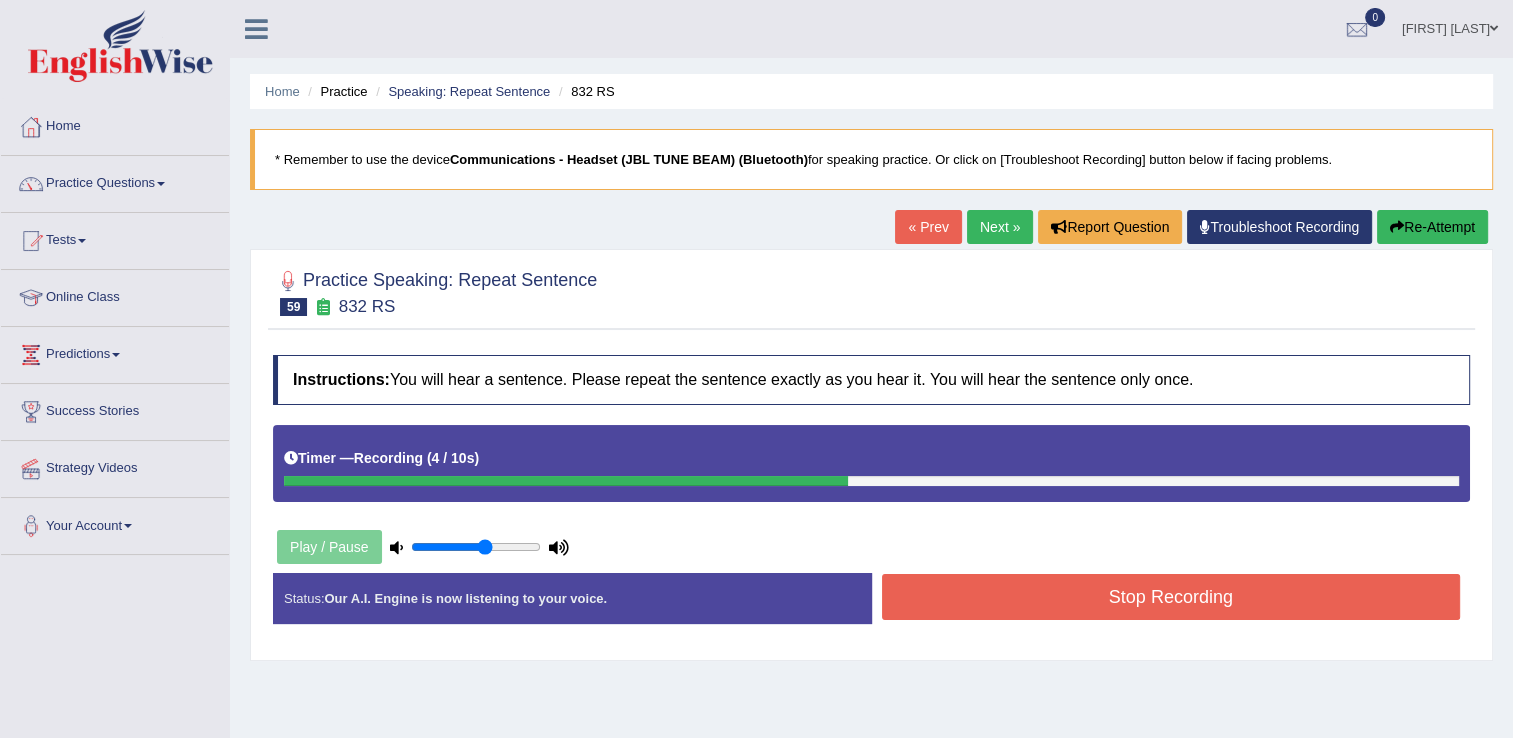 click on "Stop Recording" at bounding box center [1171, 597] 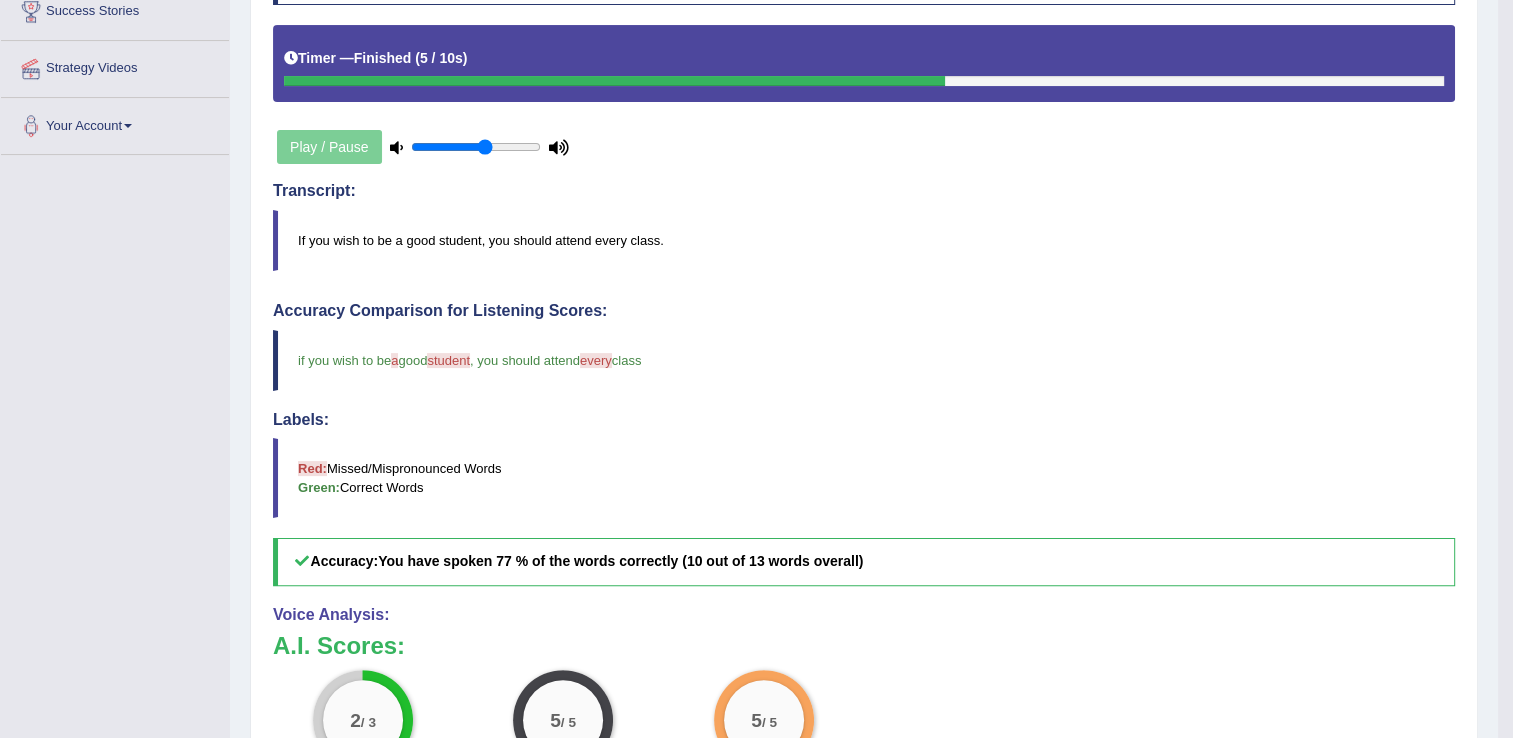 scroll, scrollTop: 532, scrollLeft: 0, axis: vertical 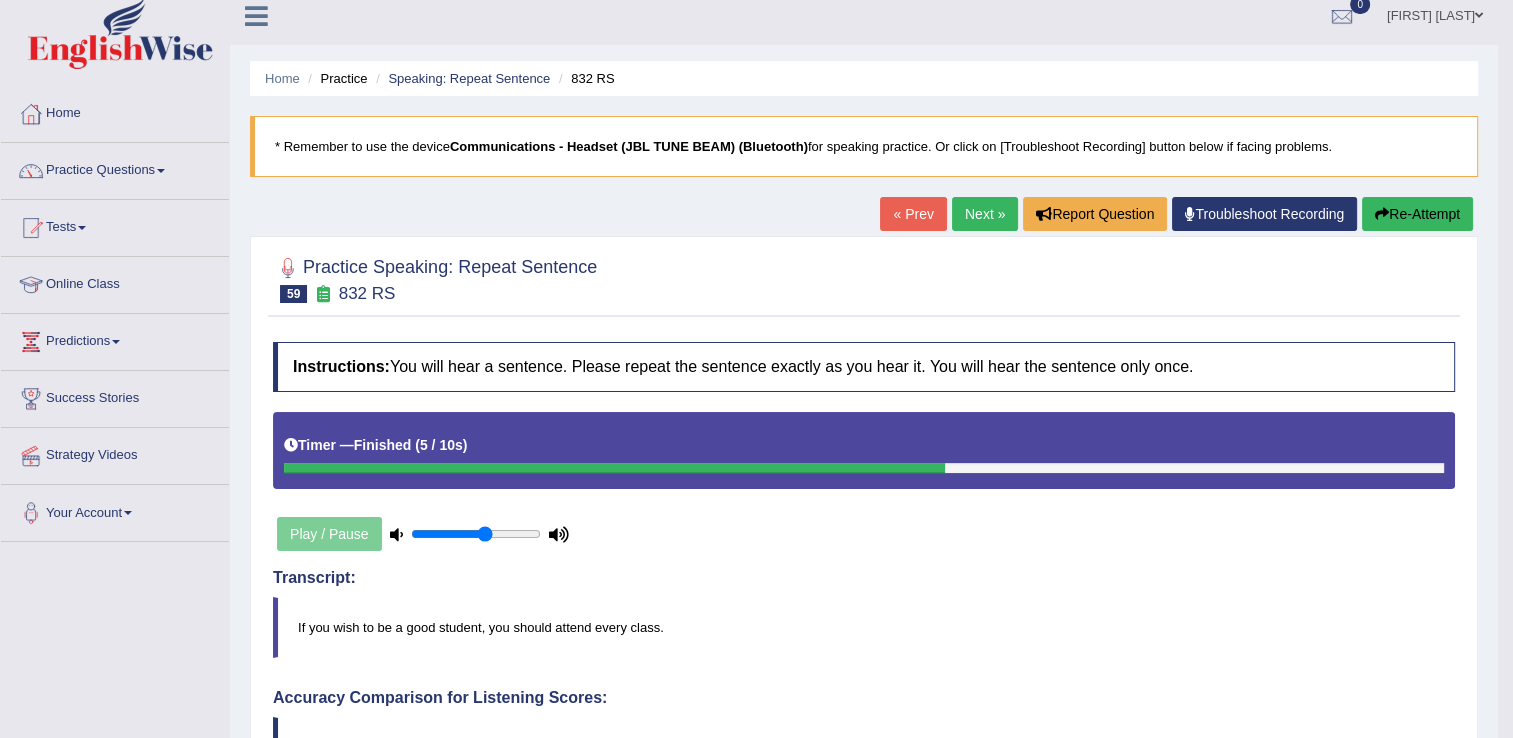 click on "Next »" at bounding box center [985, 214] 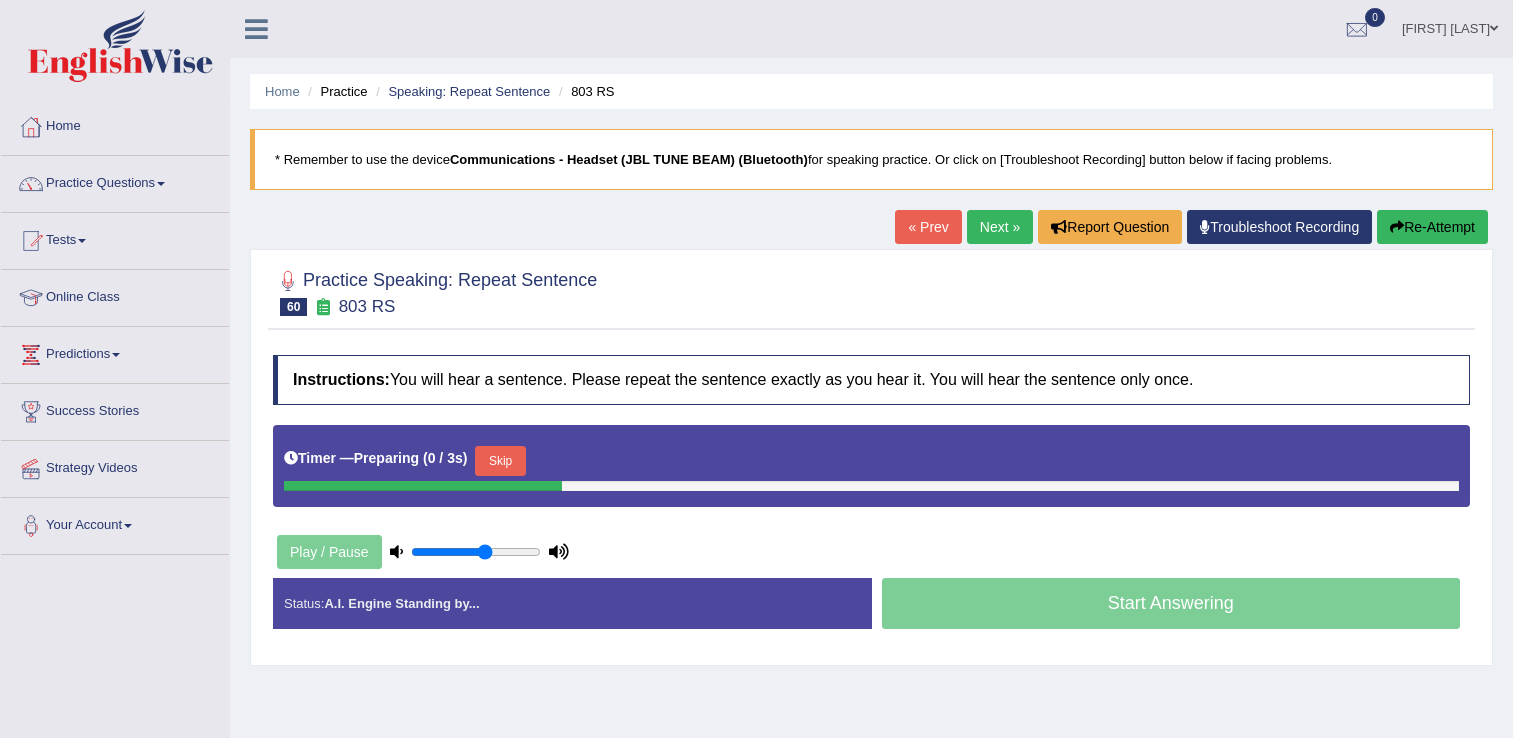 scroll, scrollTop: 0, scrollLeft: 0, axis: both 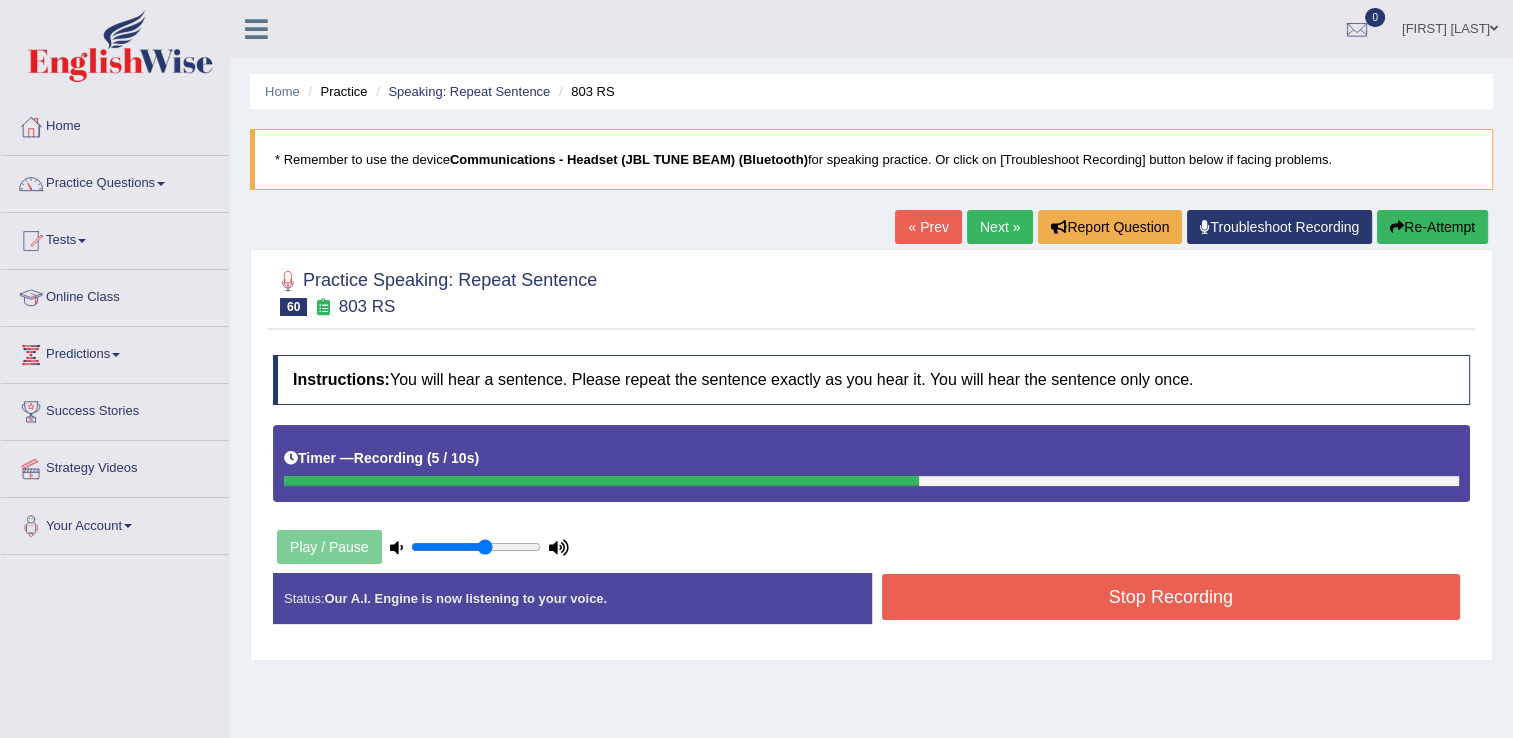 click on "Stop Recording" at bounding box center (1171, 597) 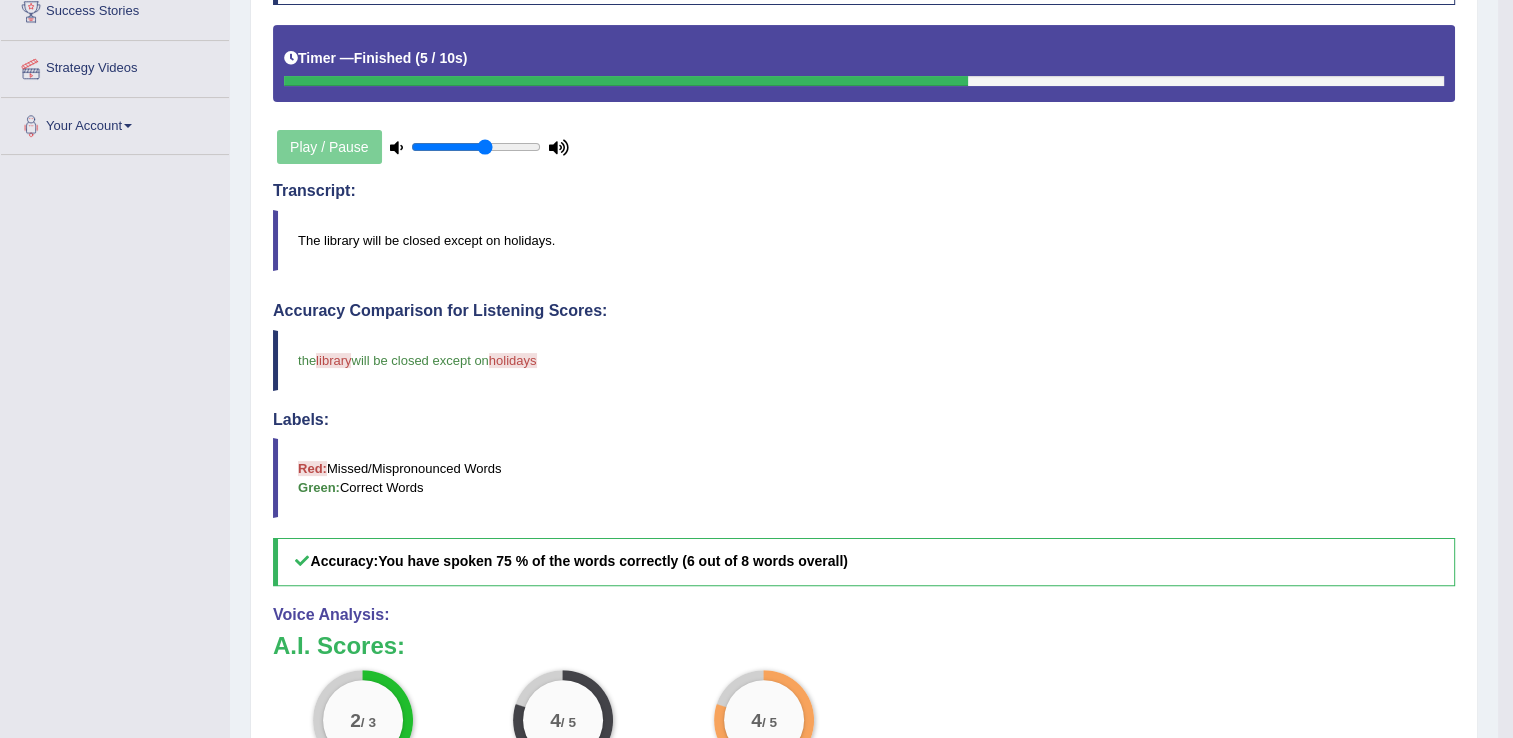 scroll, scrollTop: 479, scrollLeft: 0, axis: vertical 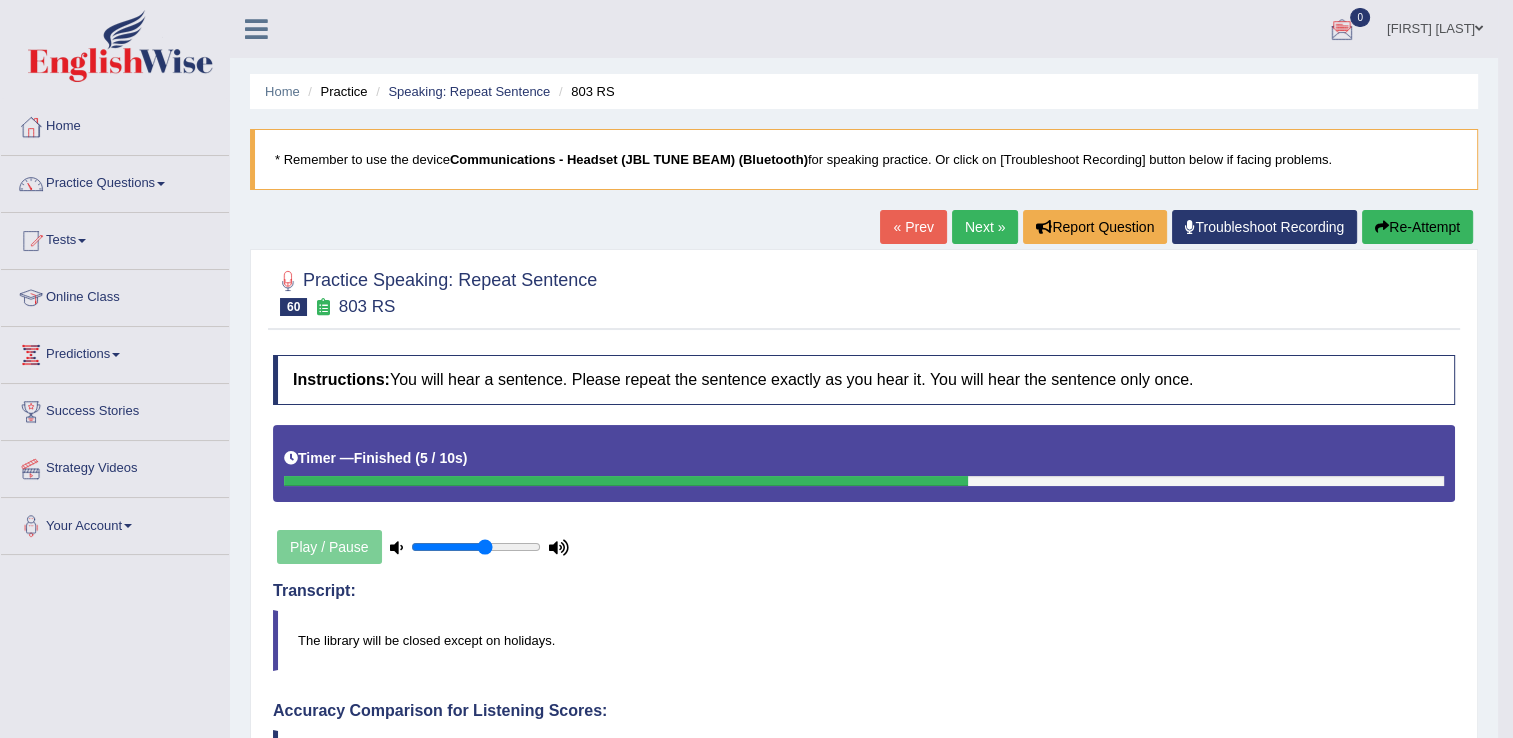 click on "Next »" at bounding box center [985, 227] 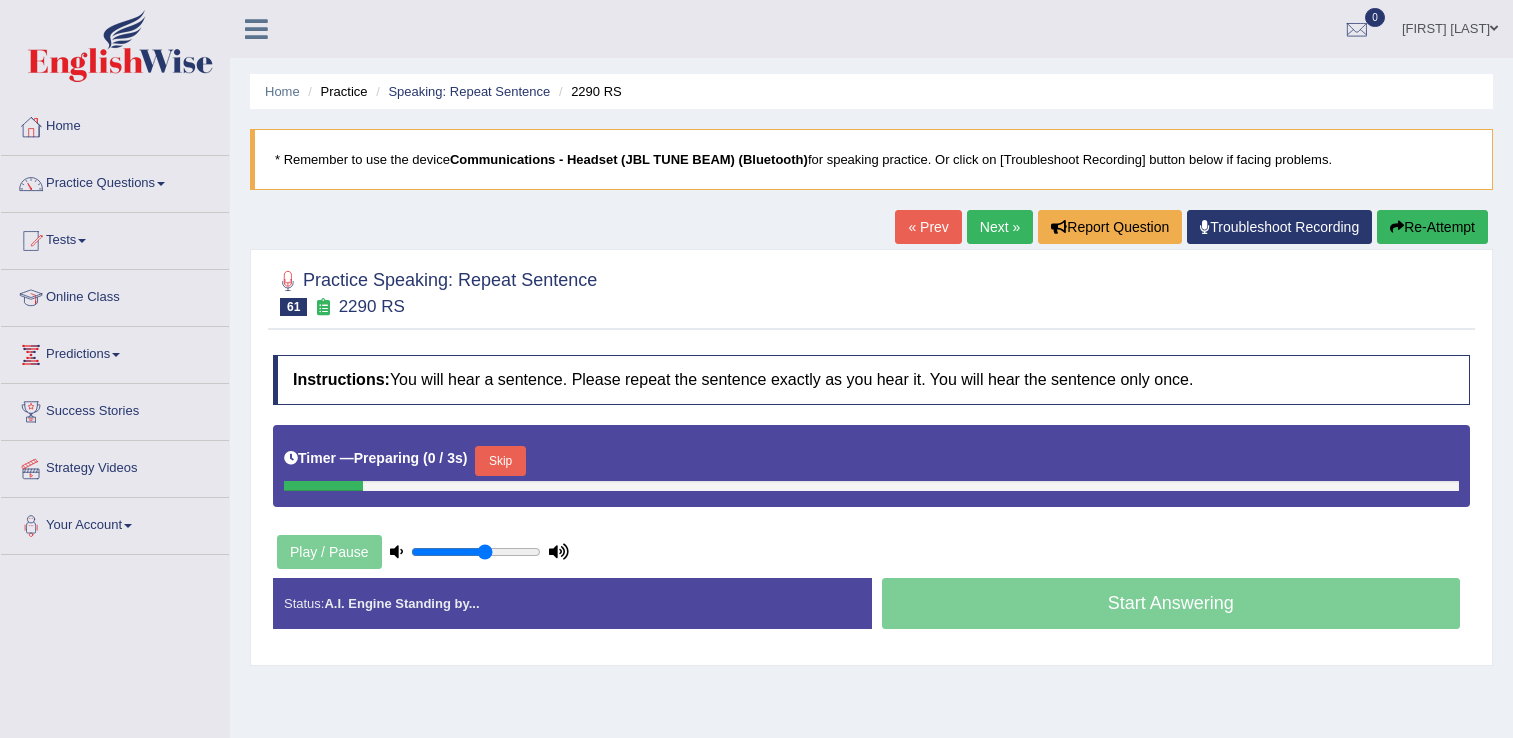 scroll, scrollTop: 0, scrollLeft: 0, axis: both 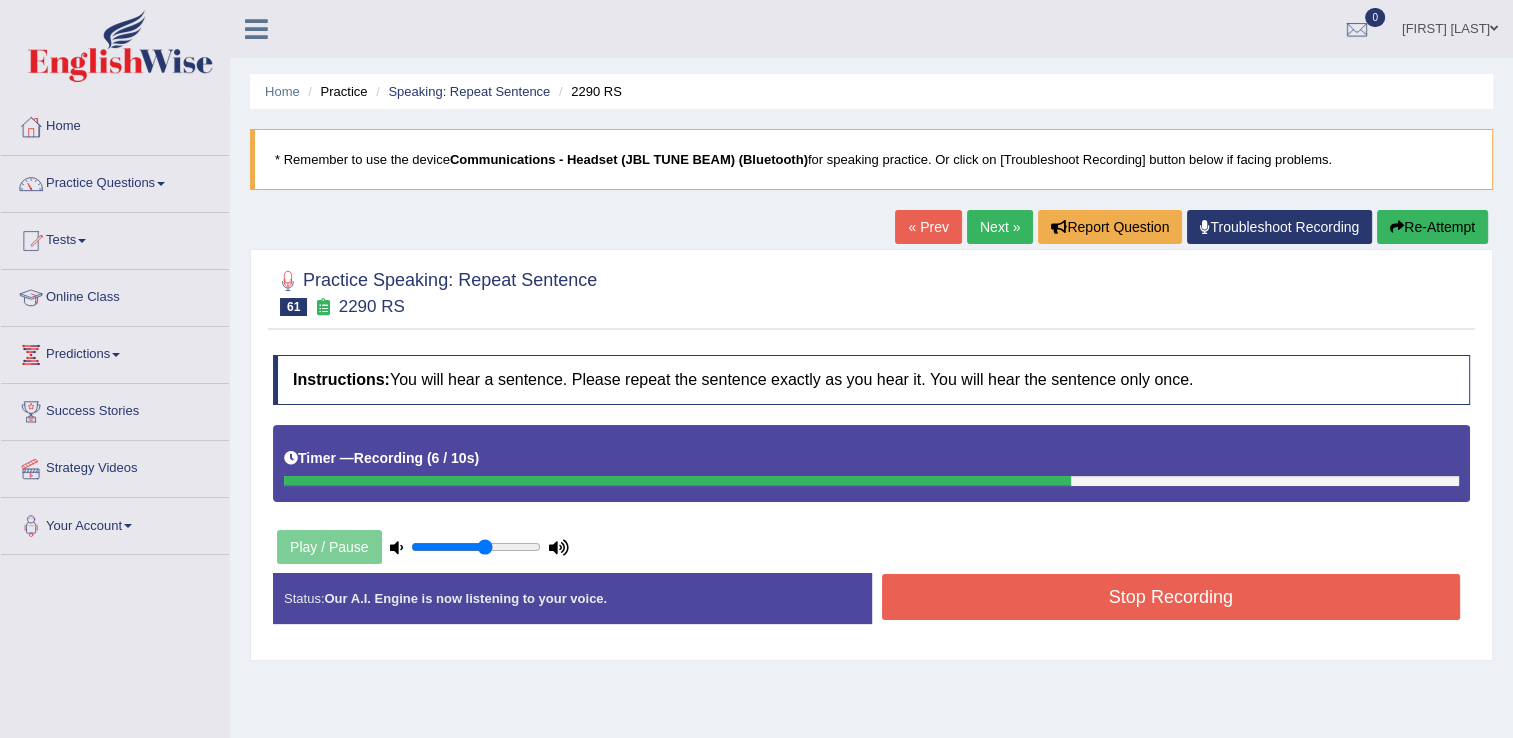 click on "Stop Recording" at bounding box center [1171, 597] 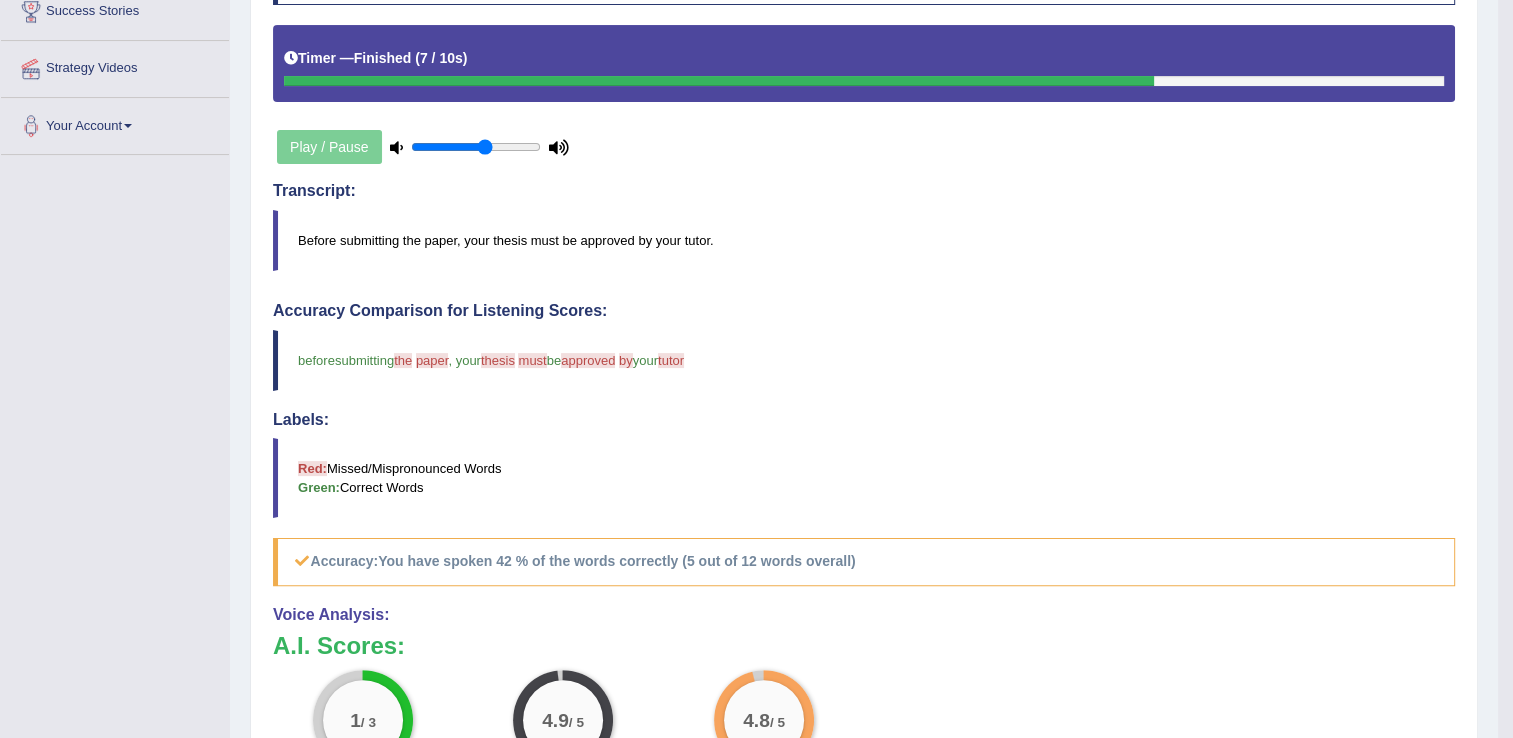 scroll, scrollTop: 412, scrollLeft: 0, axis: vertical 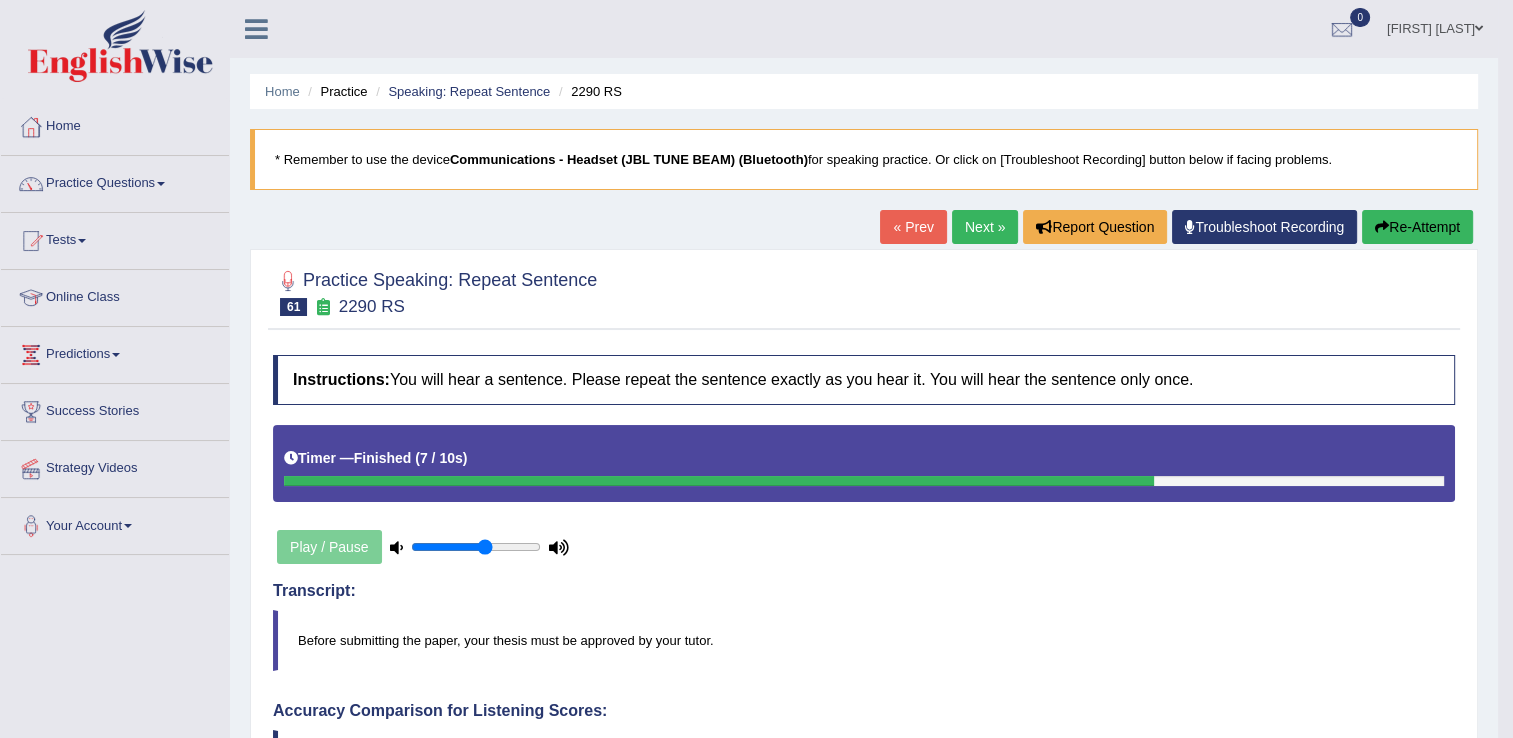 click on "Next »" at bounding box center [985, 227] 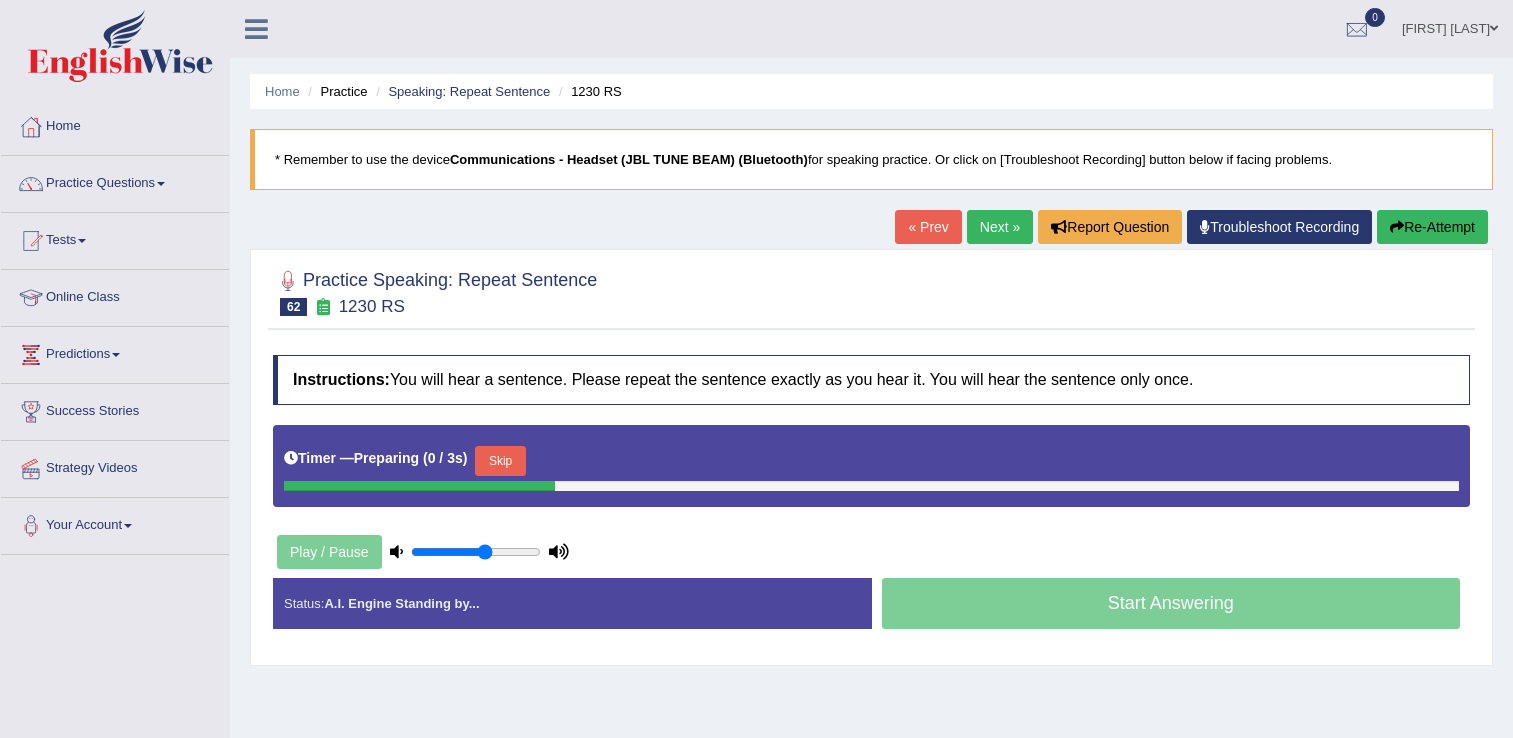 scroll, scrollTop: 0, scrollLeft: 0, axis: both 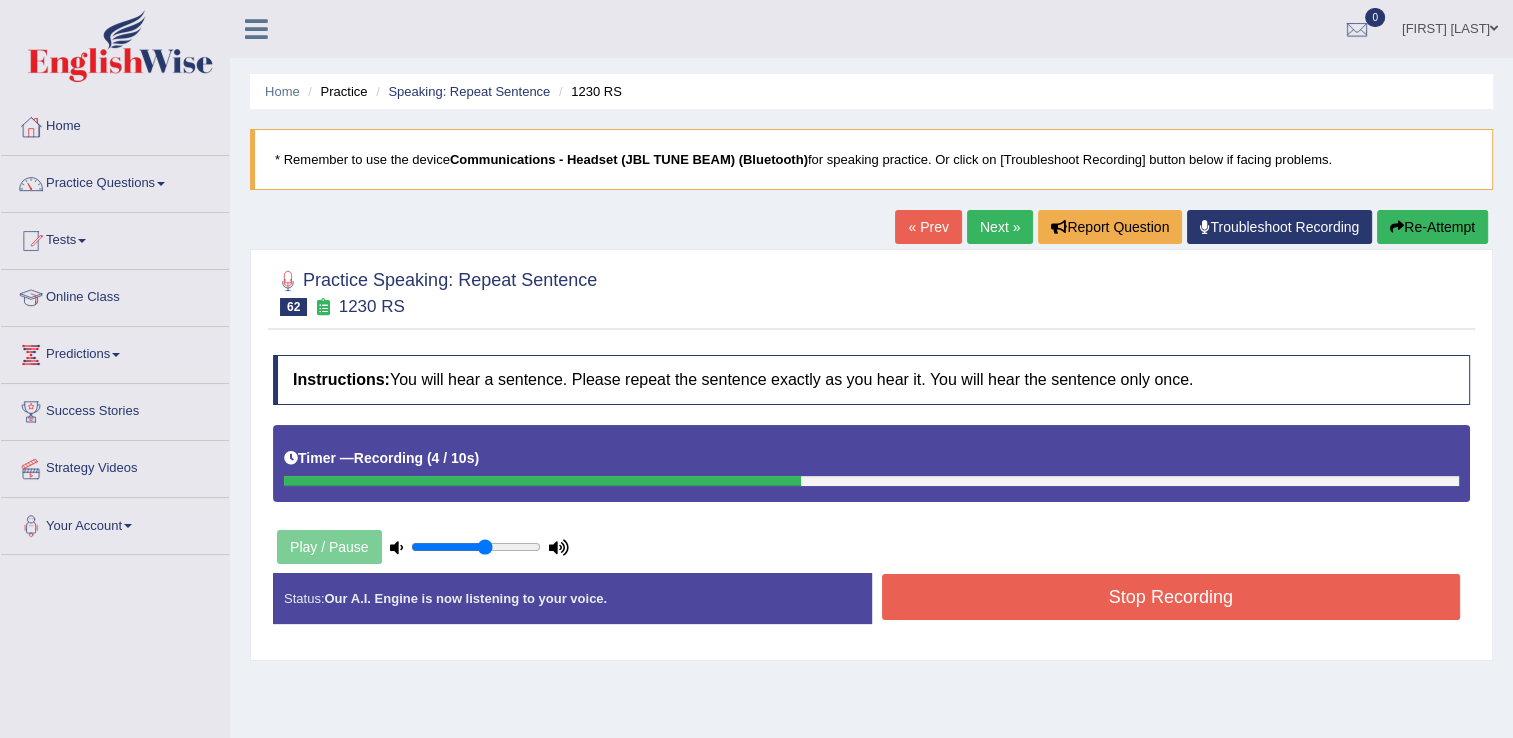 click on "Stop Recording" at bounding box center [1171, 597] 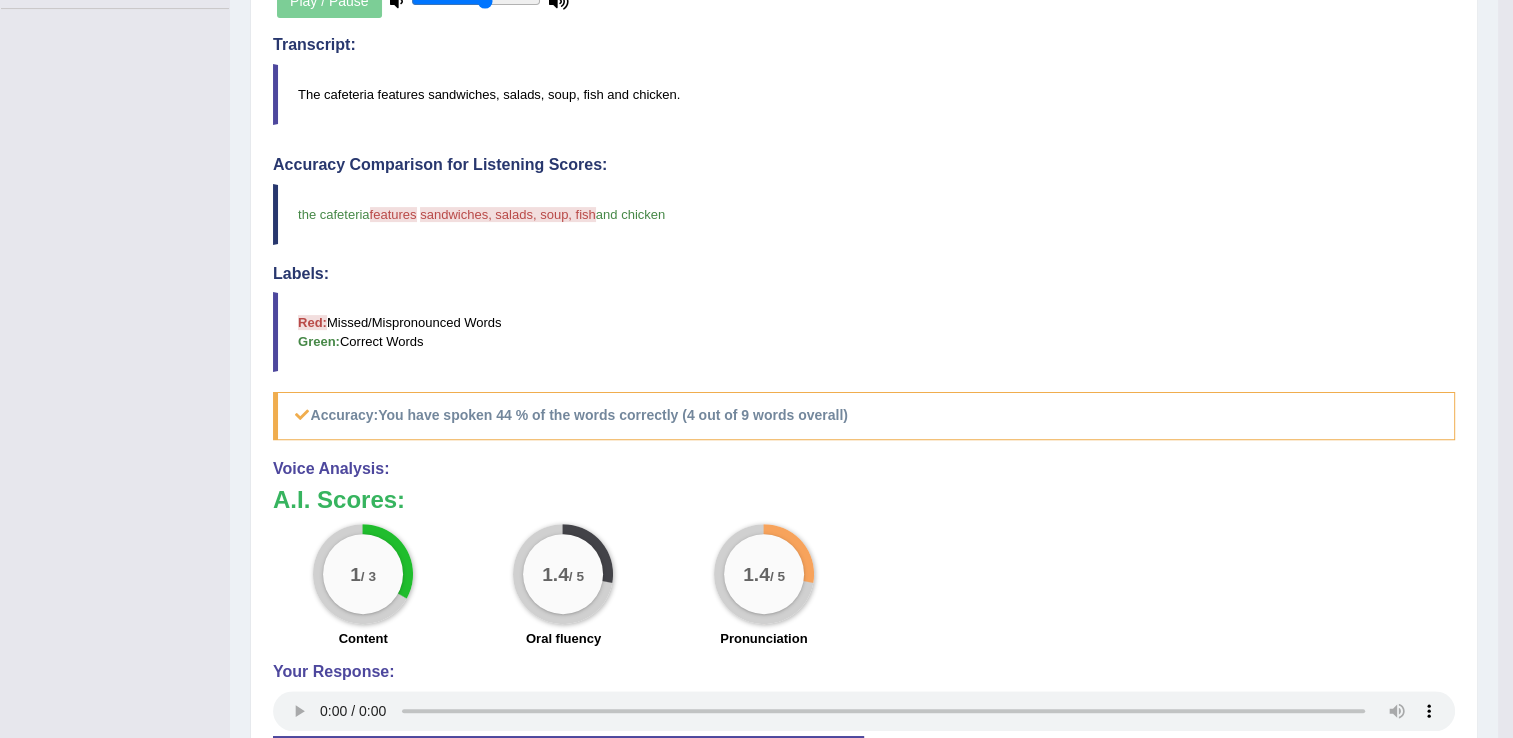 scroll, scrollTop: 572, scrollLeft: 0, axis: vertical 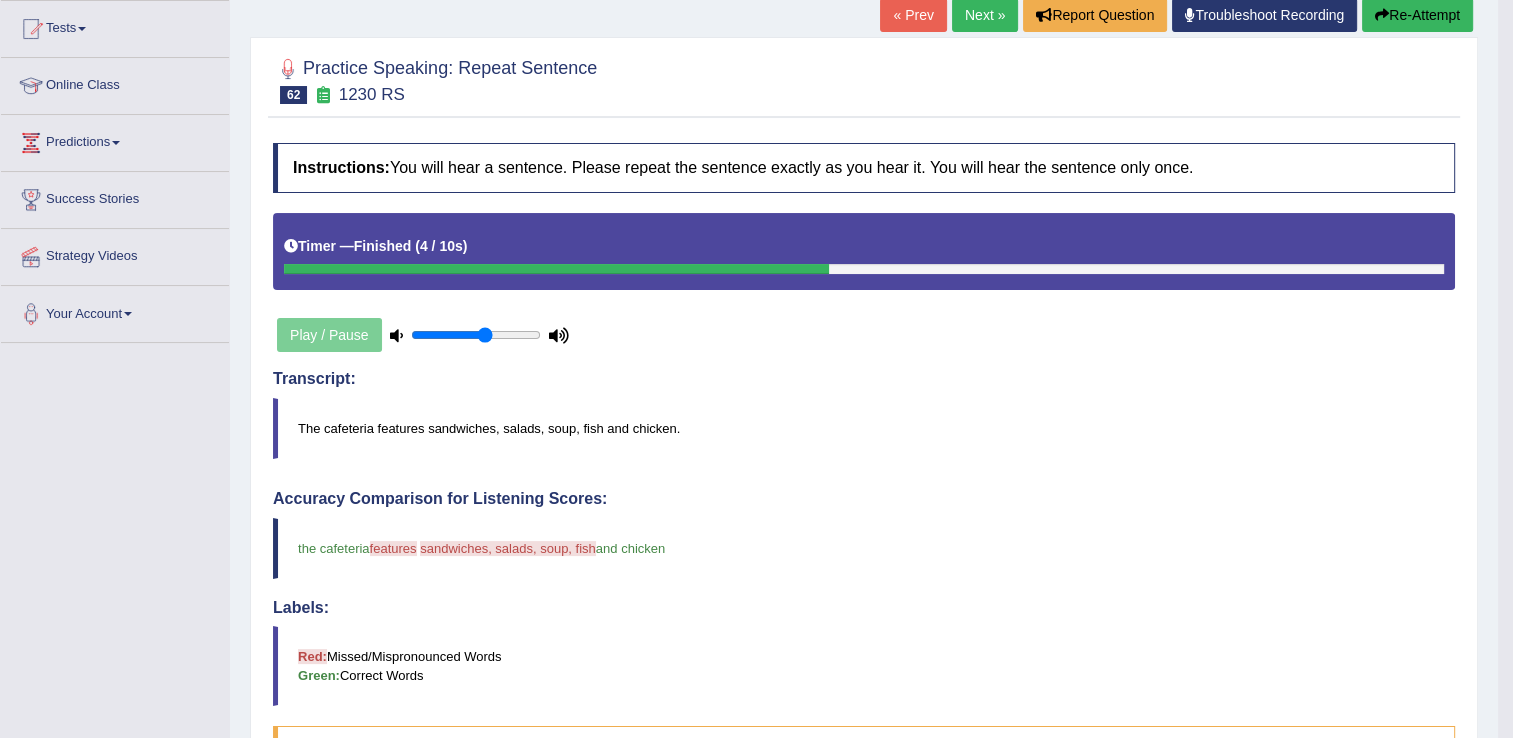 click on "Next »" at bounding box center [985, 15] 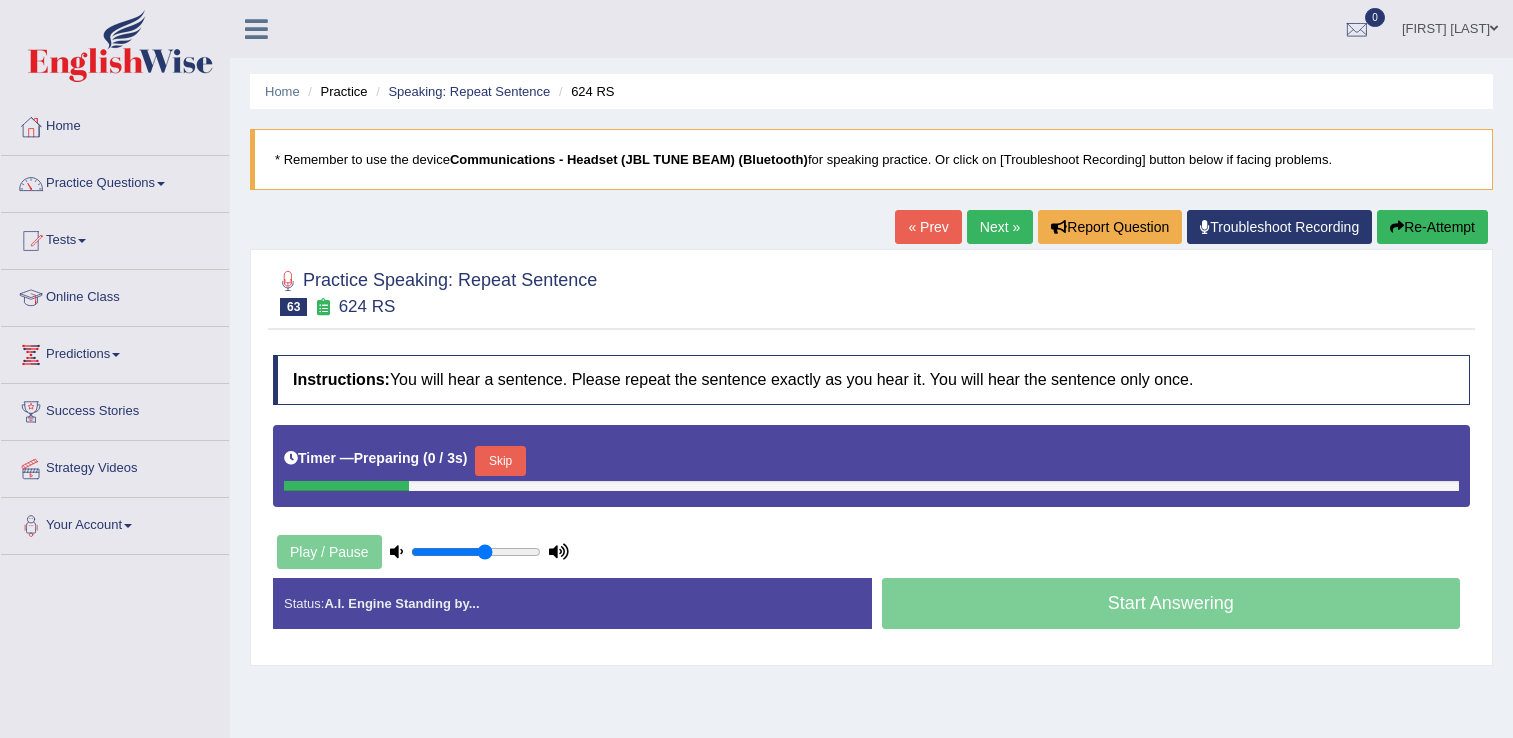 scroll, scrollTop: 0, scrollLeft: 0, axis: both 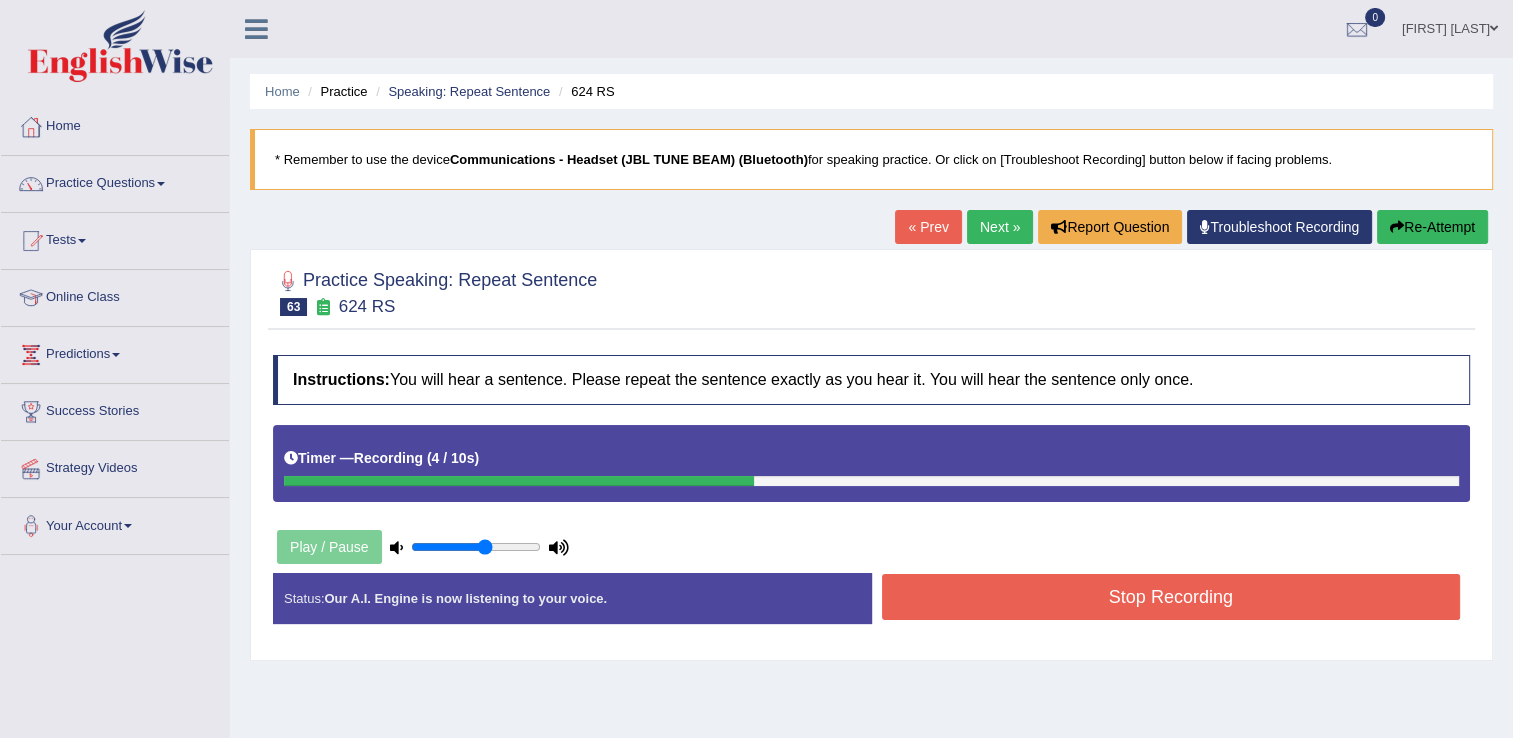 click on "Stop Recording" at bounding box center [1171, 597] 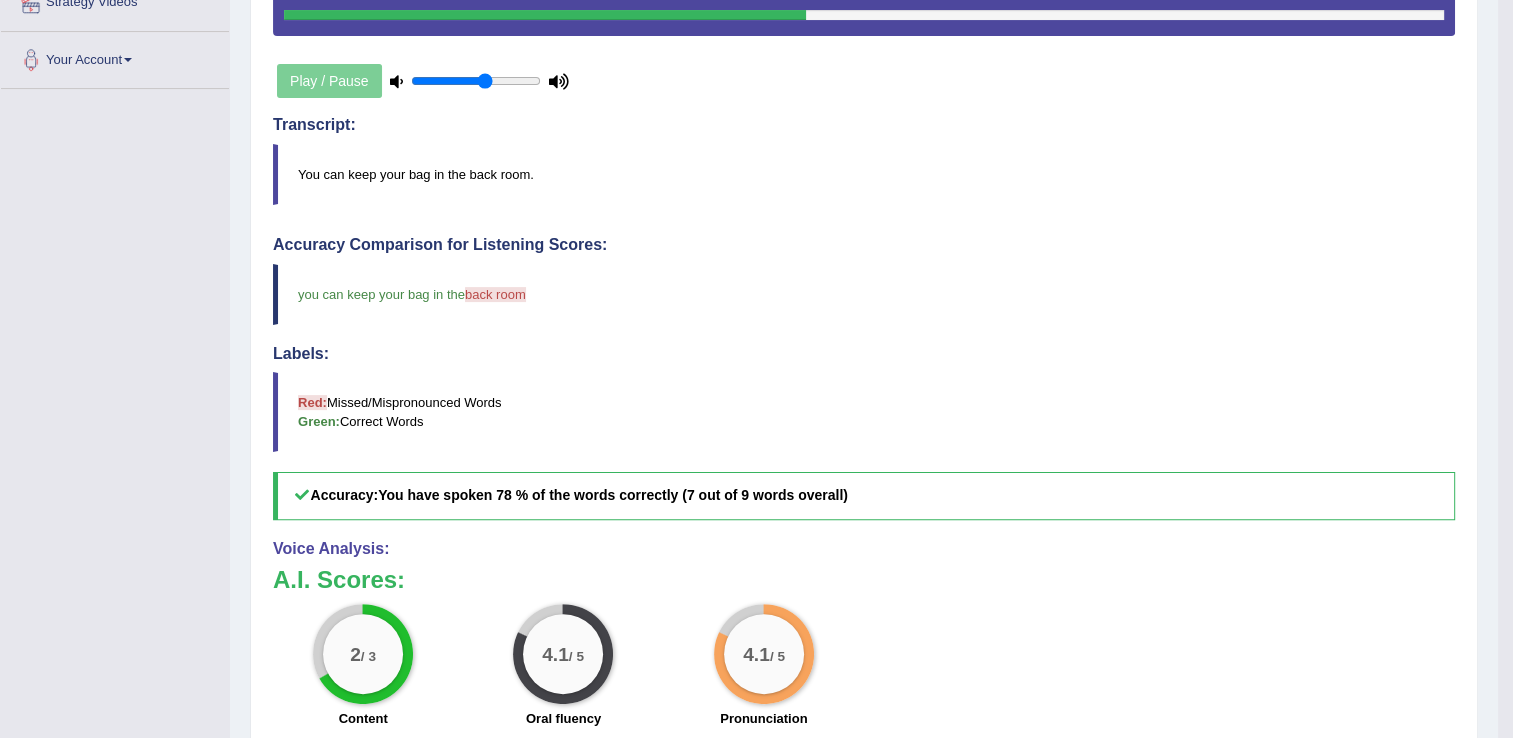 scroll, scrollTop: 599, scrollLeft: 0, axis: vertical 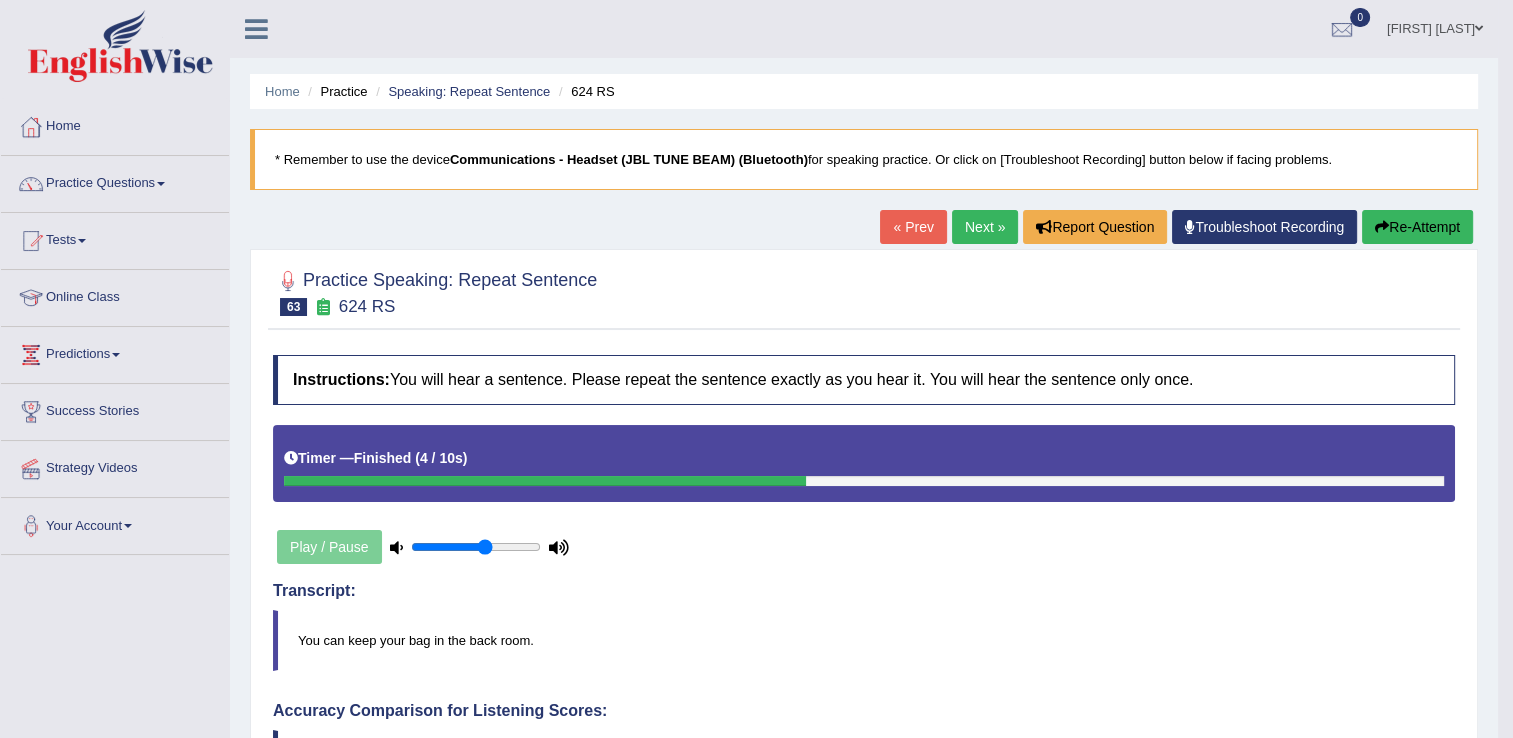 click on "Next »" at bounding box center [985, 227] 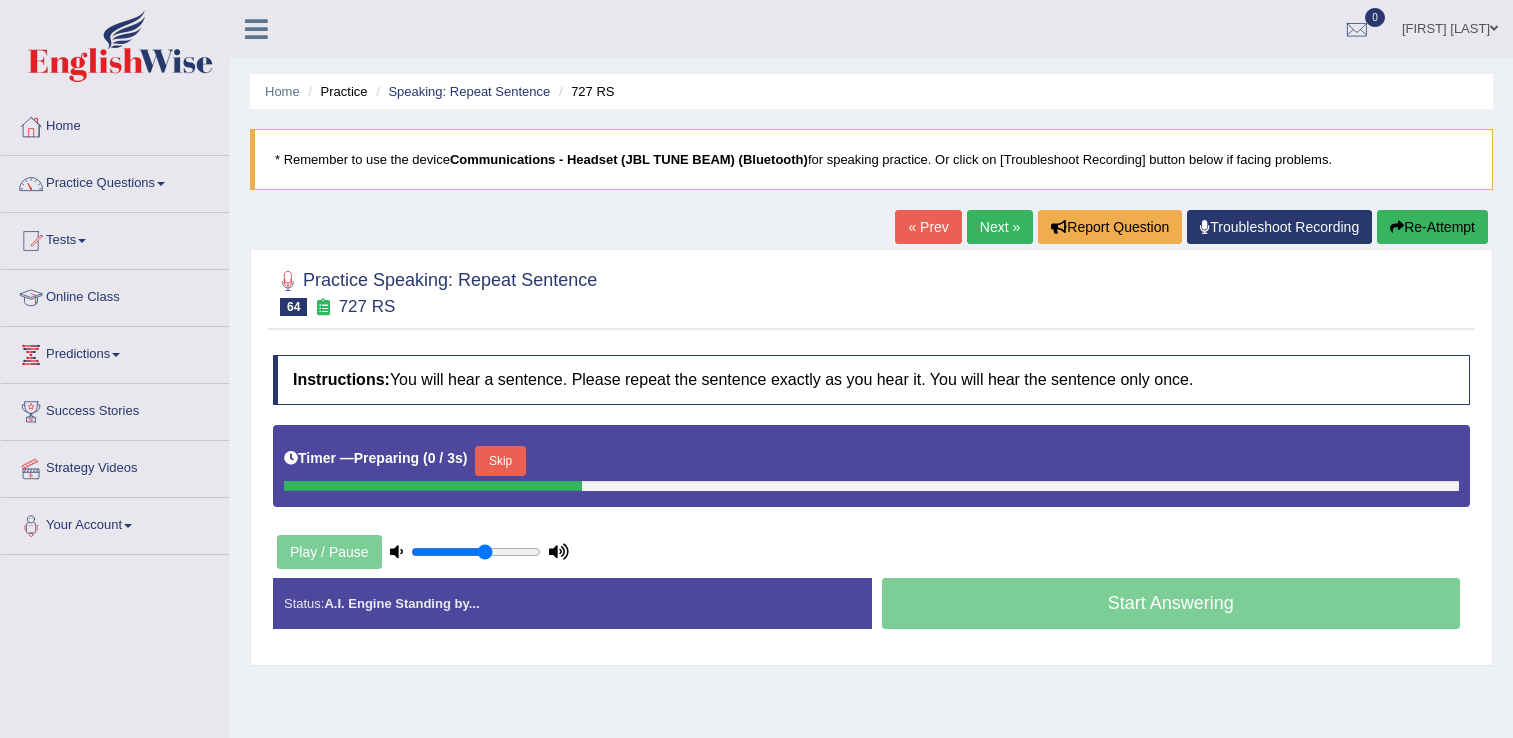 scroll, scrollTop: 0, scrollLeft: 0, axis: both 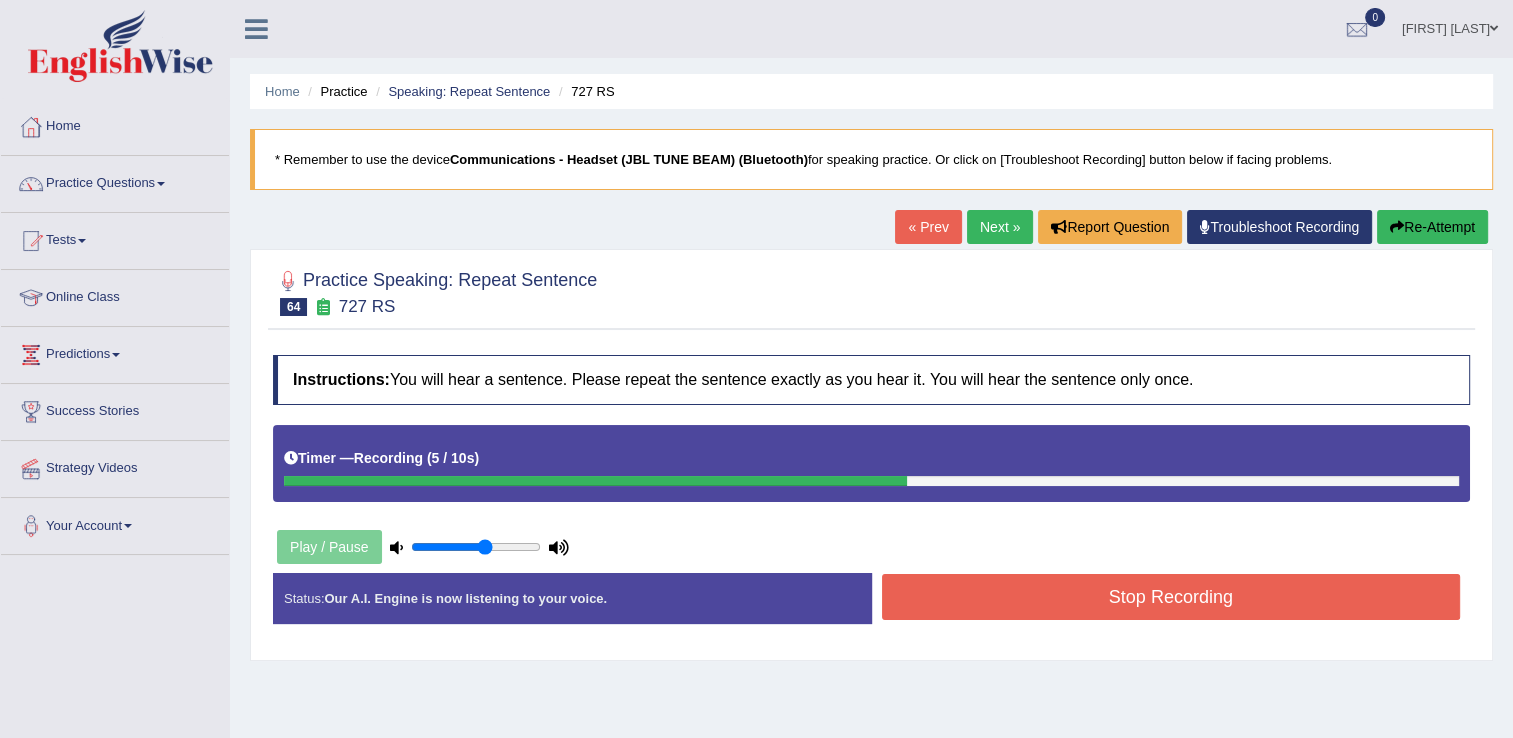 click on "Stop Recording" at bounding box center (1171, 597) 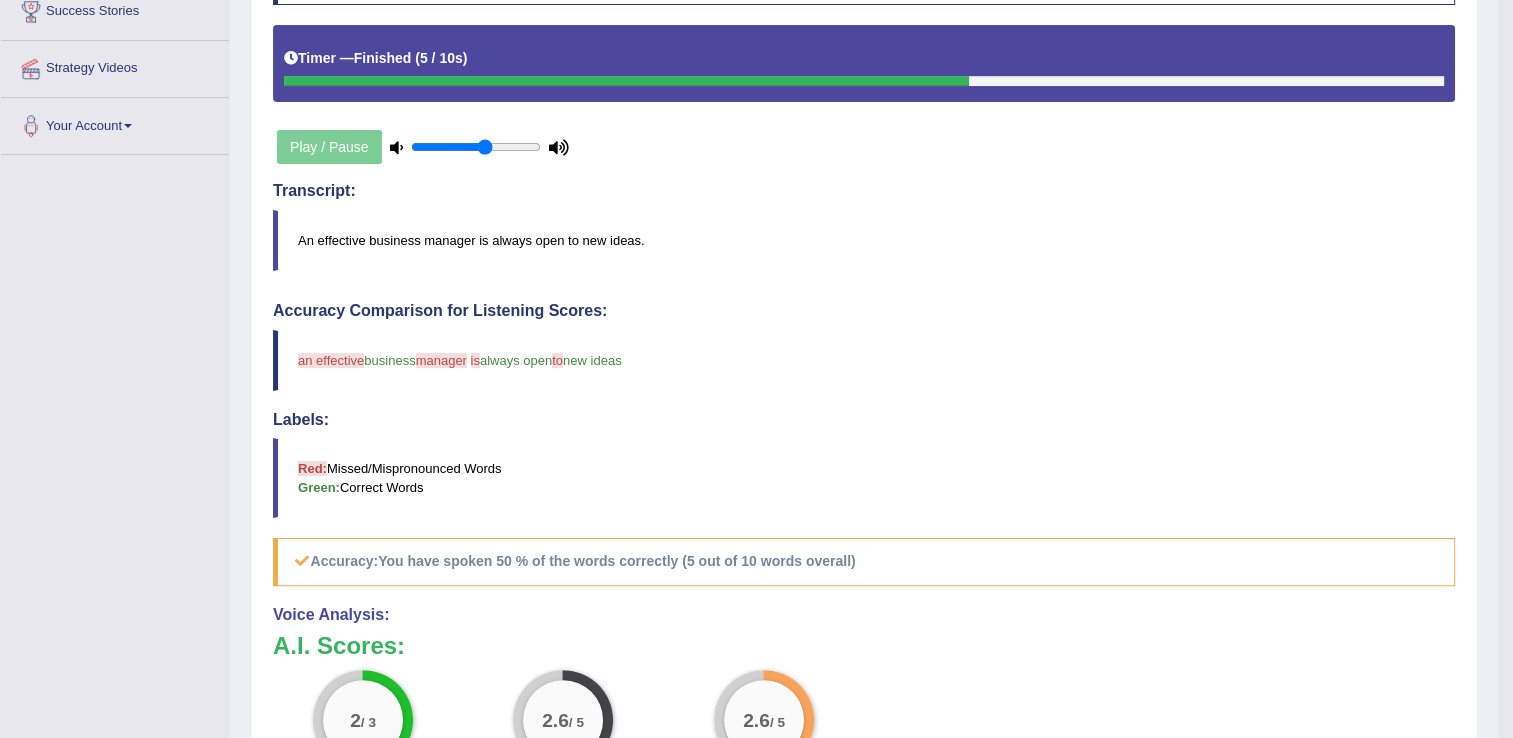 scroll, scrollTop: 440, scrollLeft: 0, axis: vertical 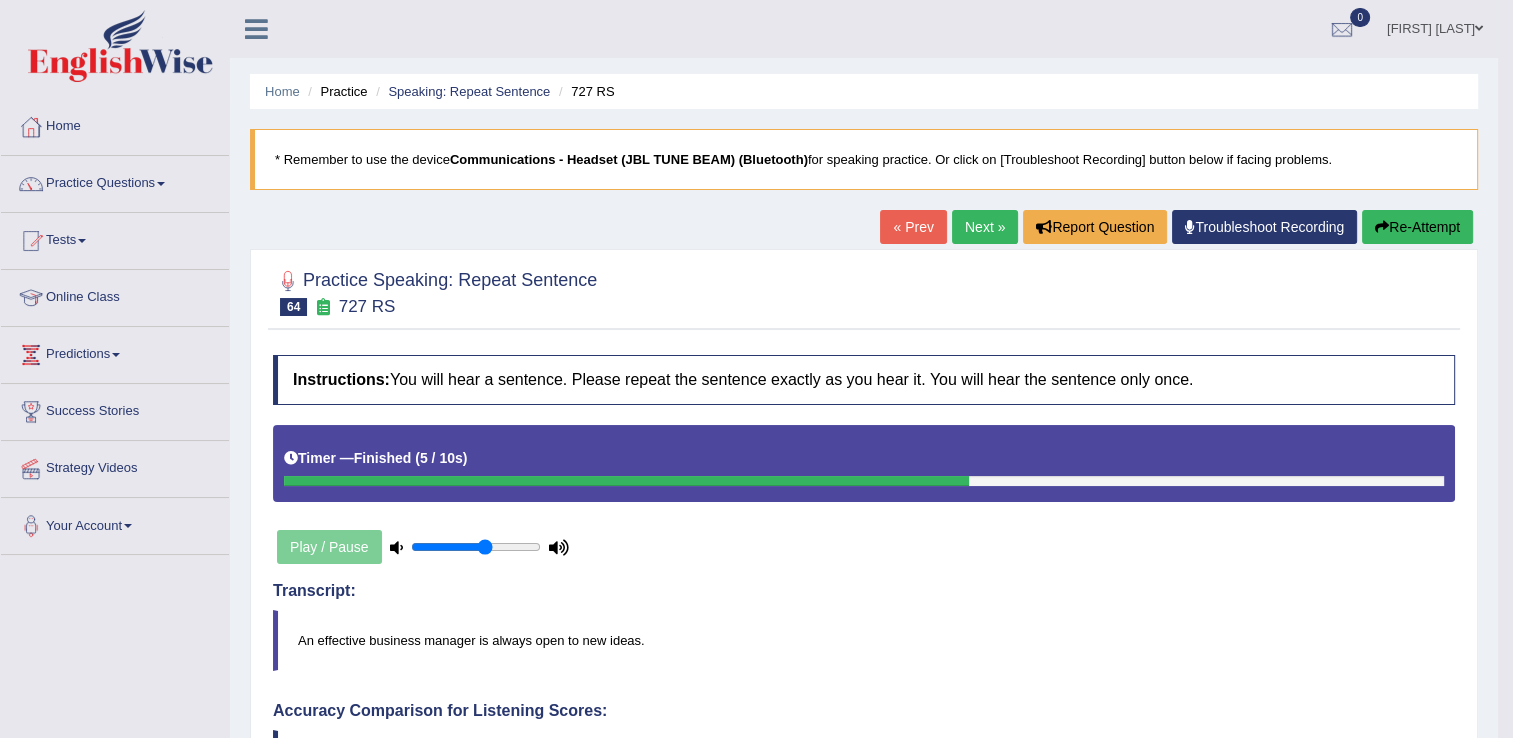 click on "Next »" at bounding box center (985, 227) 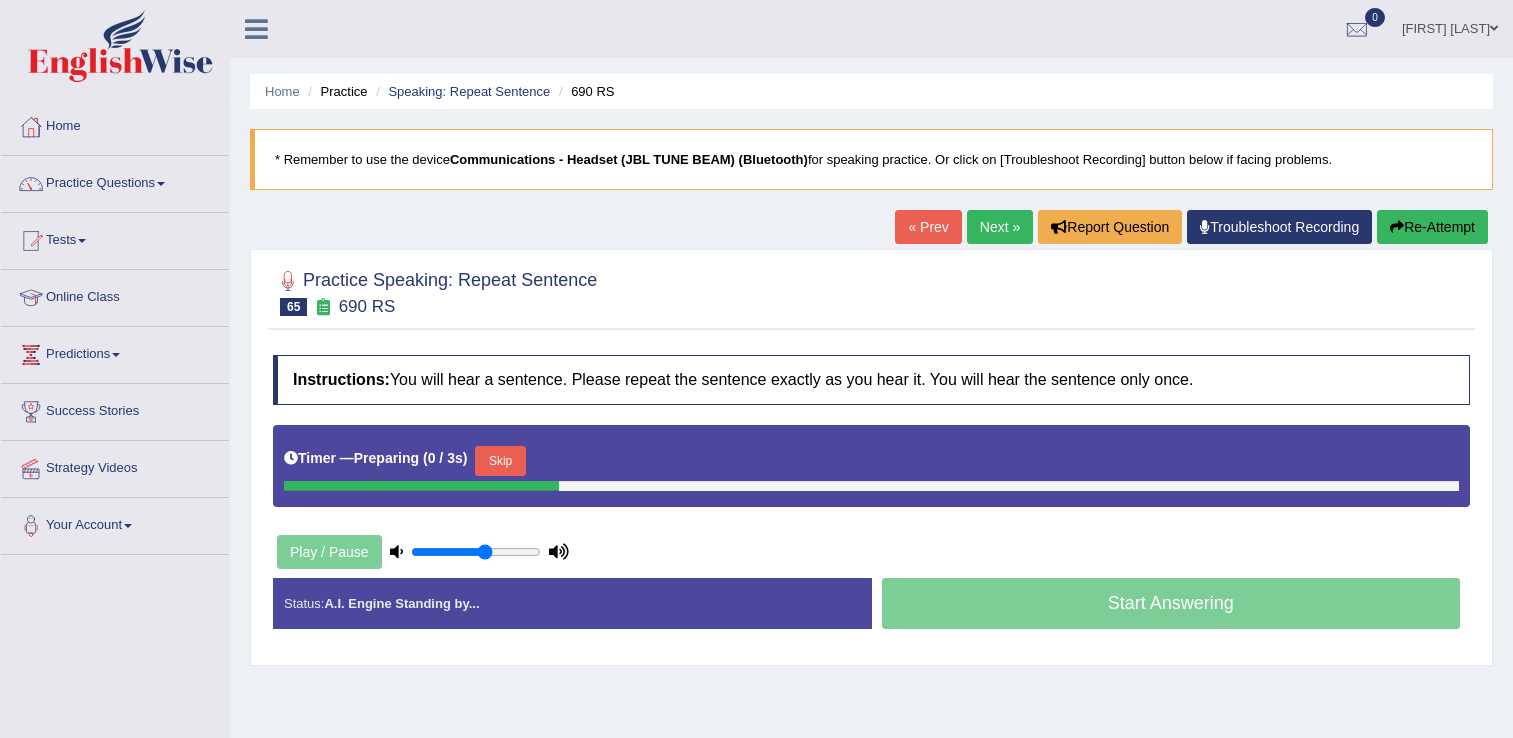 scroll, scrollTop: 0, scrollLeft: 0, axis: both 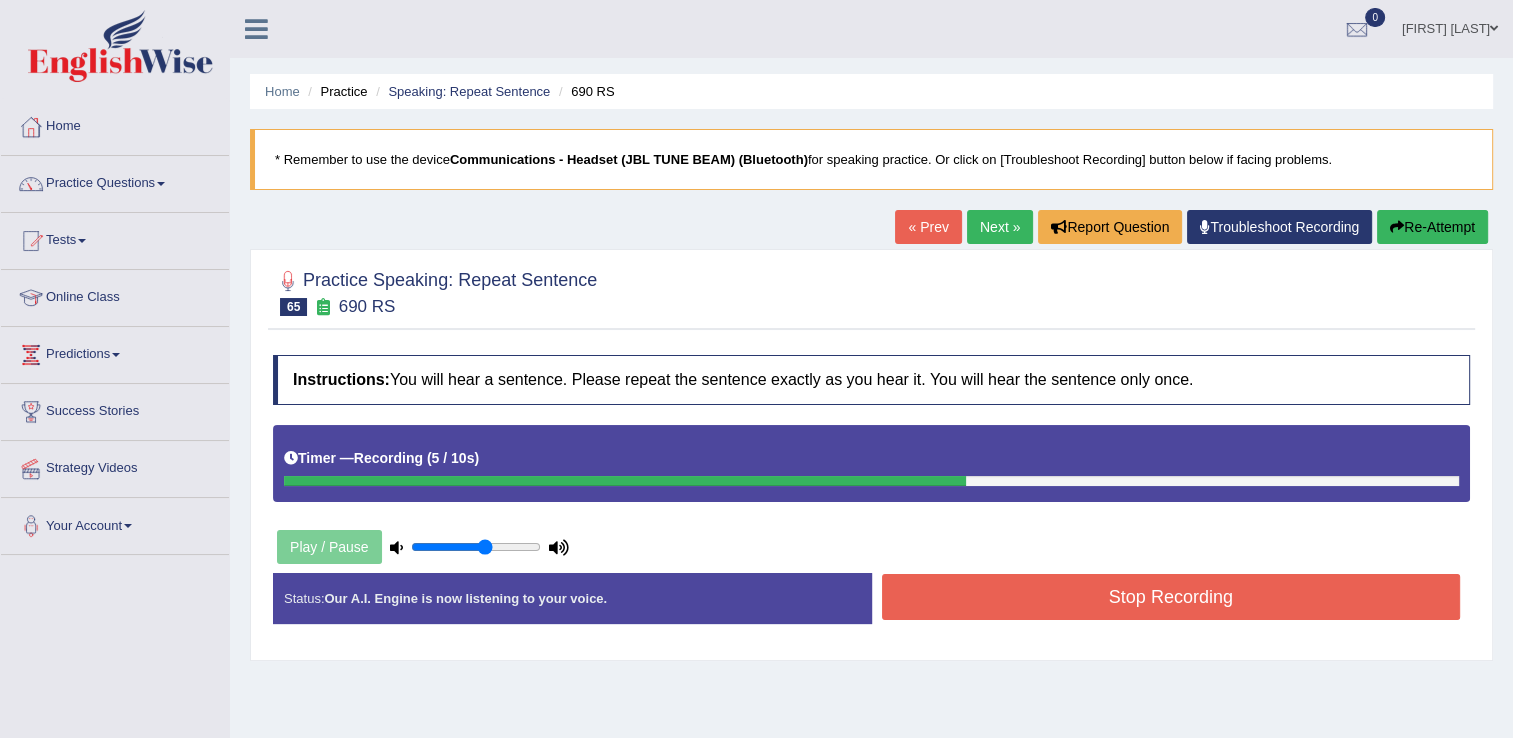click on "Stop Recording" at bounding box center (1171, 597) 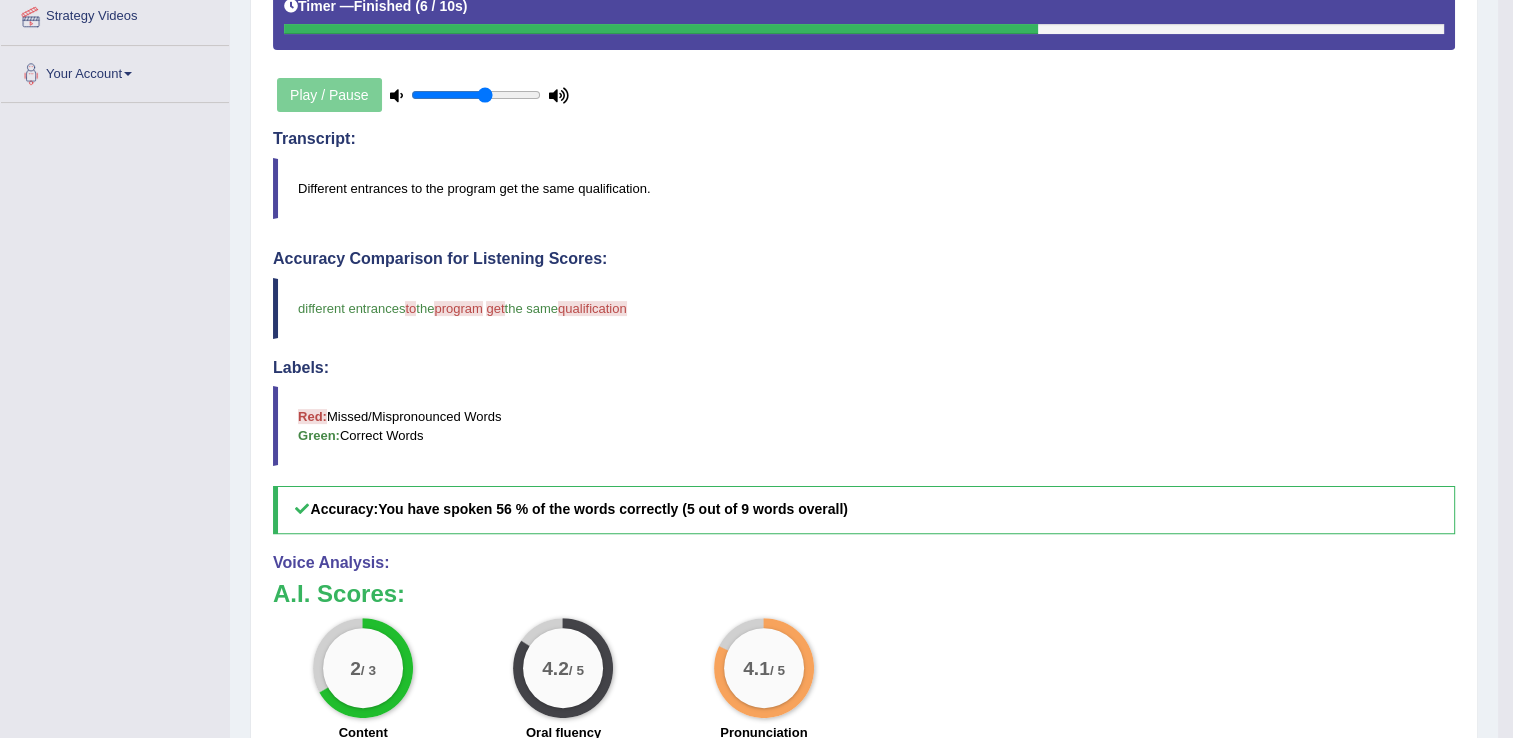 scroll, scrollTop: 466, scrollLeft: 0, axis: vertical 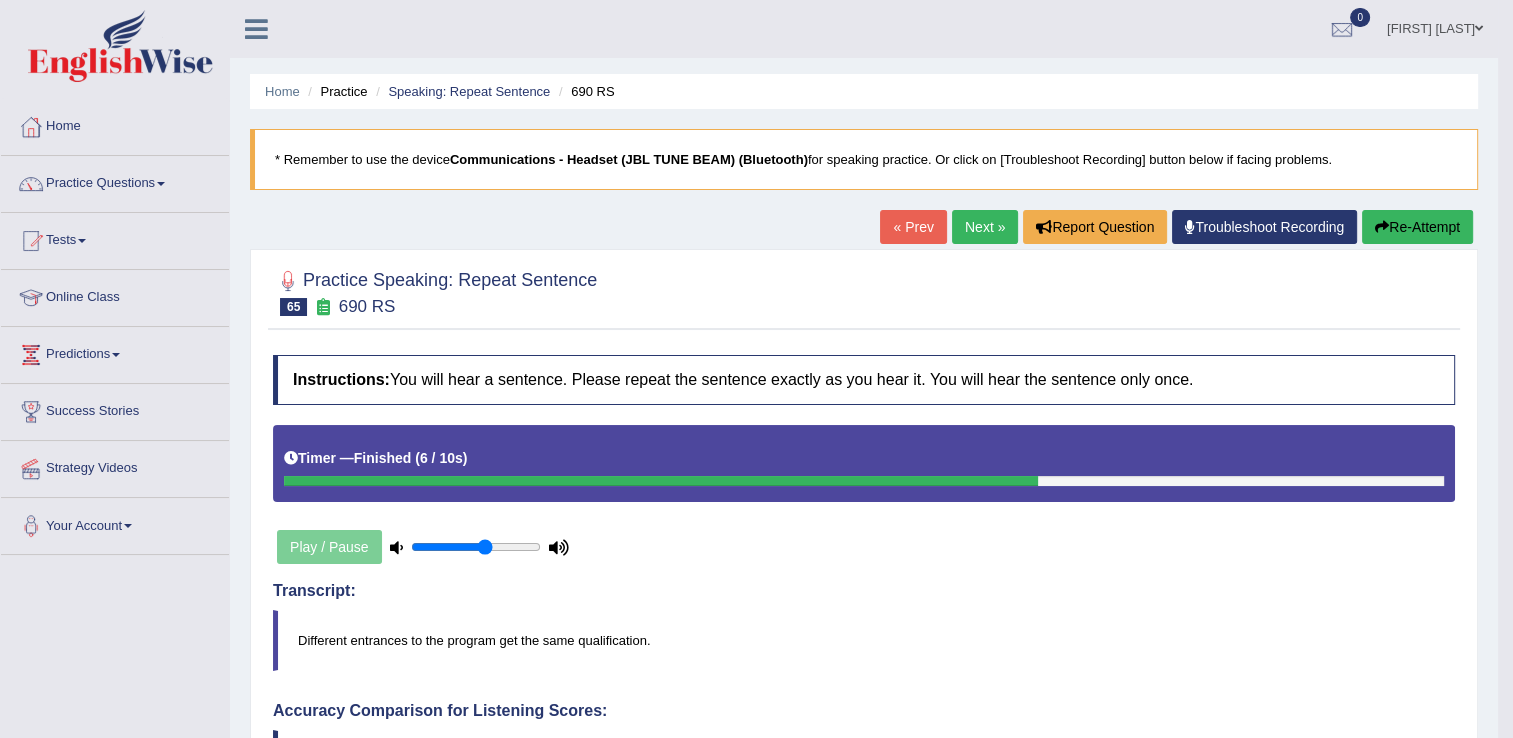 click on "Next »" at bounding box center (985, 227) 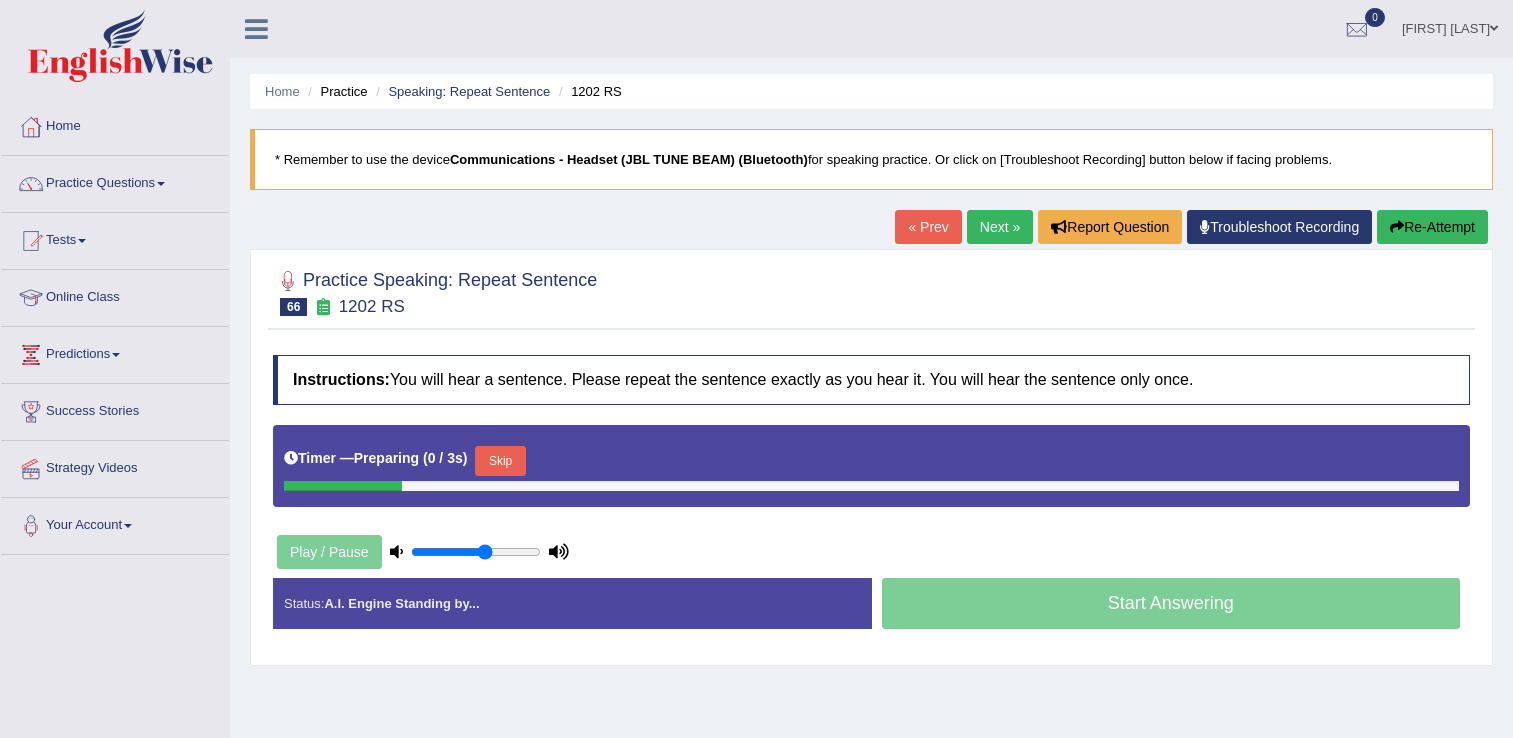 scroll, scrollTop: 0, scrollLeft: 0, axis: both 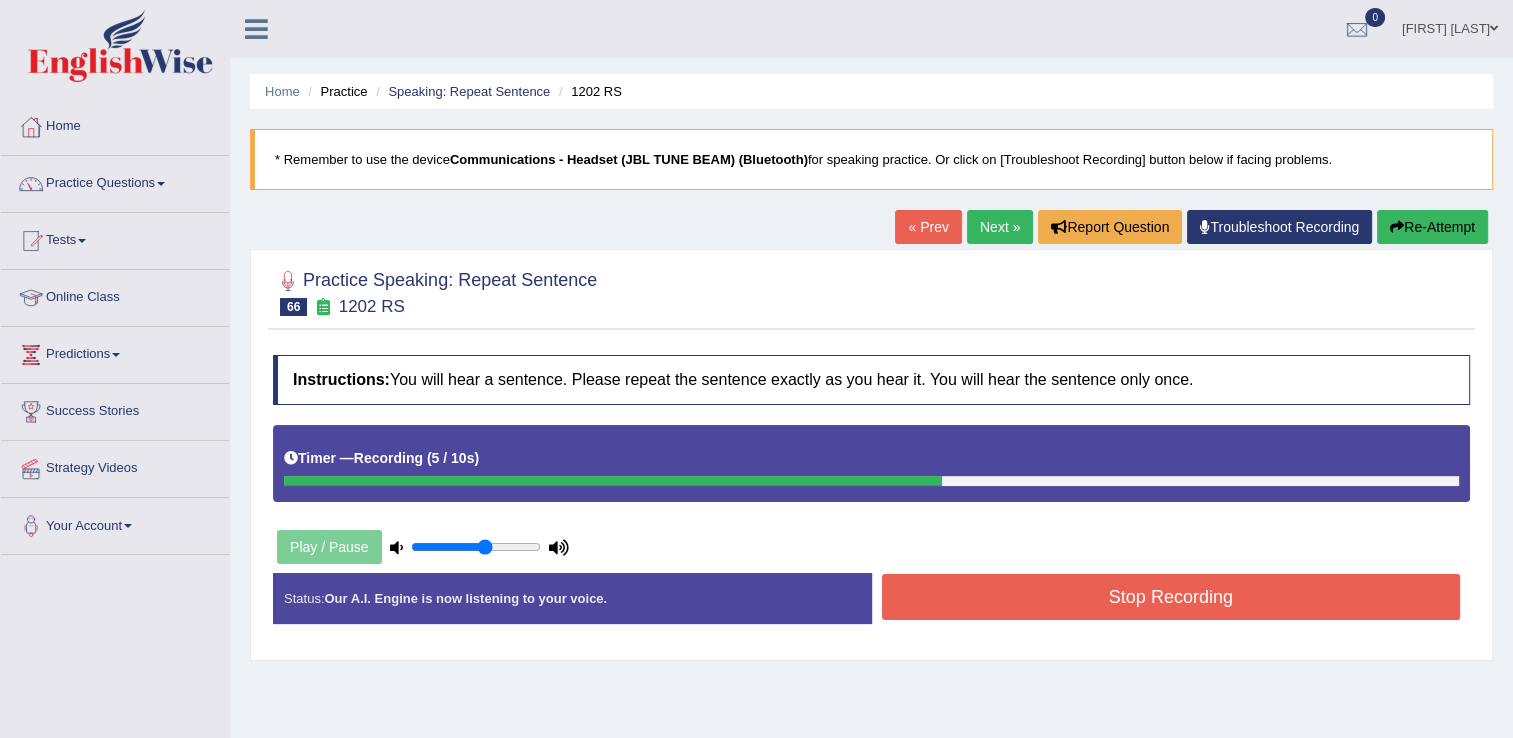 click on "Stop Recording" at bounding box center (1171, 597) 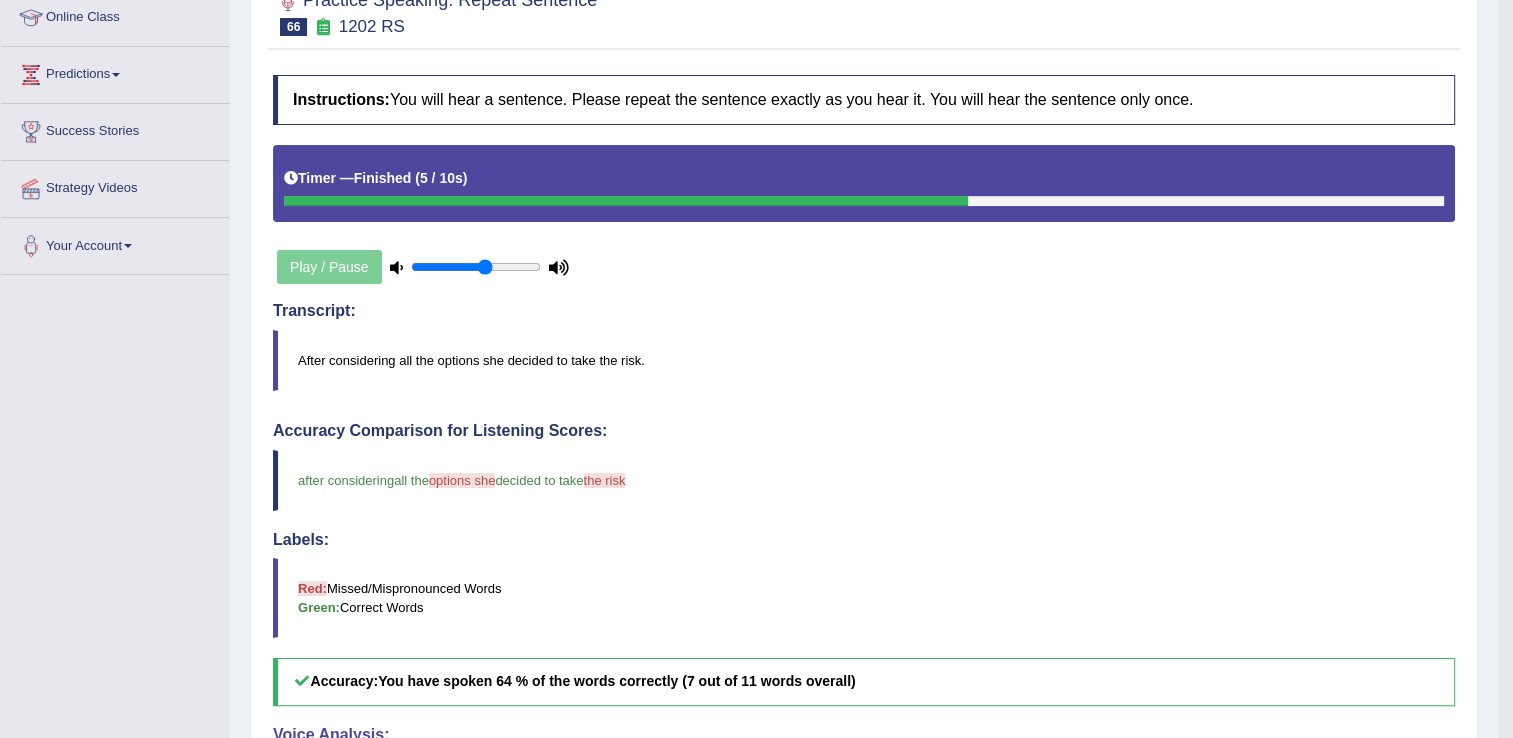 scroll, scrollTop: 306, scrollLeft: 0, axis: vertical 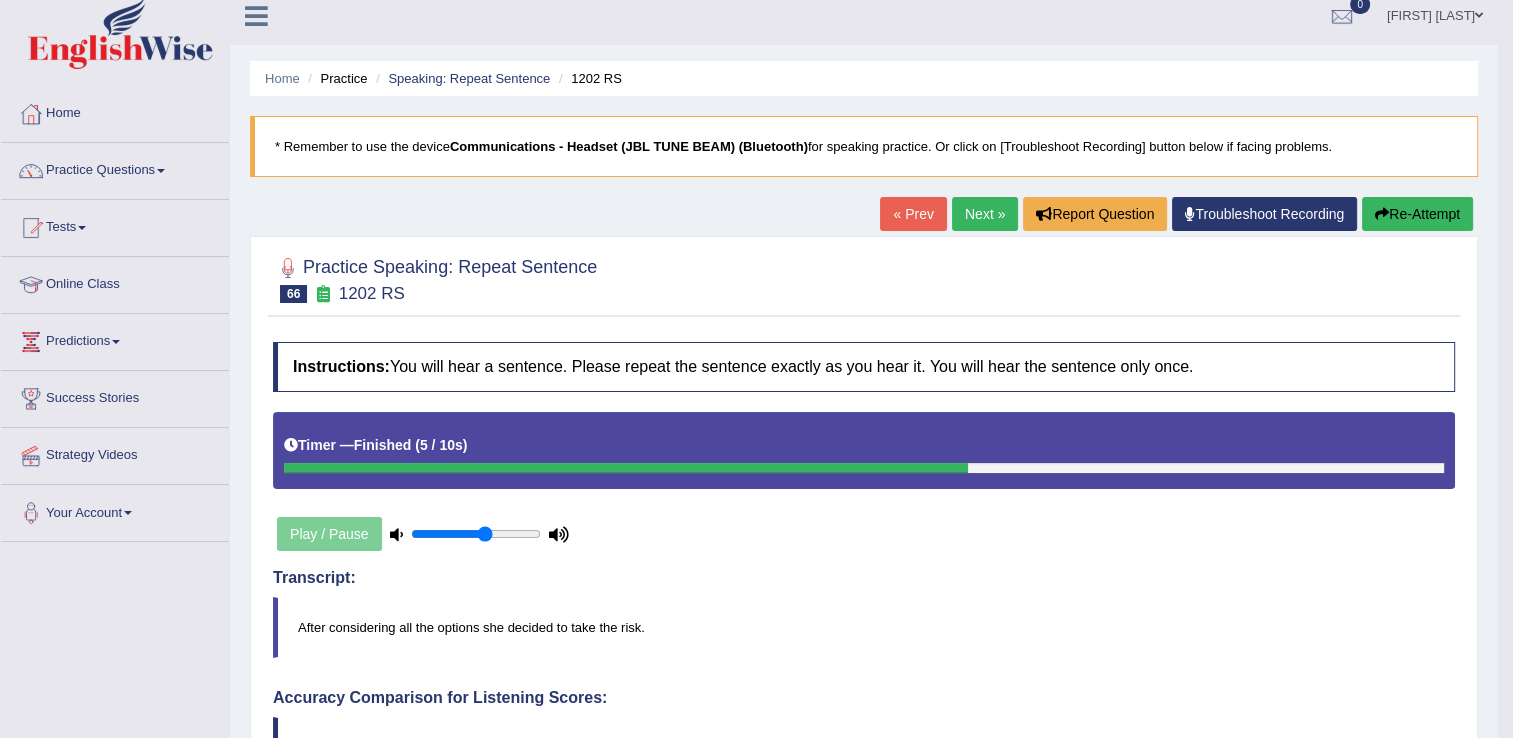 click on "Next »" at bounding box center [985, 214] 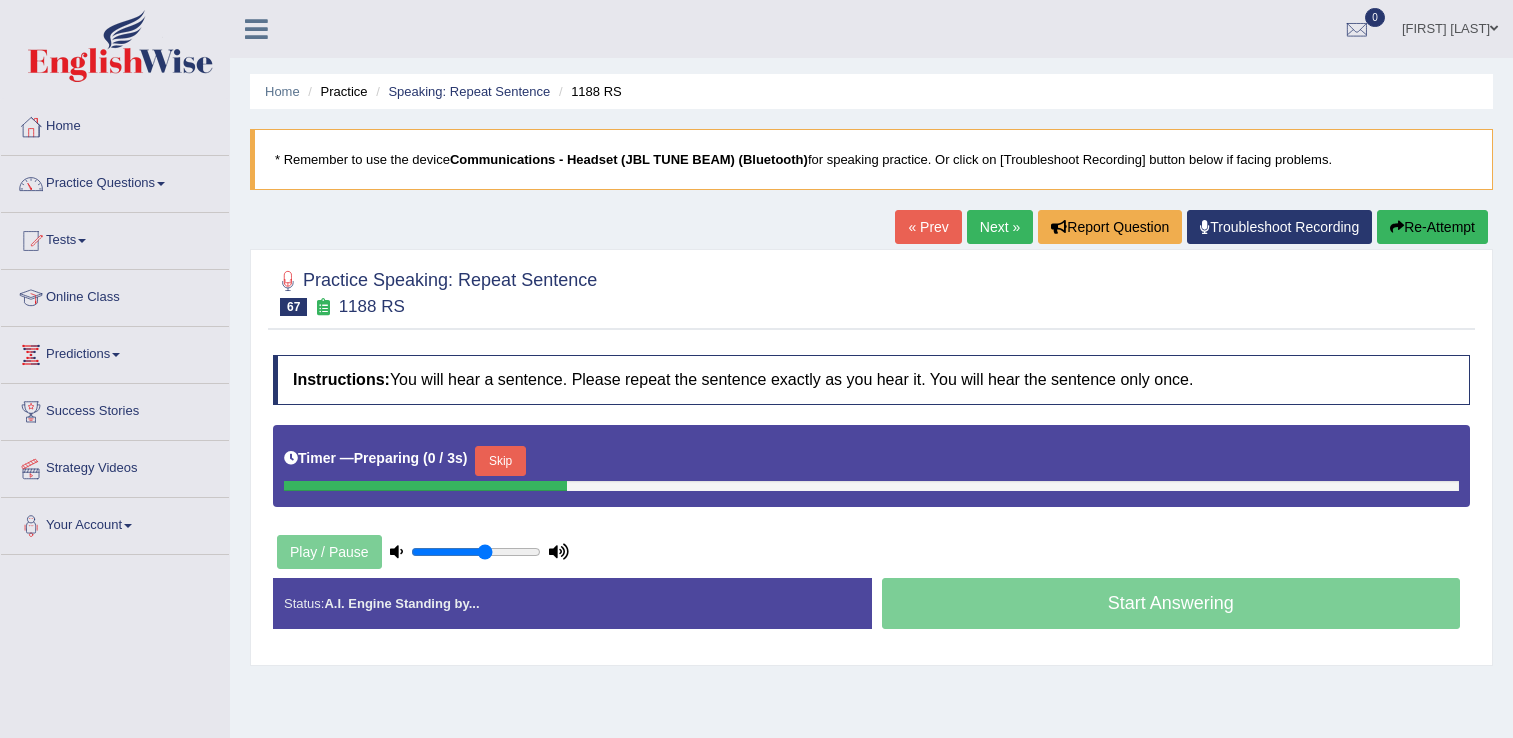 scroll, scrollTop: 0, scrollLeft: 0, axis: both 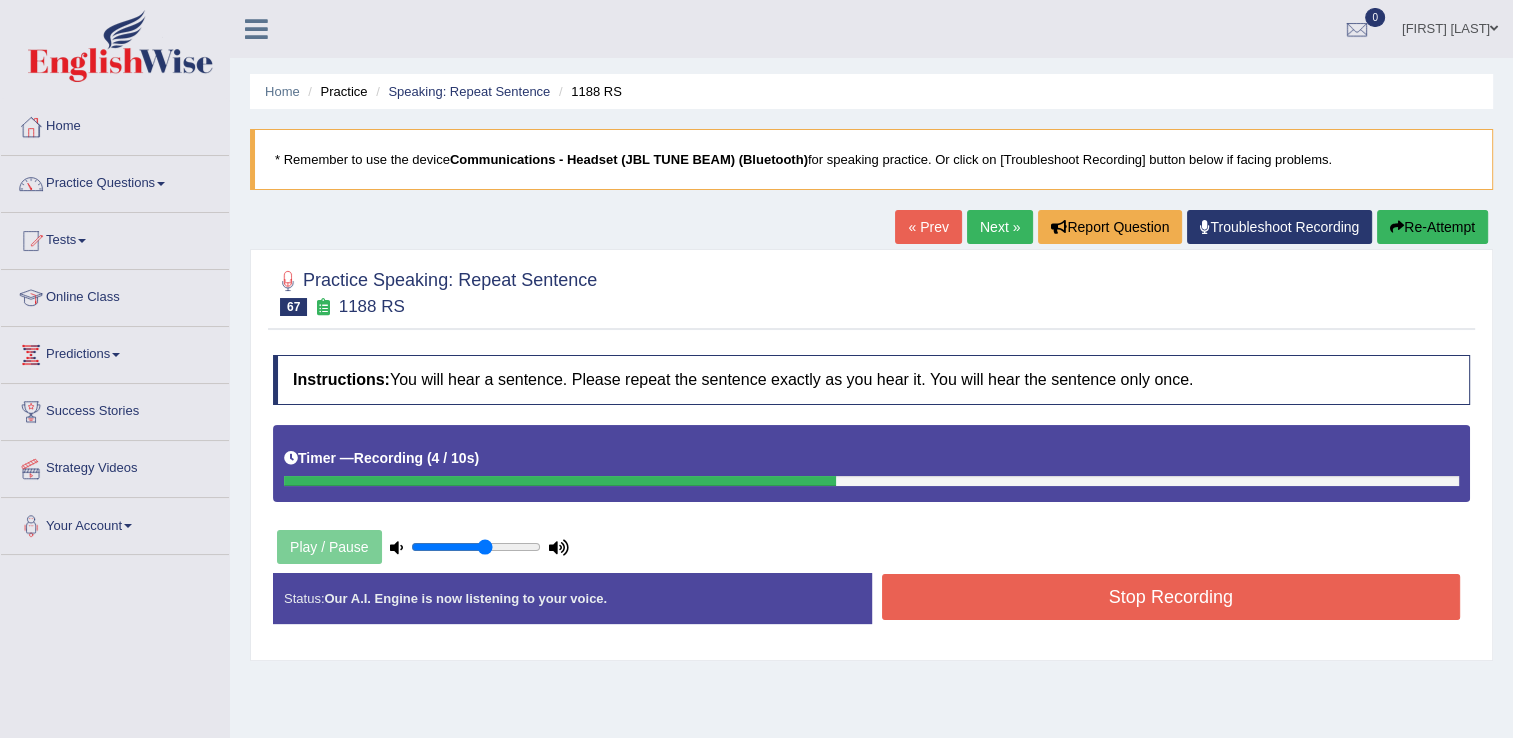 click on "Stop Recording" at bounding box center (1171, 597) 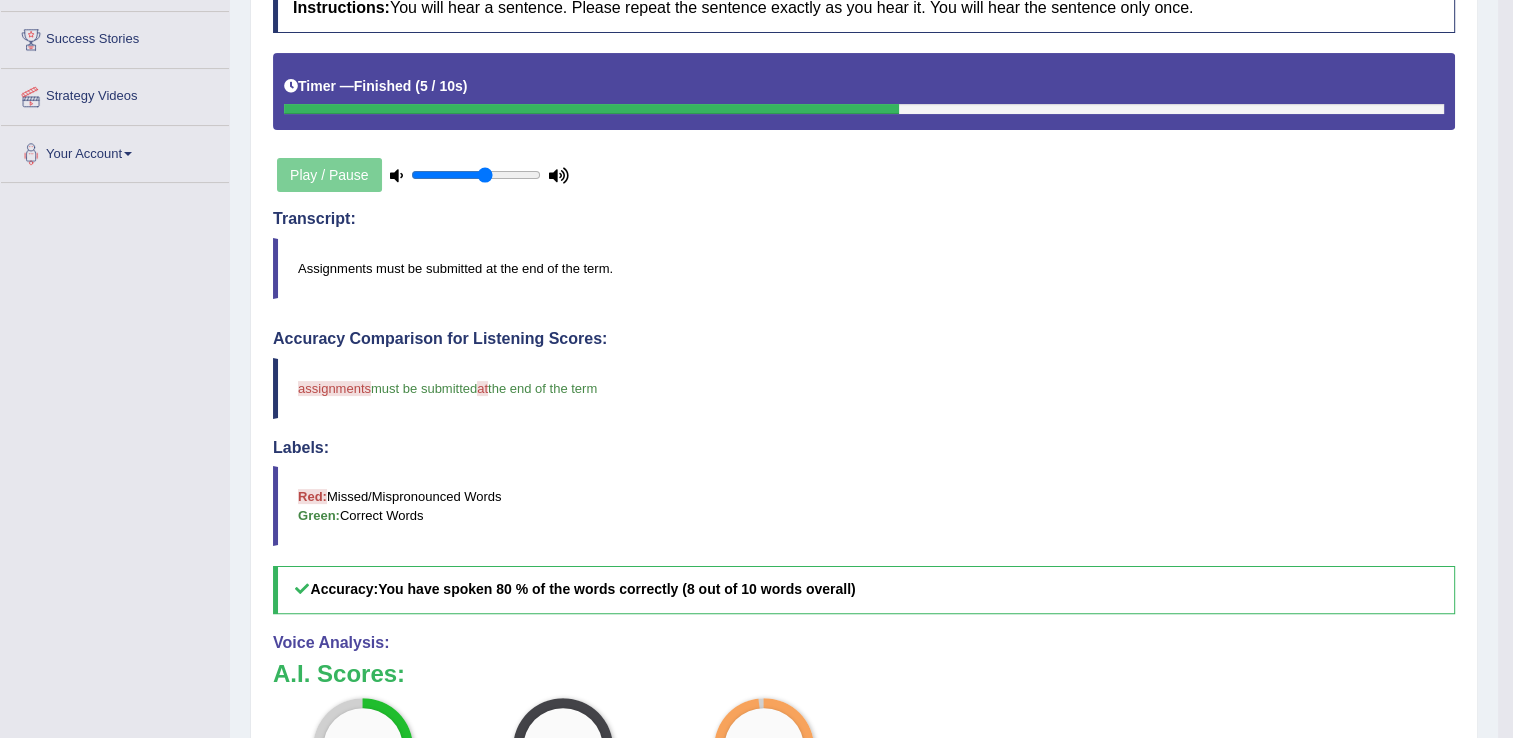 scroll, scrollTop: 400, scrollLeft: 0, axis: vertical 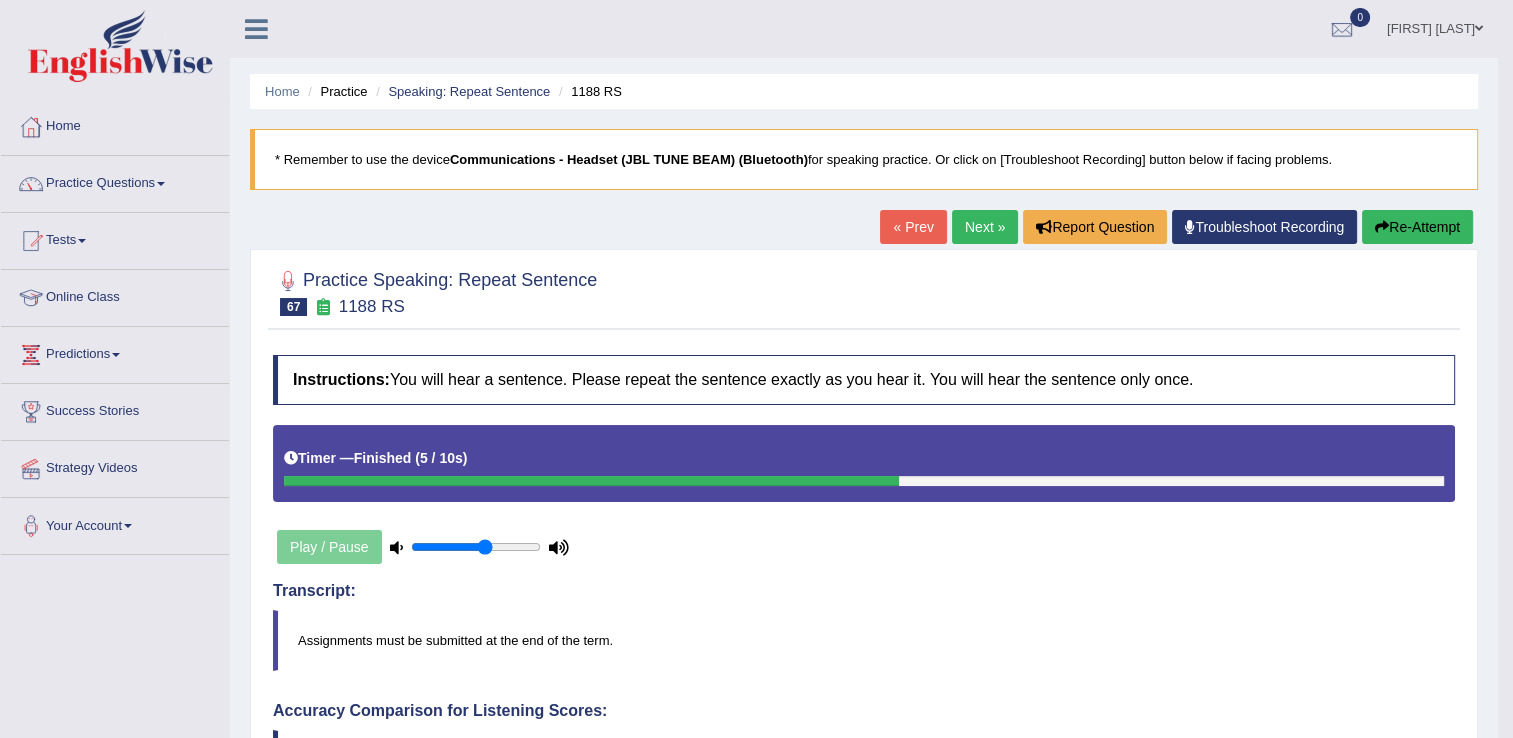click on "Next »" at bounding box center (985, 227) 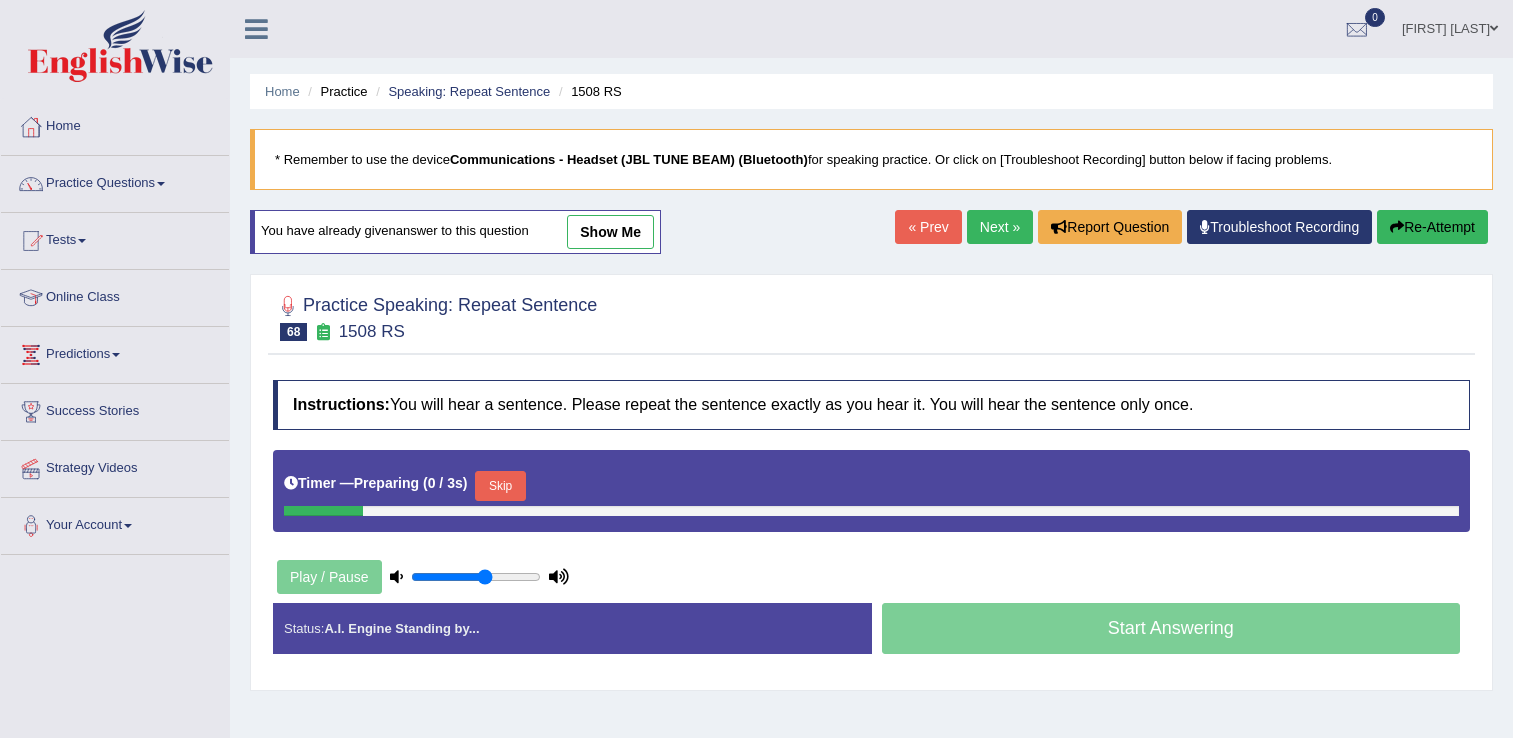 scroll, scrollTop: 0, scrollLeft: 0, axis: both 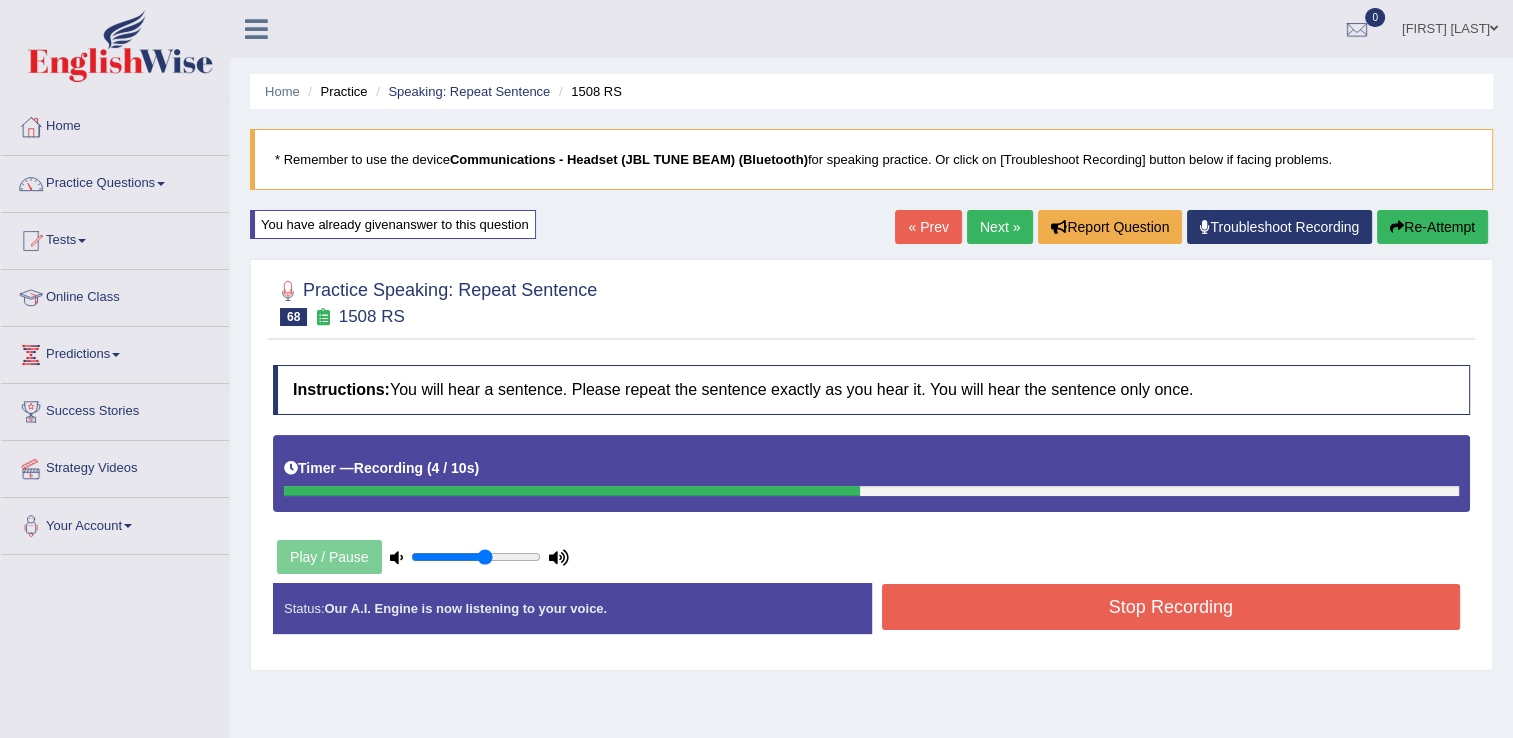 click on "Stop Recording" at bounding box center (1171, 607) 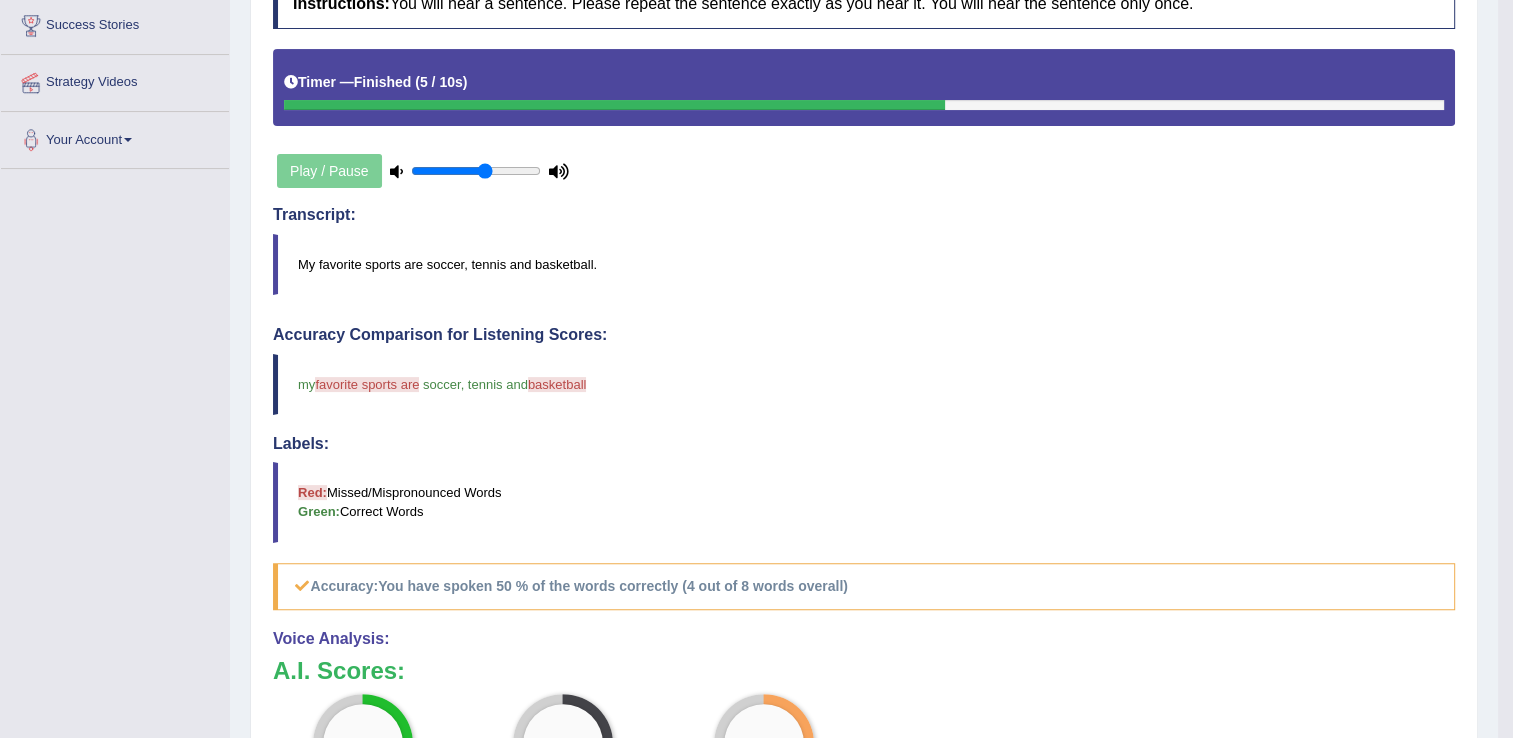 scroll, scrollTop: 426, scrollLeft: 0, axis: vertical 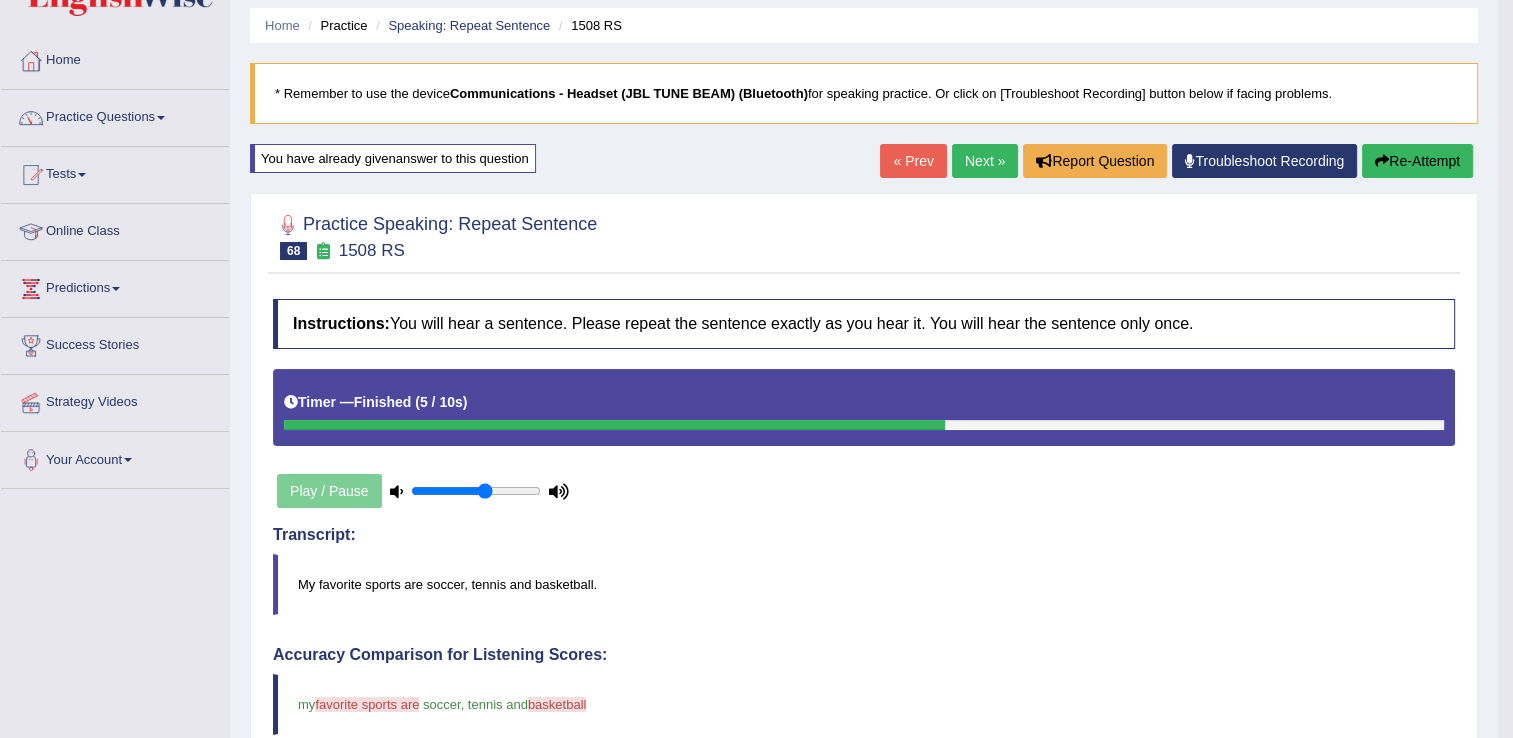 click on "Next »" at bounding box center (985, 161) 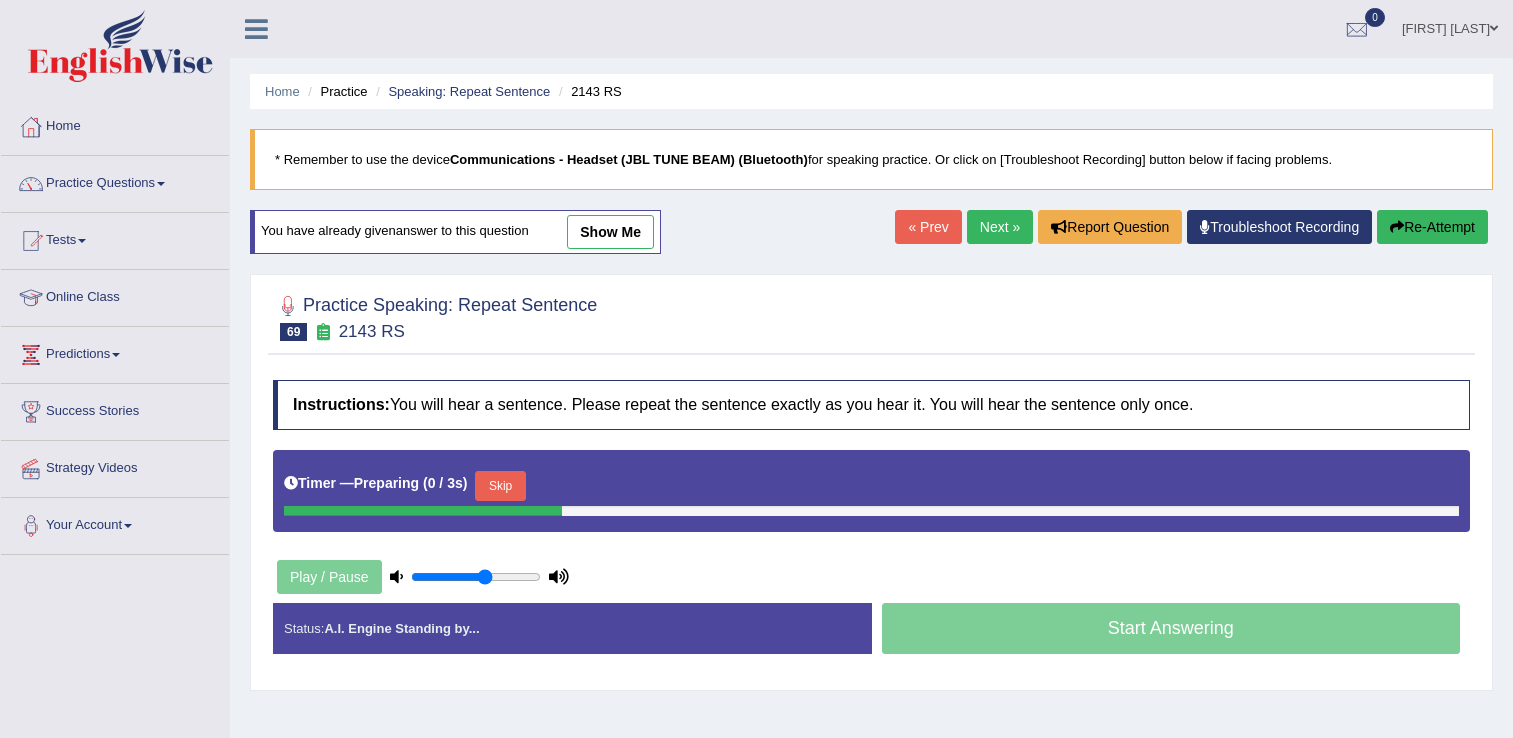 scroll, scrollTop: 0, scrollLeft: 0, axis: both 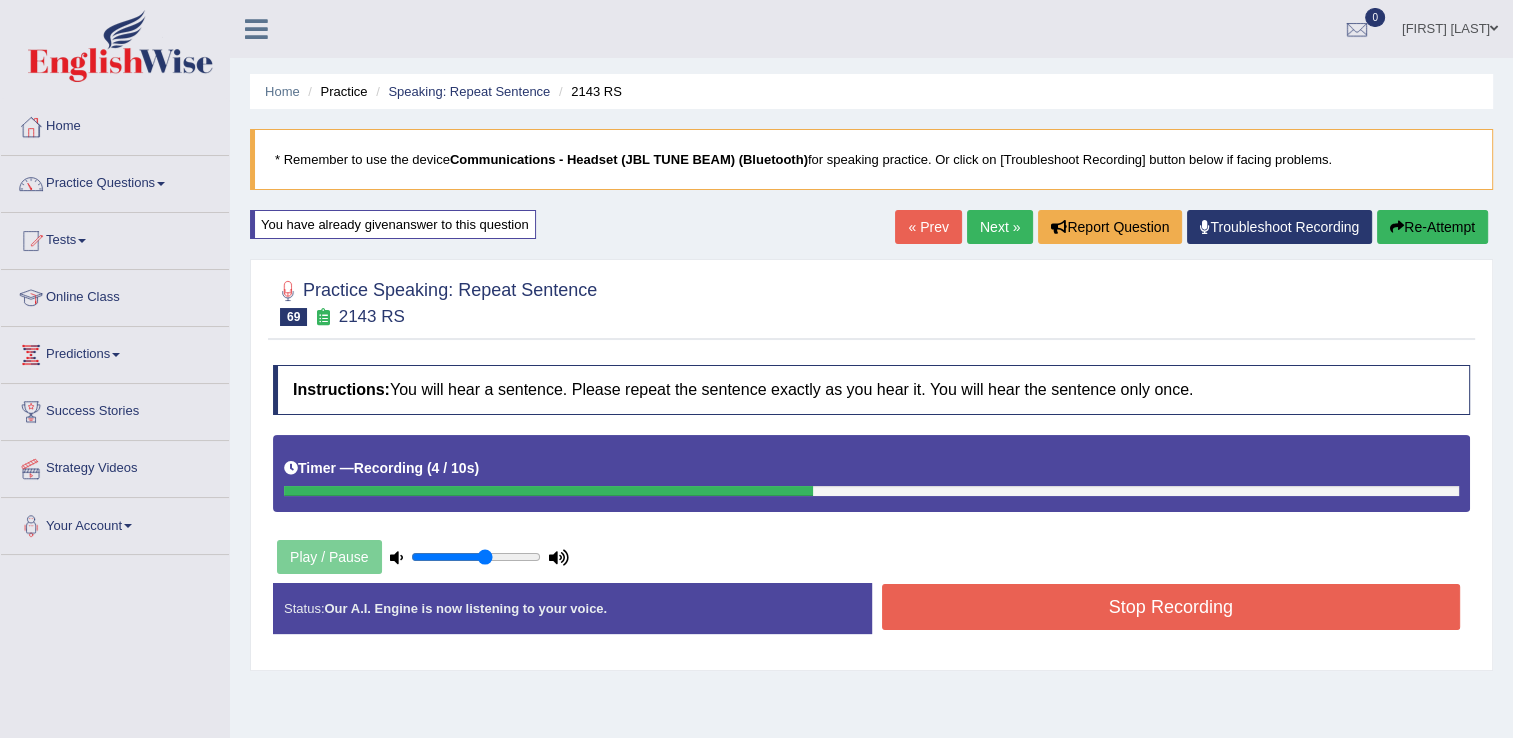 click on "Stop Recording" at bounding box center [1171, 607] 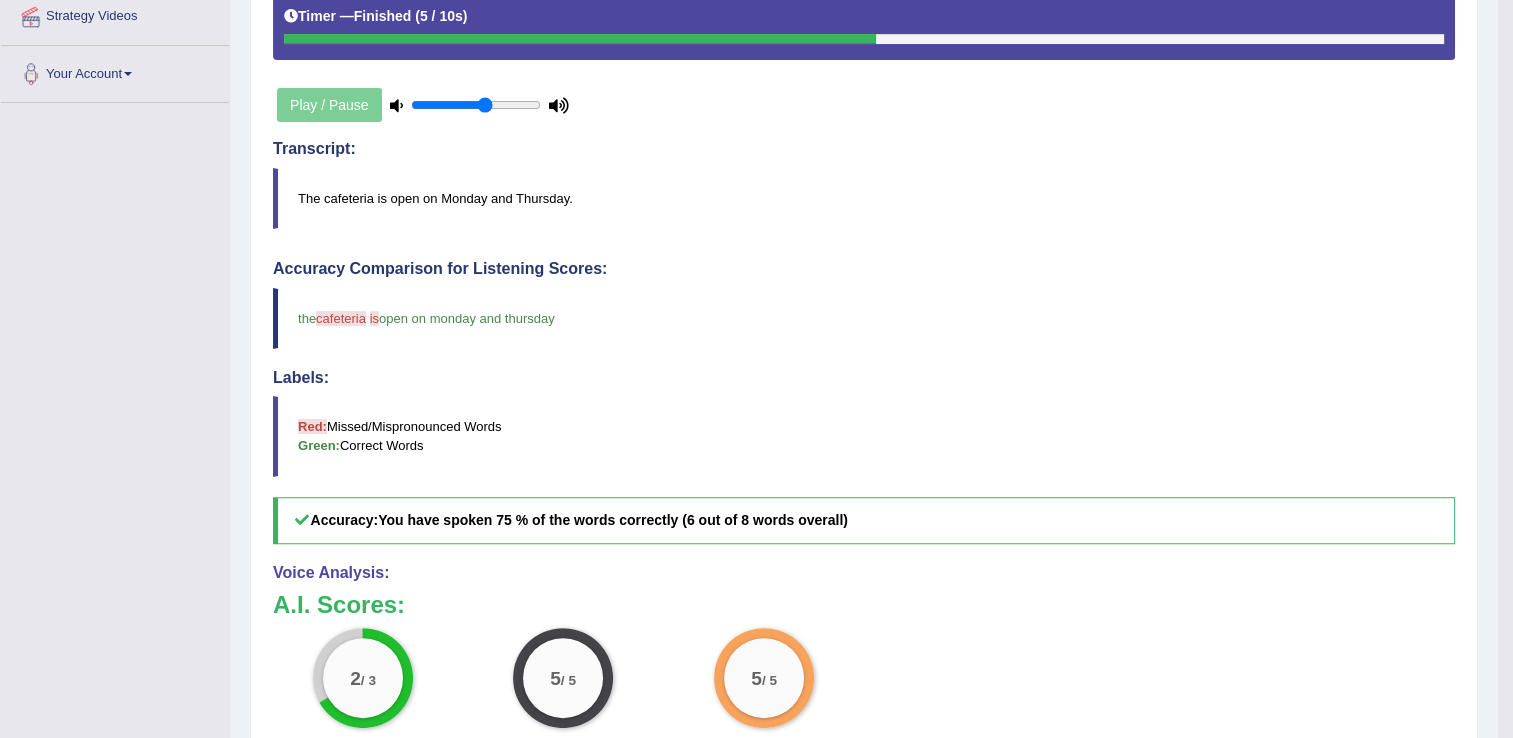 scroll, scrollTop: 479, scrollLeft: 0, axis: vertical 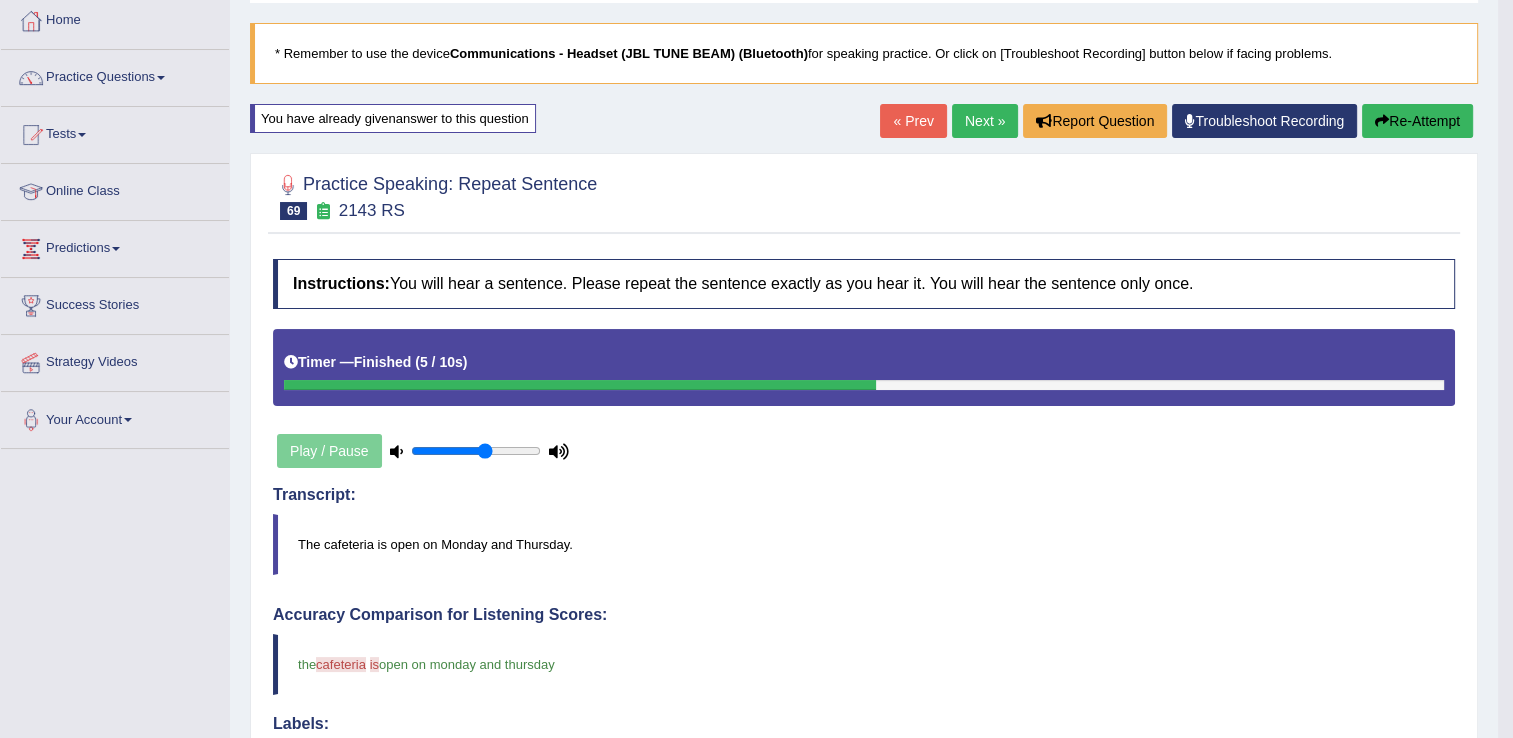 click on "Next »" at bounding box center [985, 121] 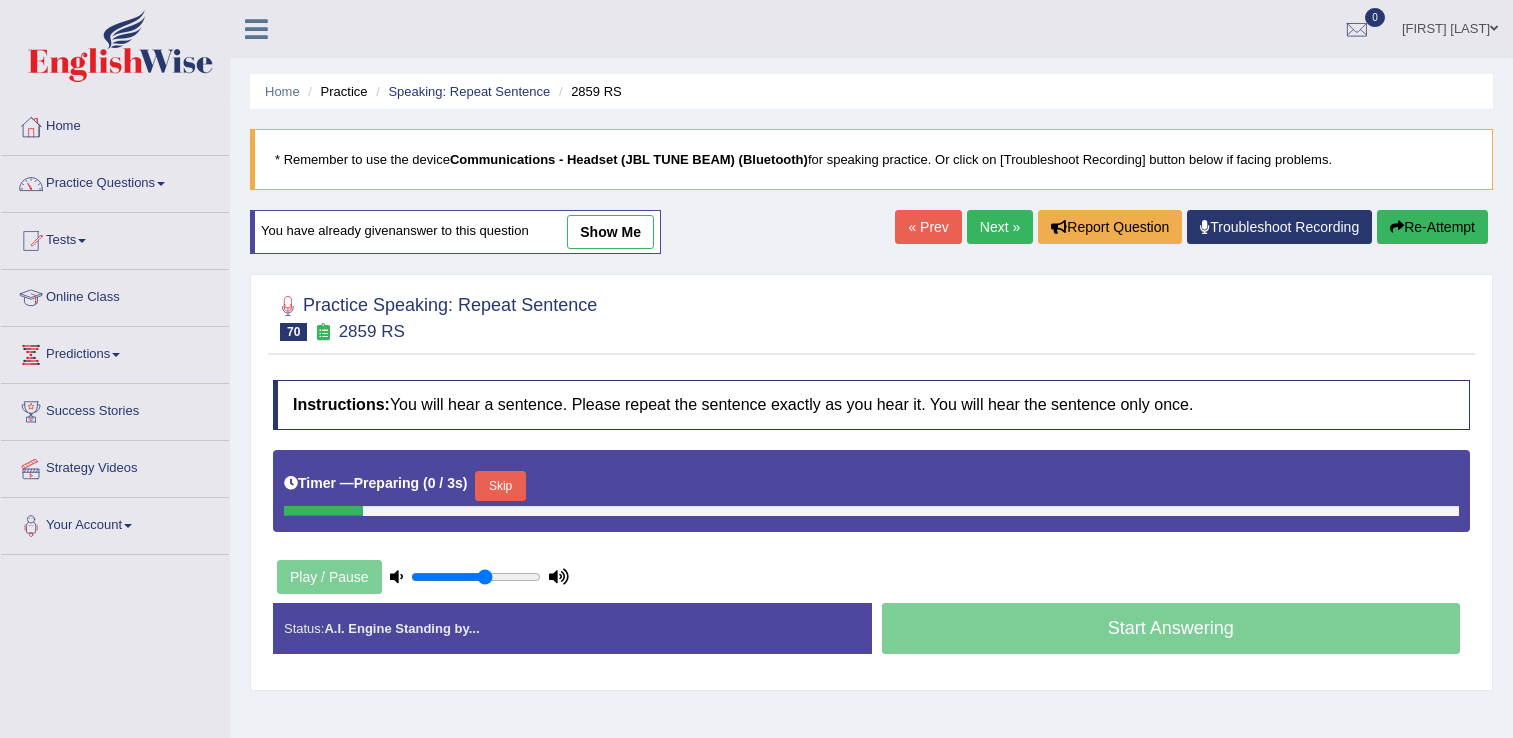 scroll, scrollTop: 0, scrollLeft: 0, axis: both 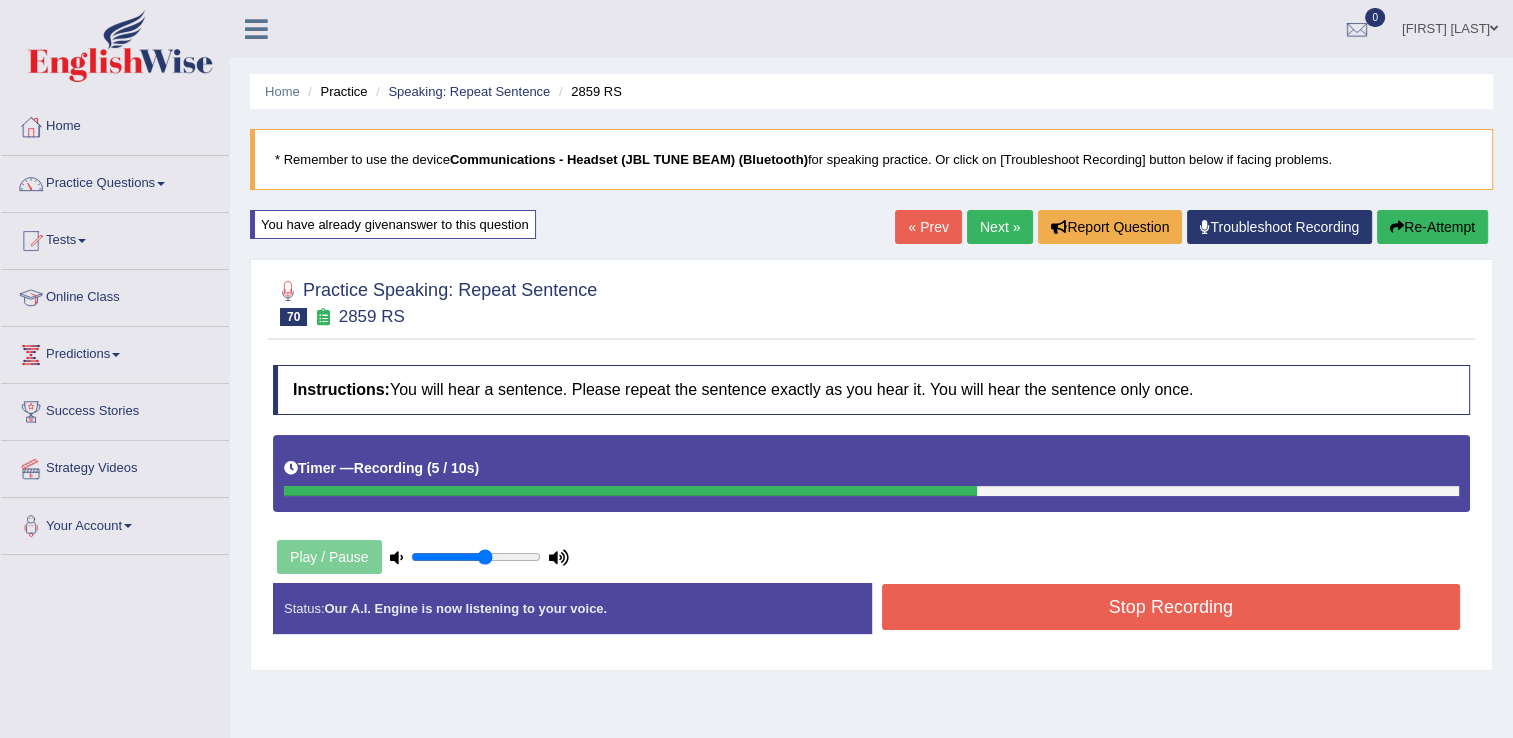 click on "Stop Recording" at bounding box center [1171, 607] 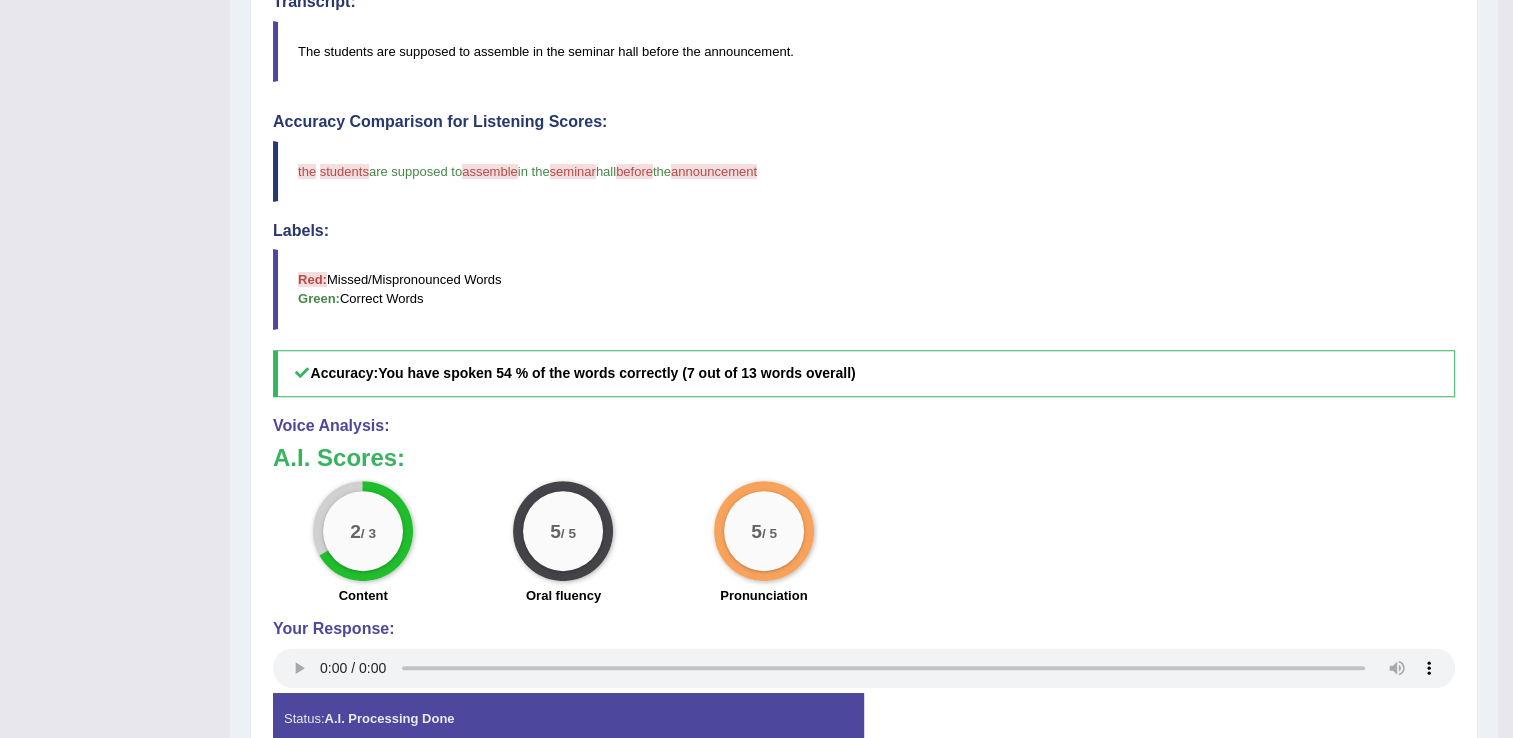 scroll, scrollTop: 639, scrollLeft: 0, axis: vertical 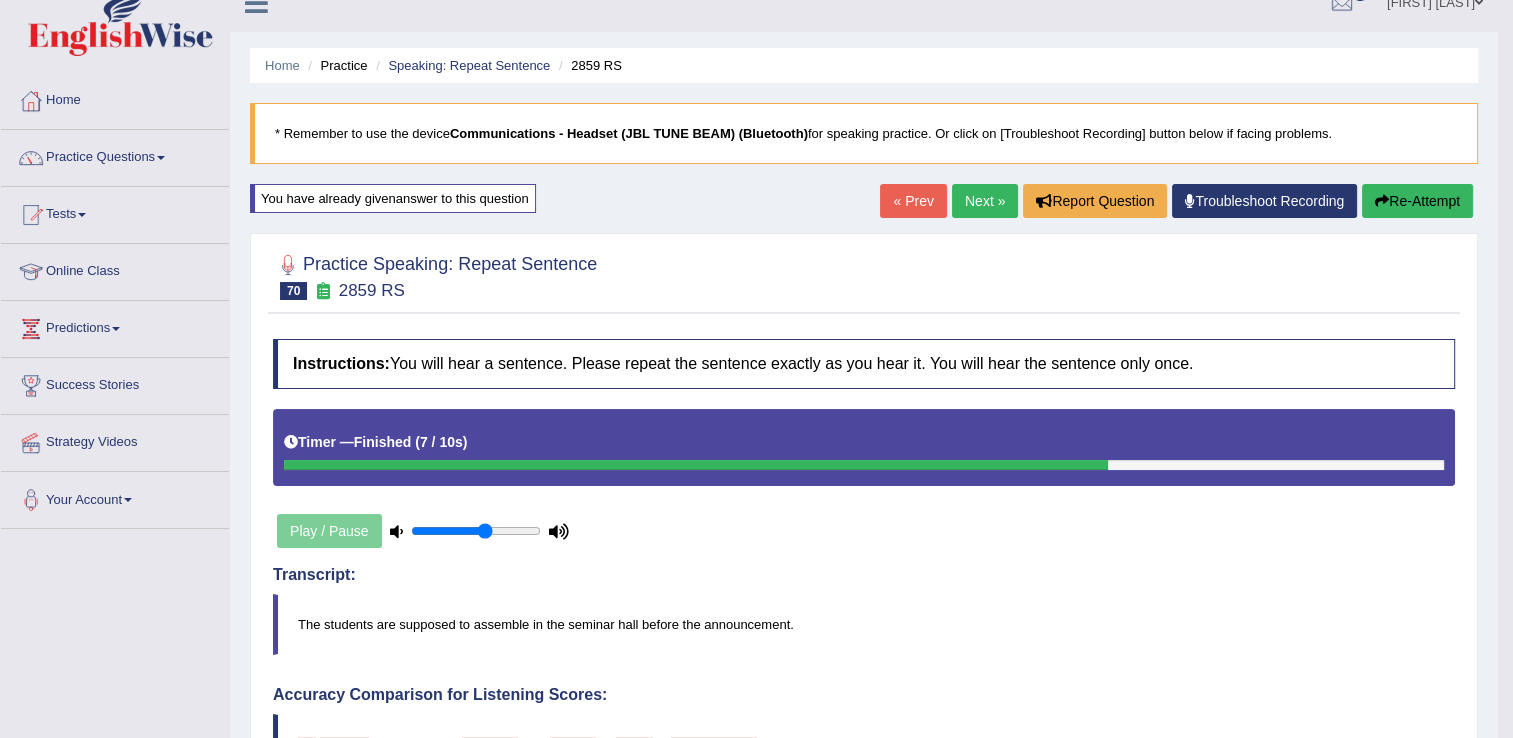 click on "Next »" at bounding box center [985, 201] 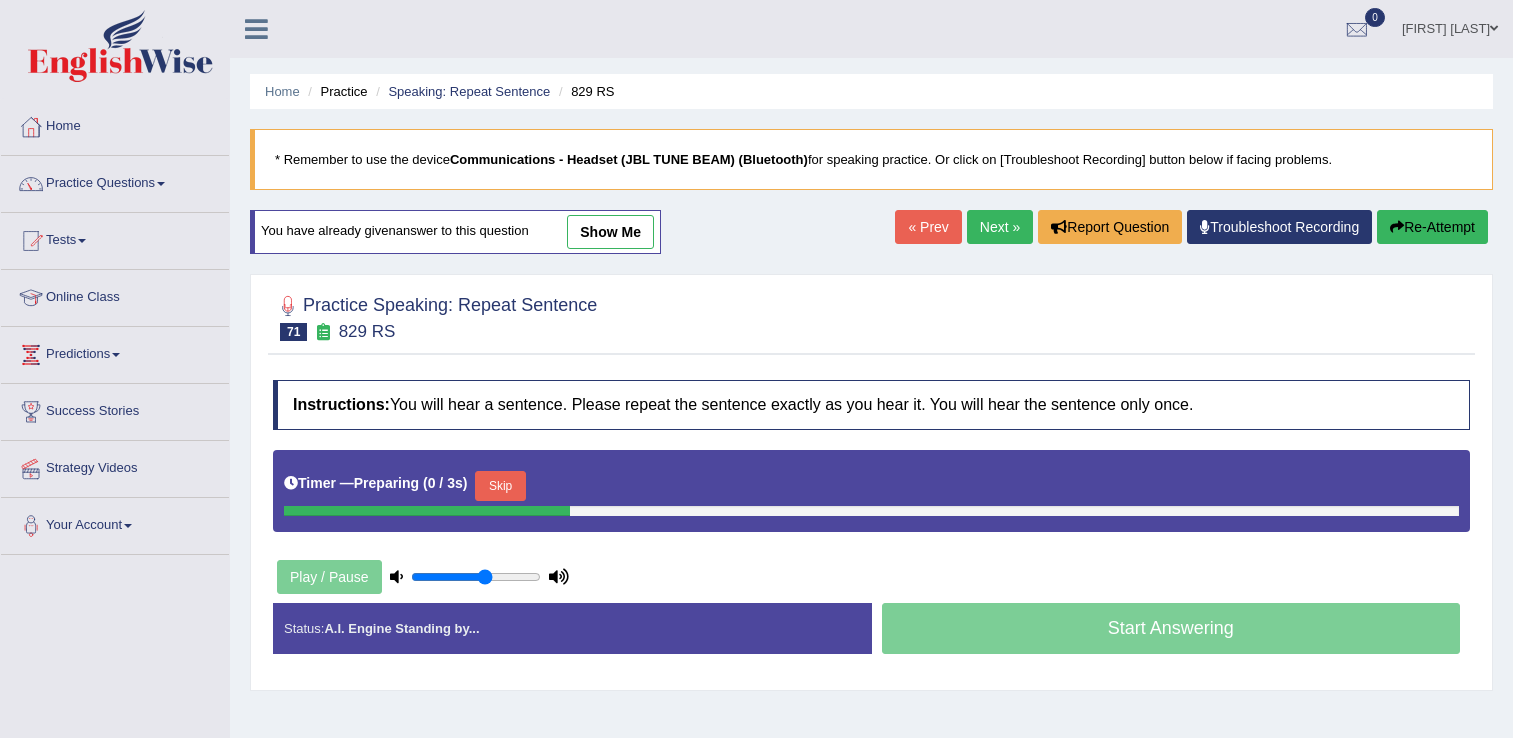 scroll, scrollTop: 0, scrollLeft: 0, axis: both 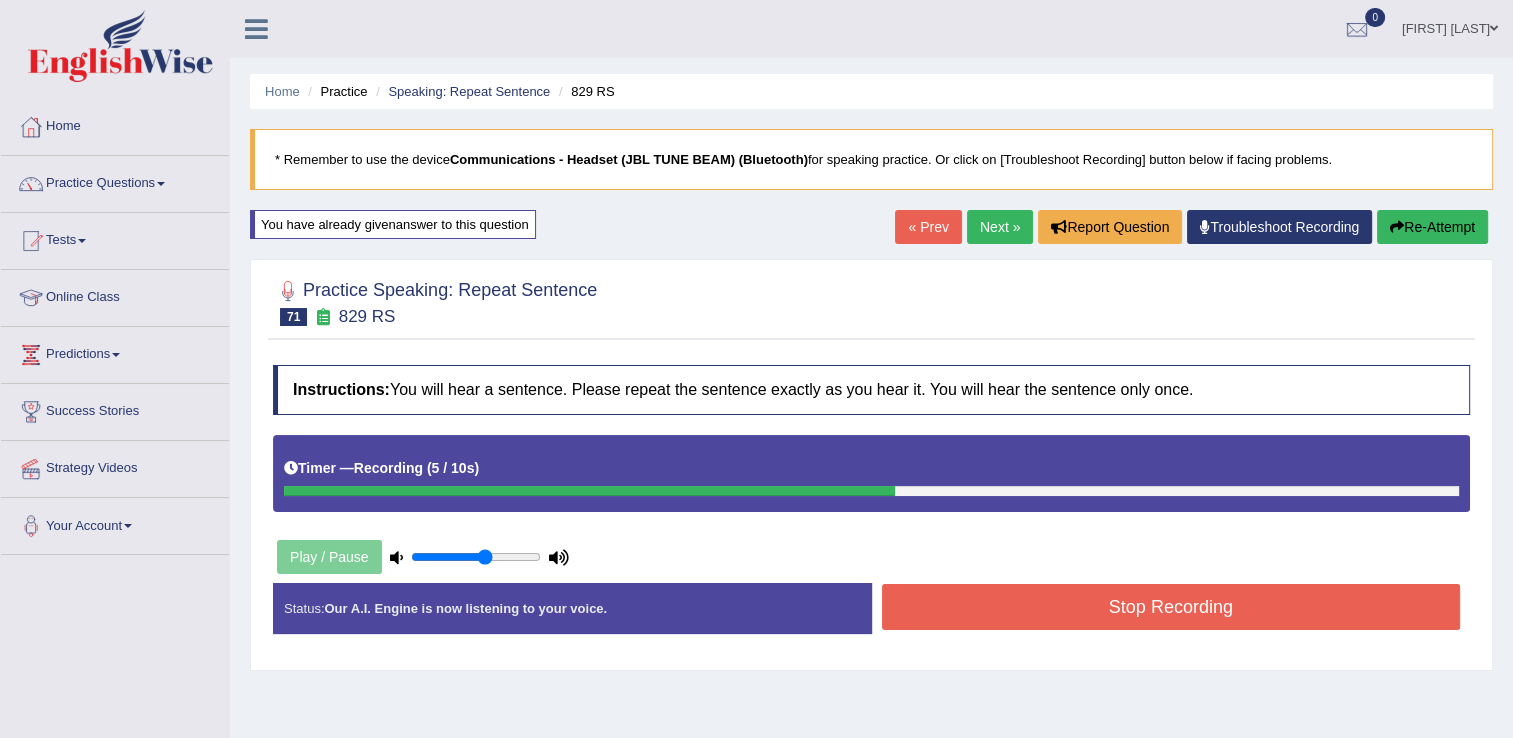 click on "Stop Recording" at bounding box center [1171, 609] 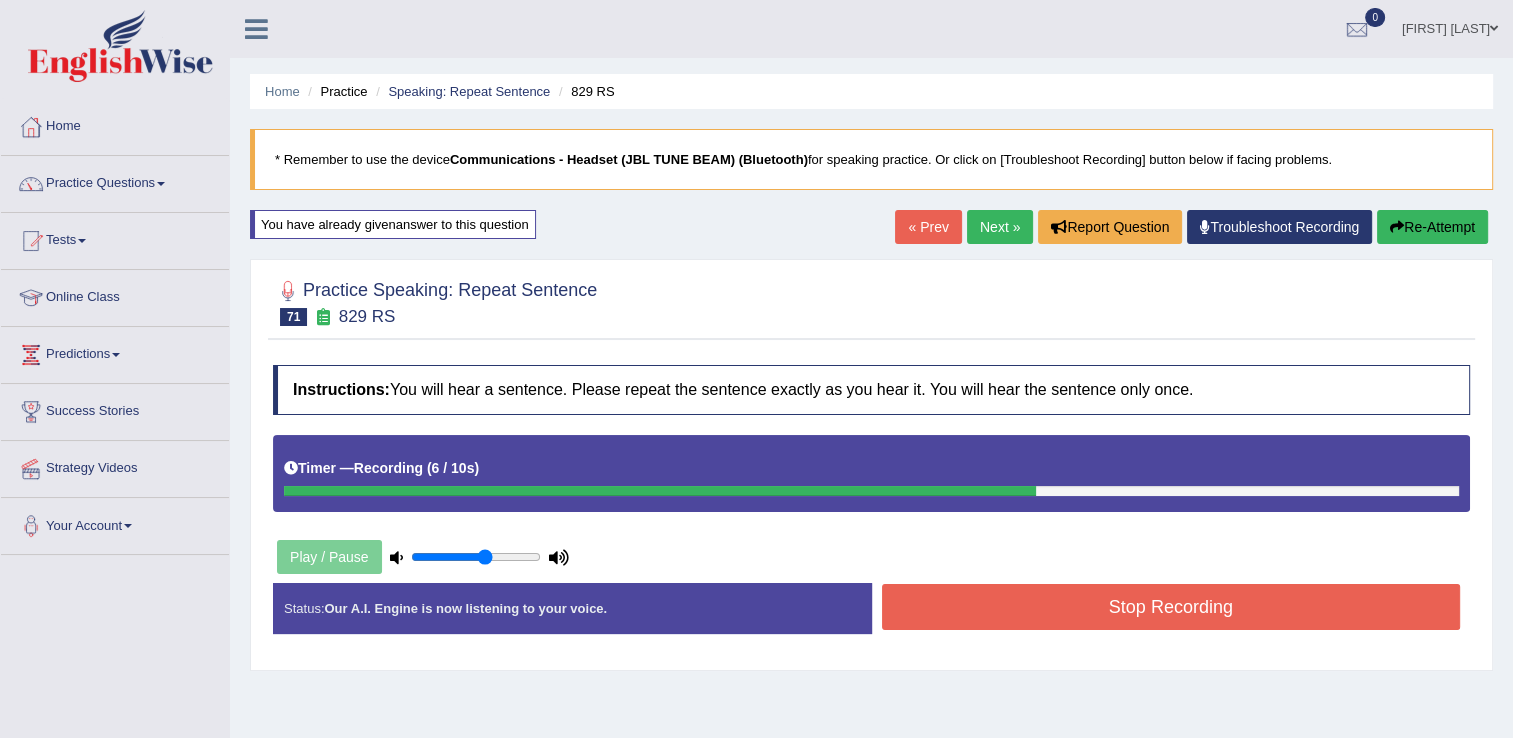 click on "Stop Recording" at bounding box center (1171, 607) 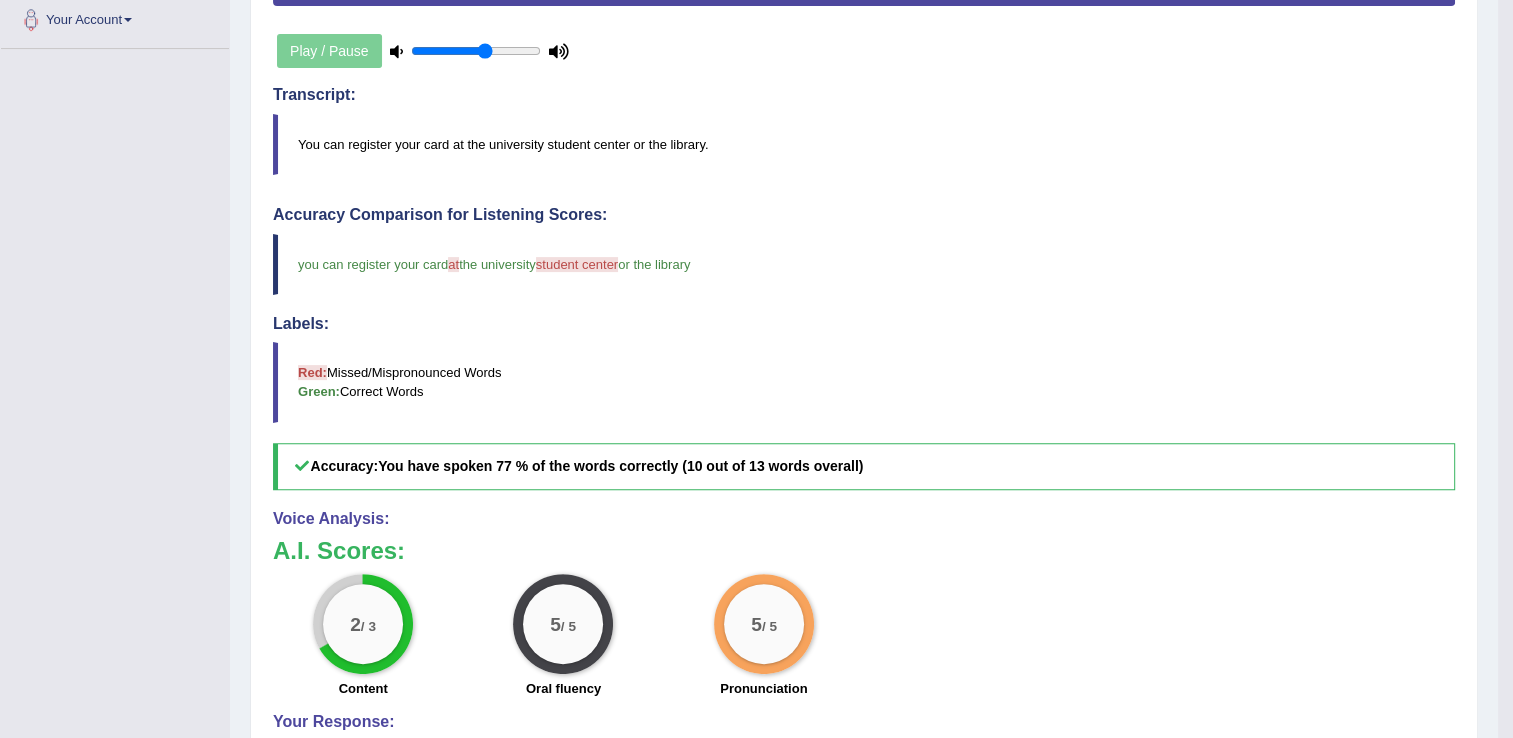 scroll, scrollTop: 599, scrollLeft: 0, axis: vertical 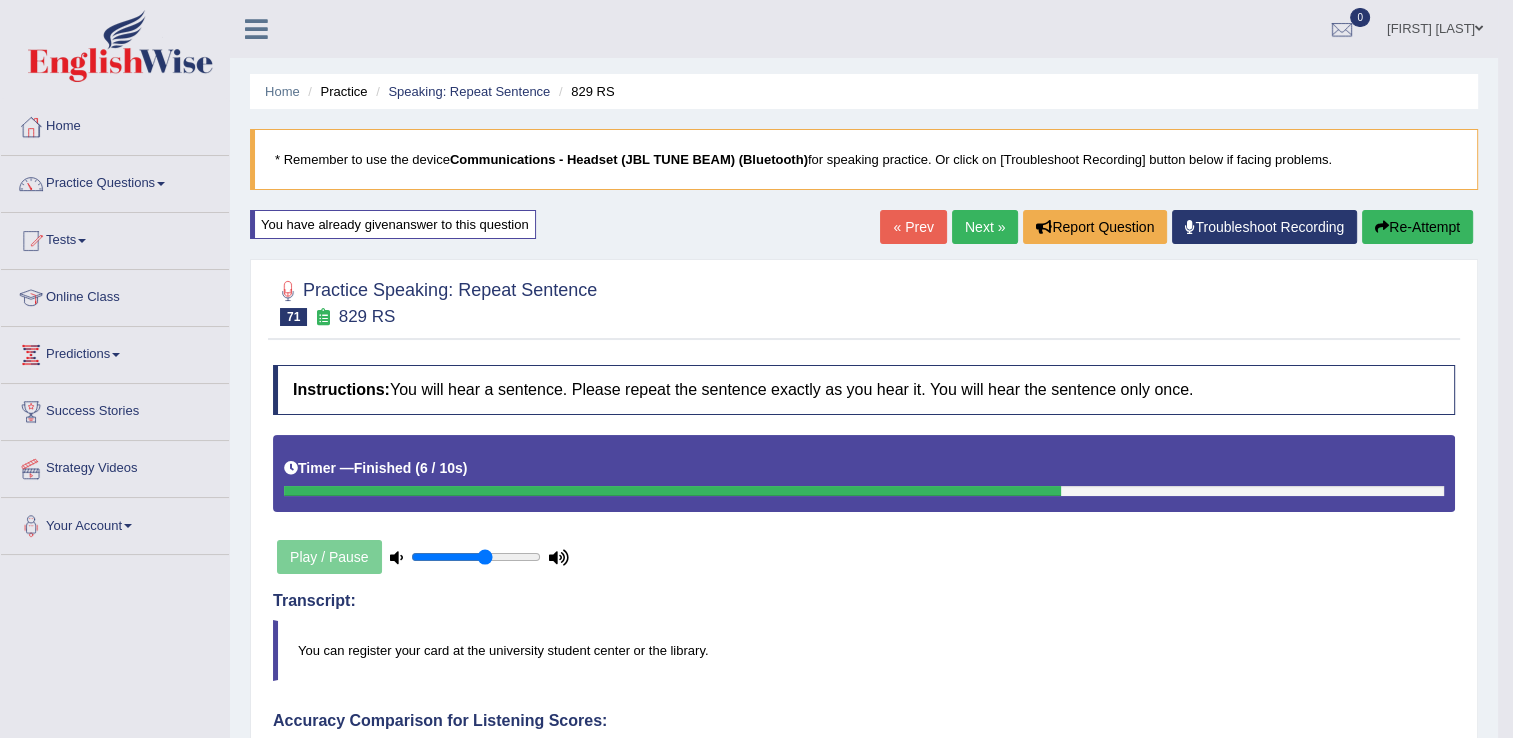 click on "Next »" at bounding box center (985, 227) 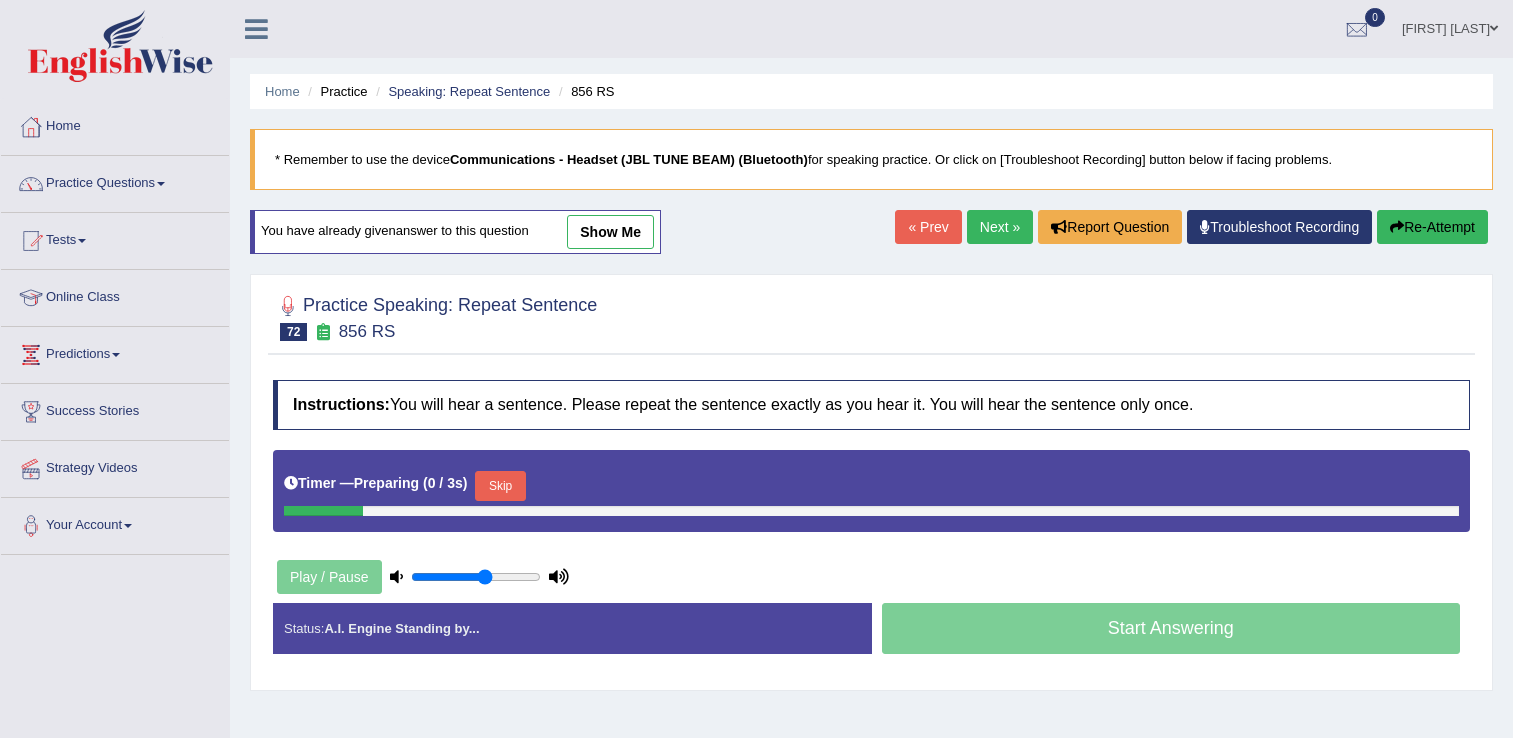scroll, scrollTop: 0, scrollLeft: 0, axis: both 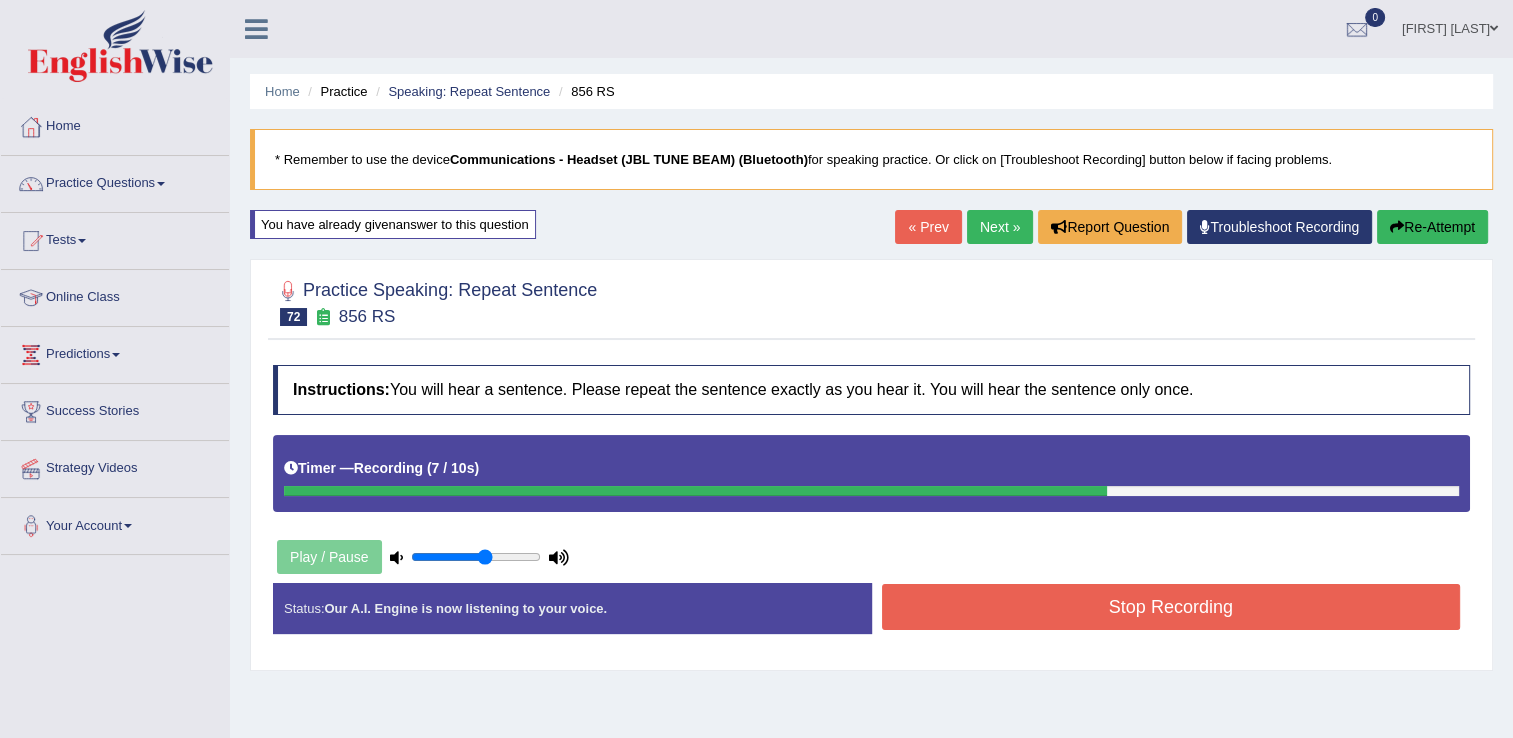 click on "Stop Recording" at bounding box center [1171, 607] 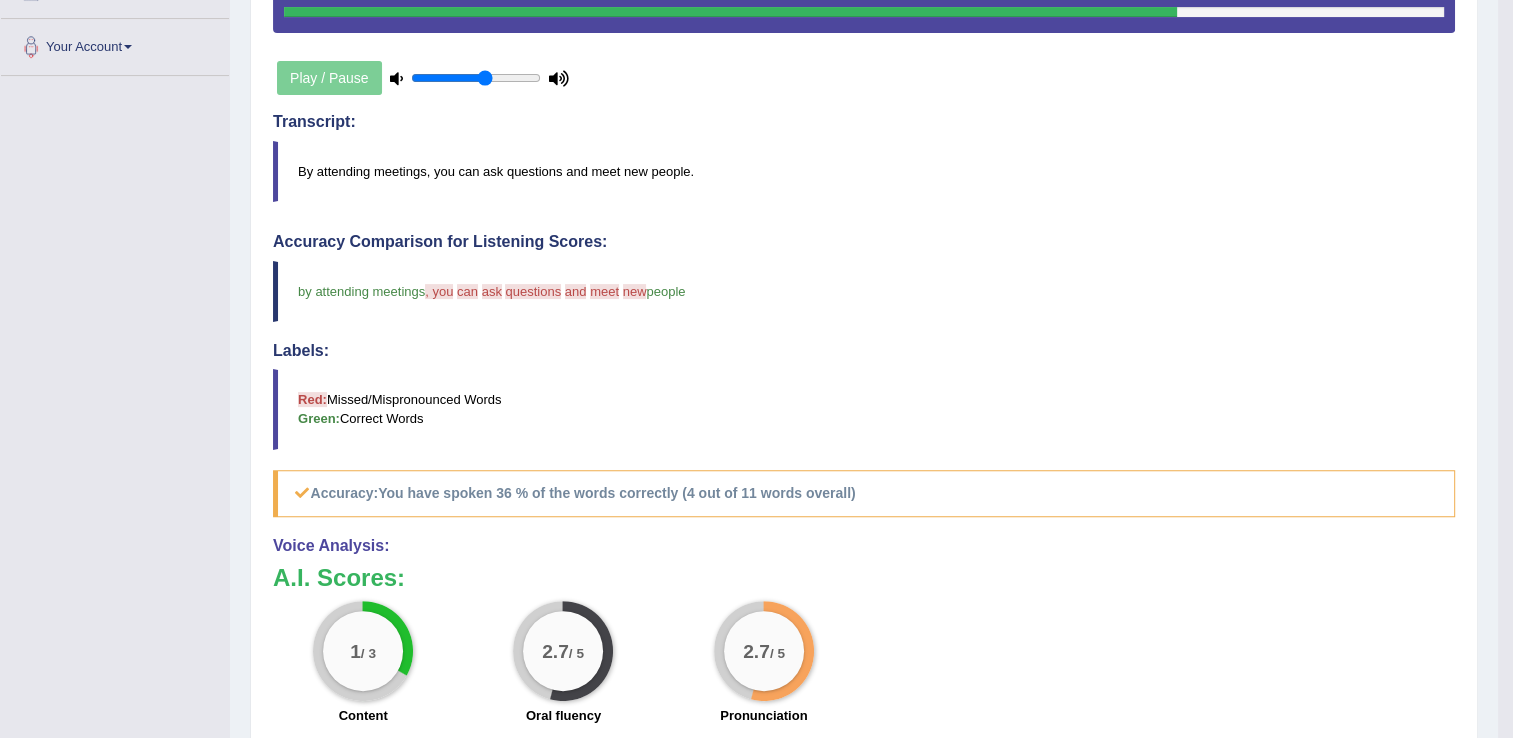 scroll, scrollTop: 506, scrollLeft: 0, axis: vertical 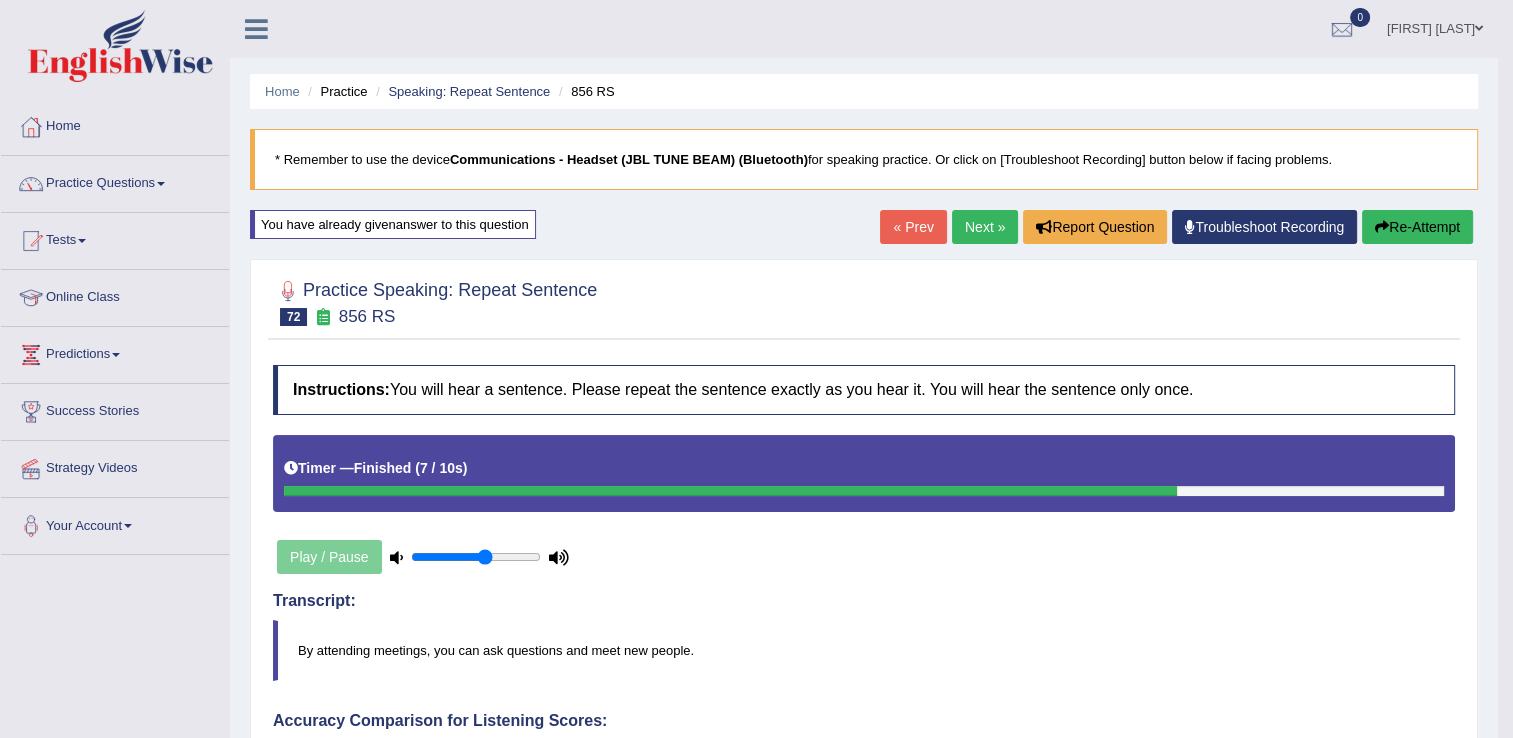 click on "Next »" at bounding box center [985, 227] 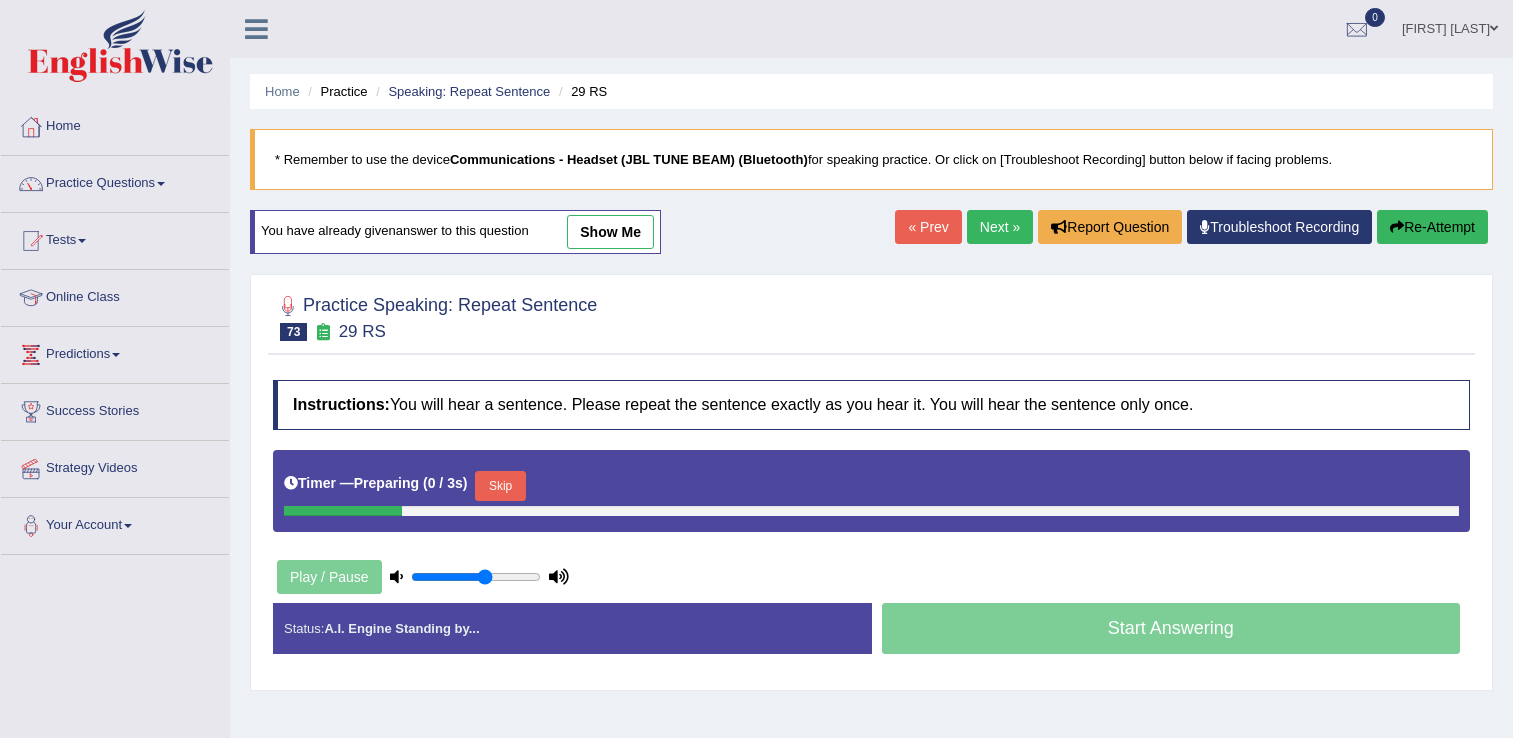 scroll, scrollTop: 0, scrollLeft: 0, axis: both 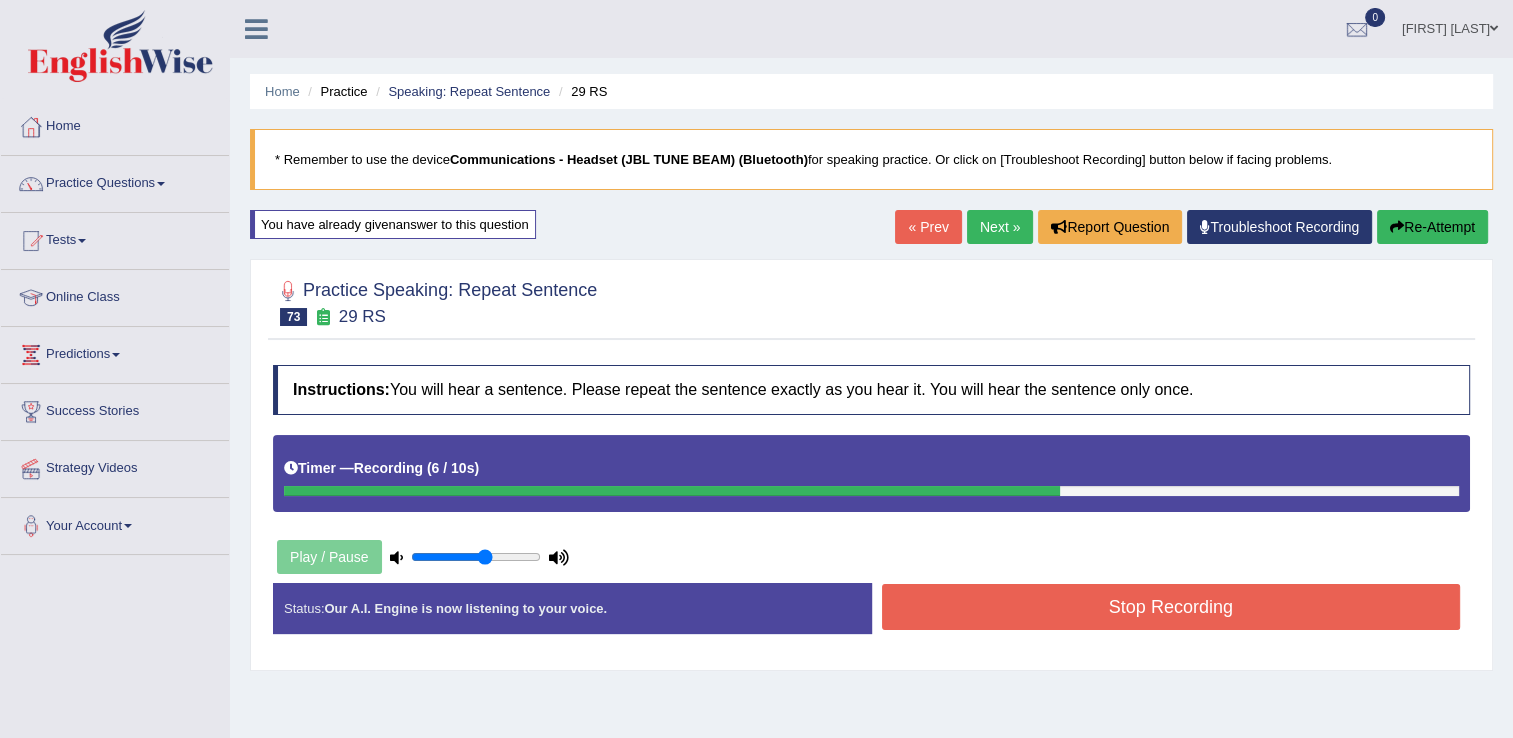 click on "Stop Recording" at bounding box center [1171, 607] 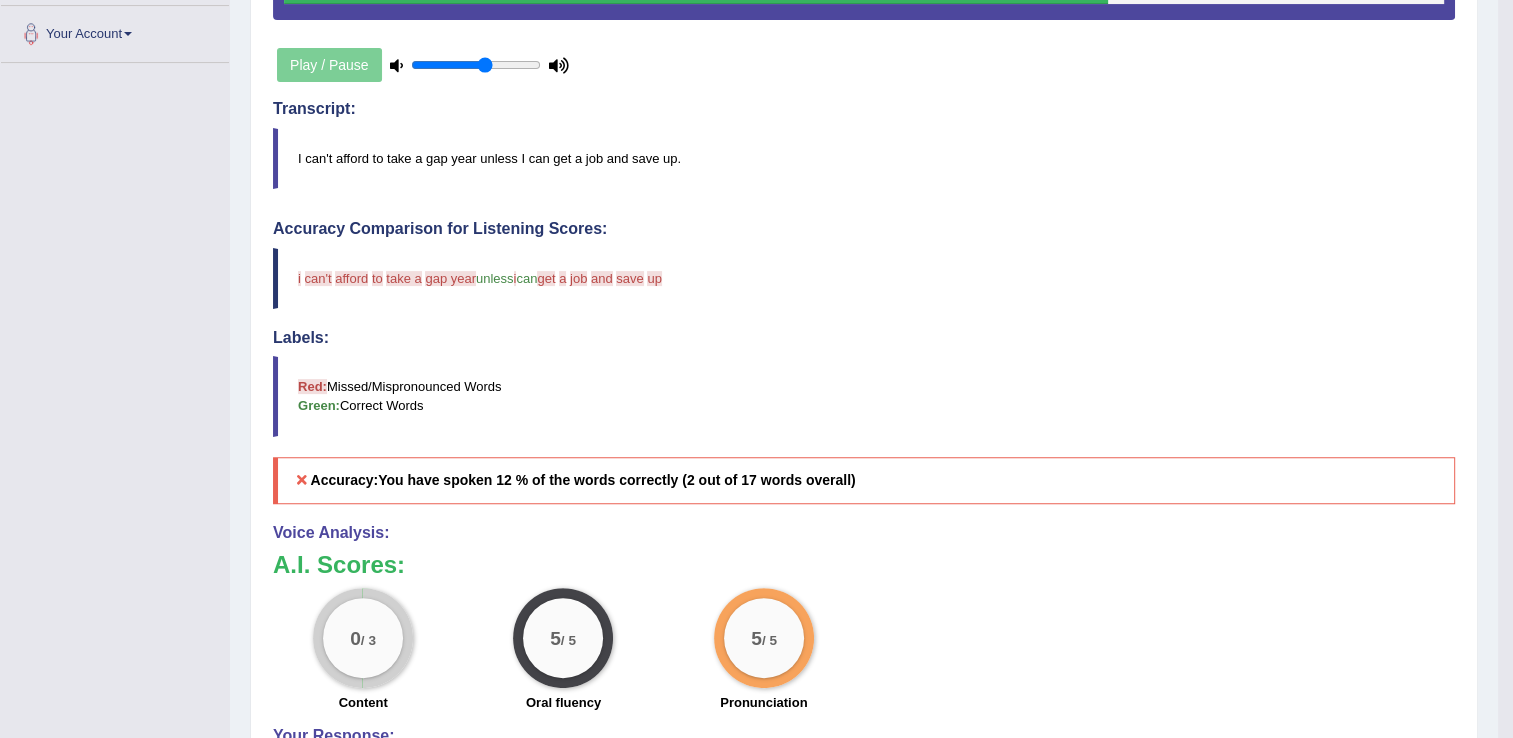 scroll, scrollTop: 626, scrollLeft: 0, axis: vertical 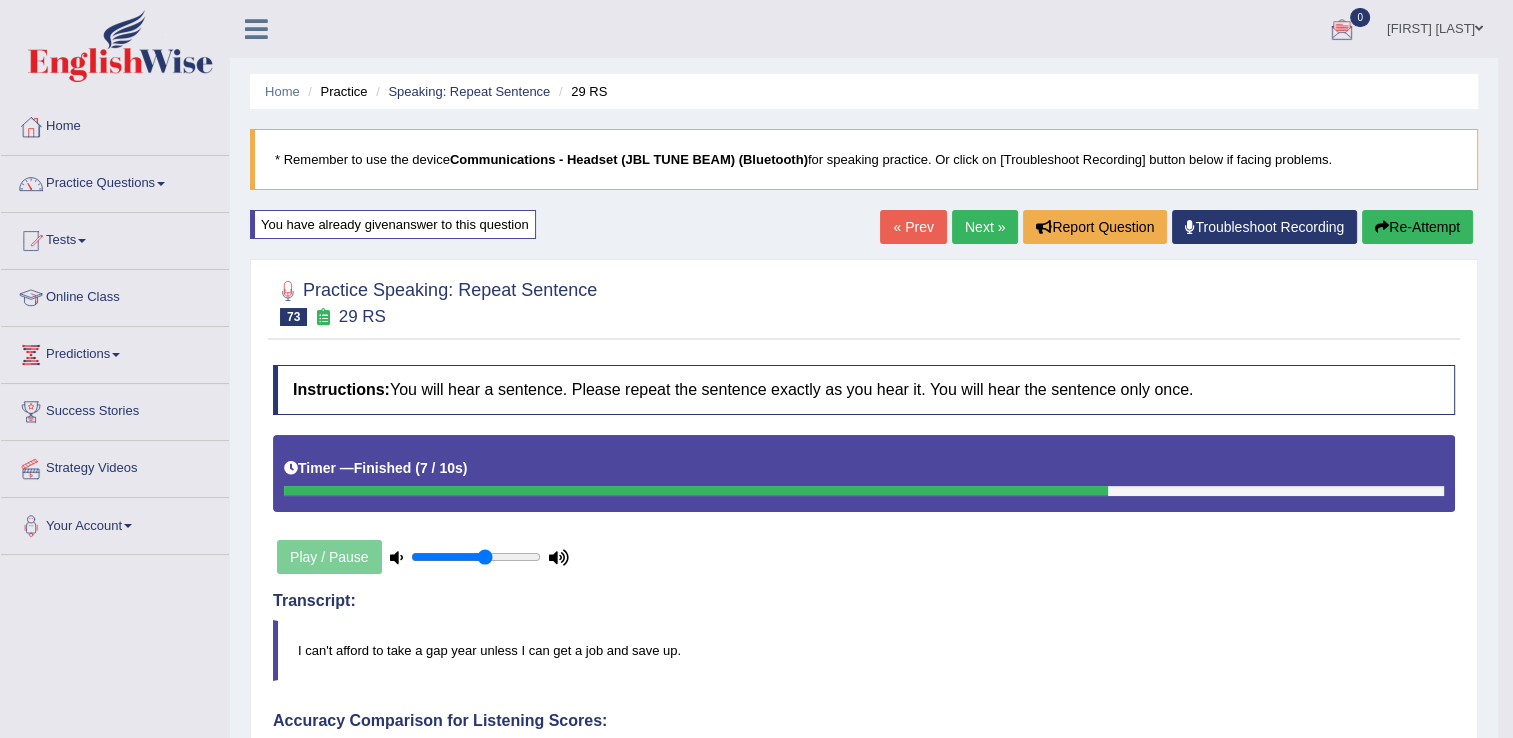 click on "Next »" at bounding box center (985, 227) 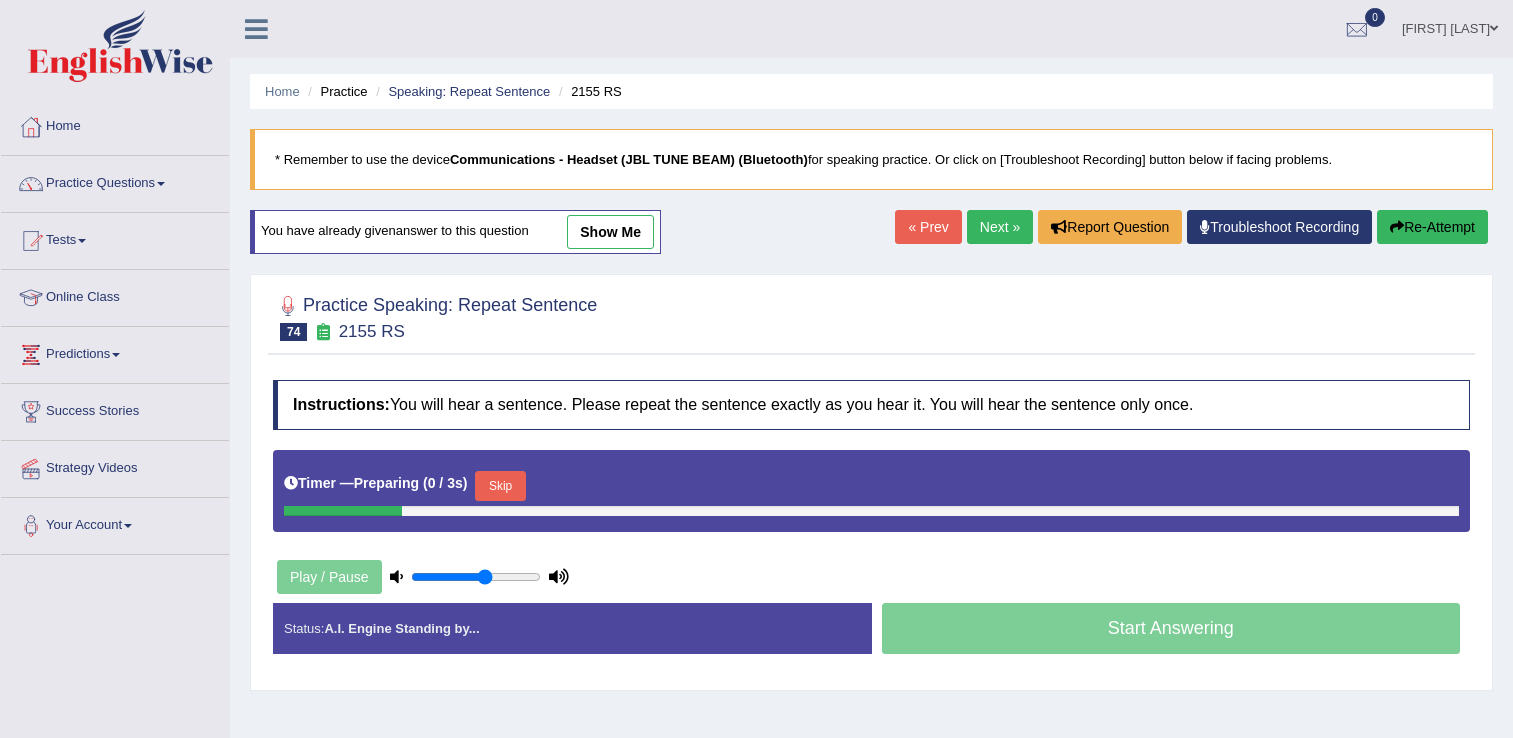 scroll, scrollTop: 0, scrollLeft: 0, axis: both 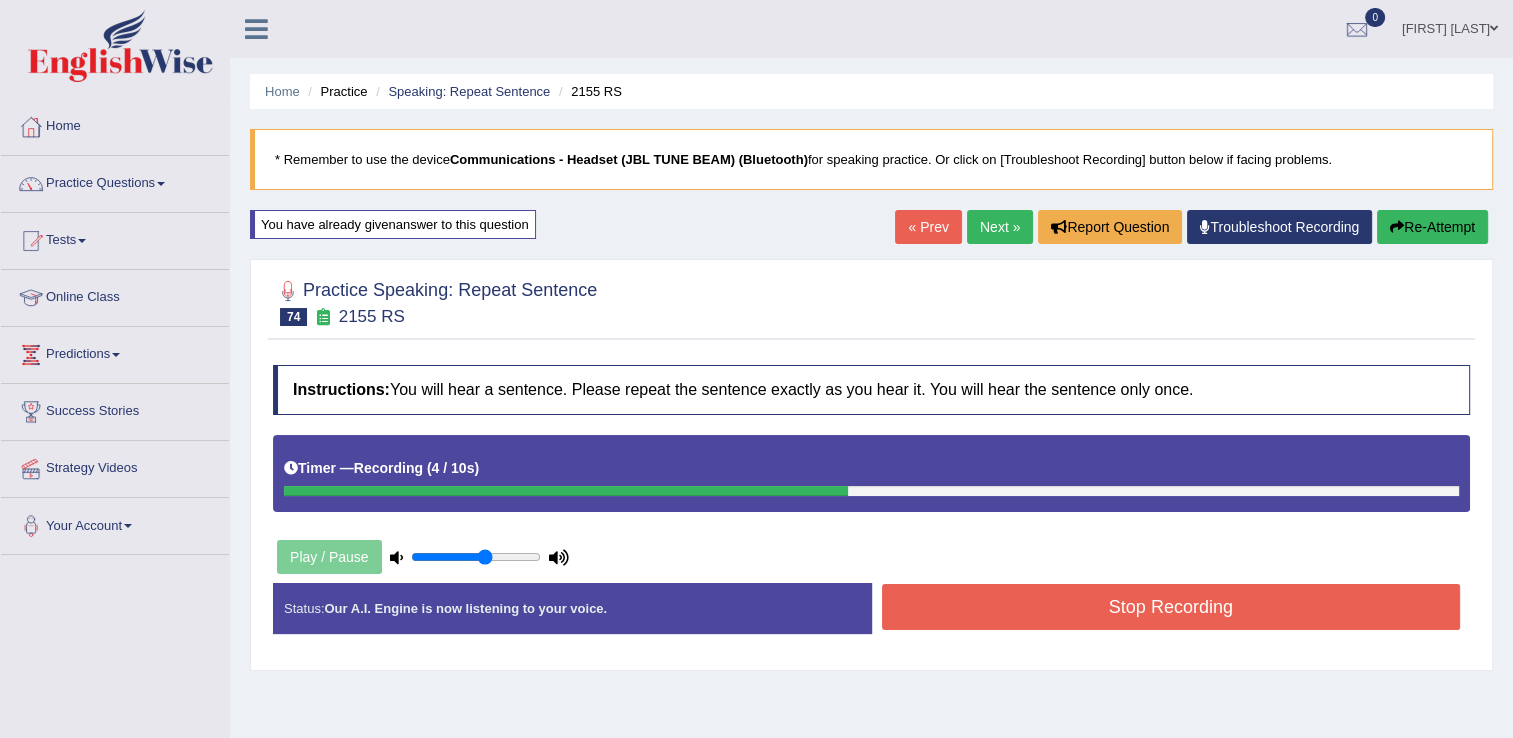 click on "Stop Recording" at bounding box center (1171, 607) 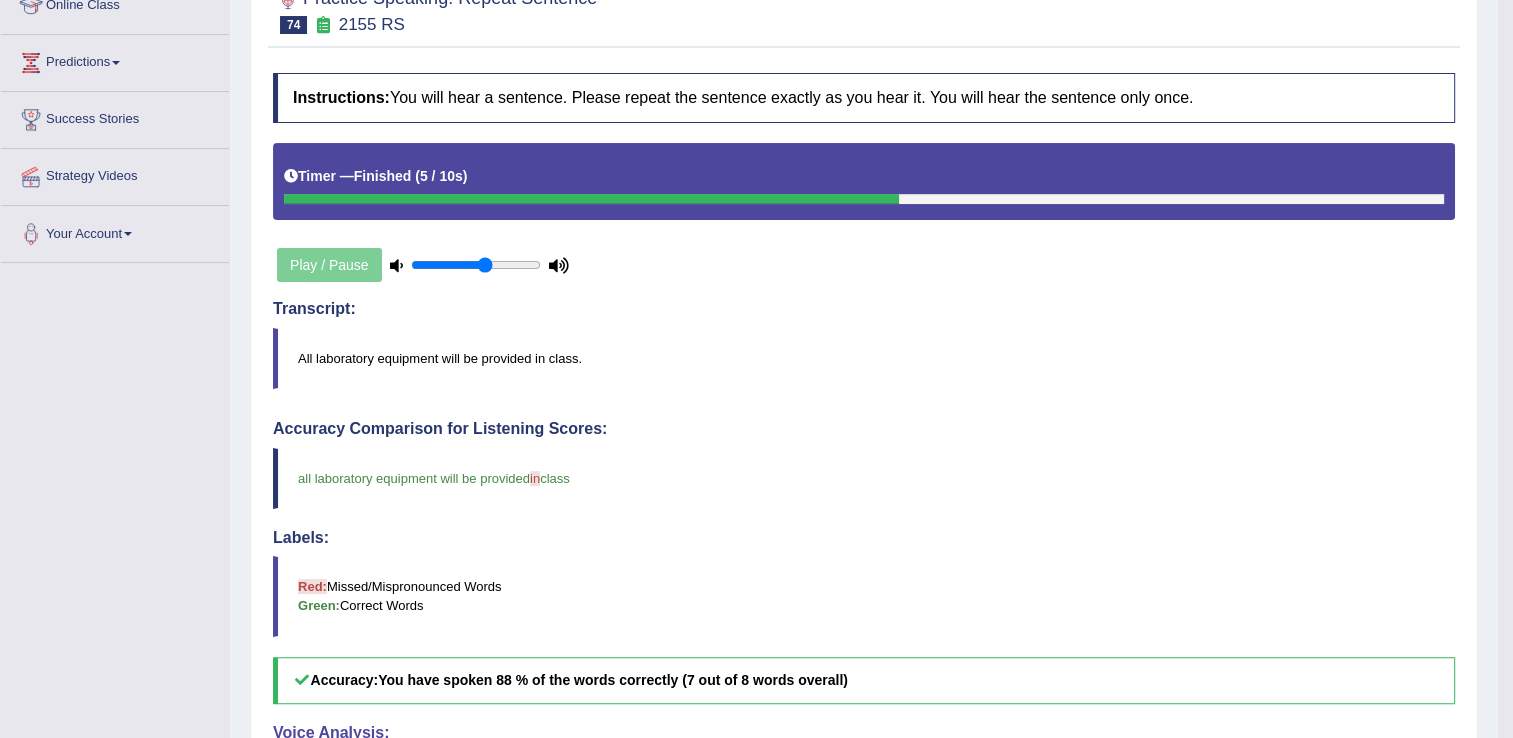 scroll, scrollTop: 452, scrollLeft: 0, axis: vertical 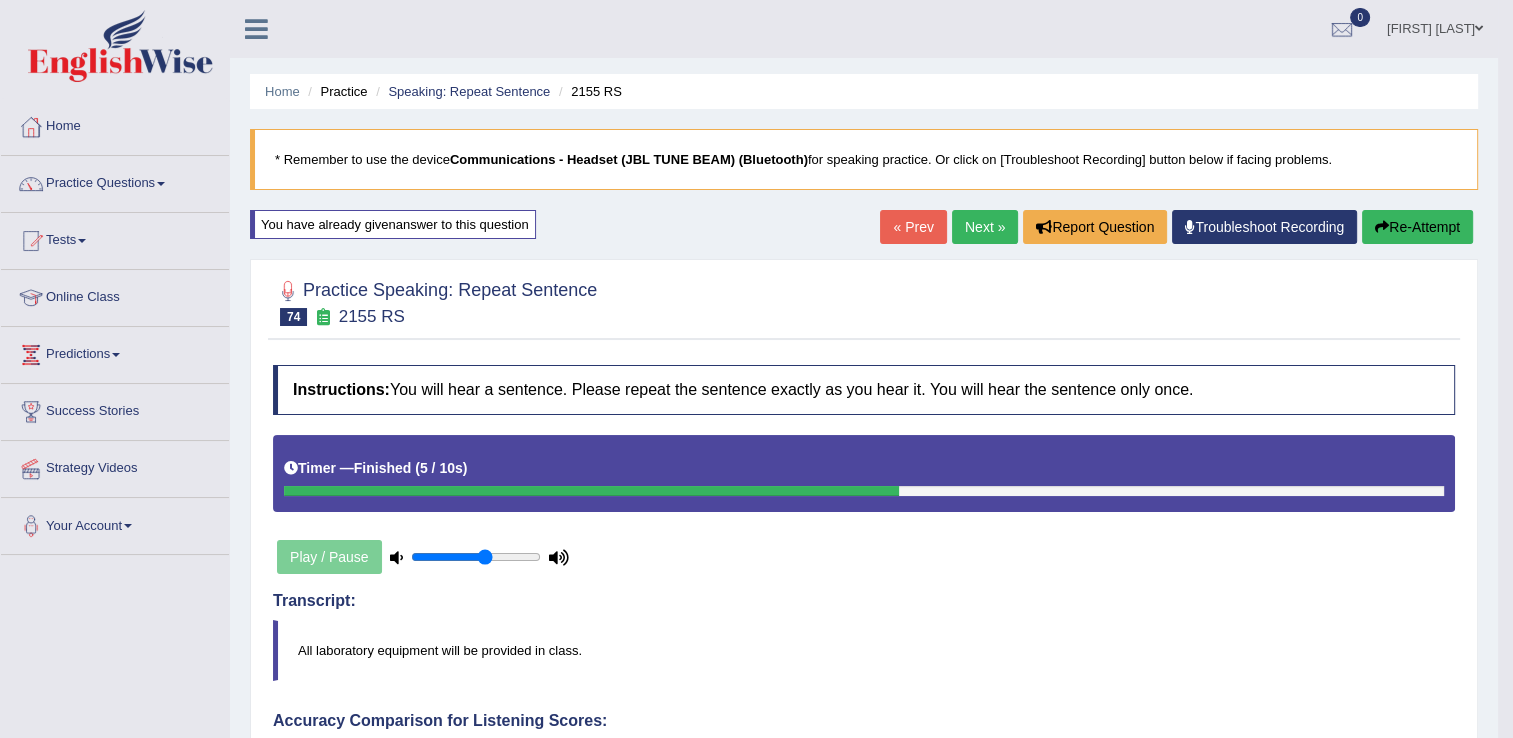 click on "Next »" at bounding box center [985, 227] 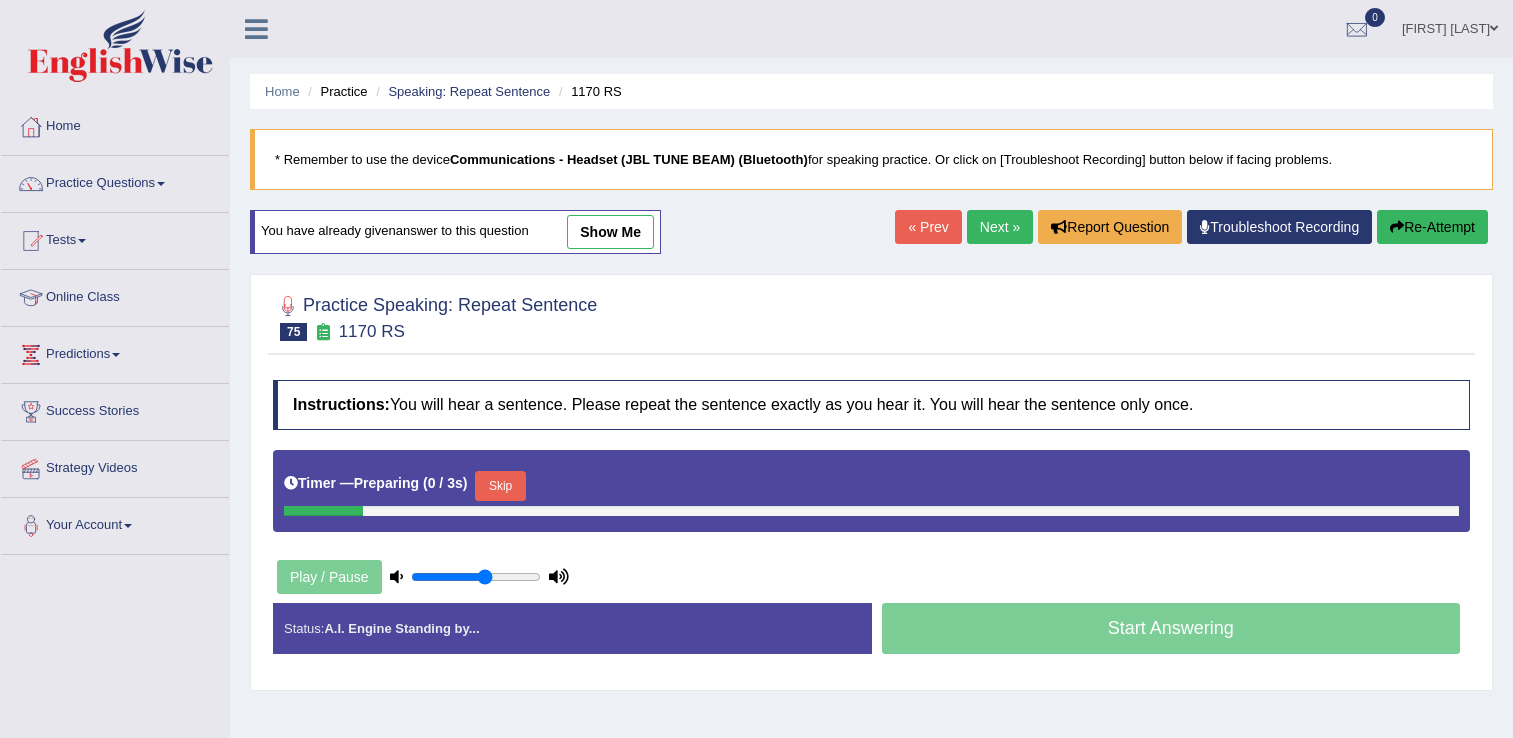 scroll, scrollTop: 0, scrollLeft: 0, axis: both 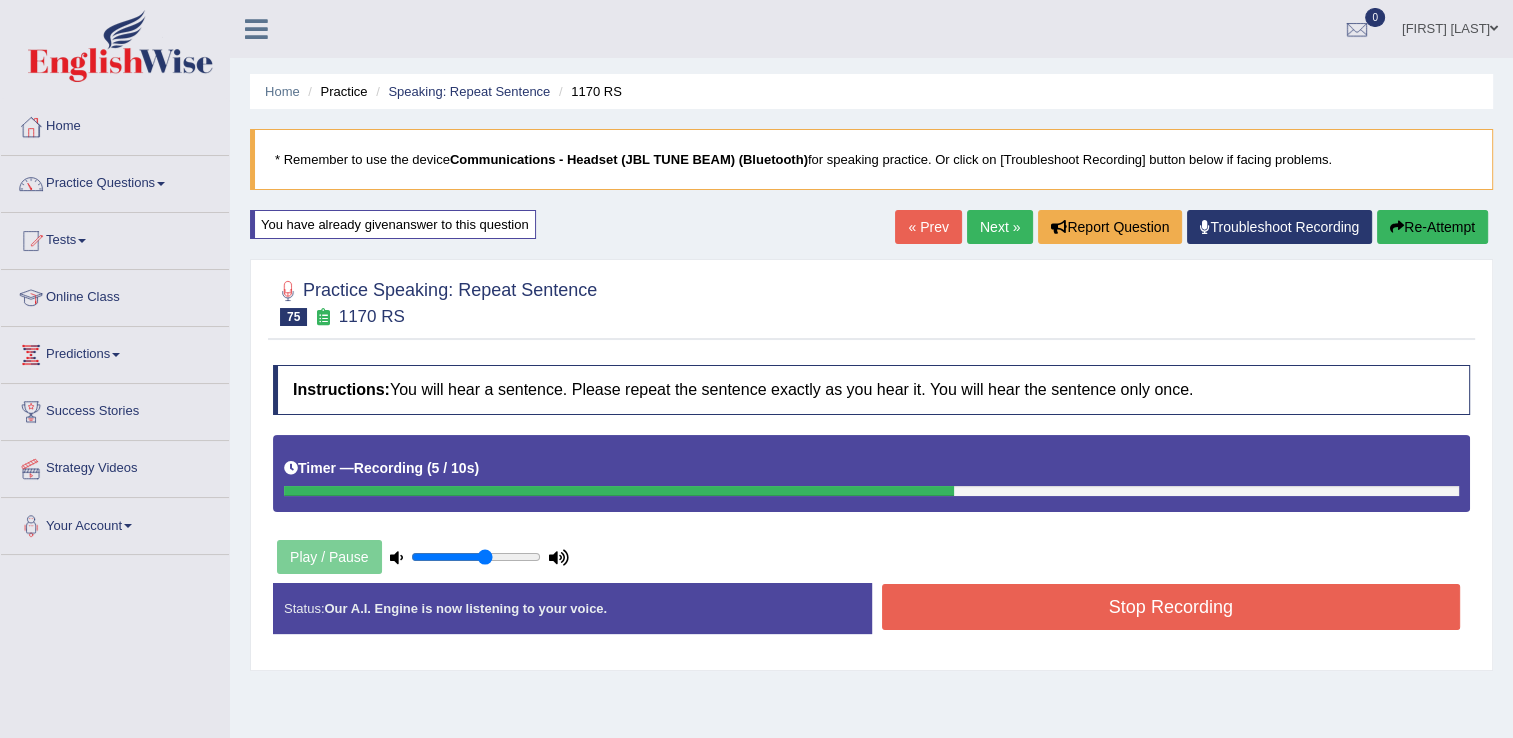 click on "Stop Recording" at bounding box center [1171, 607] 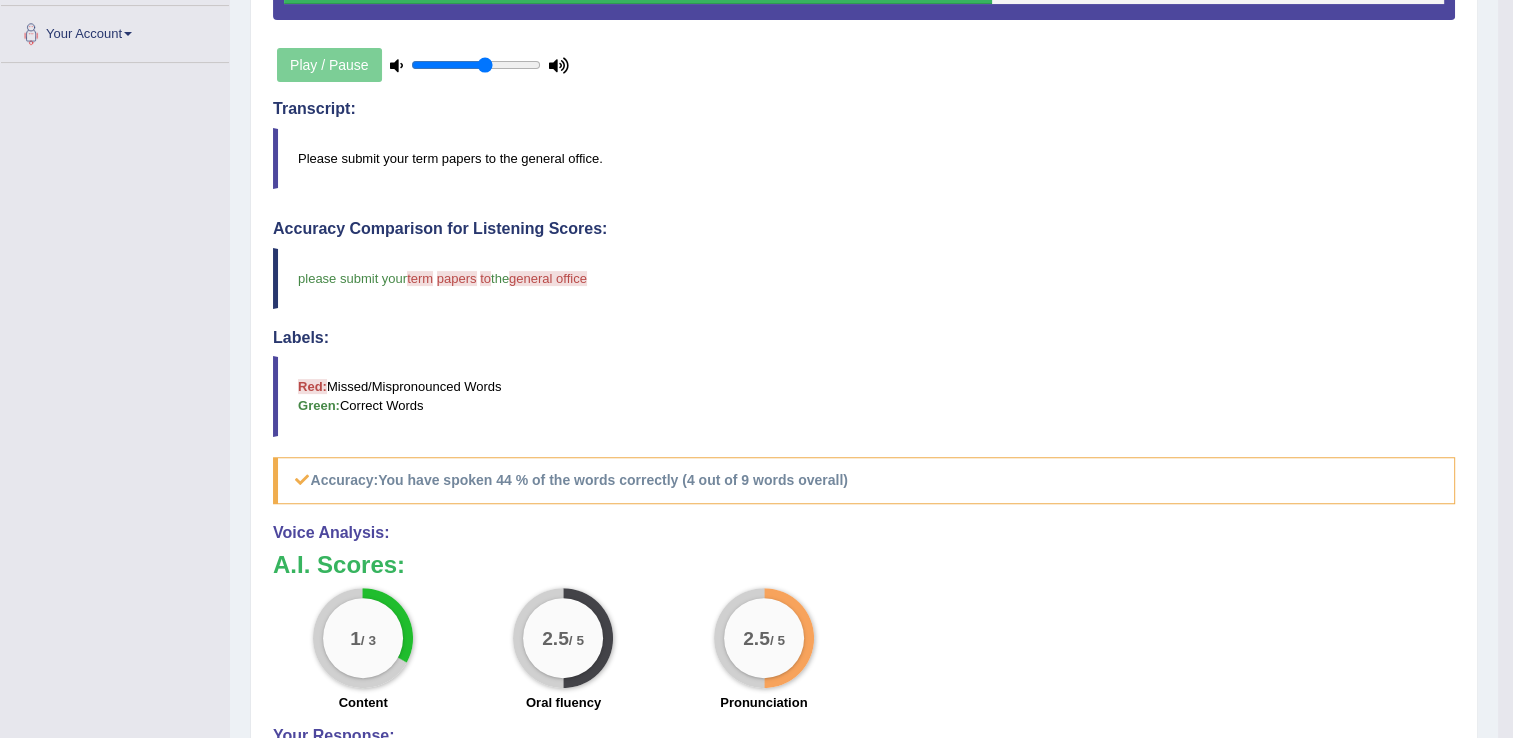 scroll, scrollTop: 532, scrollLeft: 0, axis: vertical 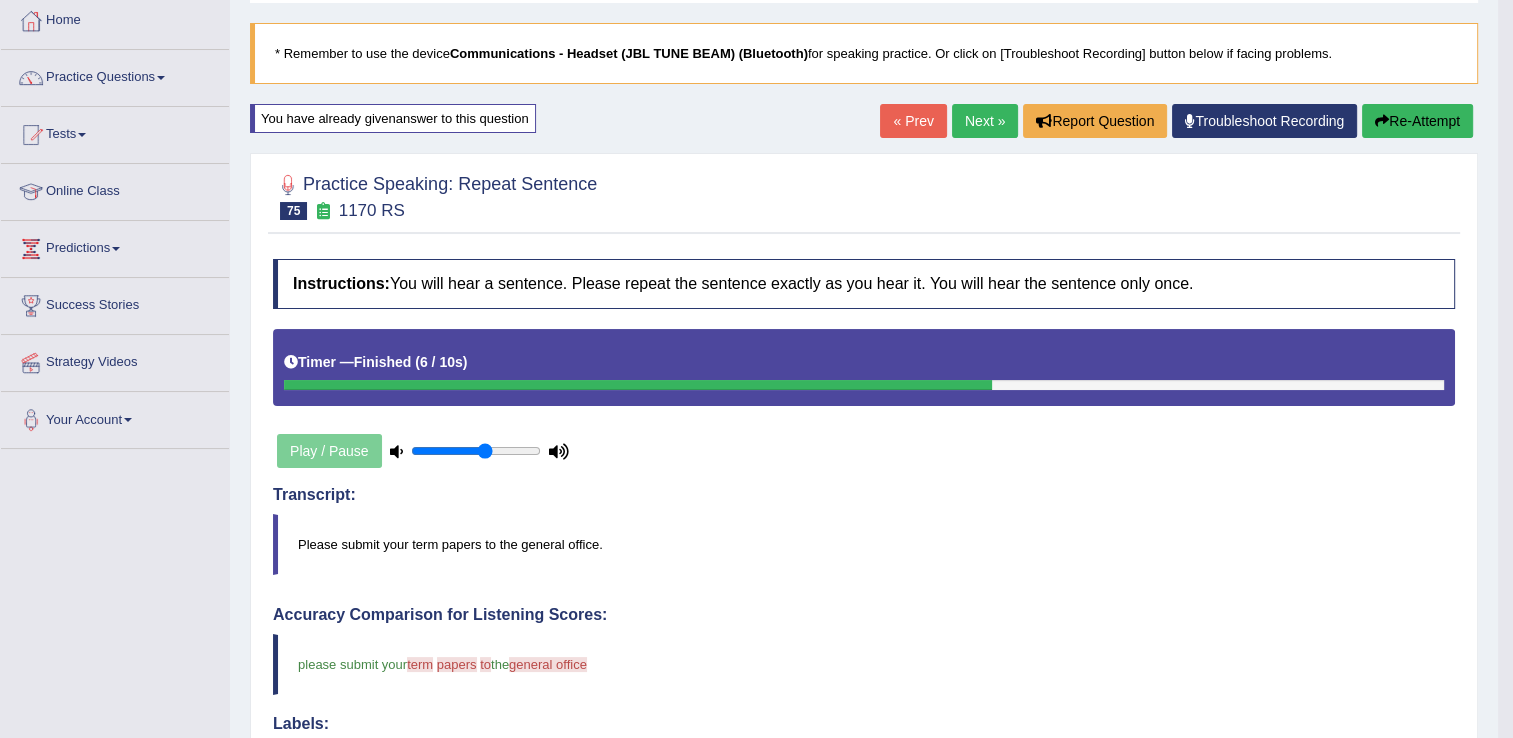click on "Next »" at bounding box center (985, 121) 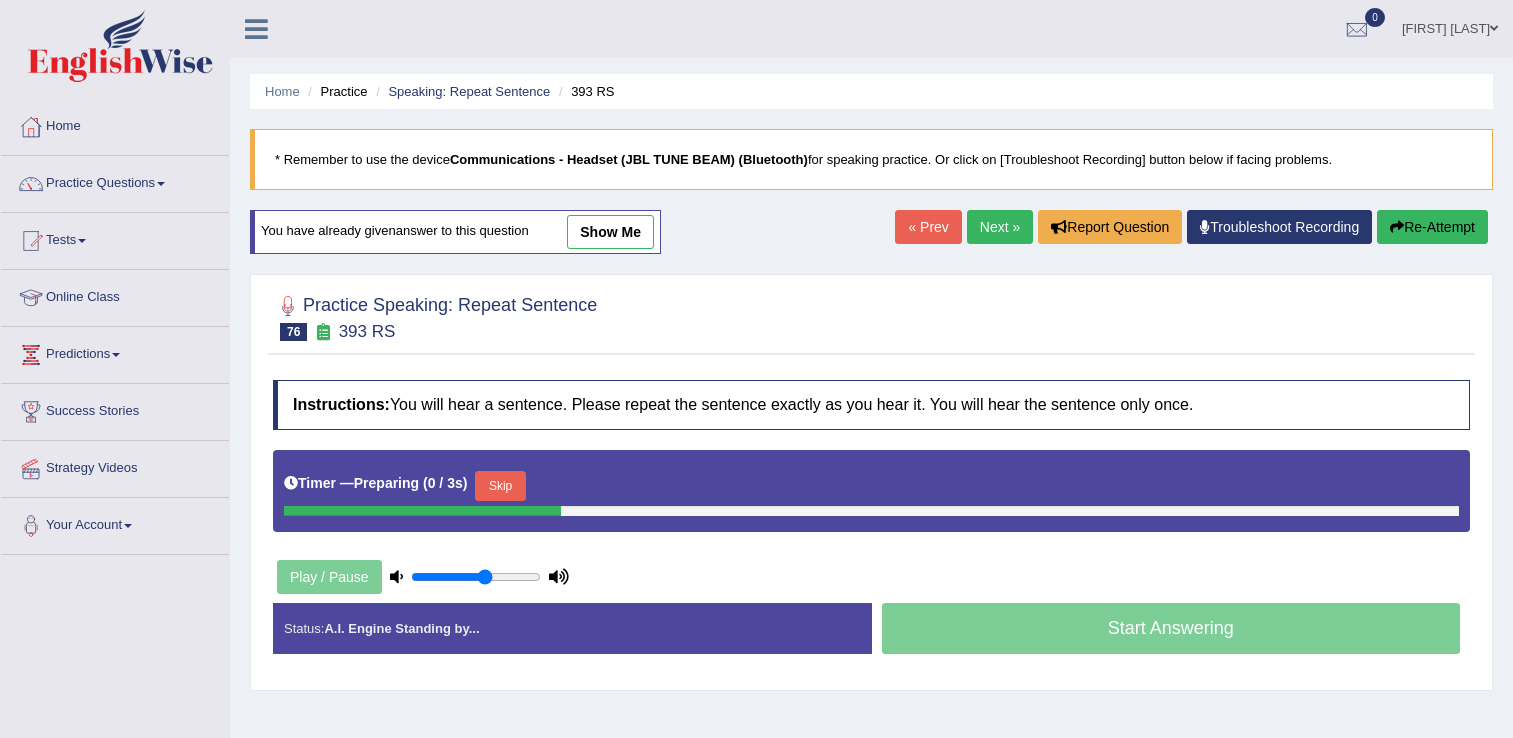 scroll, scrollTop: 0, scrollLeft: 0, axis: both 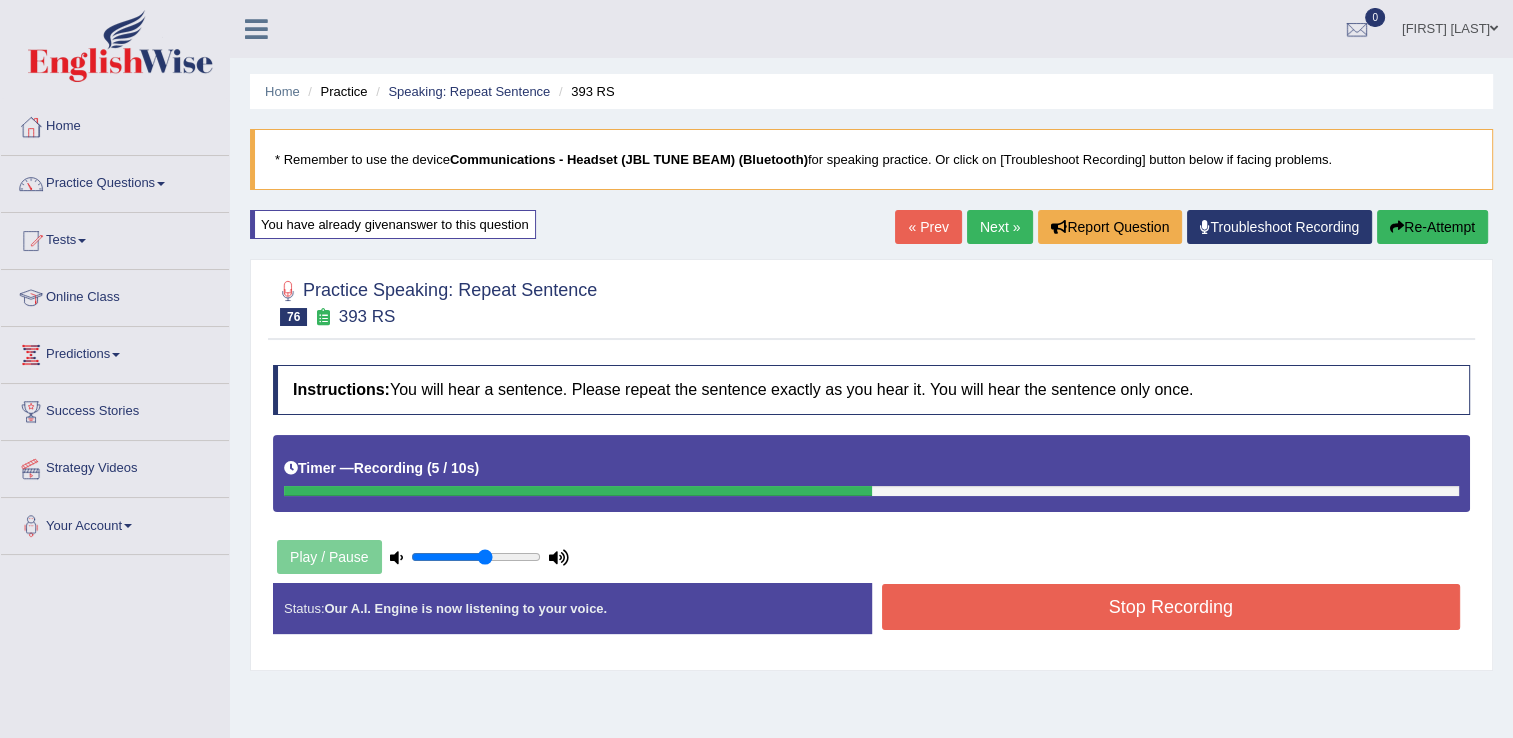 click on "Stop Recording" at bounding box center (1171, 607) 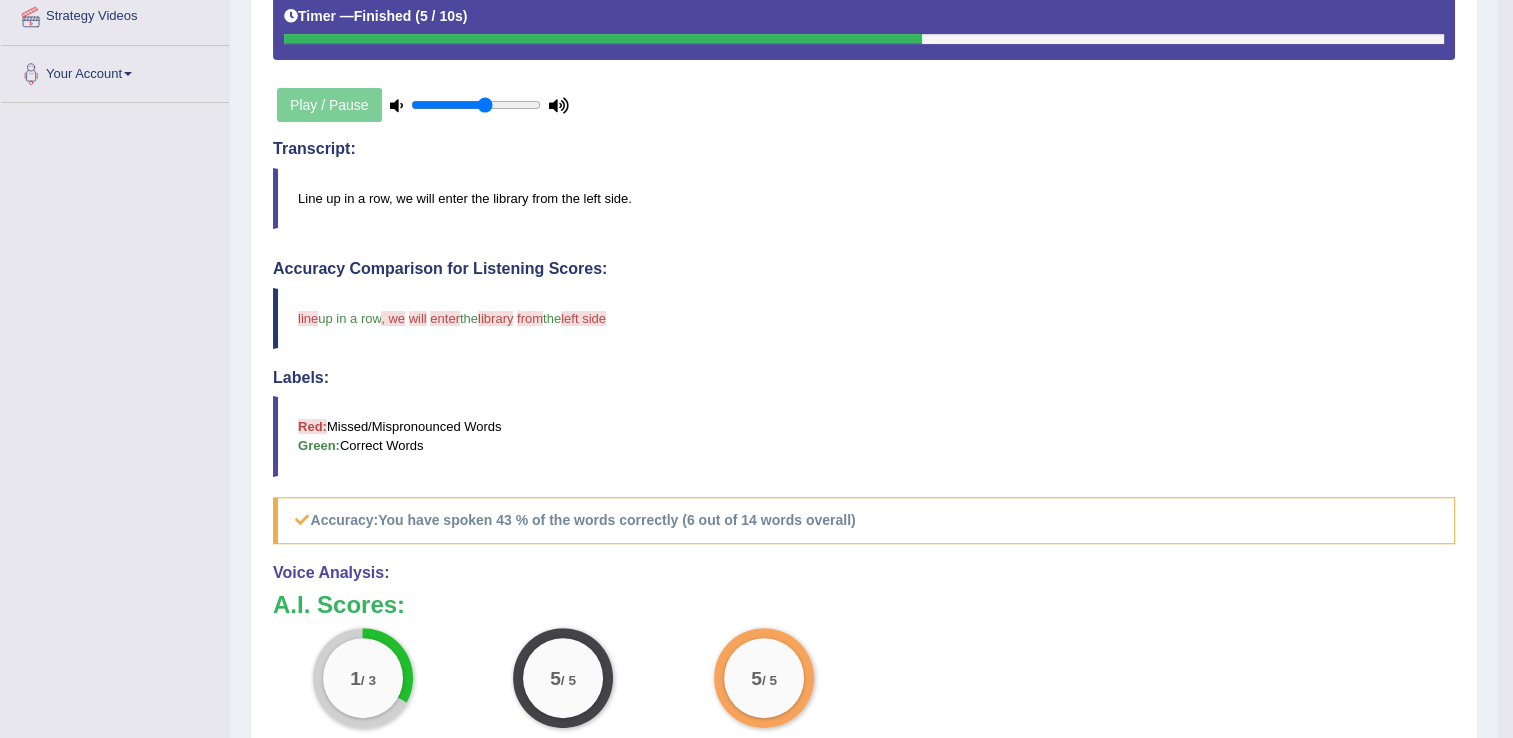 scroll, scrollTop: 599, scrollLeft: 0, axis: vertical 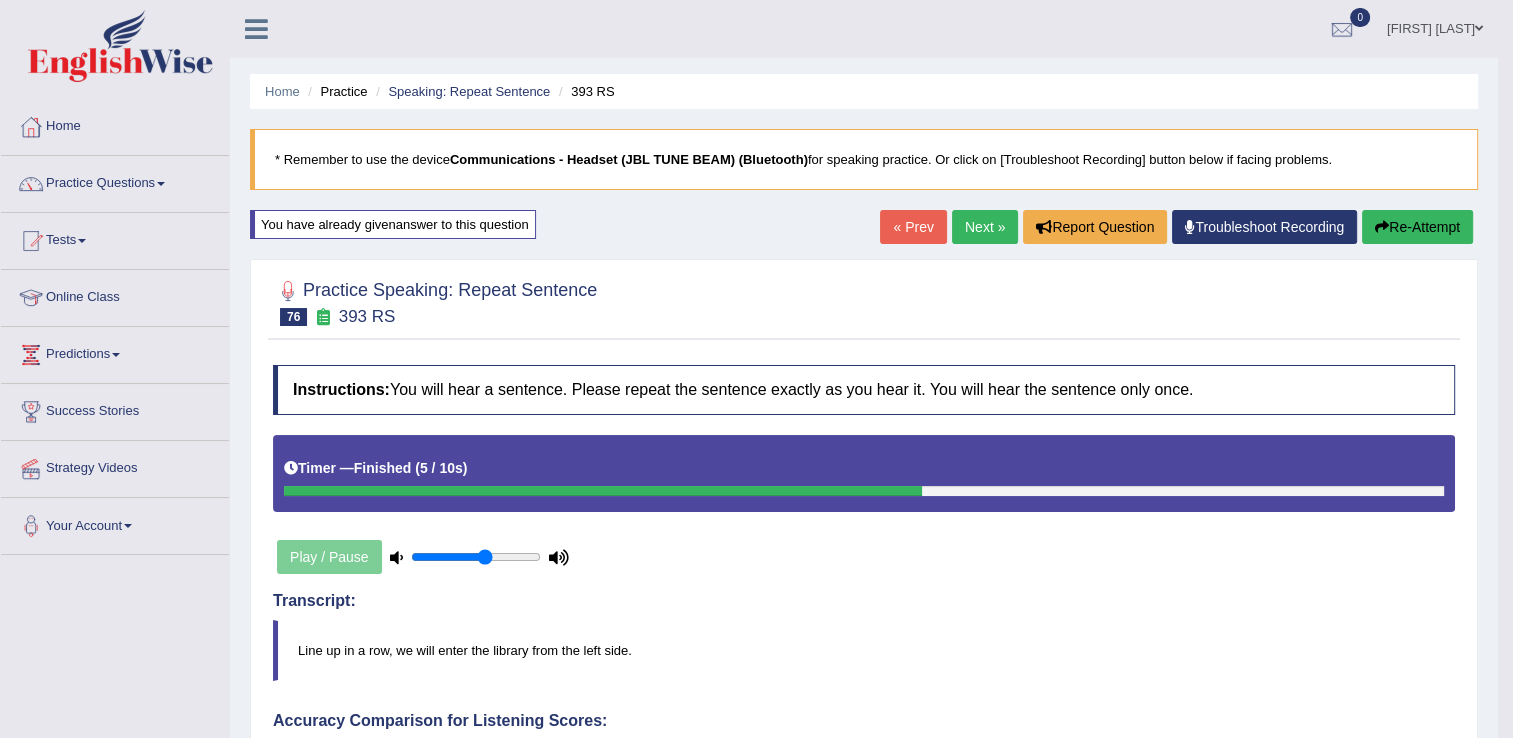 click on "Next »" at bounding box center [985, 227] 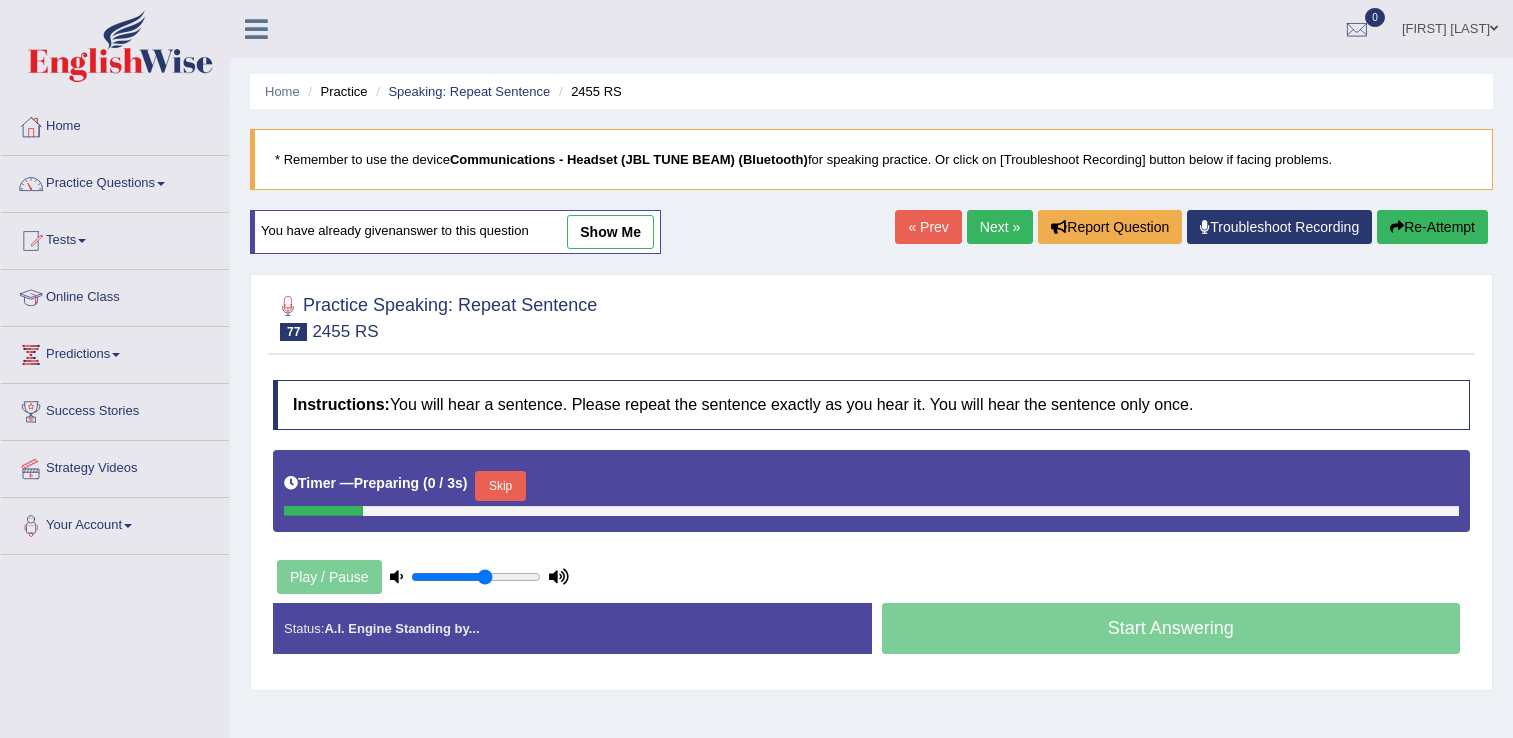 scroll, scrollTop: 0, scrollLeft: 0, axis: both 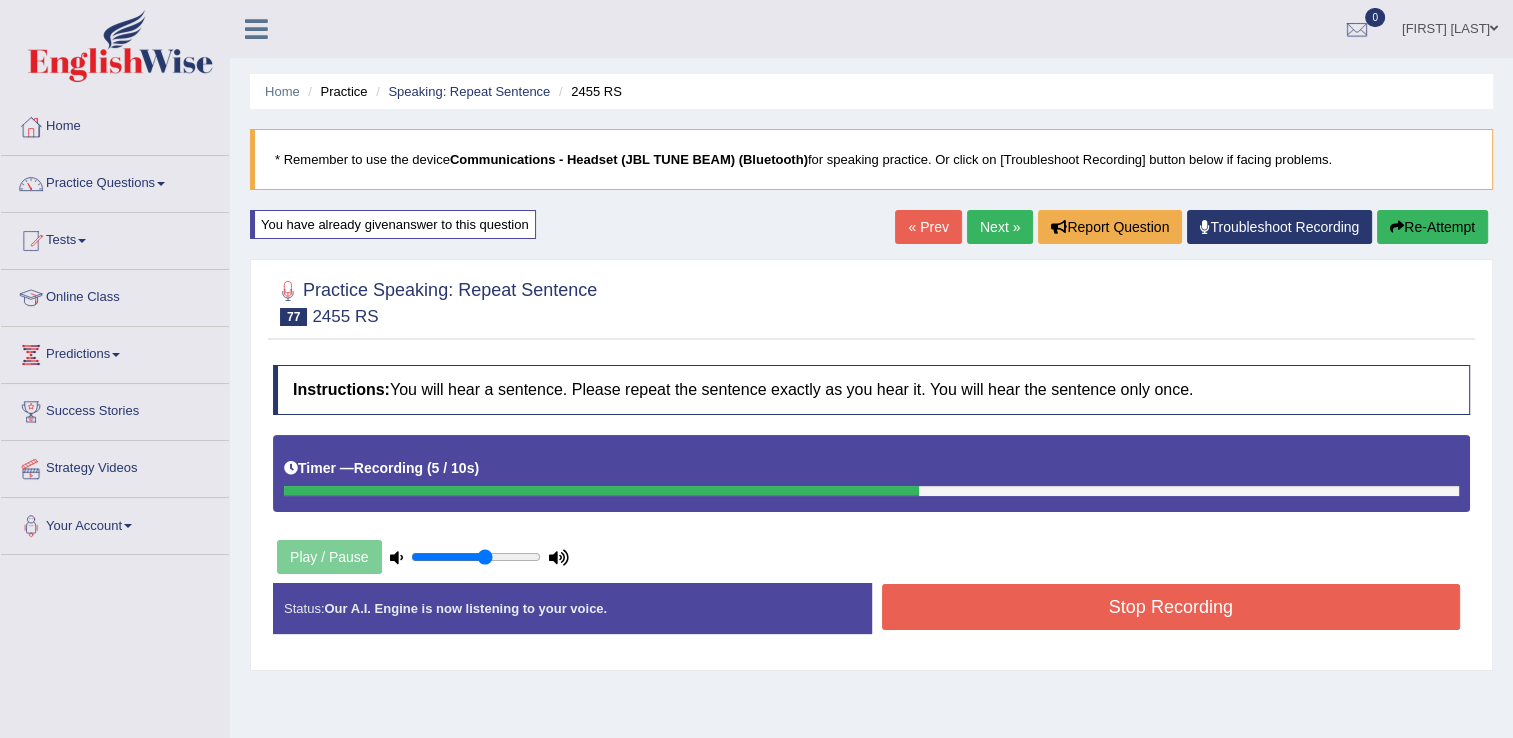 click on "Stop Recording" at bounding box center (1171, 607) 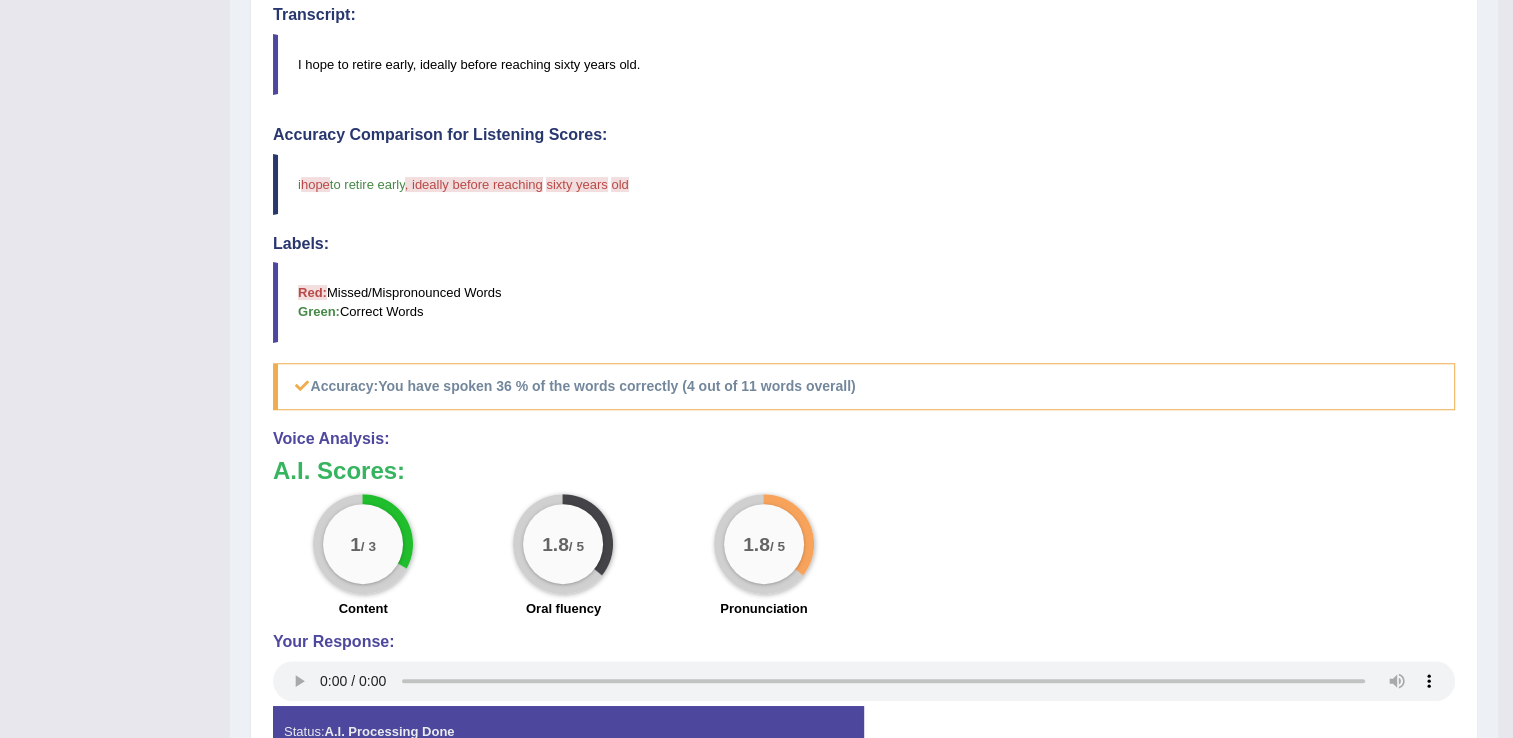scroll, scrollTop: 639, scrollLeft: 0, axis: vertical 